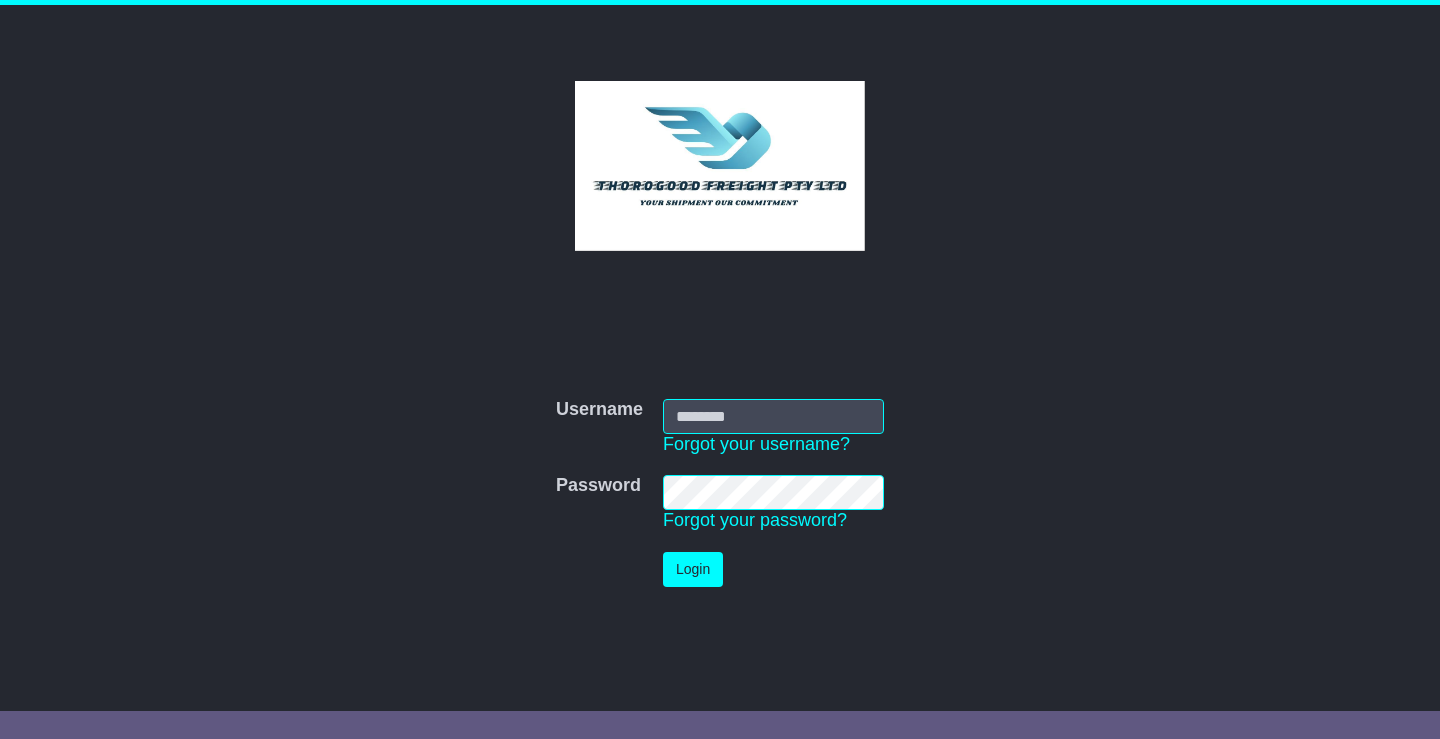 scroll, scrollTop: 0, scrollLeft: 0, axis: both 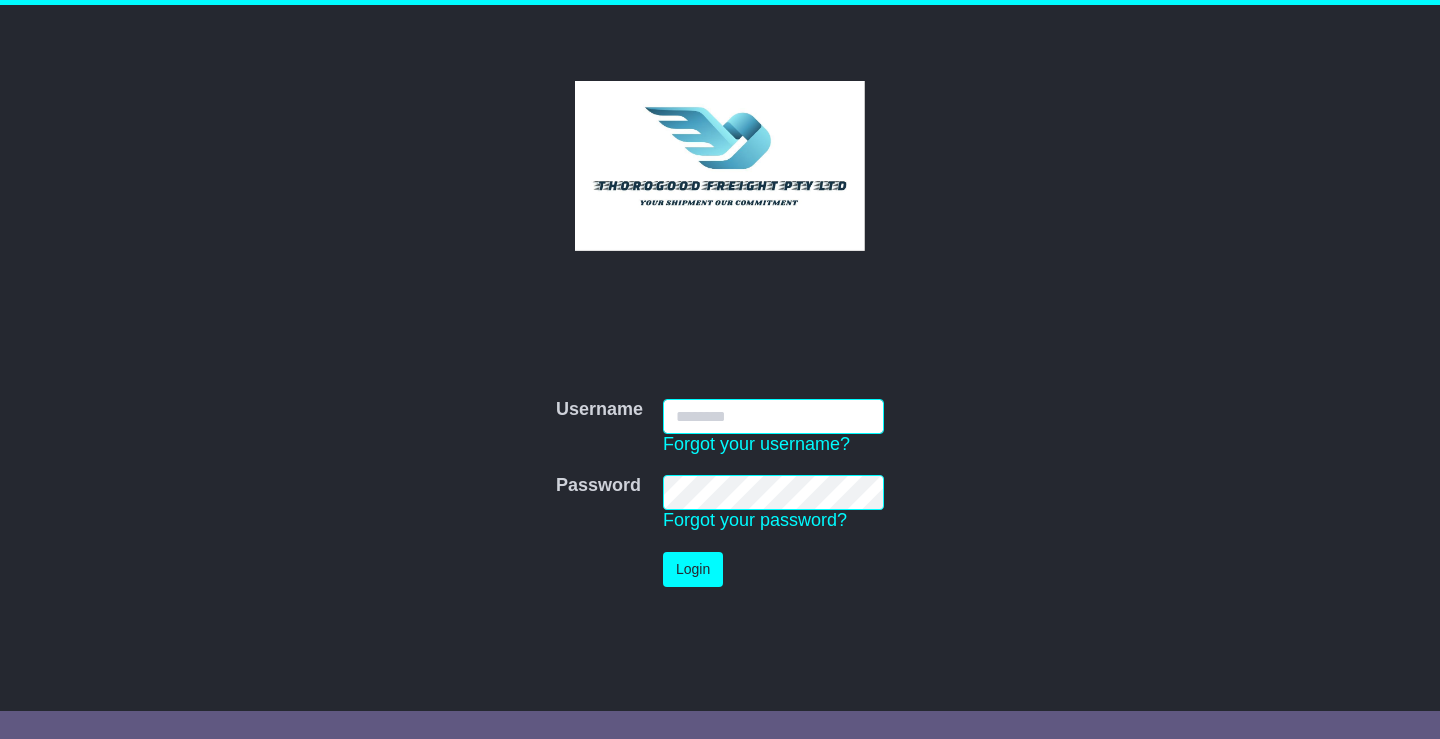 click on "Username" at bounding box center (773, 416) 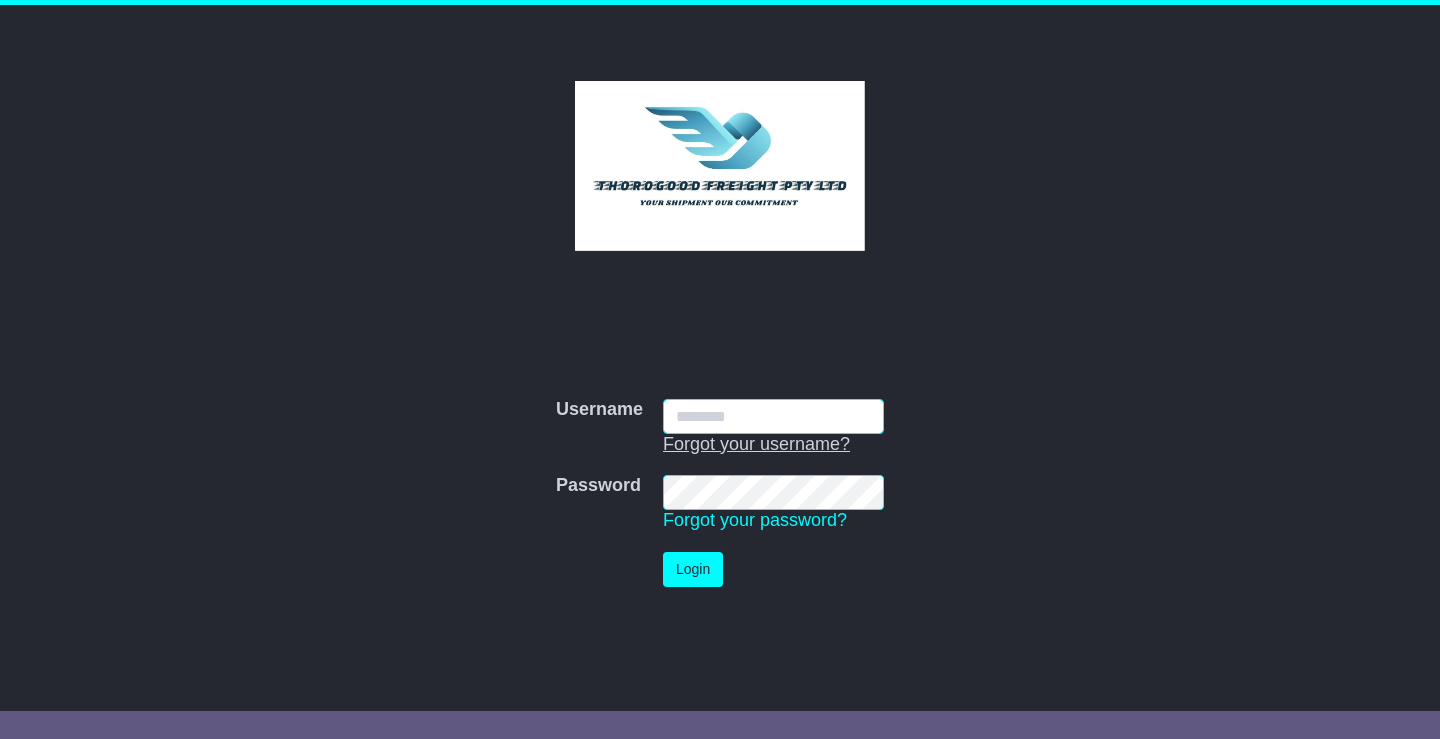 type on "**********" 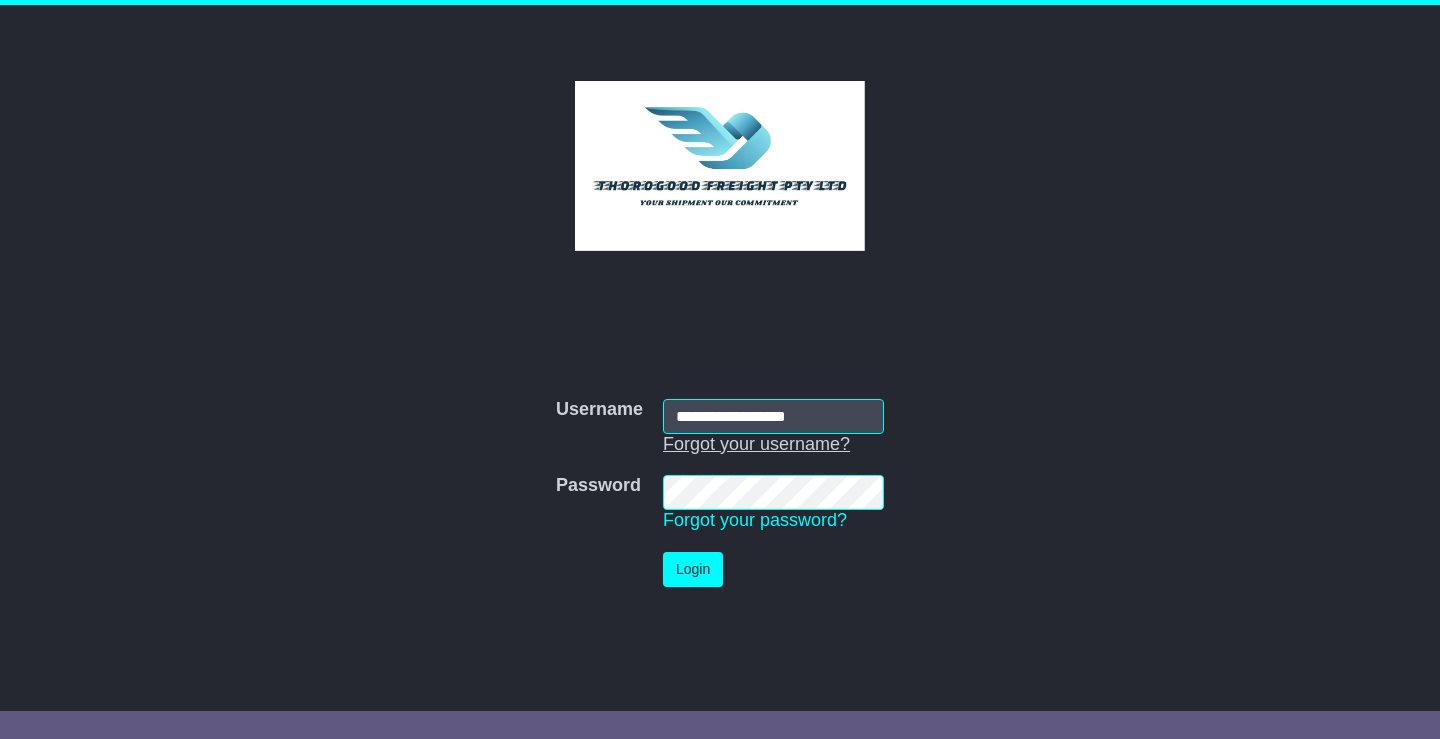 click on "Login" at bounding box center (693, 569) 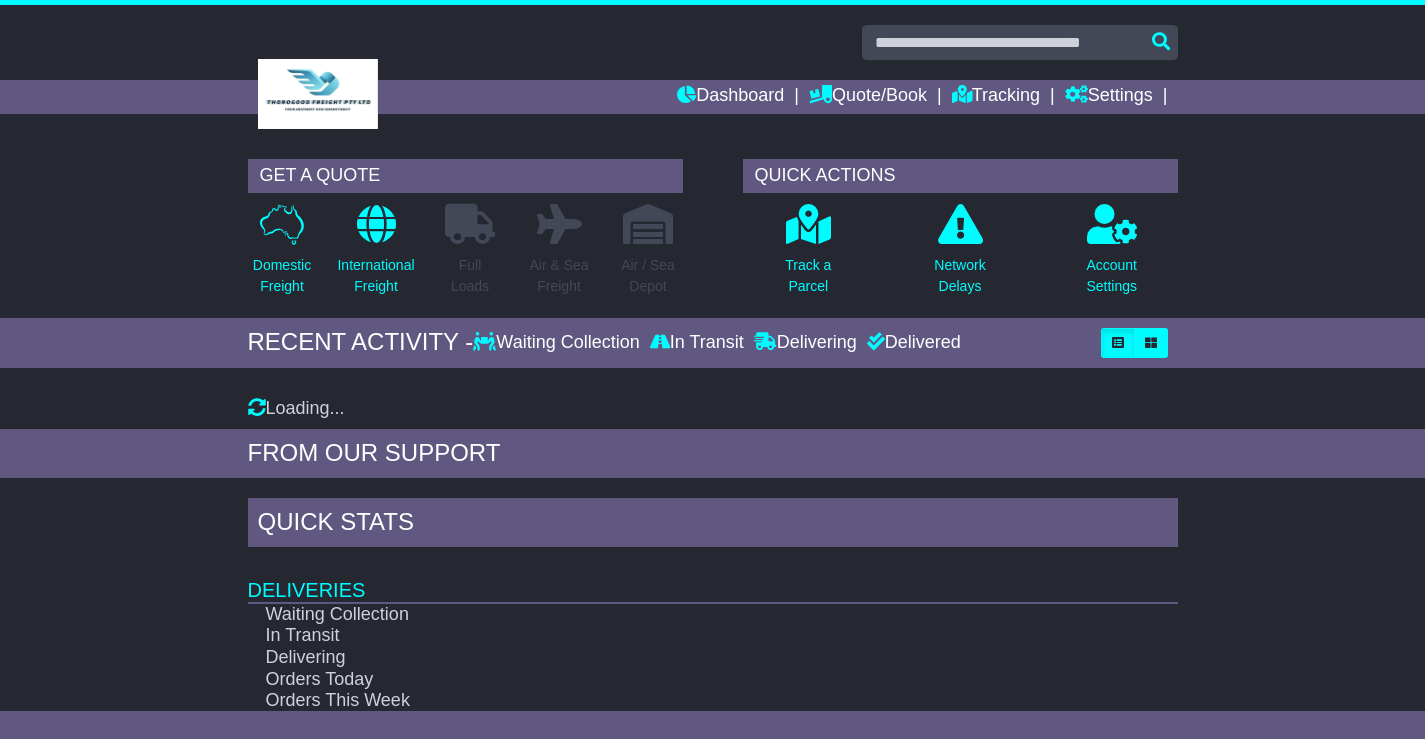 scroll, scrollTop: 0, scrollLeft: 0, axis: both 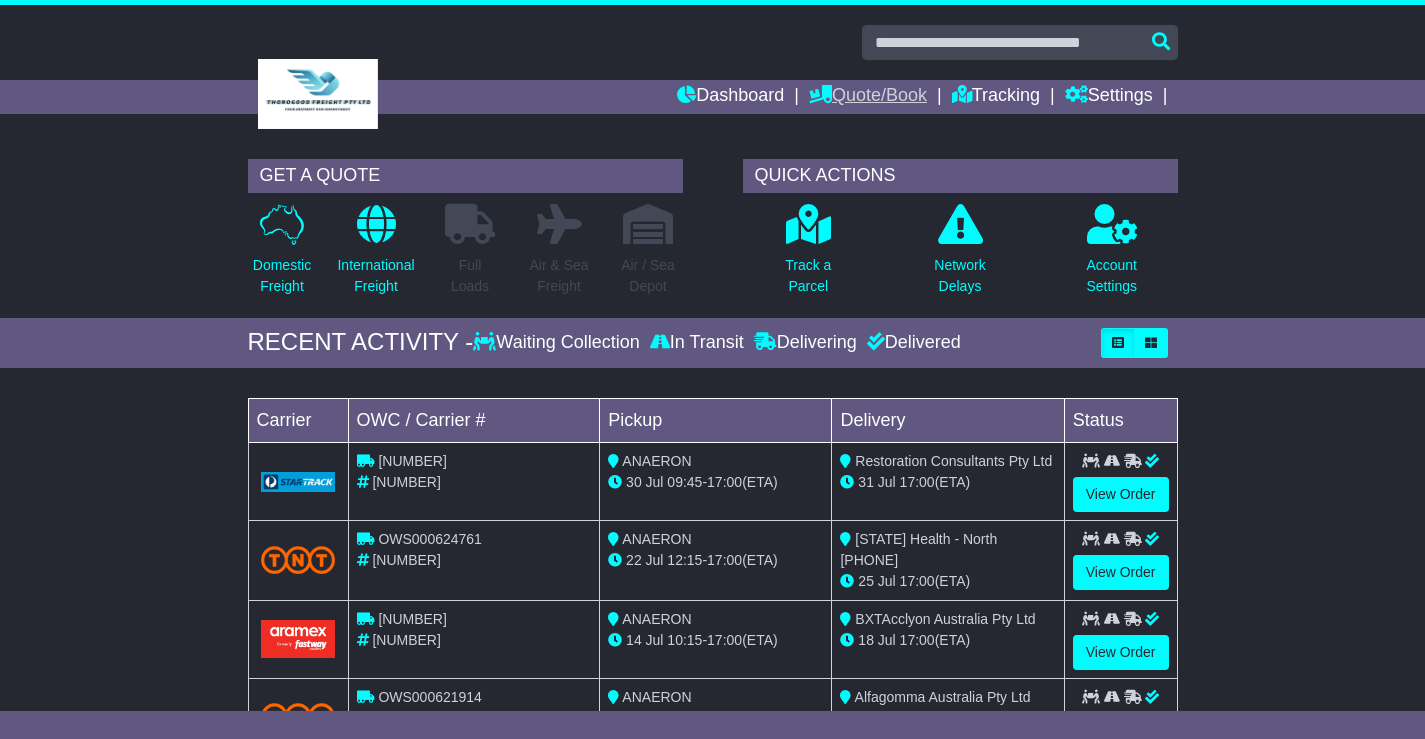 click on "Quote/Book" at bounding box center [868, 97] 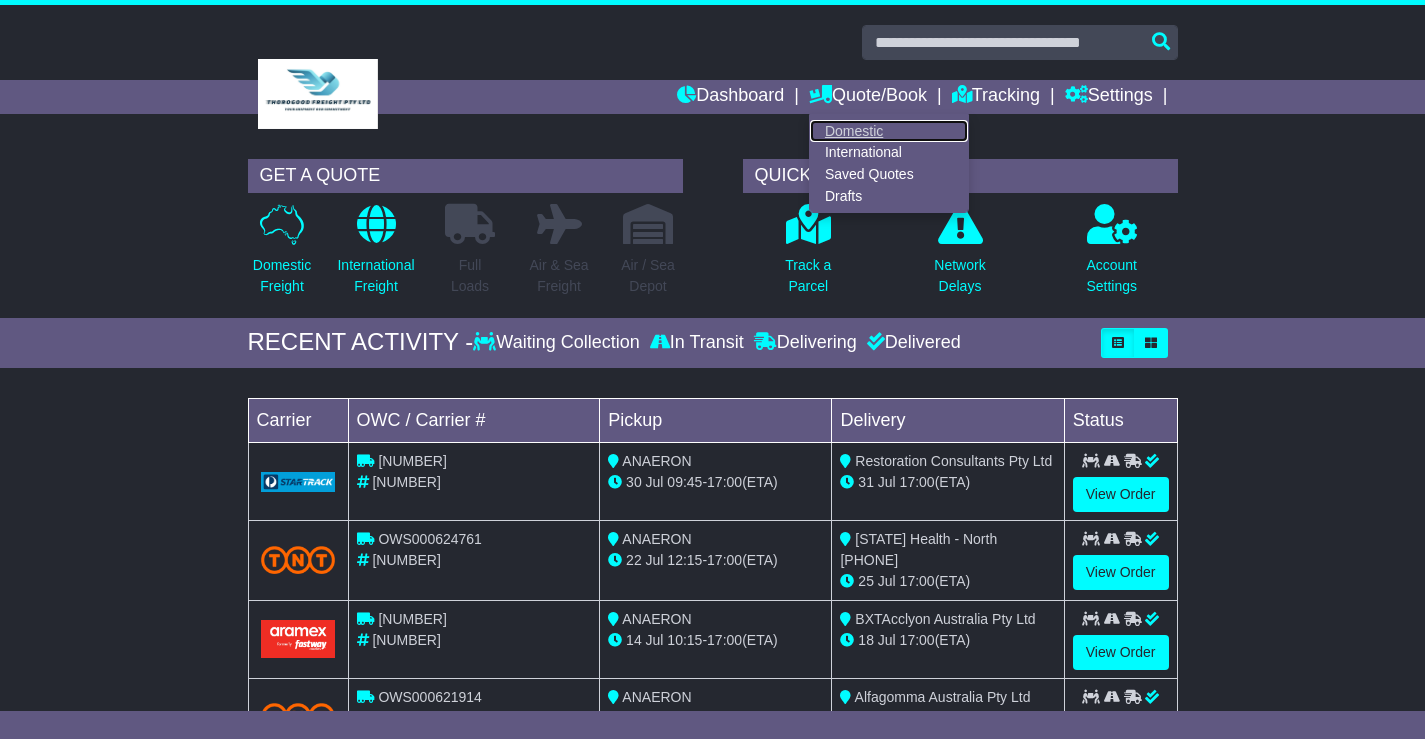click on "Domestic" at bounding box center [889, 131] 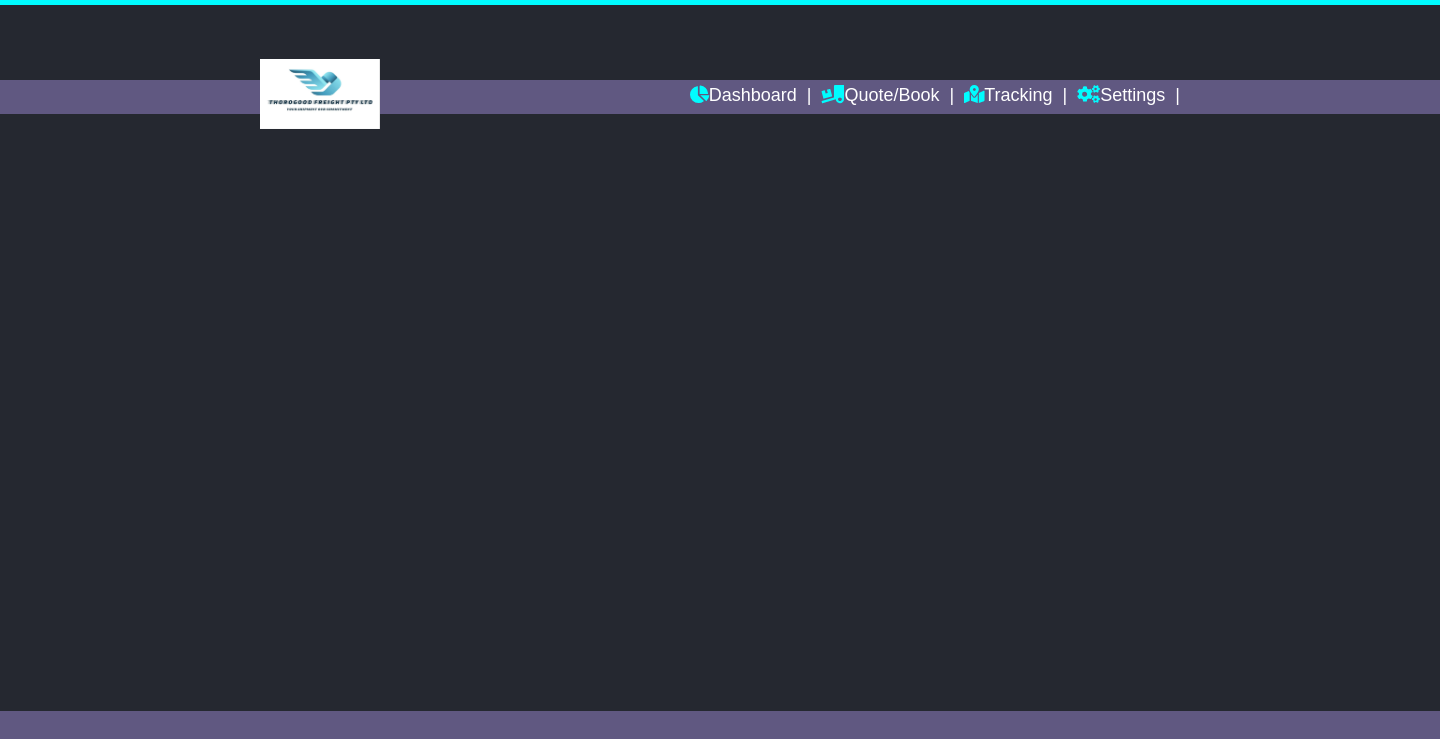 scroll, scrollTop: 0, scrollLeft: 0, axis: both 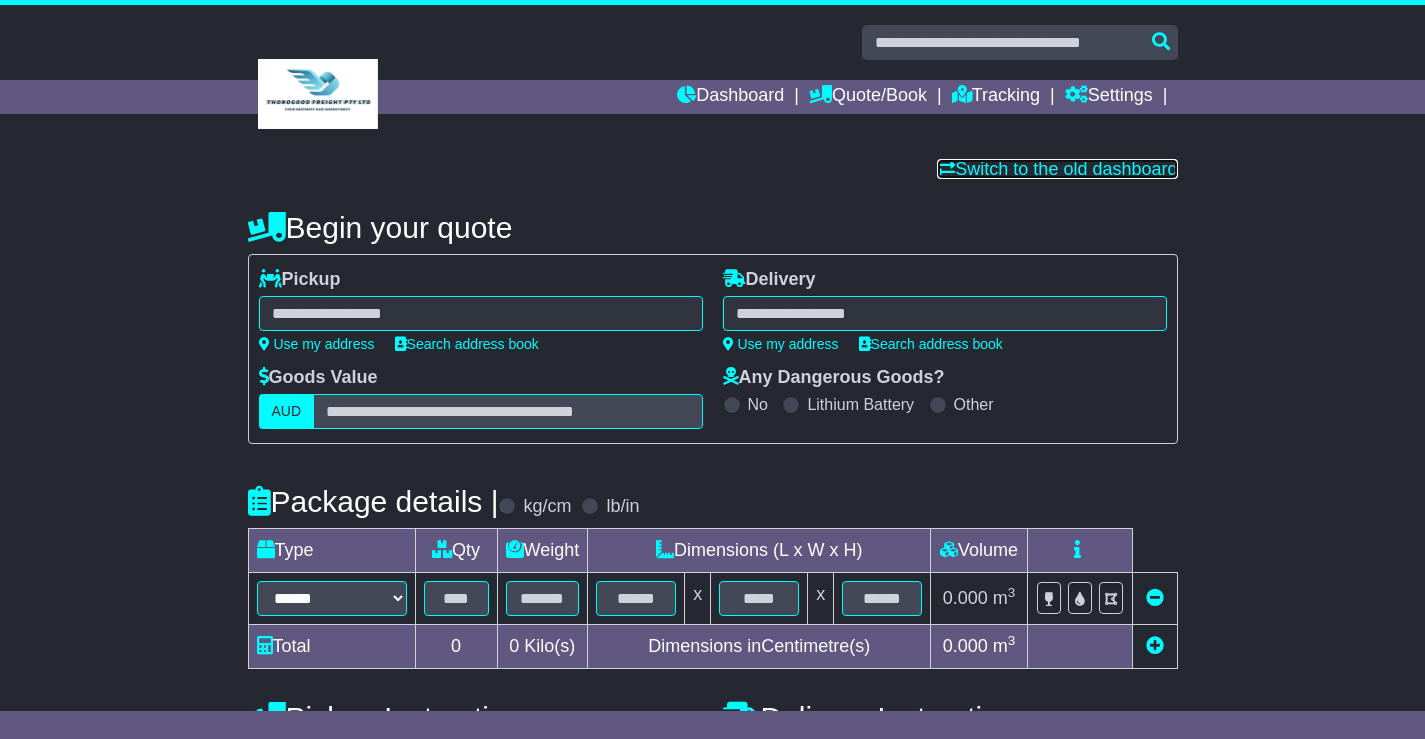 click on "Switch to the old dashboard" at bounding box center [1057, 169] 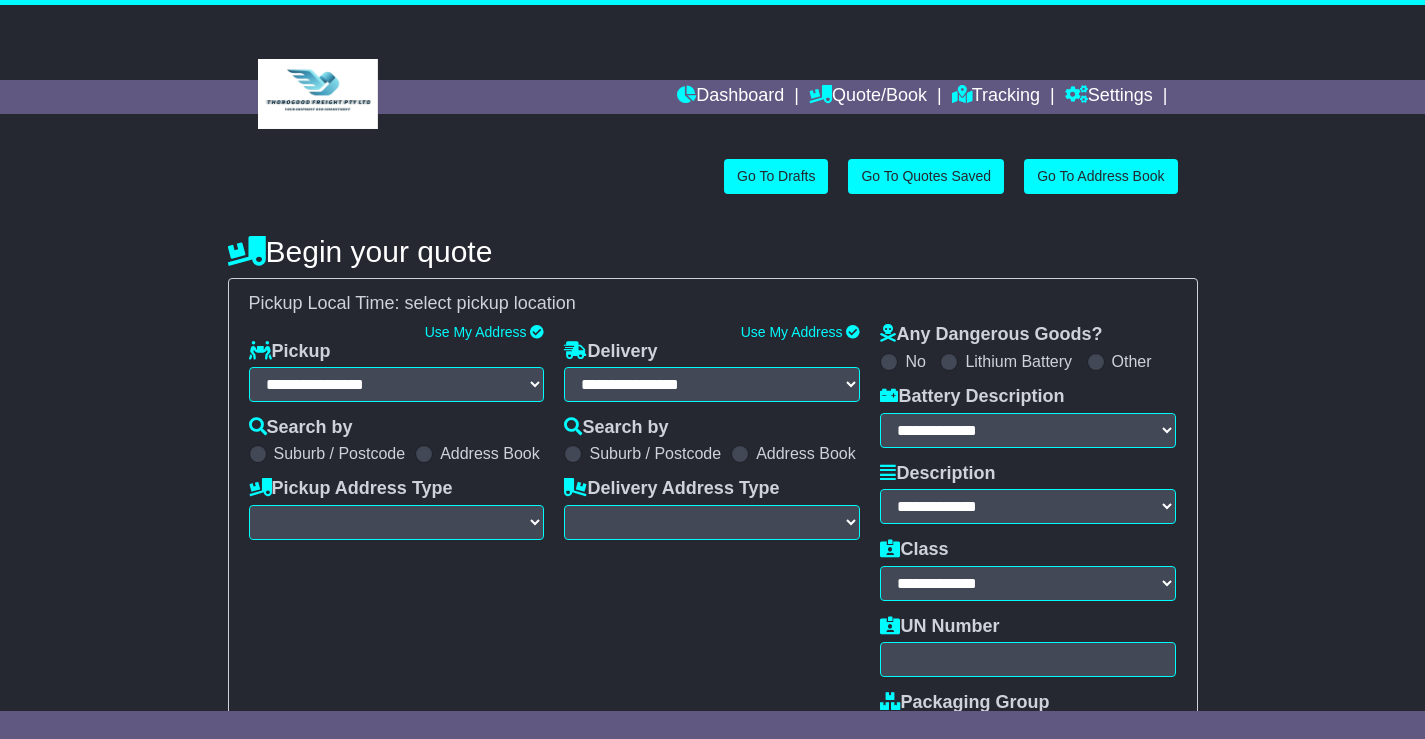 scroll, scrollTop: 0, scrollLeft: 0, axis: both 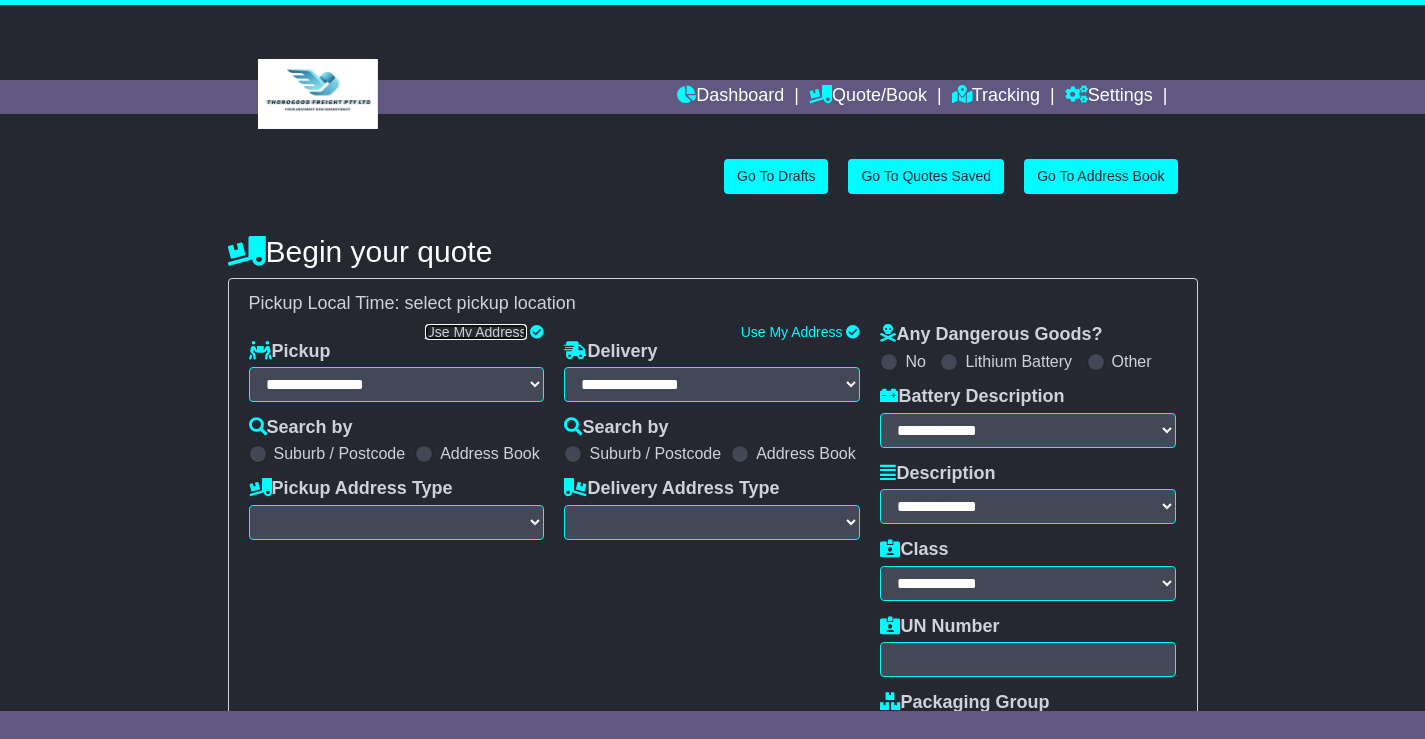 click on "Use My Address" at bounding box center [476, 332] 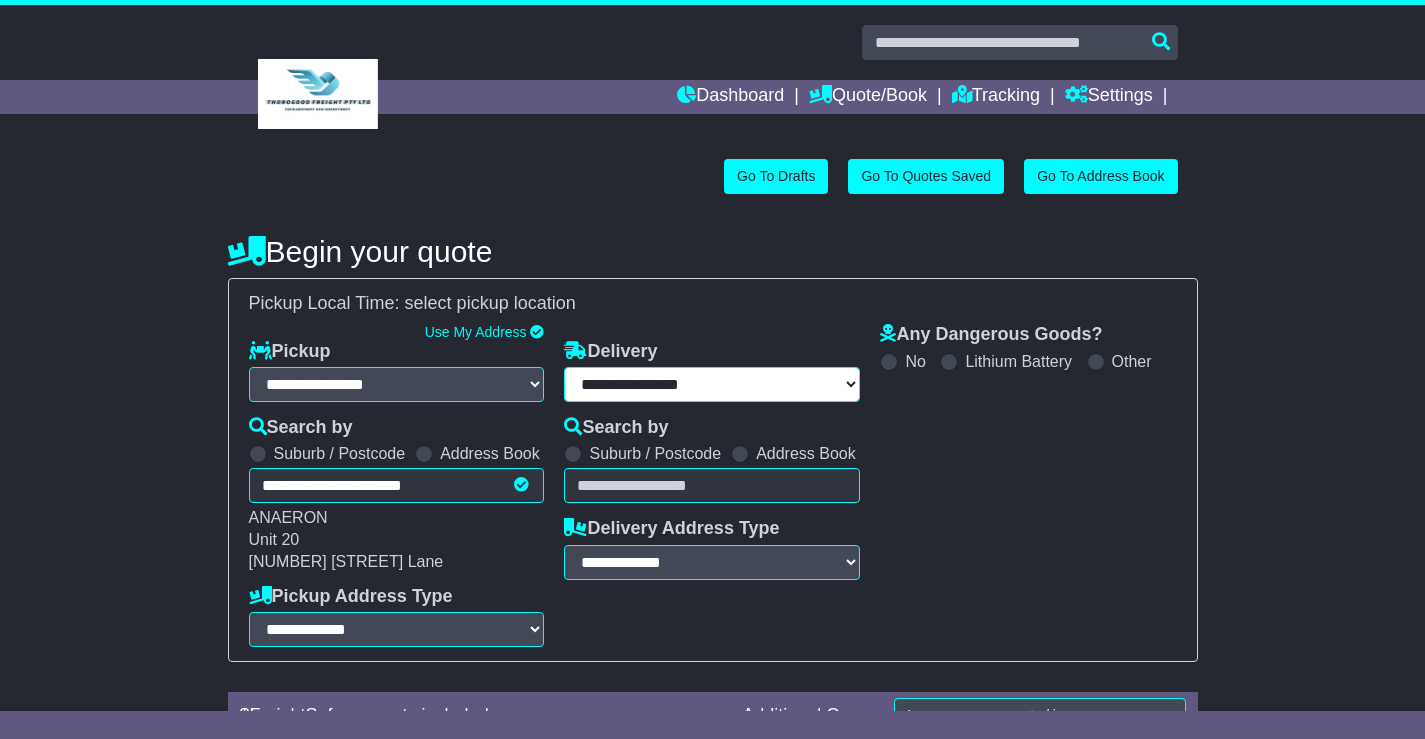 select on "**" 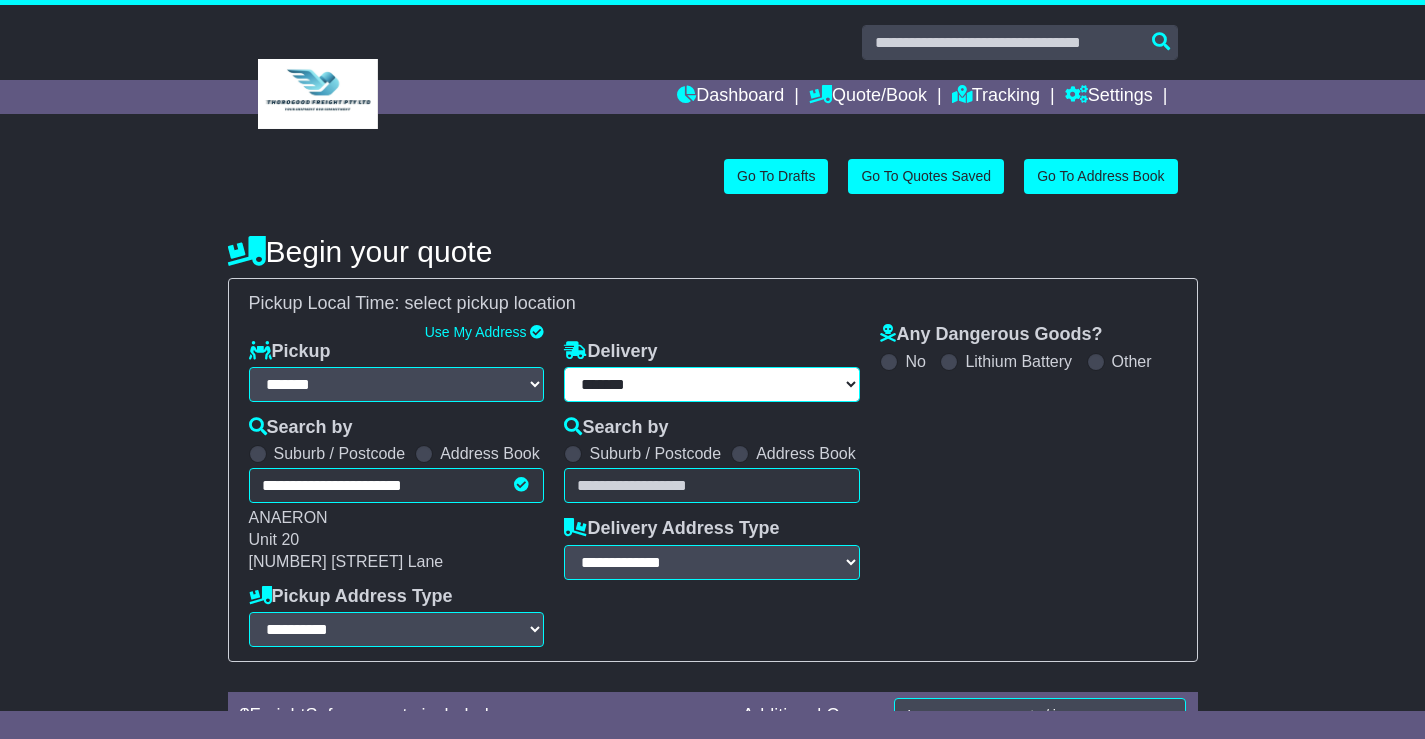 select 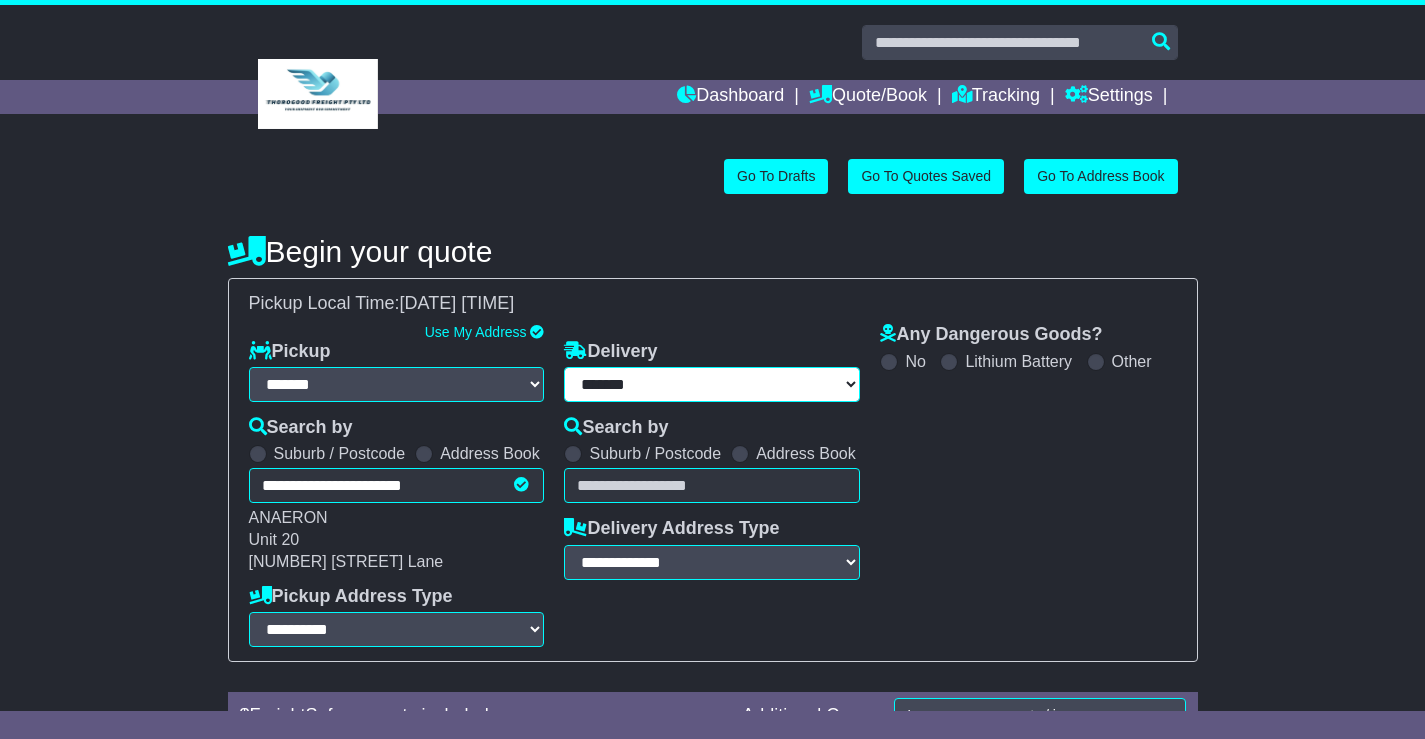 scroll, scrollTop: 0, scrollLeft: 0, axis: both 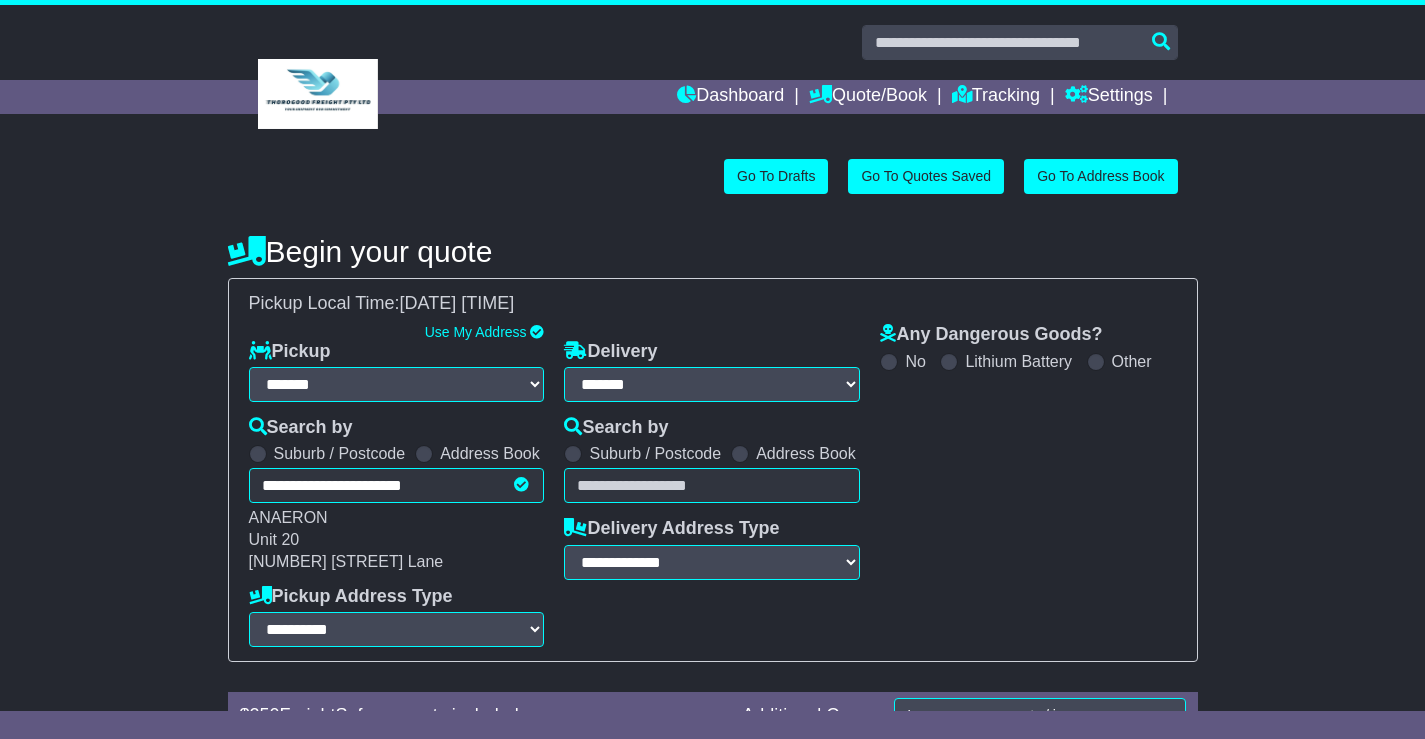 click at bounding box center [740, 454] 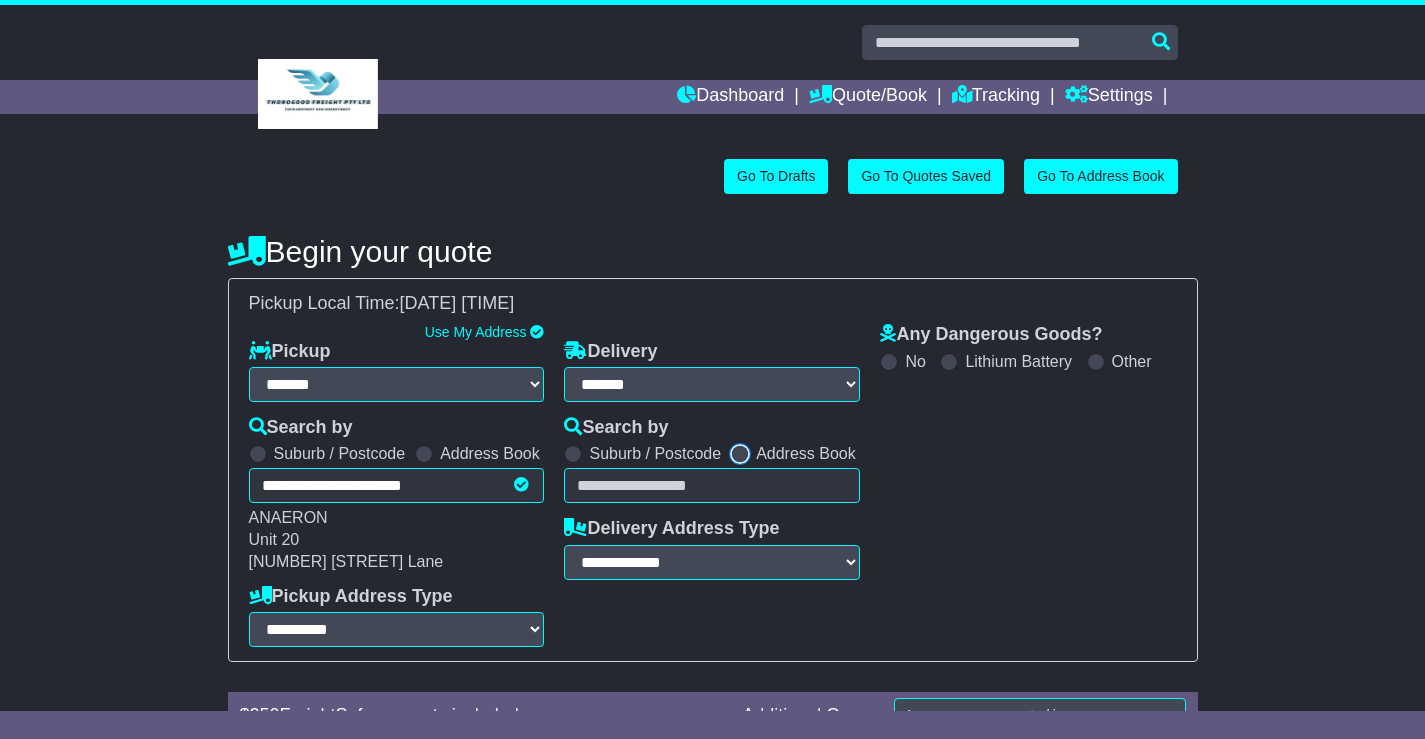 select 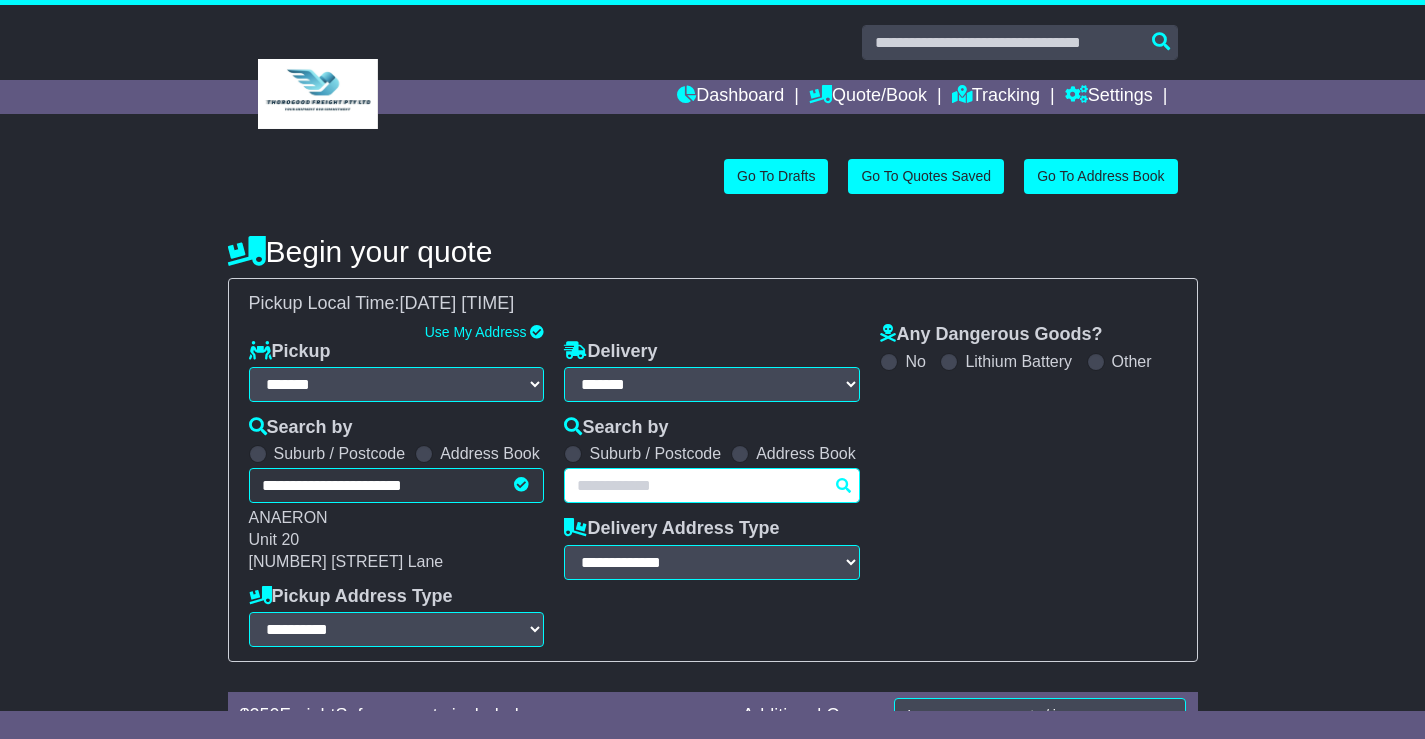 click on "Unknown City / Postcode Pair
×
You have entered     address.
Our database shows the postcode and suburb don't match. Please make sure location exists otherwise you might not receive all quotes available.
Maybe you meant to use some of the next:
Ok" at bounding box center [712, 485] 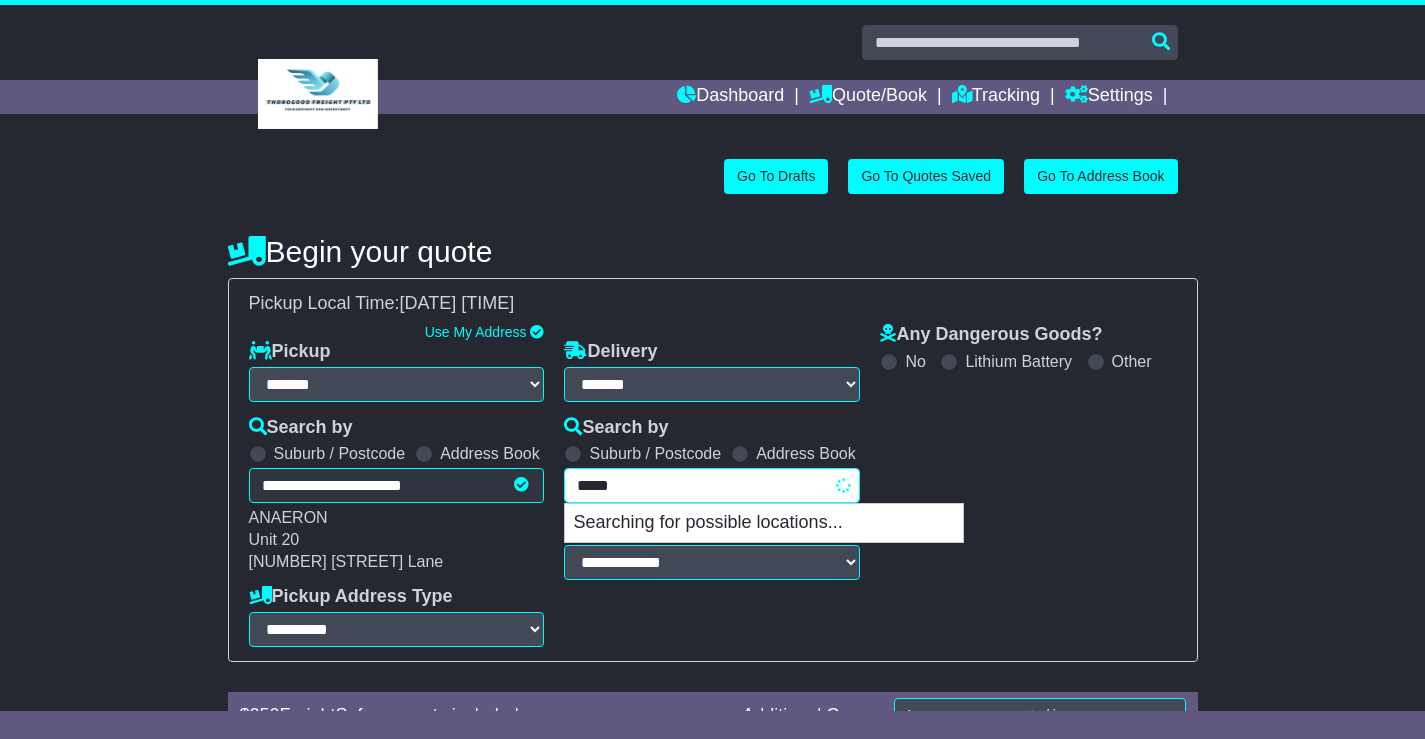 type on "******" 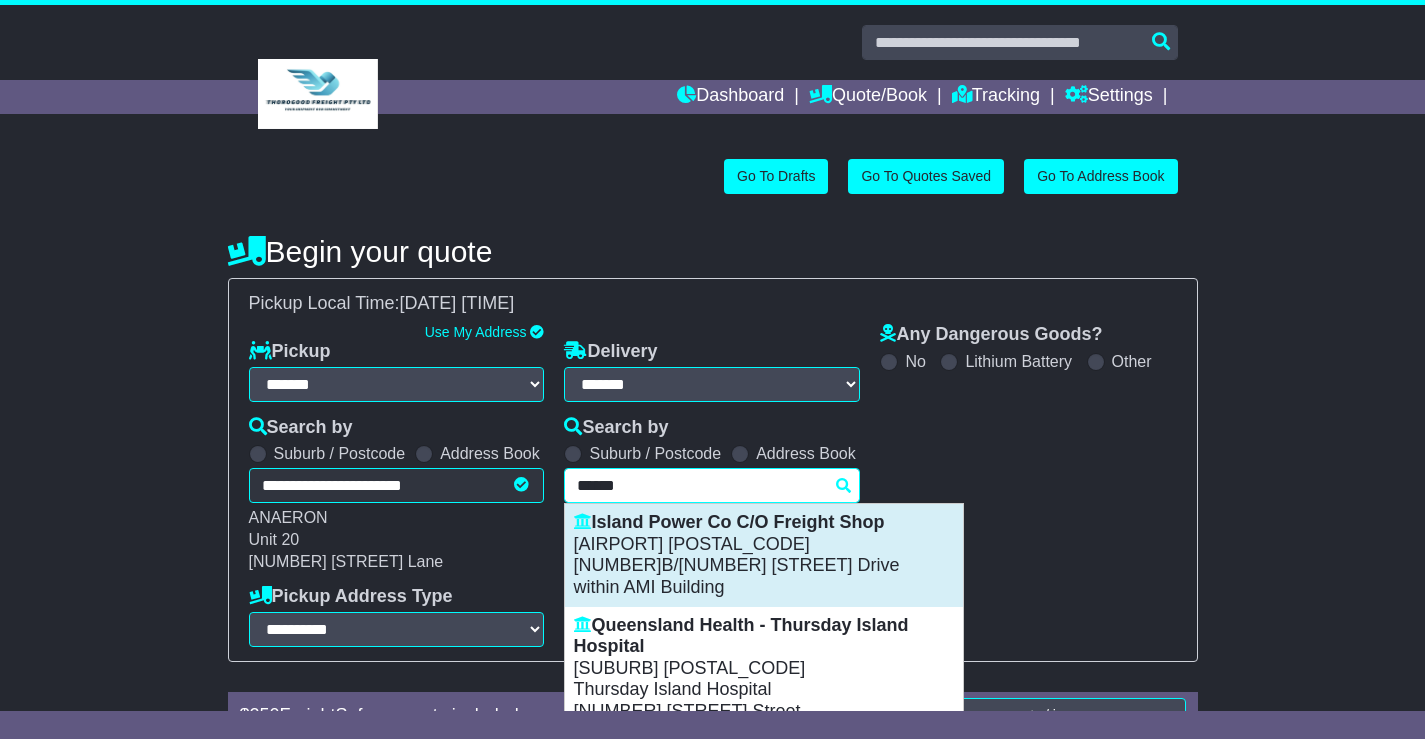 click on "[NUMBER]/[NUMBER] [STREET]" at bounding box center [764, 566] 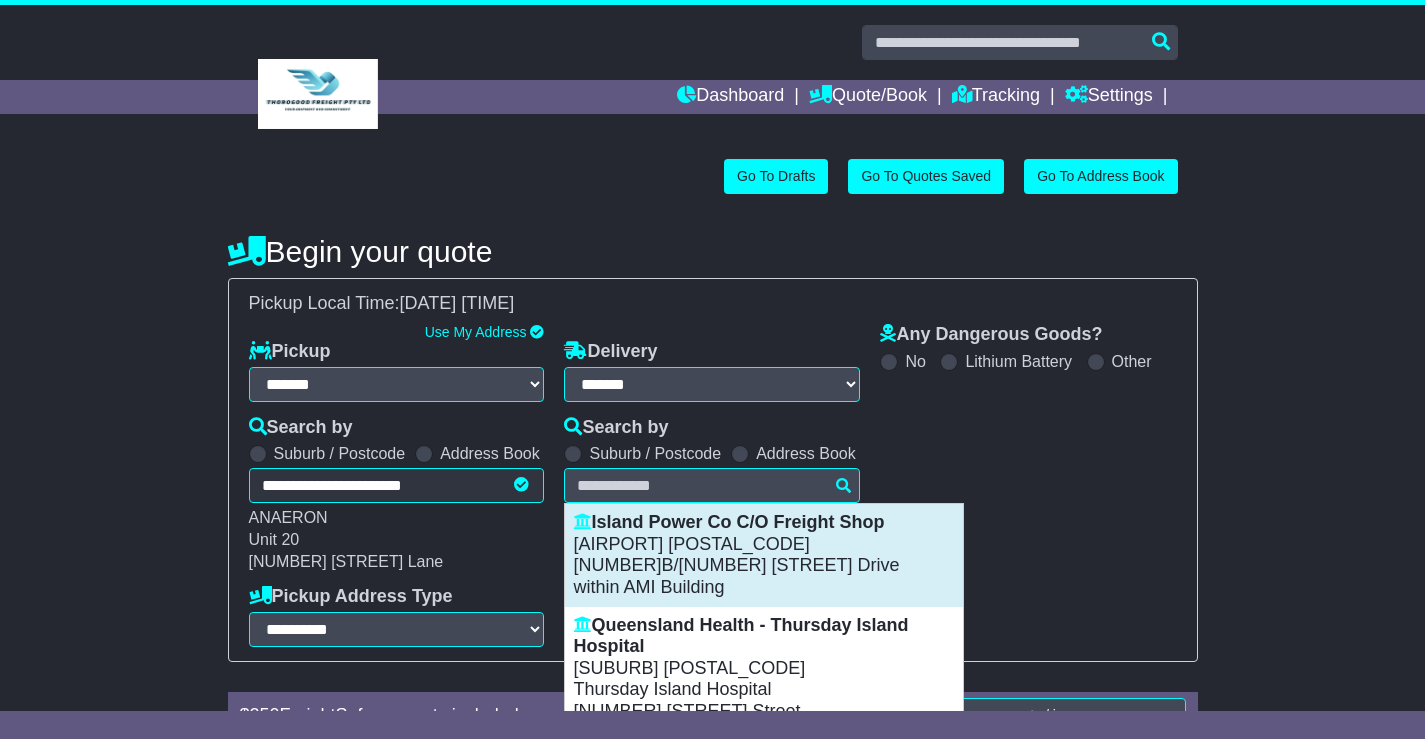 type on "**********" 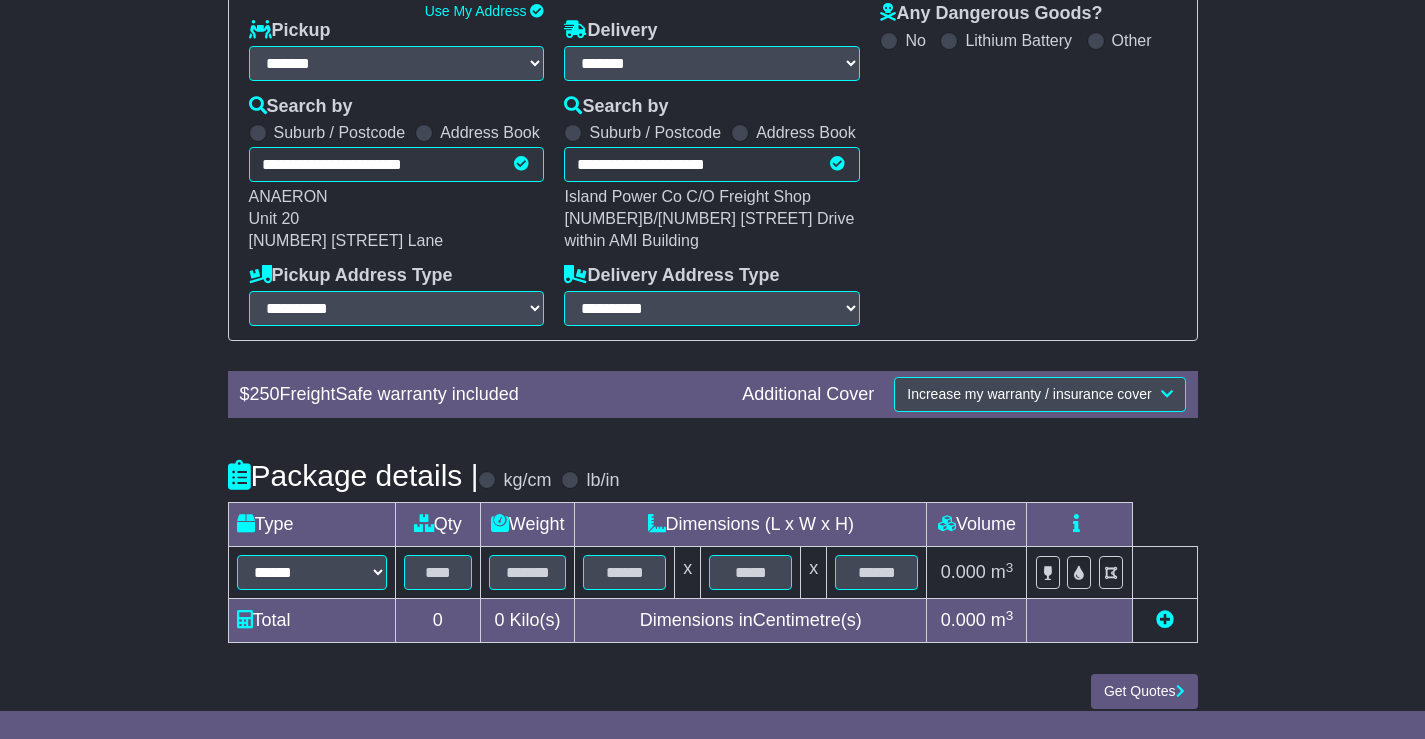 scroll, scrollTop: 341, scrollLeft: 0, axis: vertical 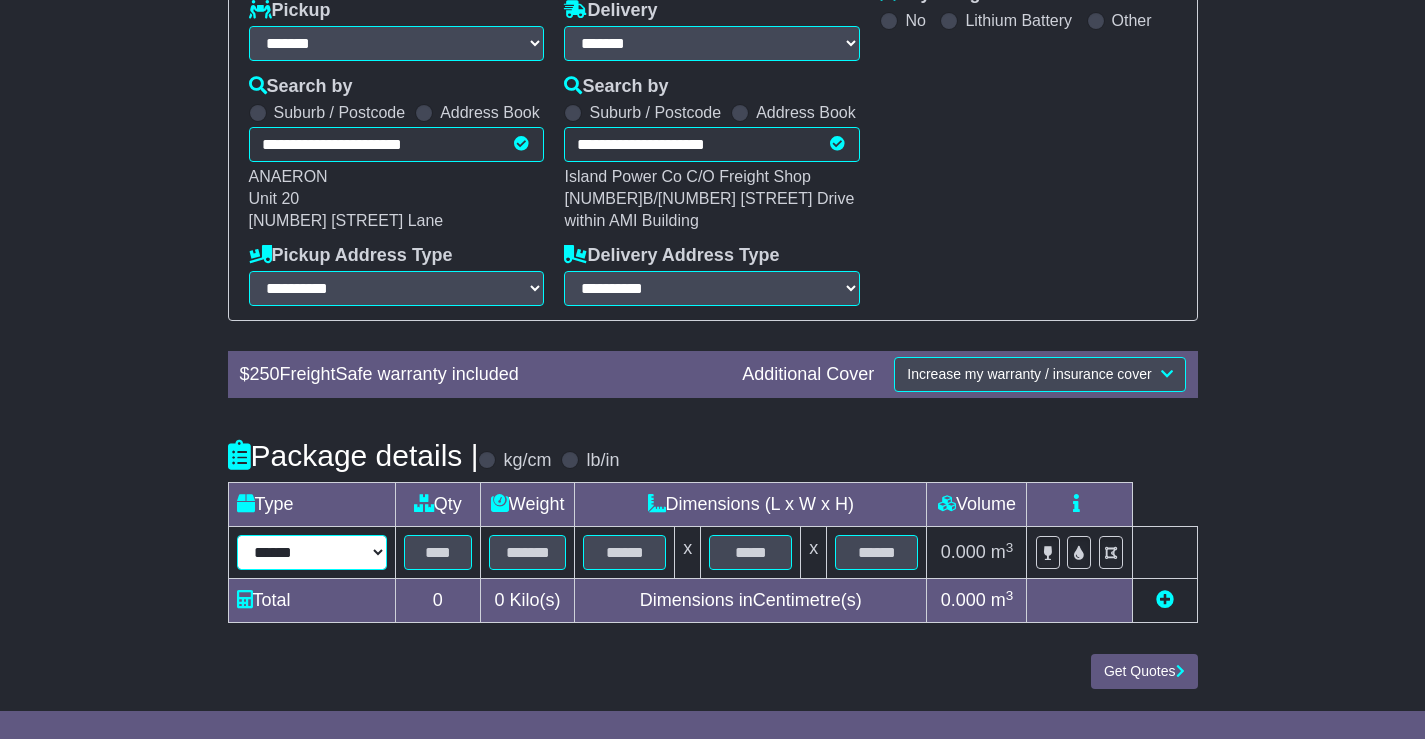 click on "****** ****** *** ******** ***** **** **** ****** *** *******" at bounding box center (312, 552) 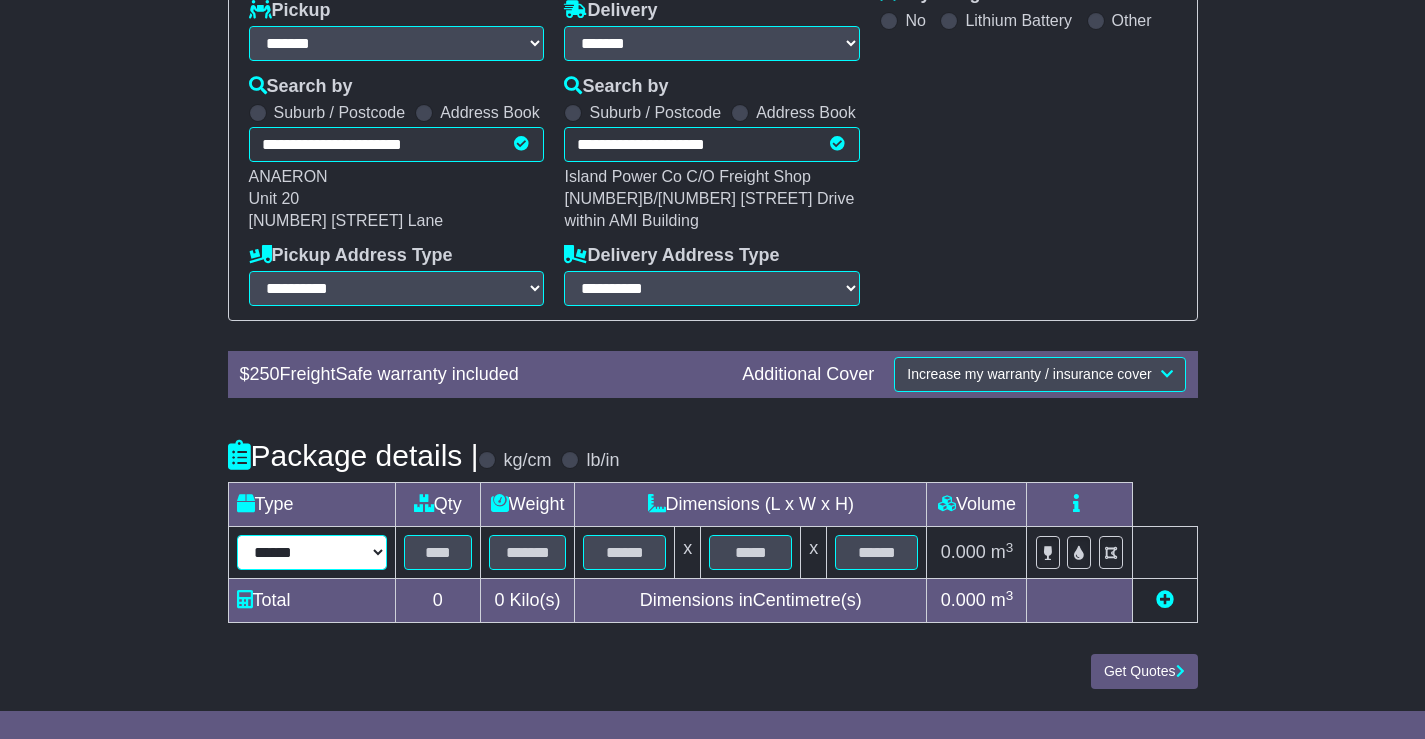 drag, startPoint x: 364, startPoint y: 551, endPoint x: 345, endPoint y: 539, distance: 22.472204 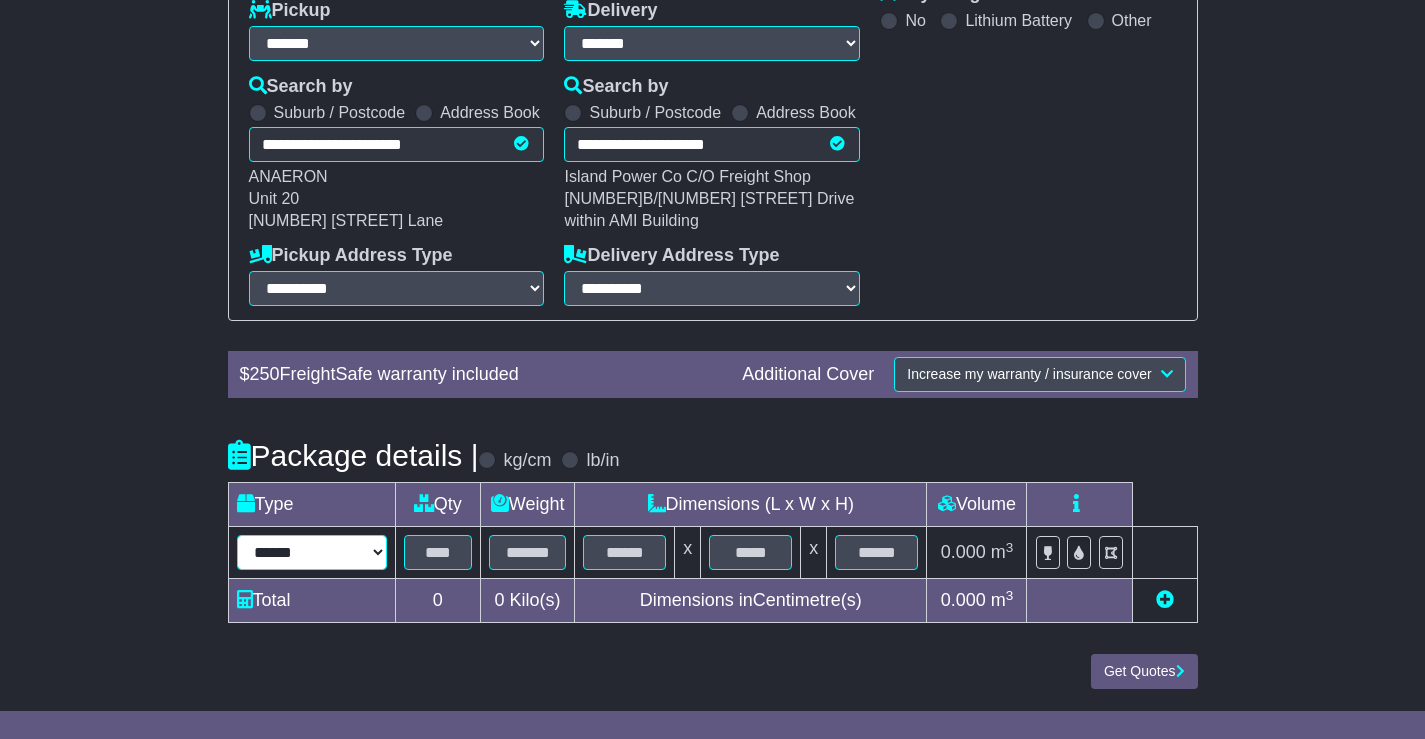 click on "****** ****** *** ******** ***** **** **** ****** *** *******" at bounding box center [312, 552] 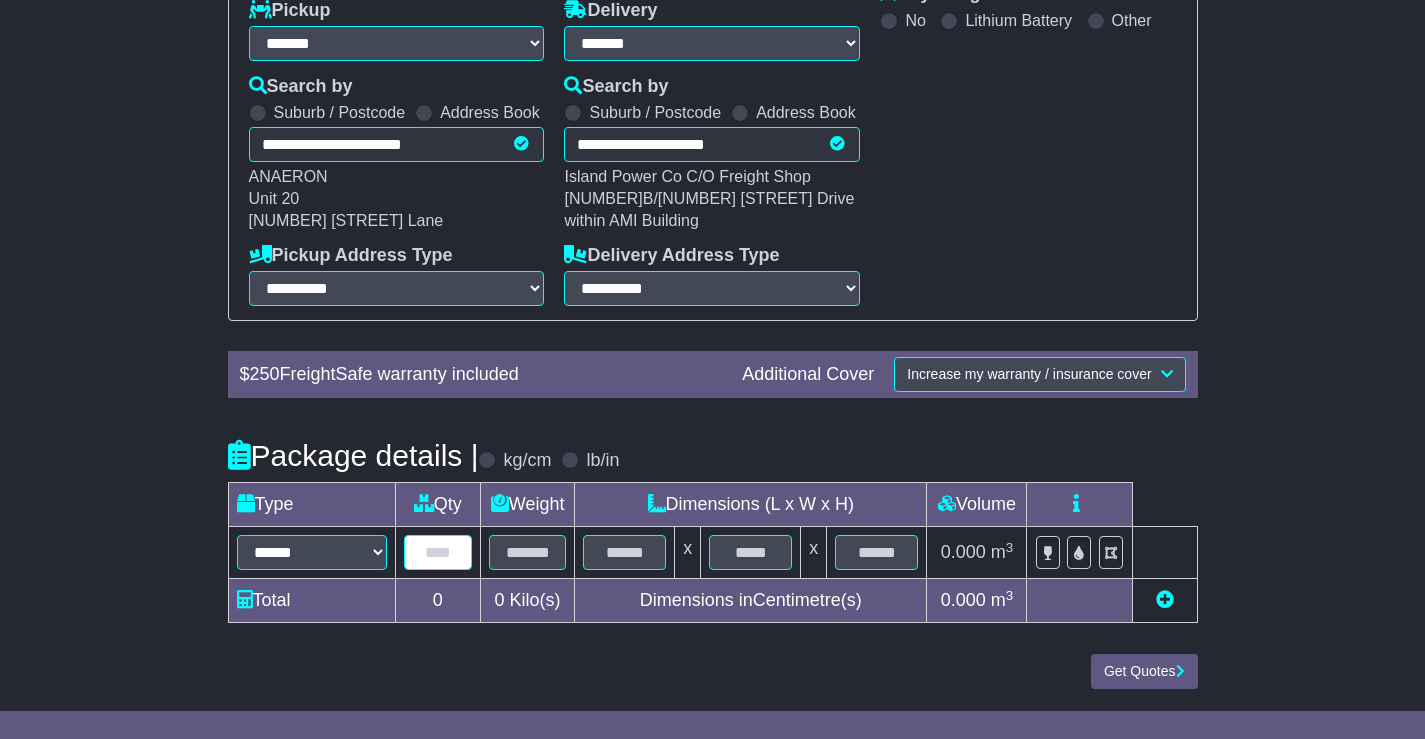 click at bounding box center [438, 552] 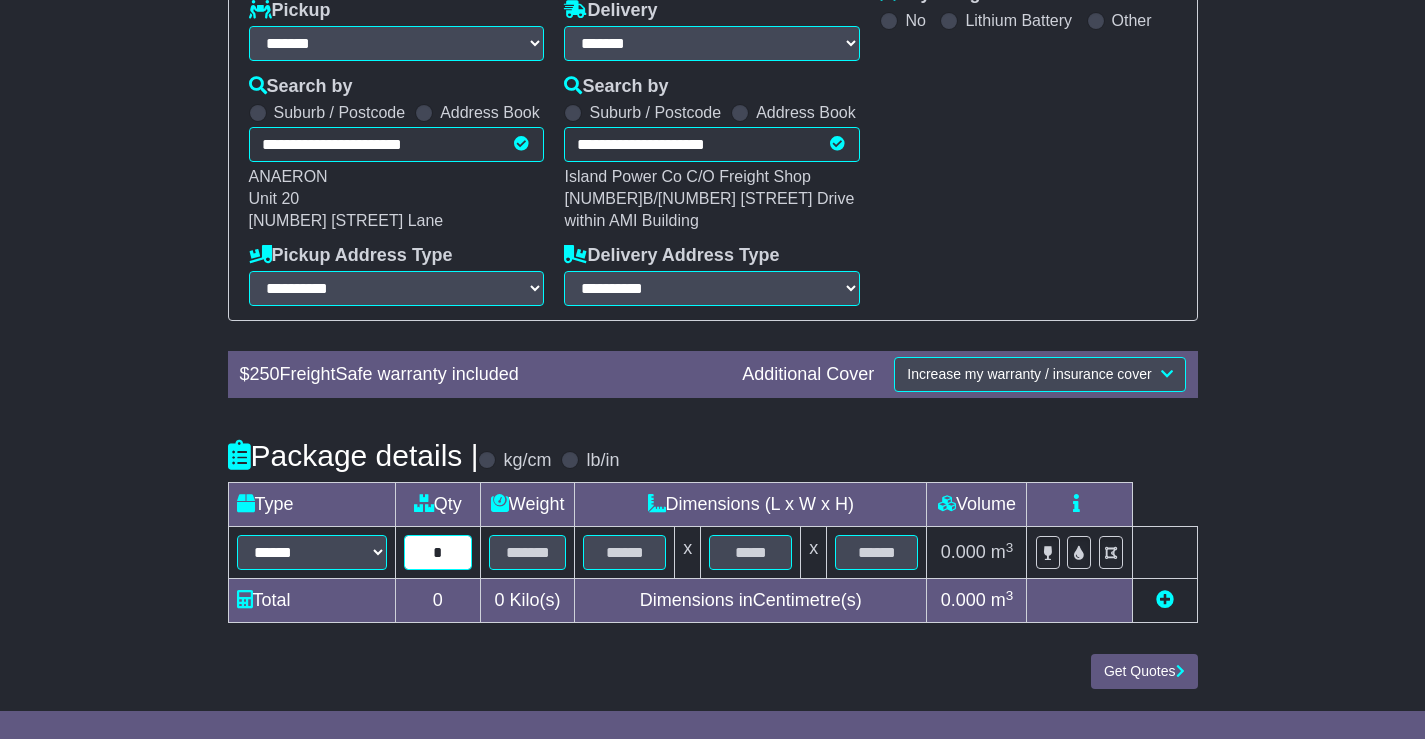 type on "*" 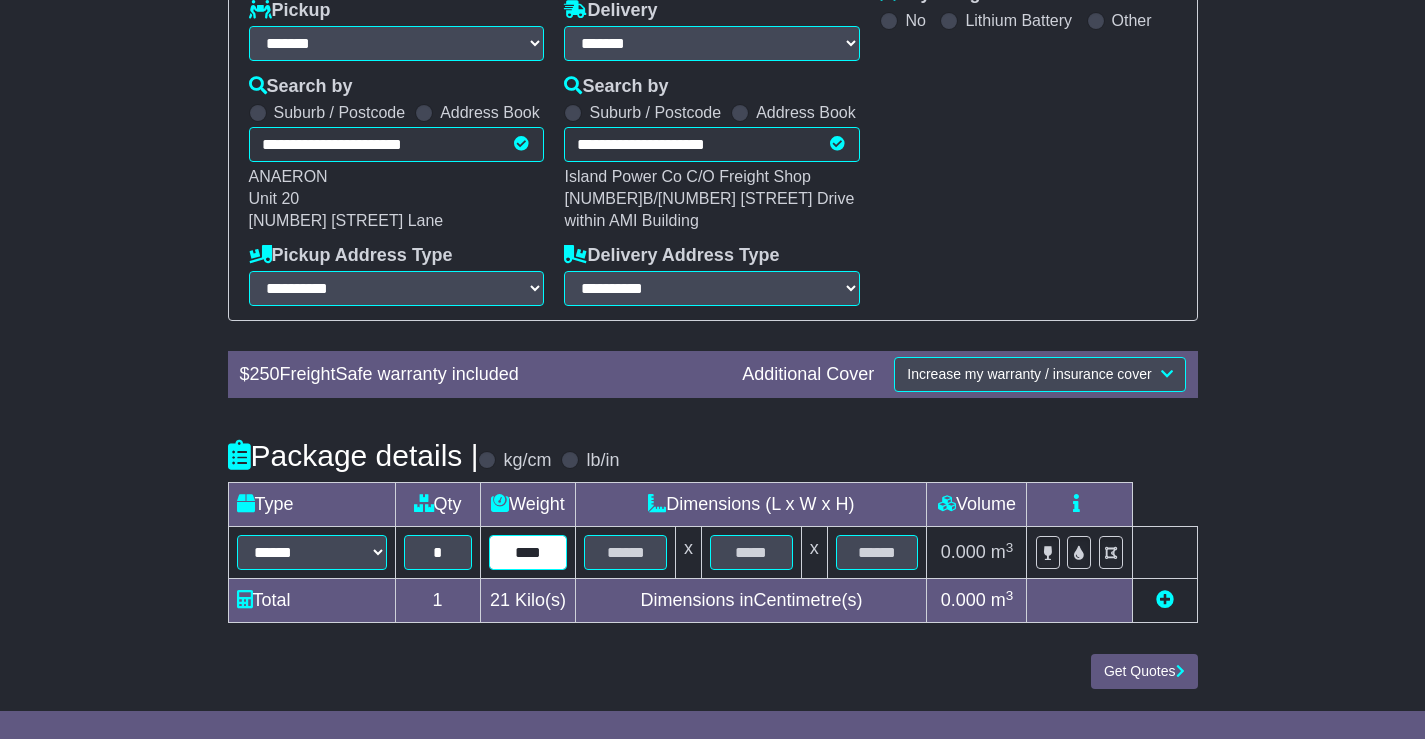 type on "****" 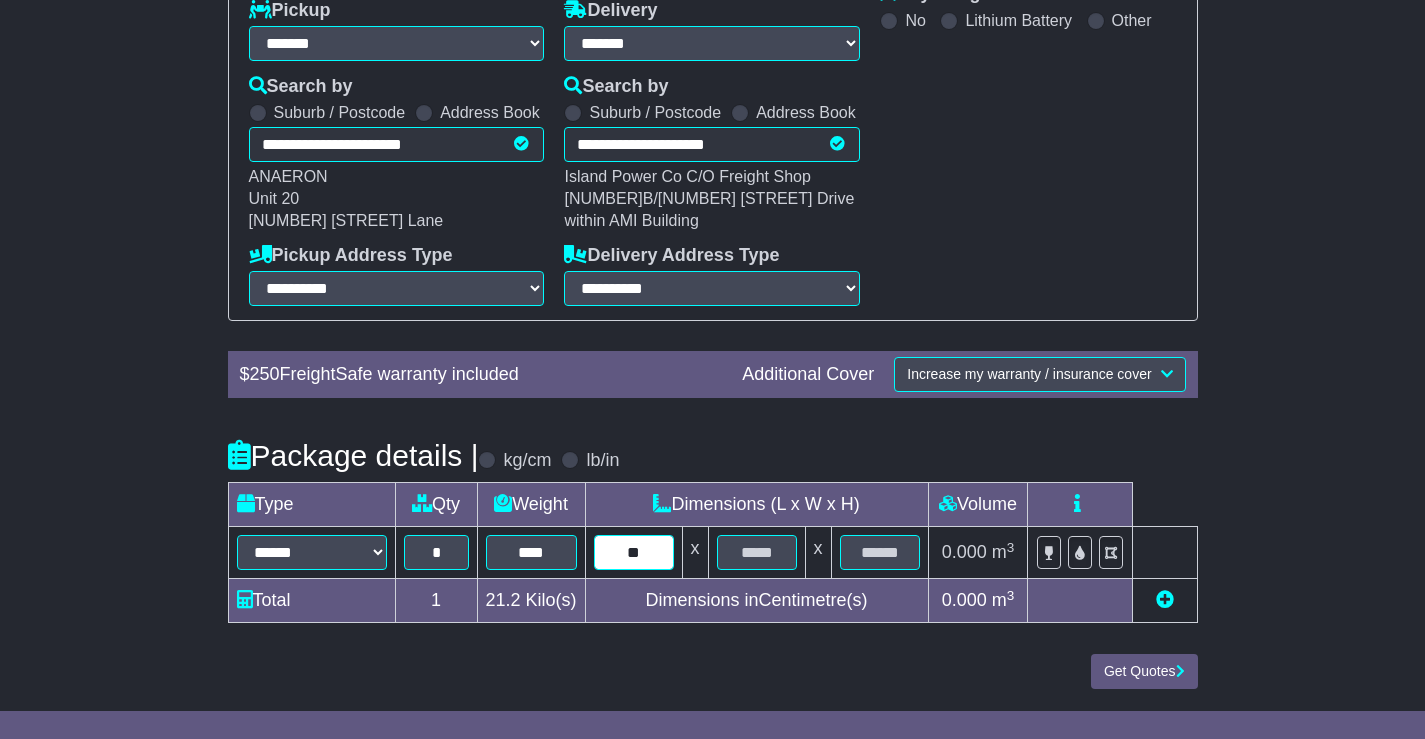 type on "**" 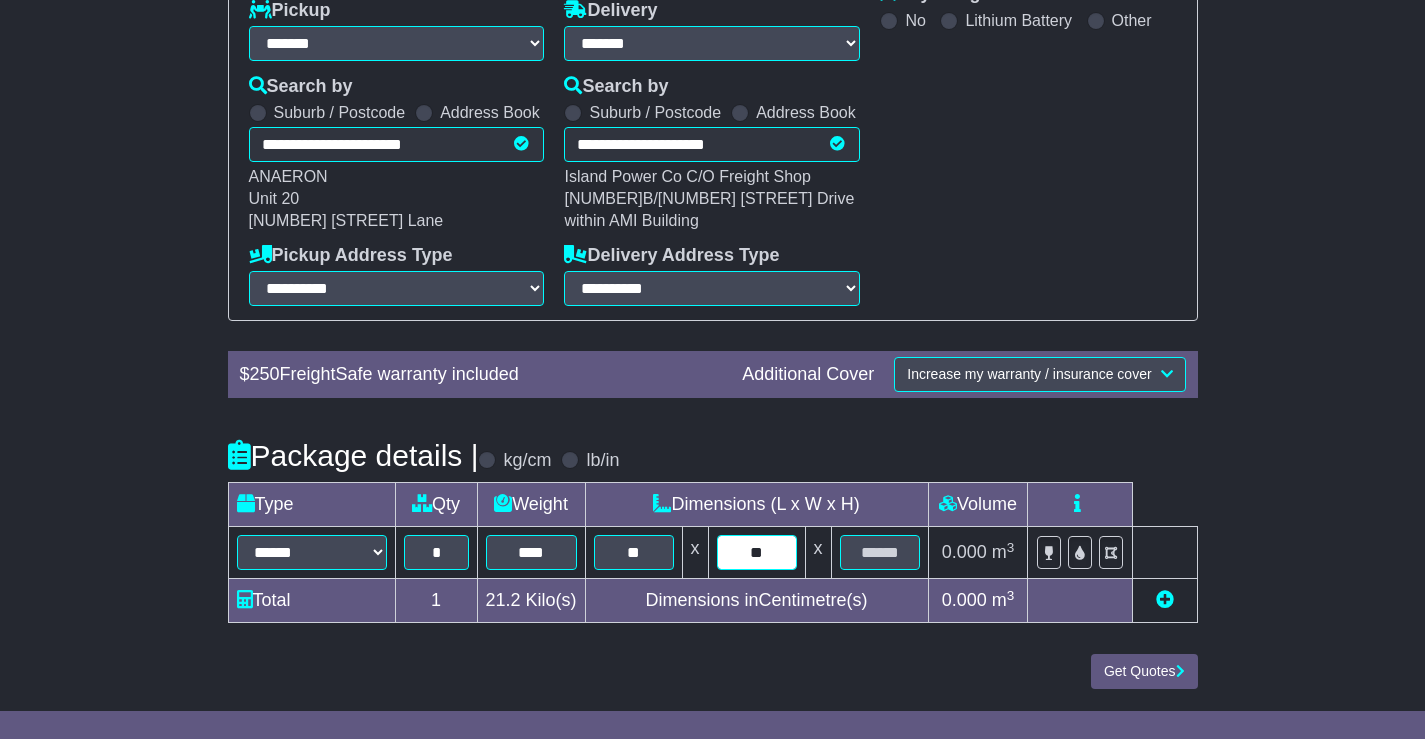 type on "**" 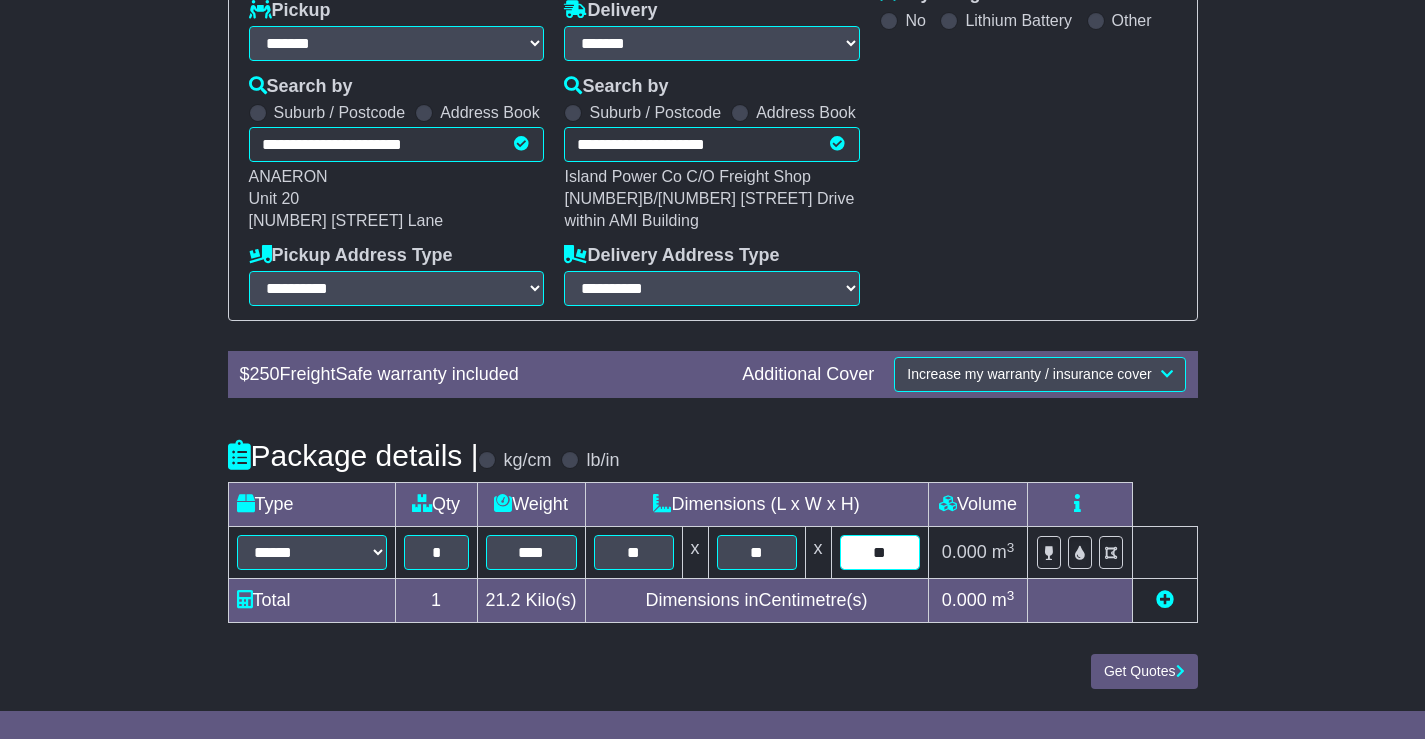 type on "**" 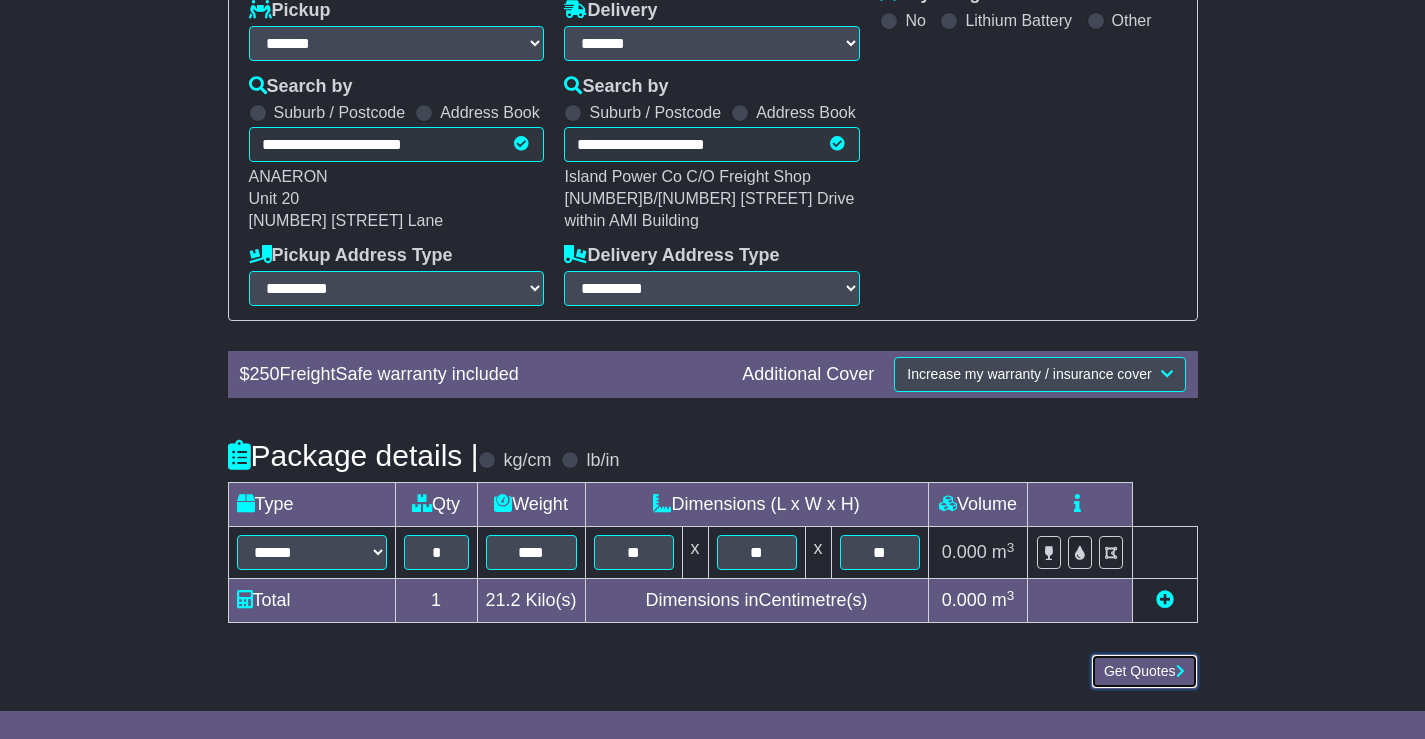 click on "Get Quotes" at bounding box center (1144, 671) 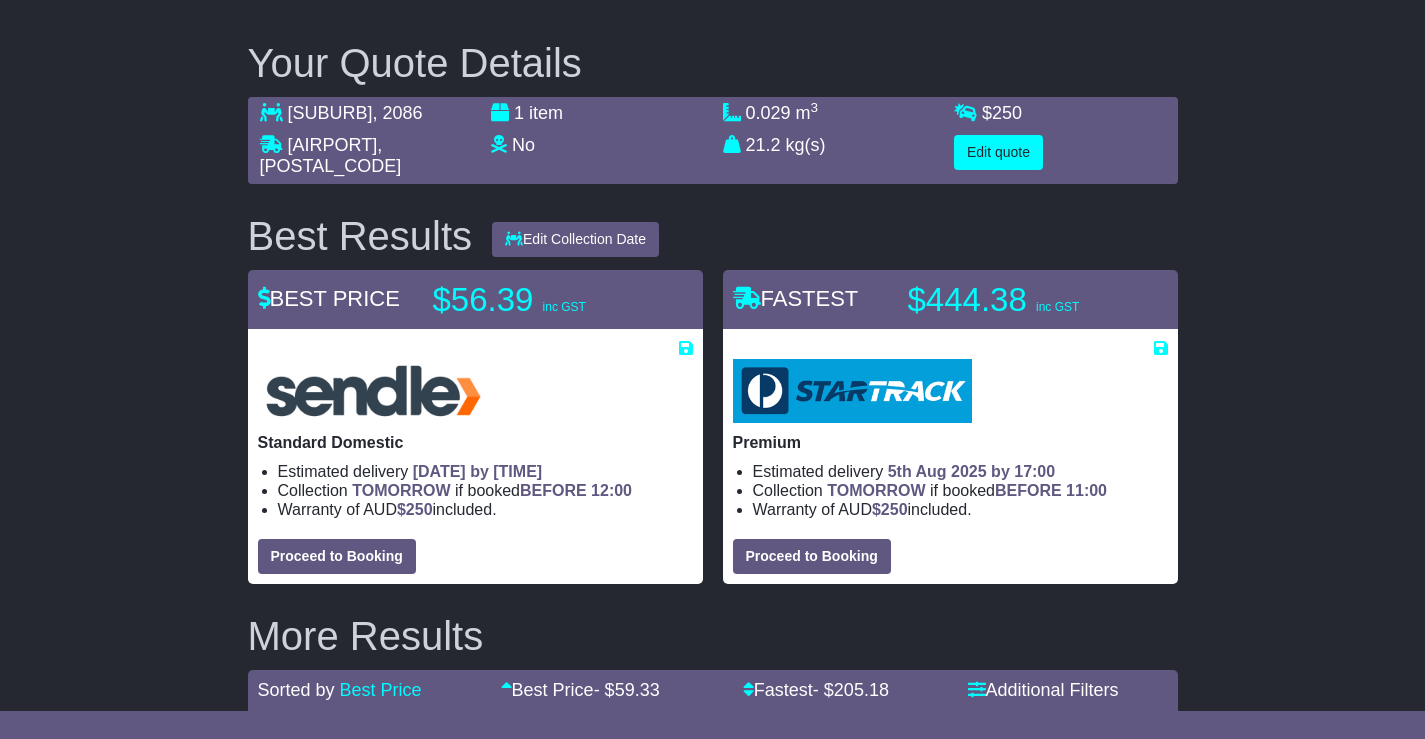 scroll, scrollTop: 0, scrollLeft: 0, axis: both 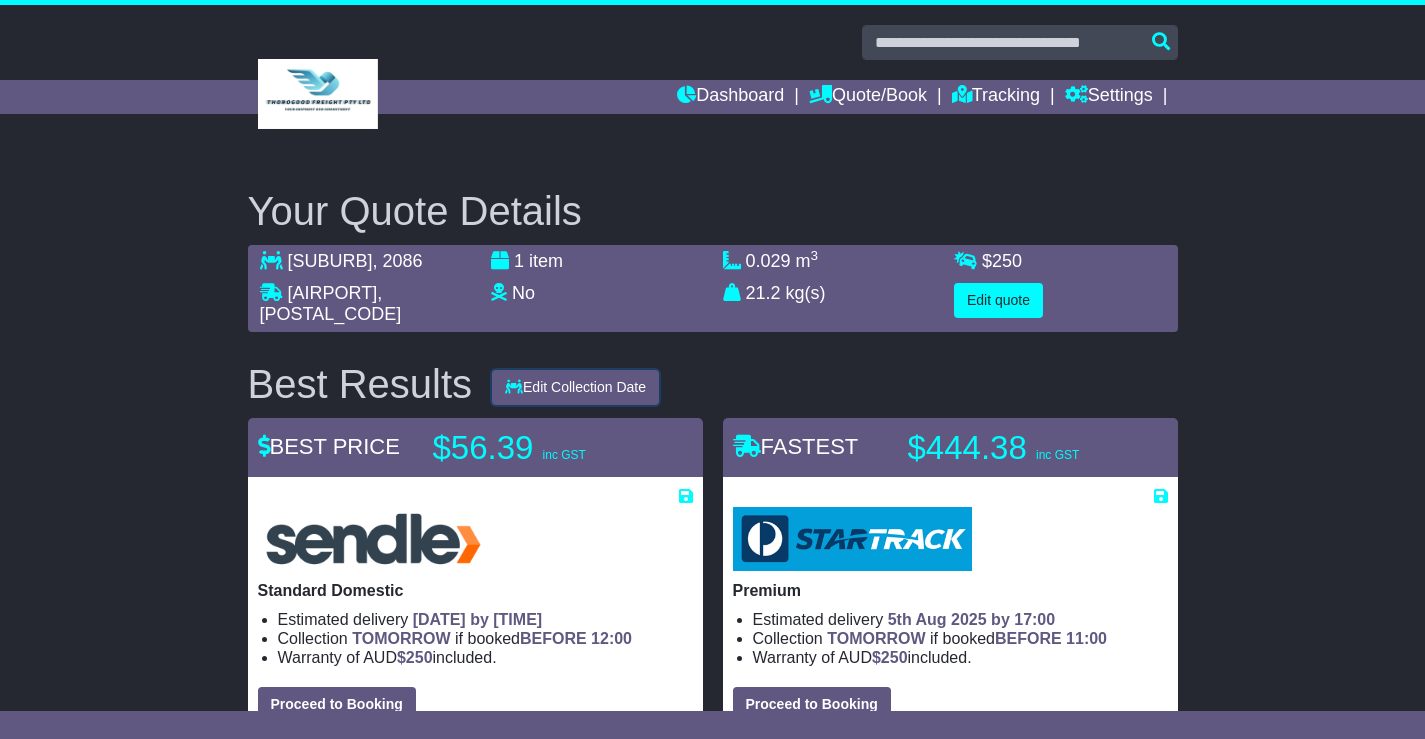 click on "Edit Collection Date" at bounding box center (575, 387) 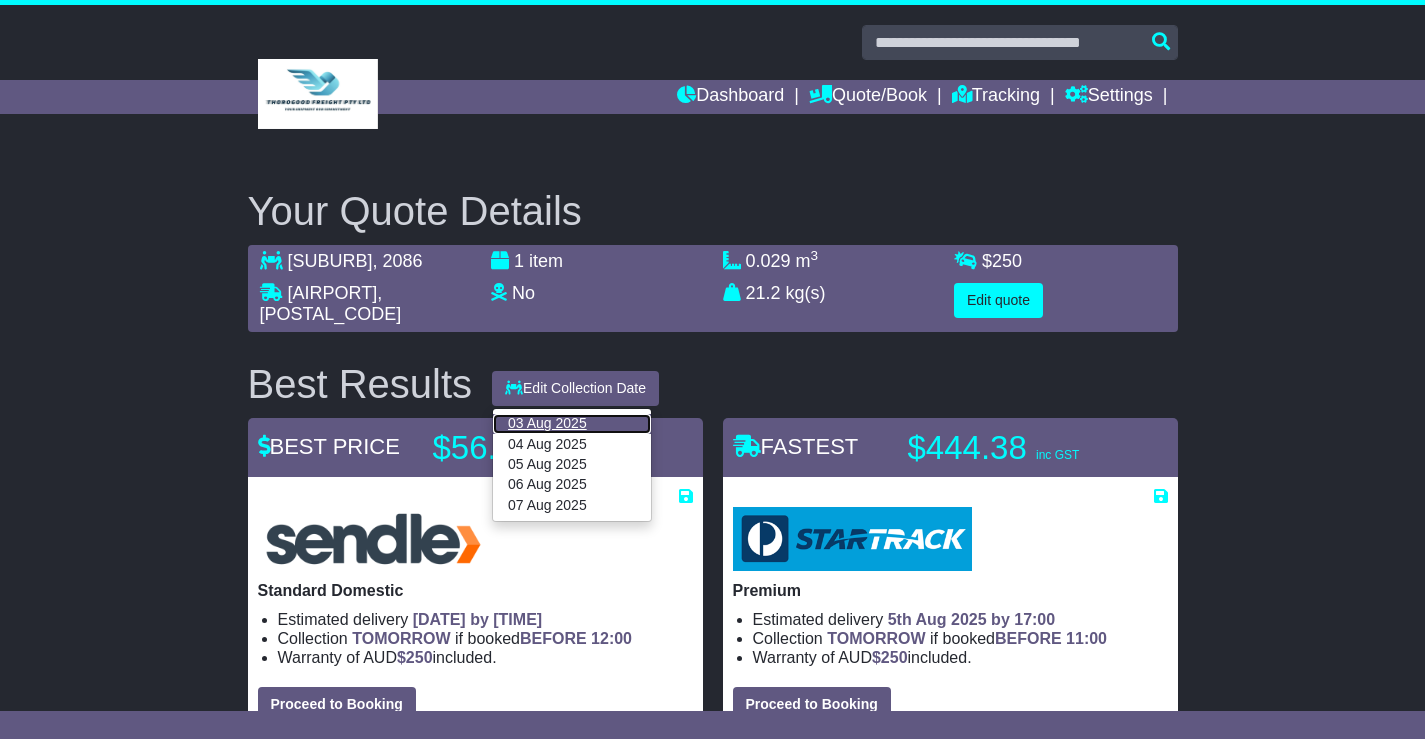click on "03 Aug 2025" at bounding box center [572, 424] 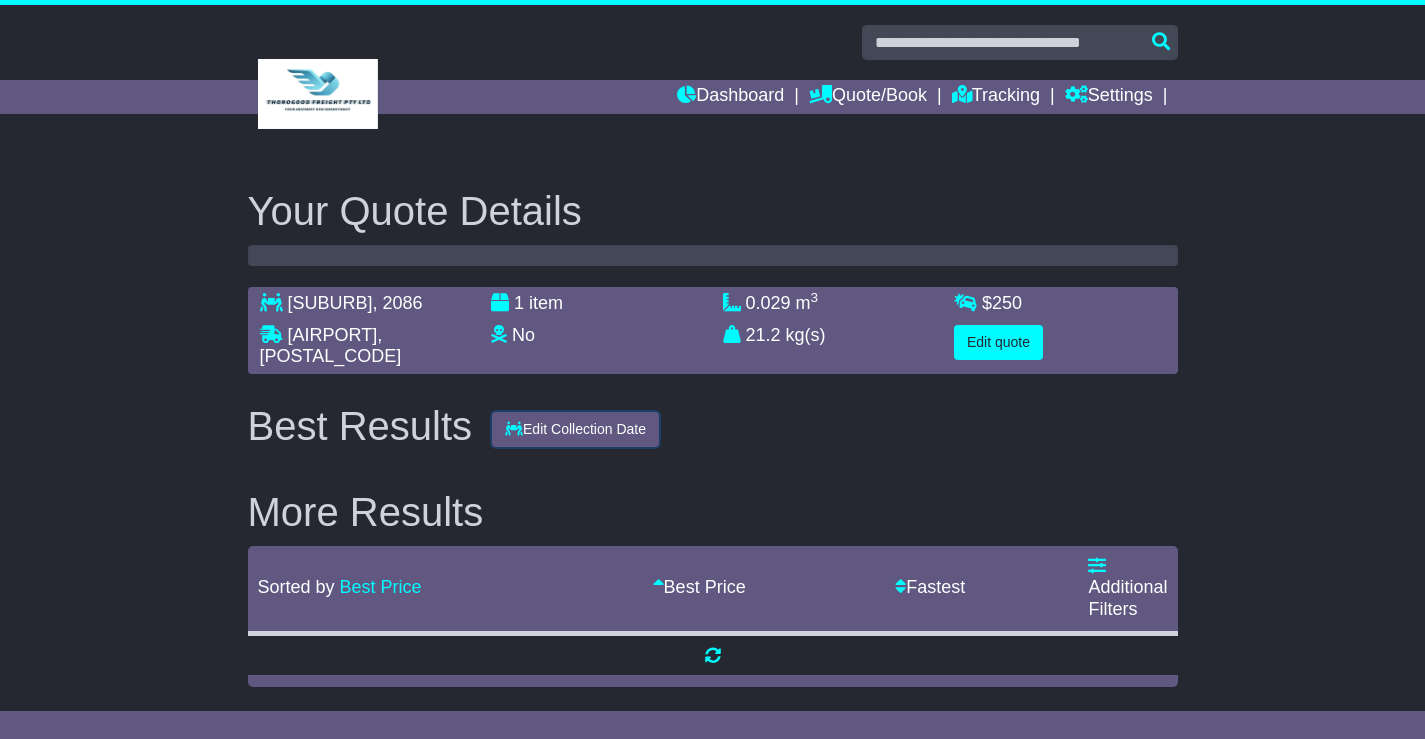 click on "Edit Collection Date" at bounding box center (575, 429) 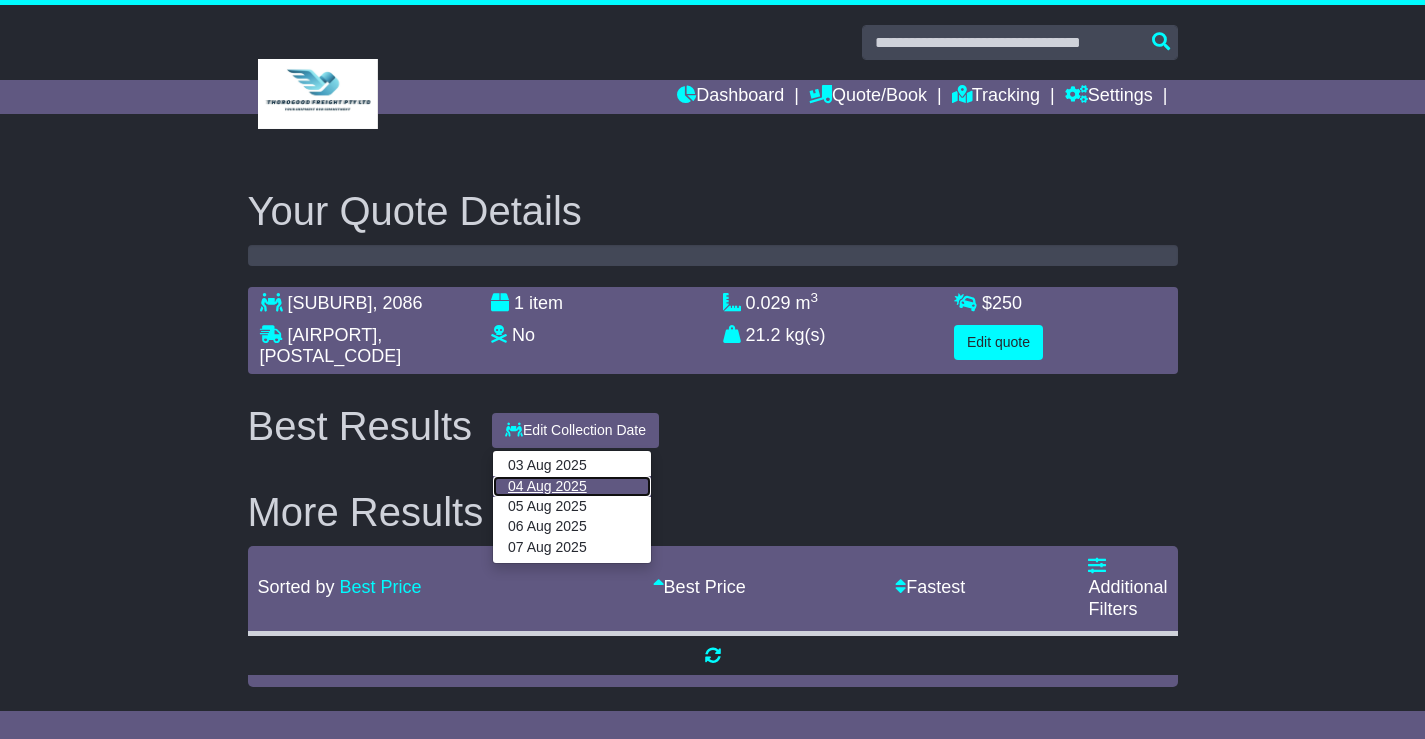 click on "04 Aug 2025" at bounding box center [572, 486] 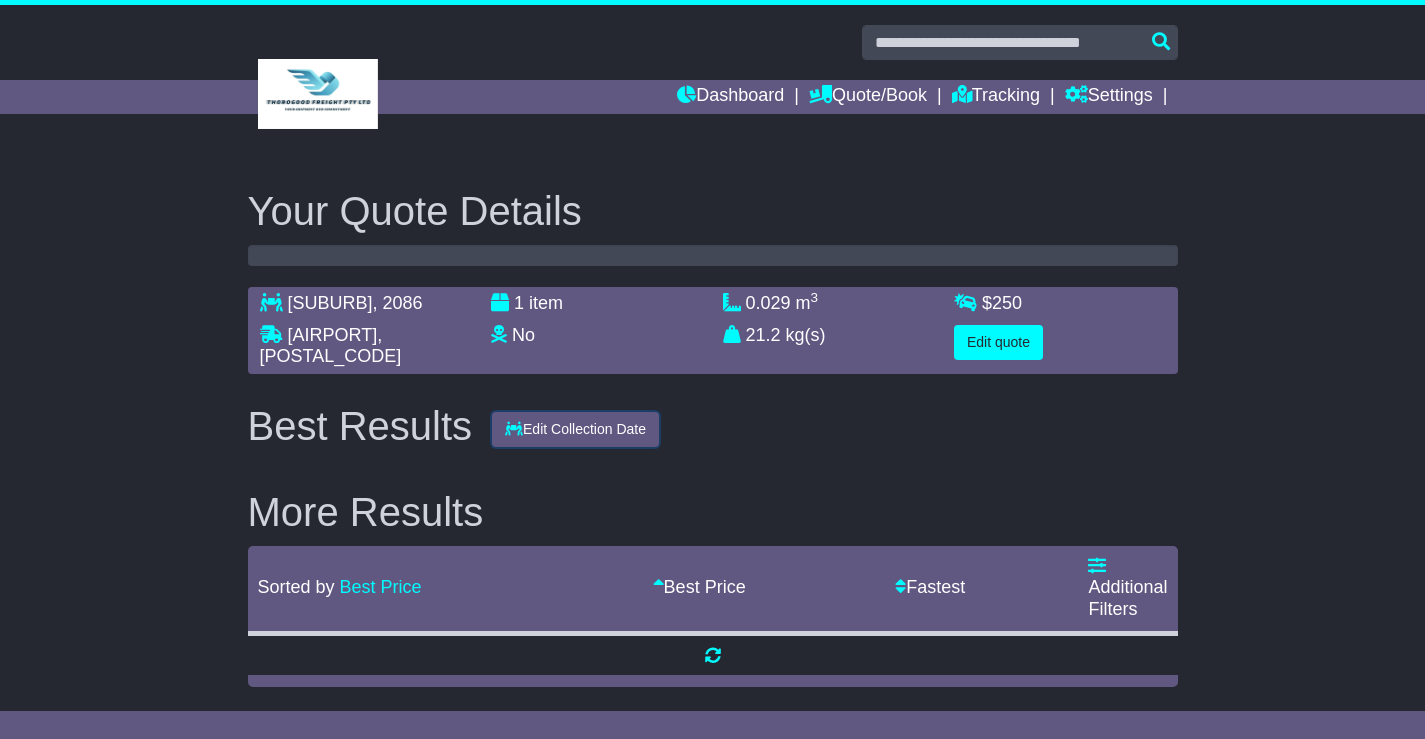 click on "Edit Collection Date" at bounding box center [575, 429] 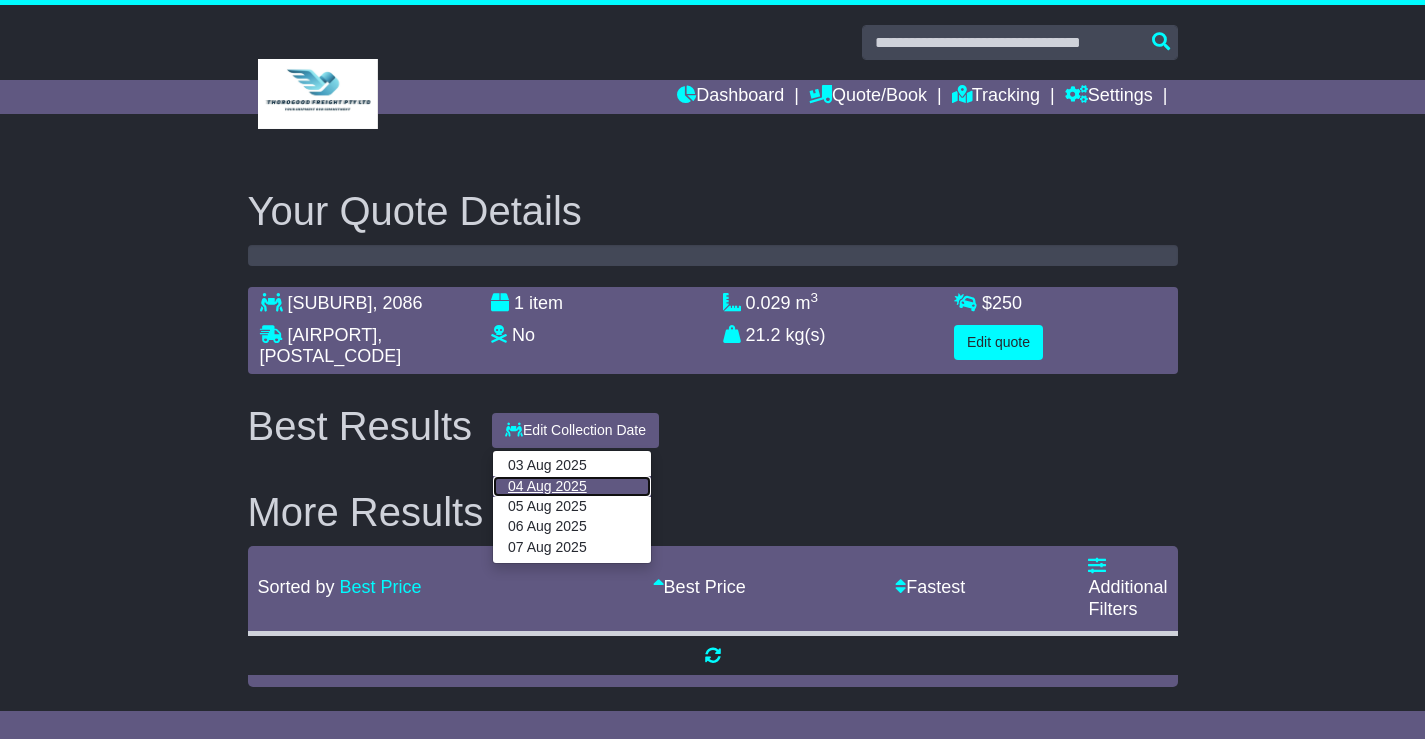 click on "04 Aug 2025" at bounding box center [572, 486] 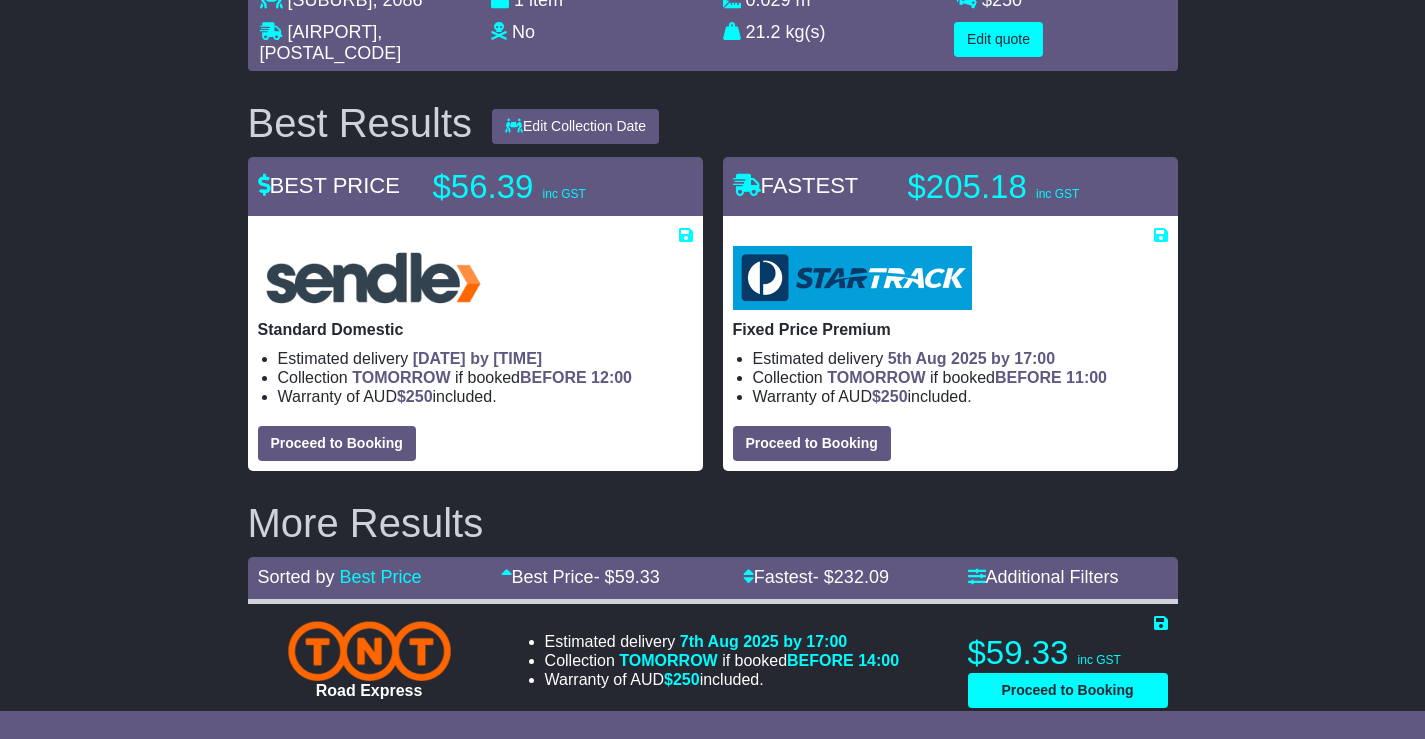 scroll, scrollTop: 320, scrollLeft: 0, axis: vertical 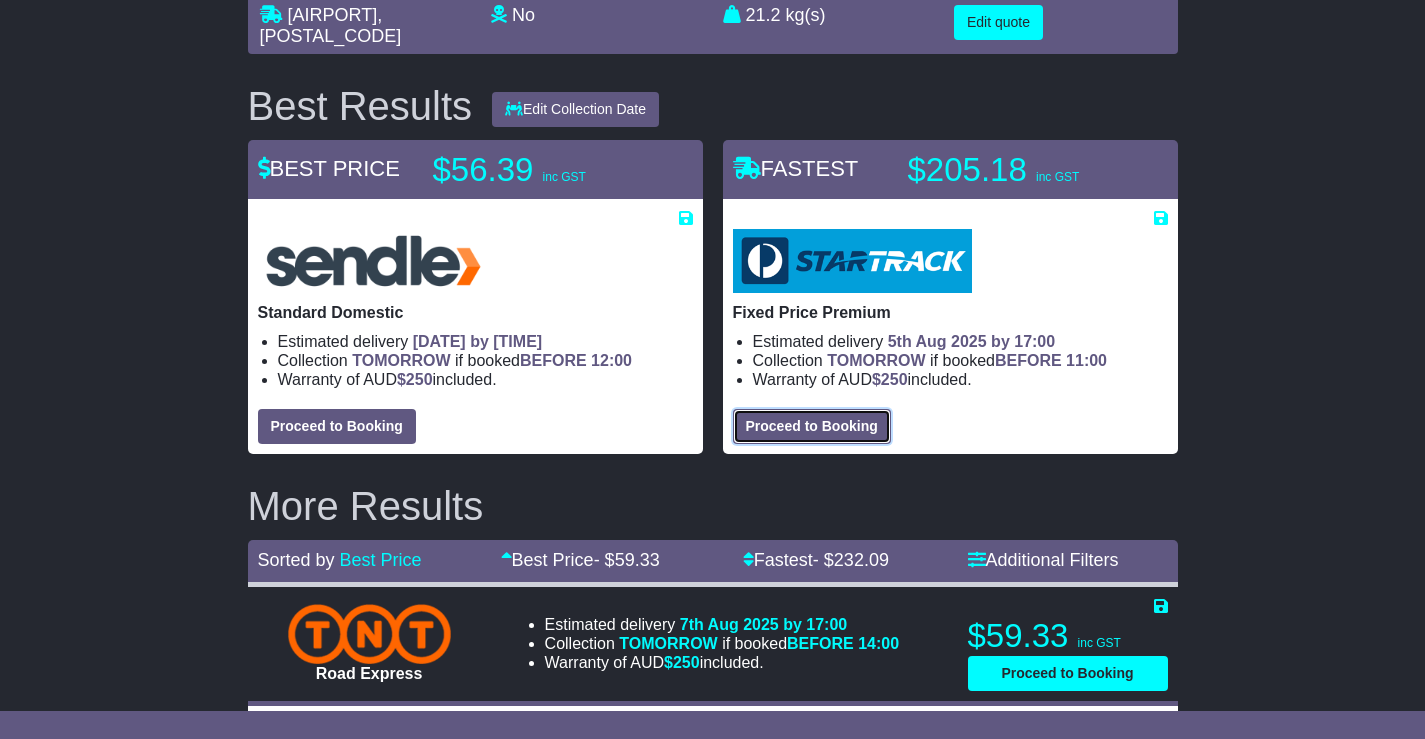 click on "Proceed to Booking" at bounding box center [812, 426] 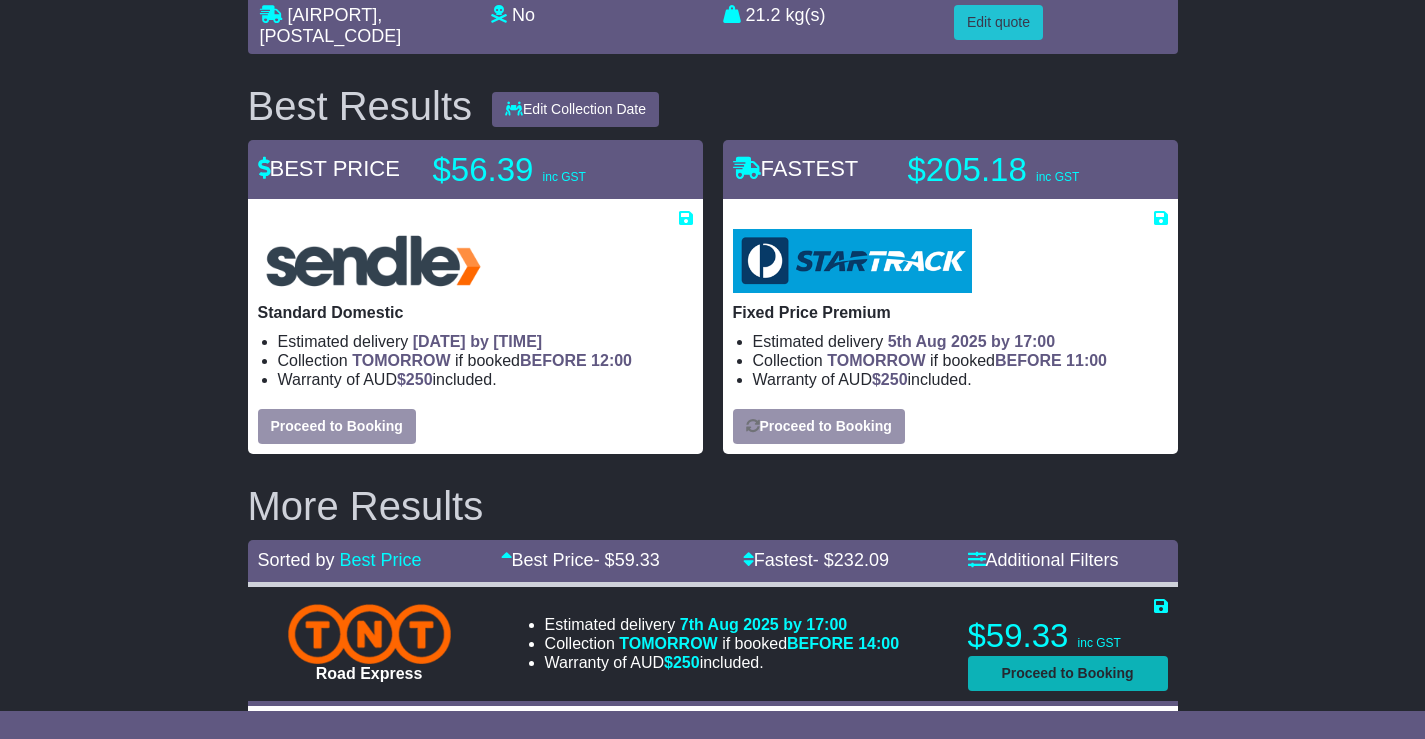 select on "***" 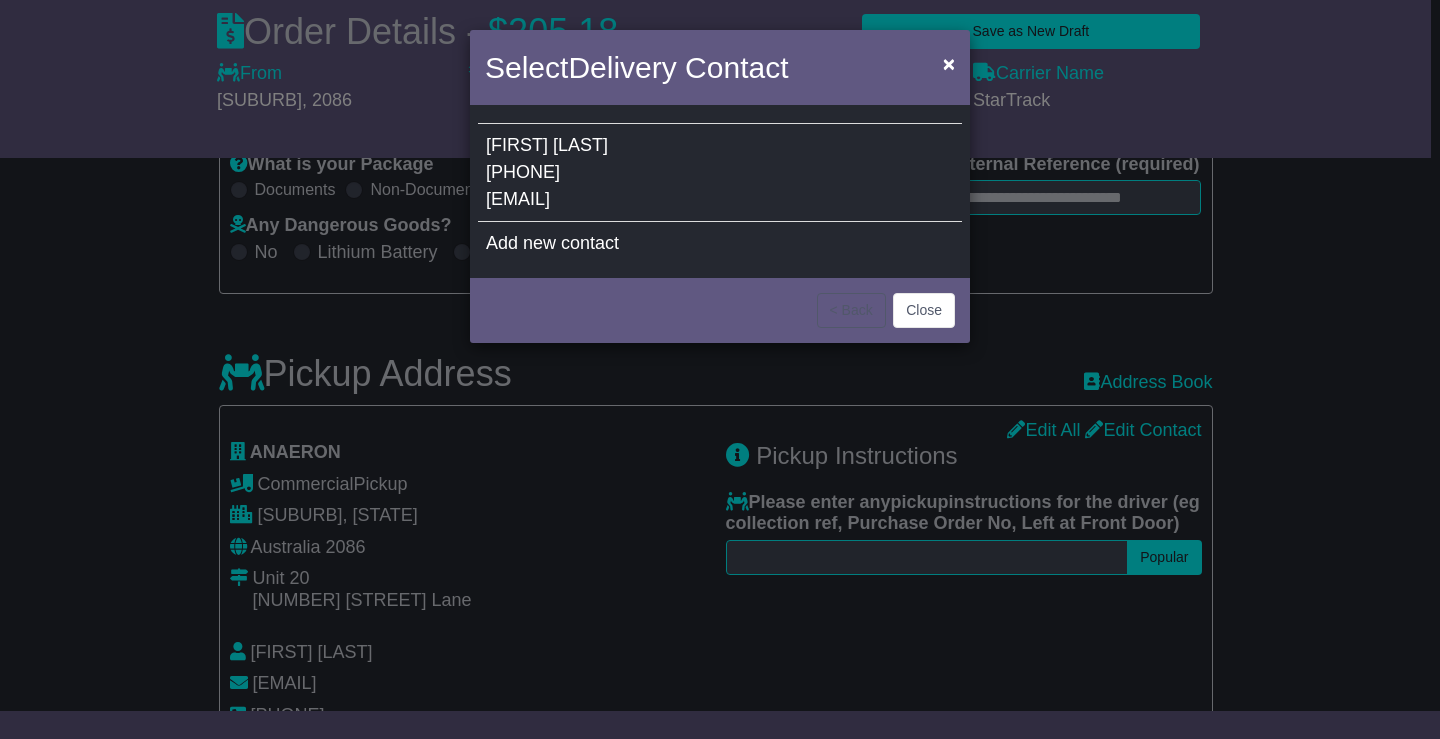 click on "0410506276" at bounding box center [523, 172] 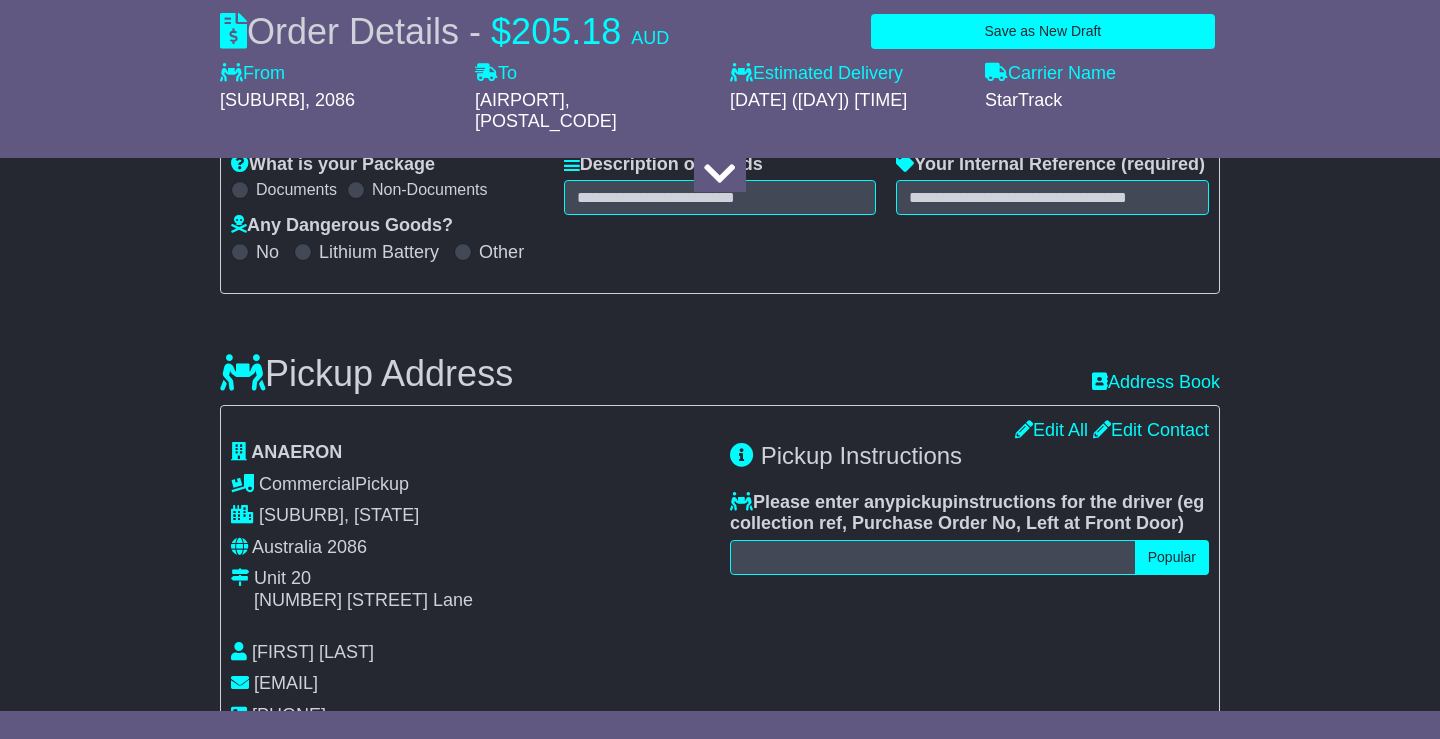 type on "*****" 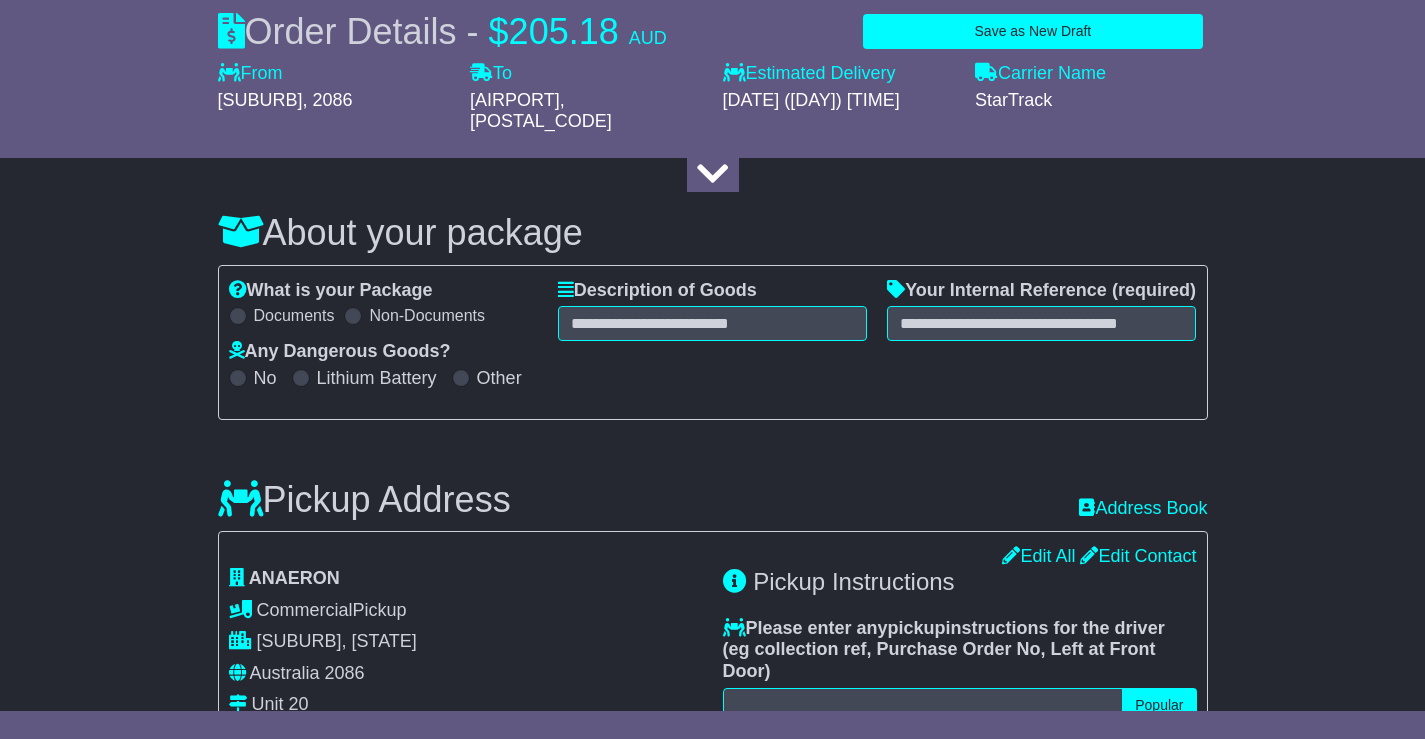 scroll, scrollTop: 20, scrollLeft: 0, axis: vertical 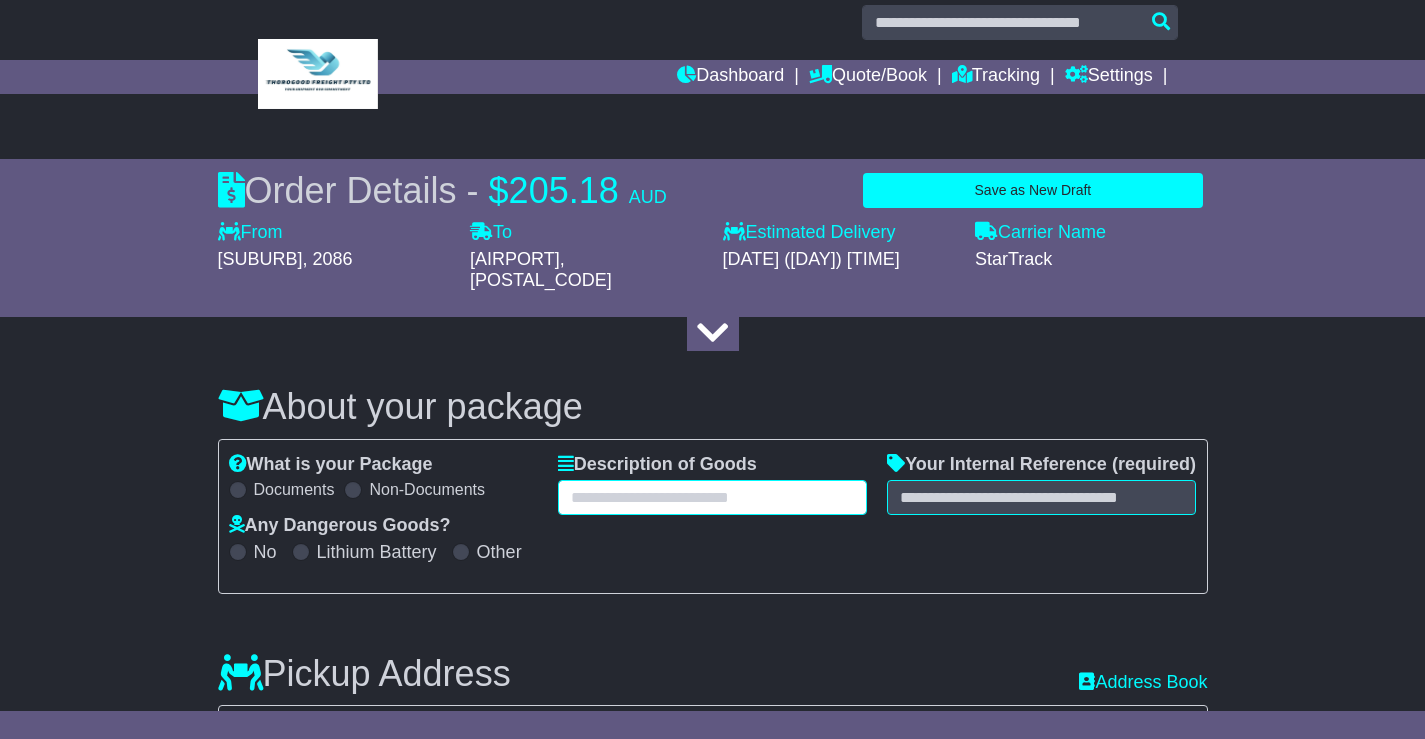 click at bounding box center (712, 497) 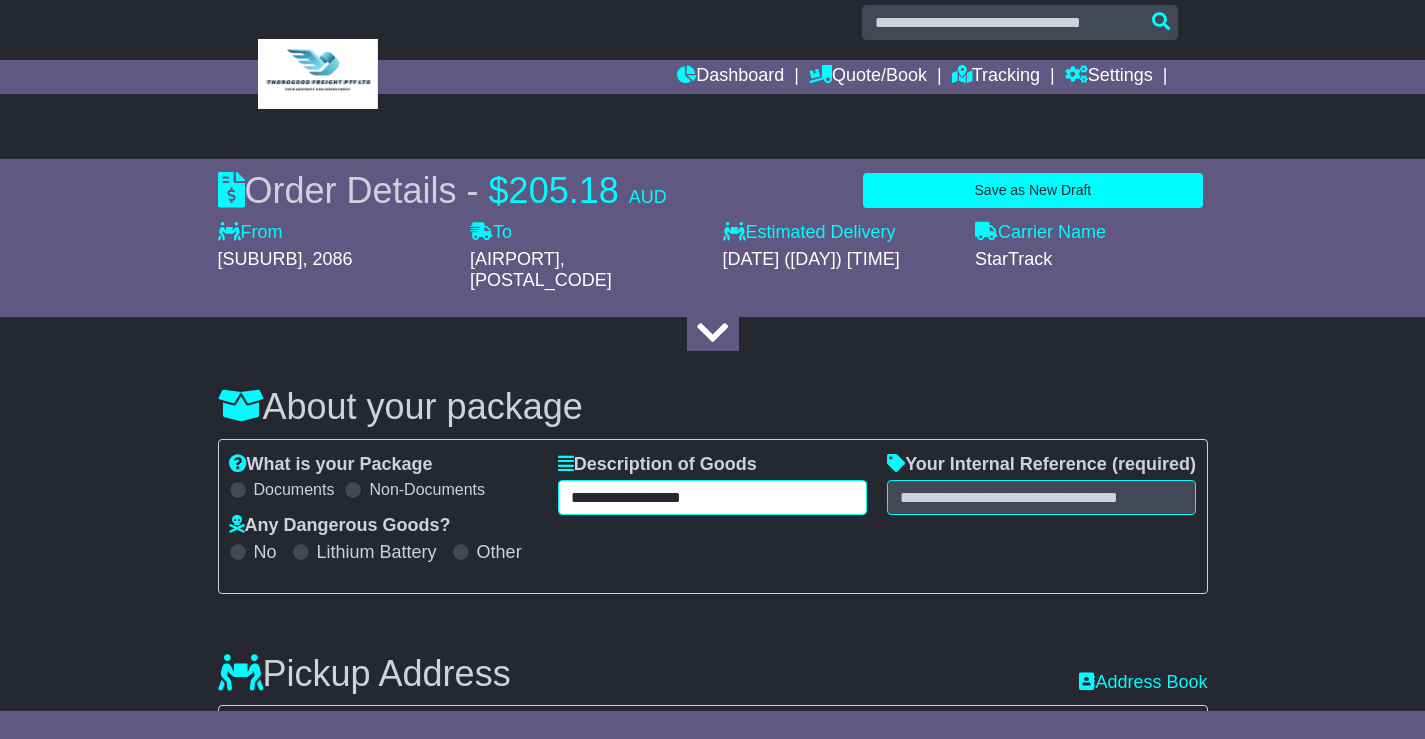 type on "**********" 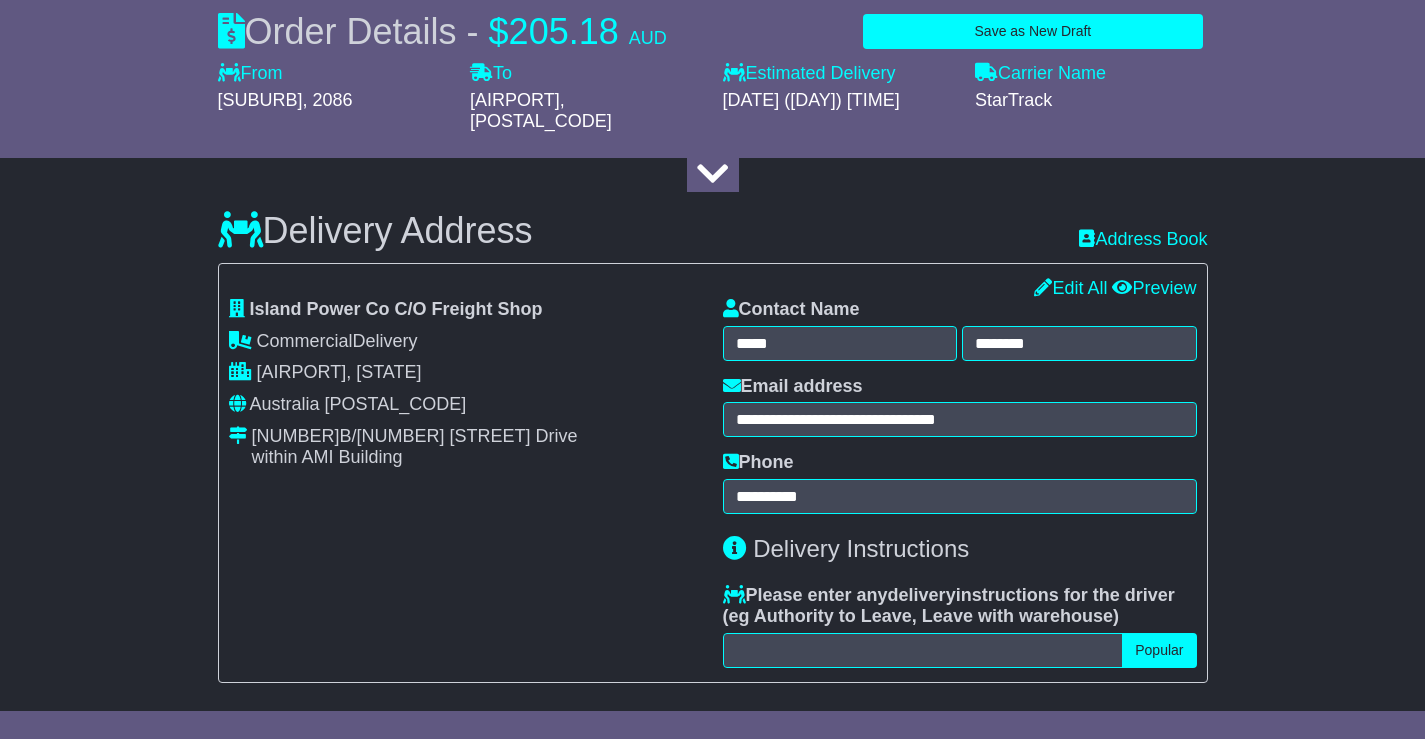 scroll, scrollTop: 920, scrollLeft: 0, axis: vertical 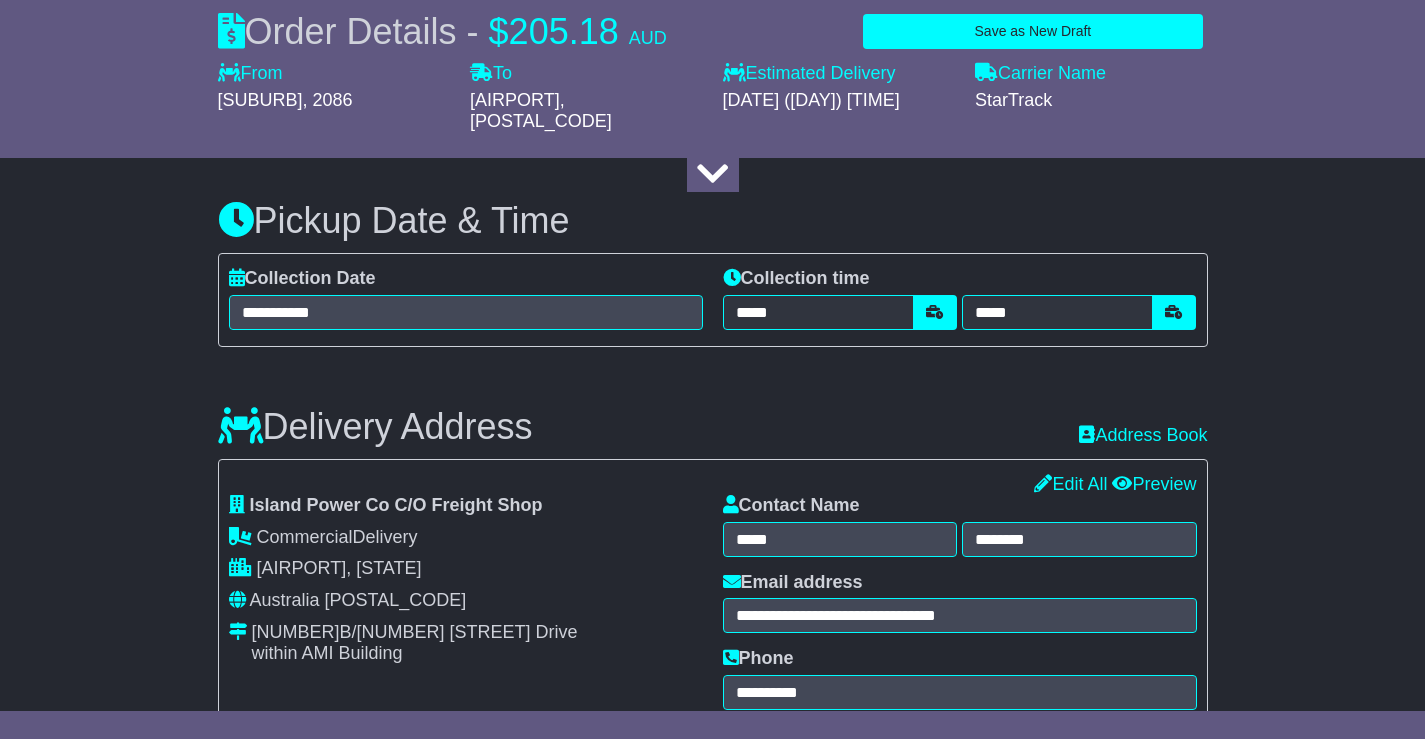 type on "**********" 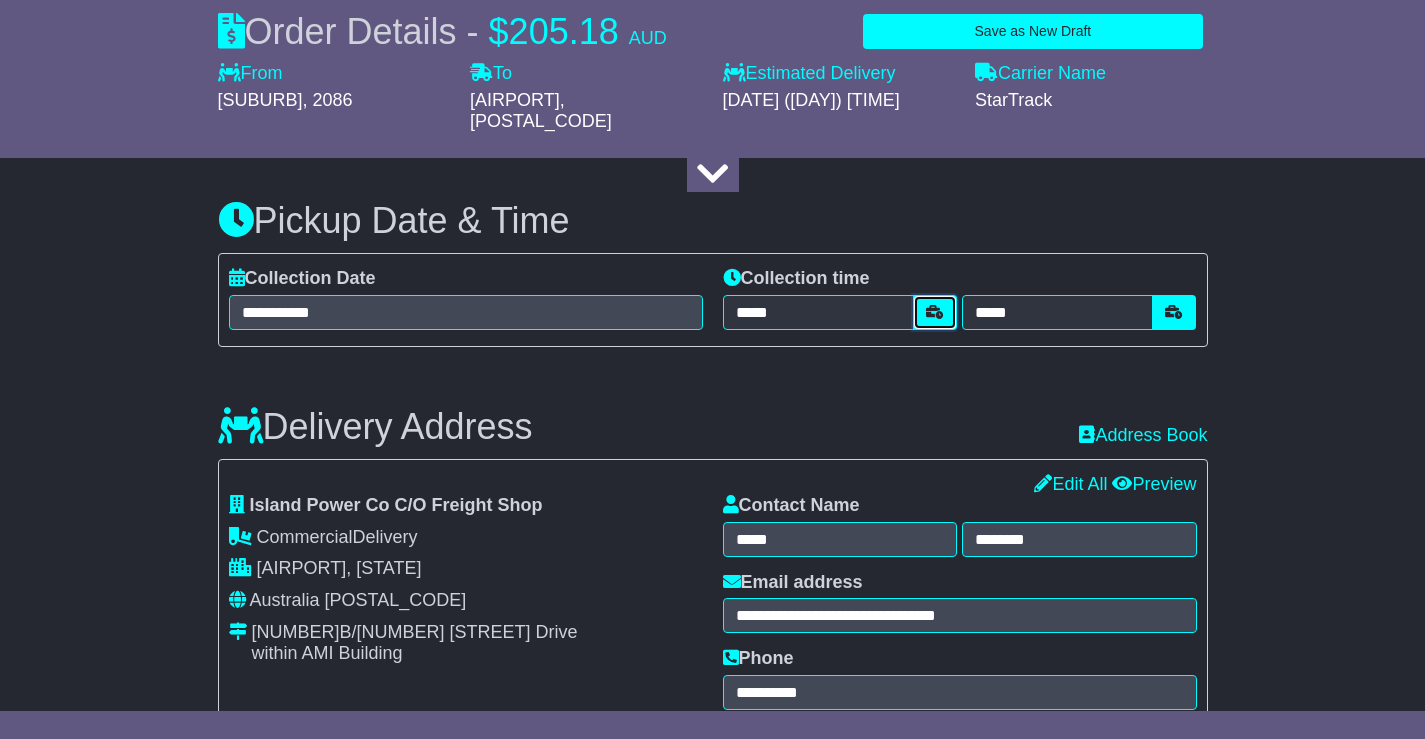 click at bounding box center [935, 312] 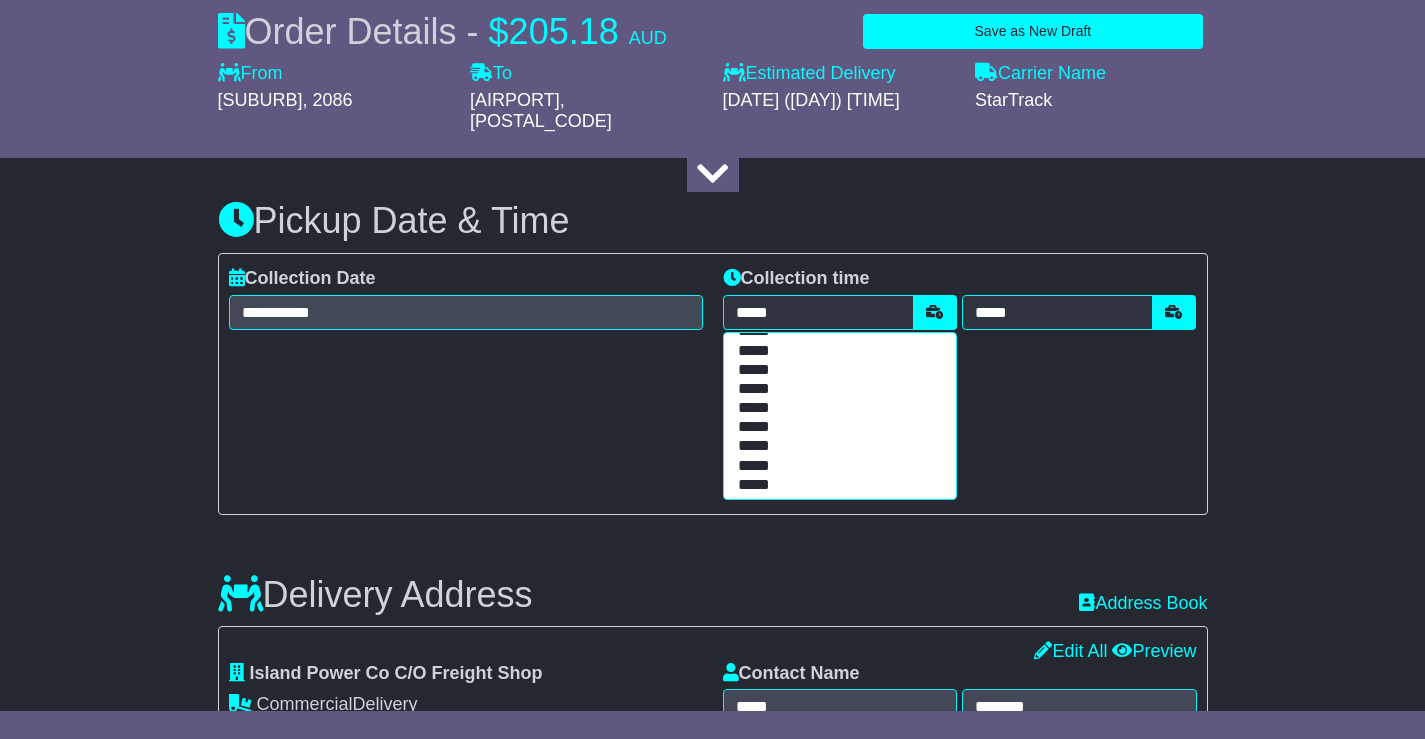 scroll, scrollTop: 200, scrollLeft: 0, axis: vertical 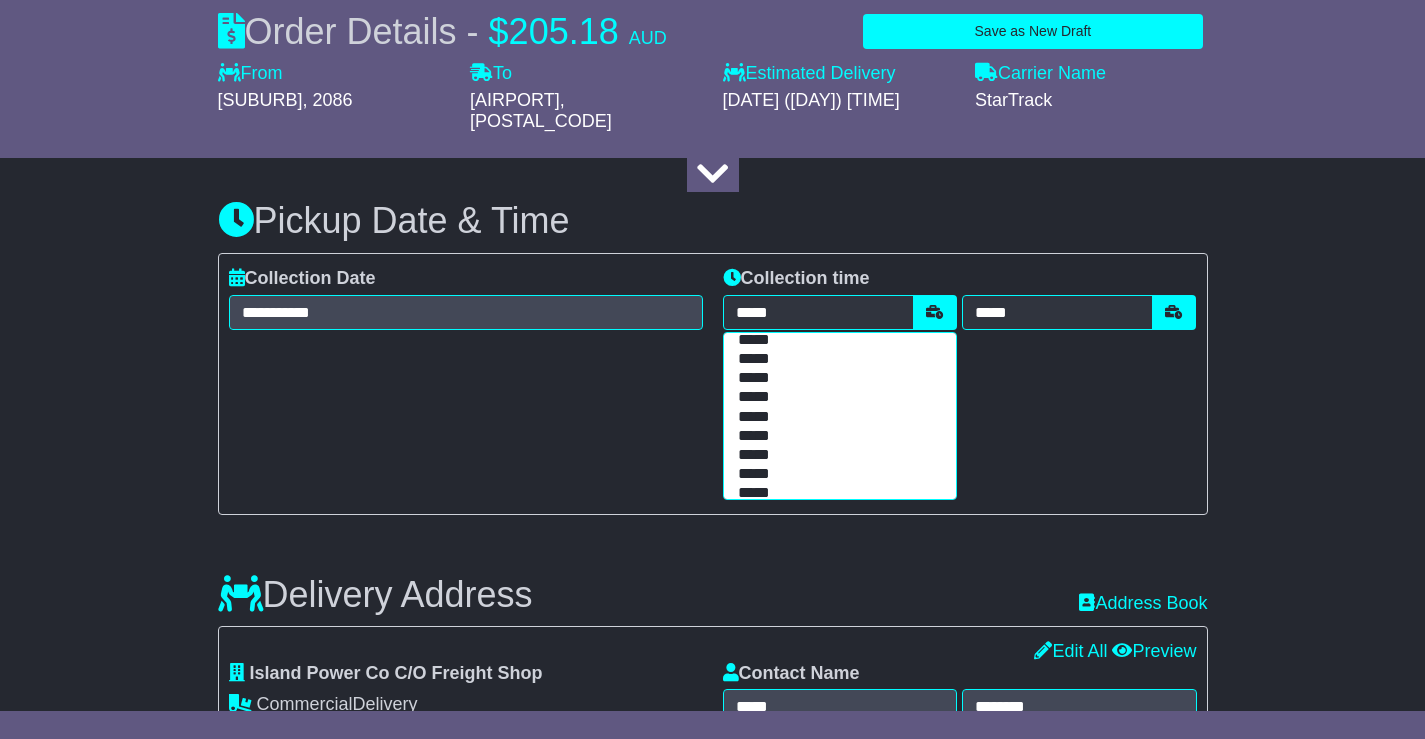 click on "*****" at bounding box center [835, 397] 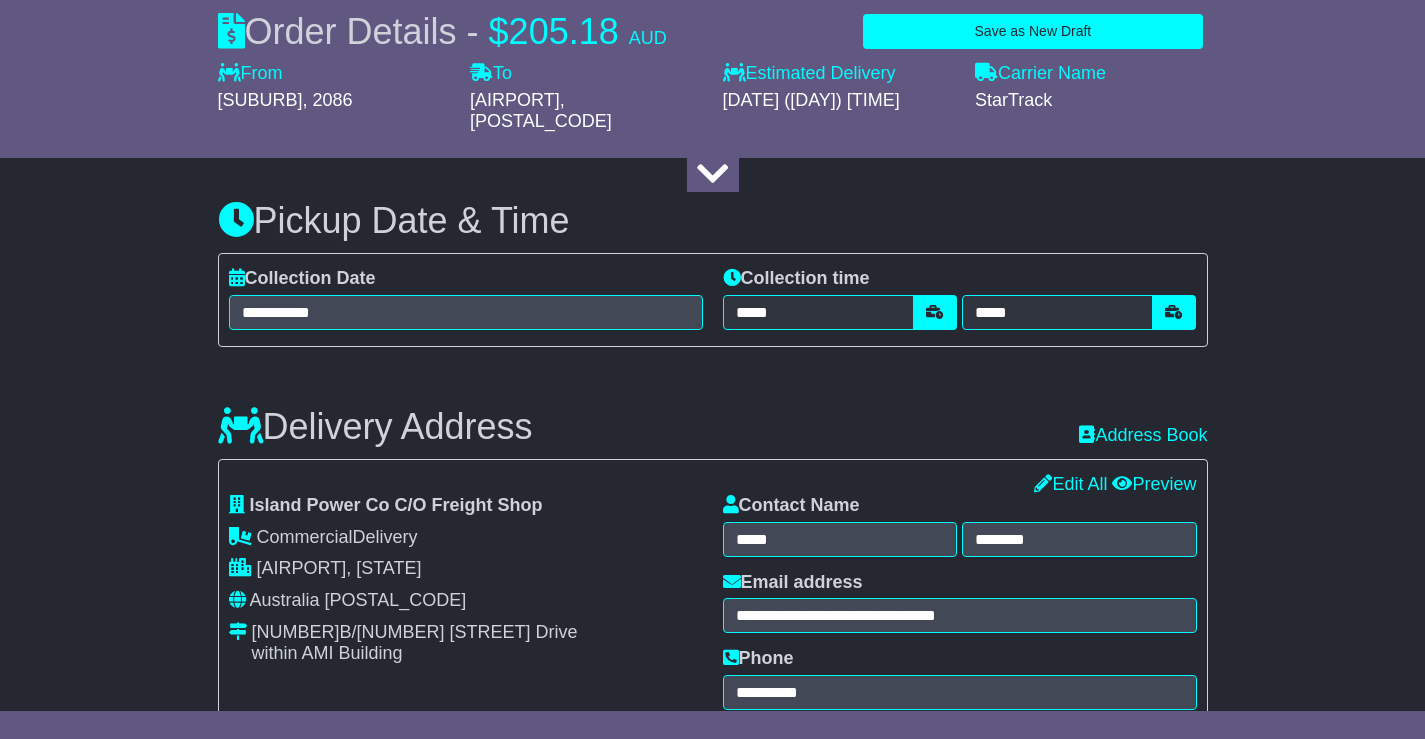 click on "Delivery Address
Recent:
Address Book" at bounding box center [713, 412] 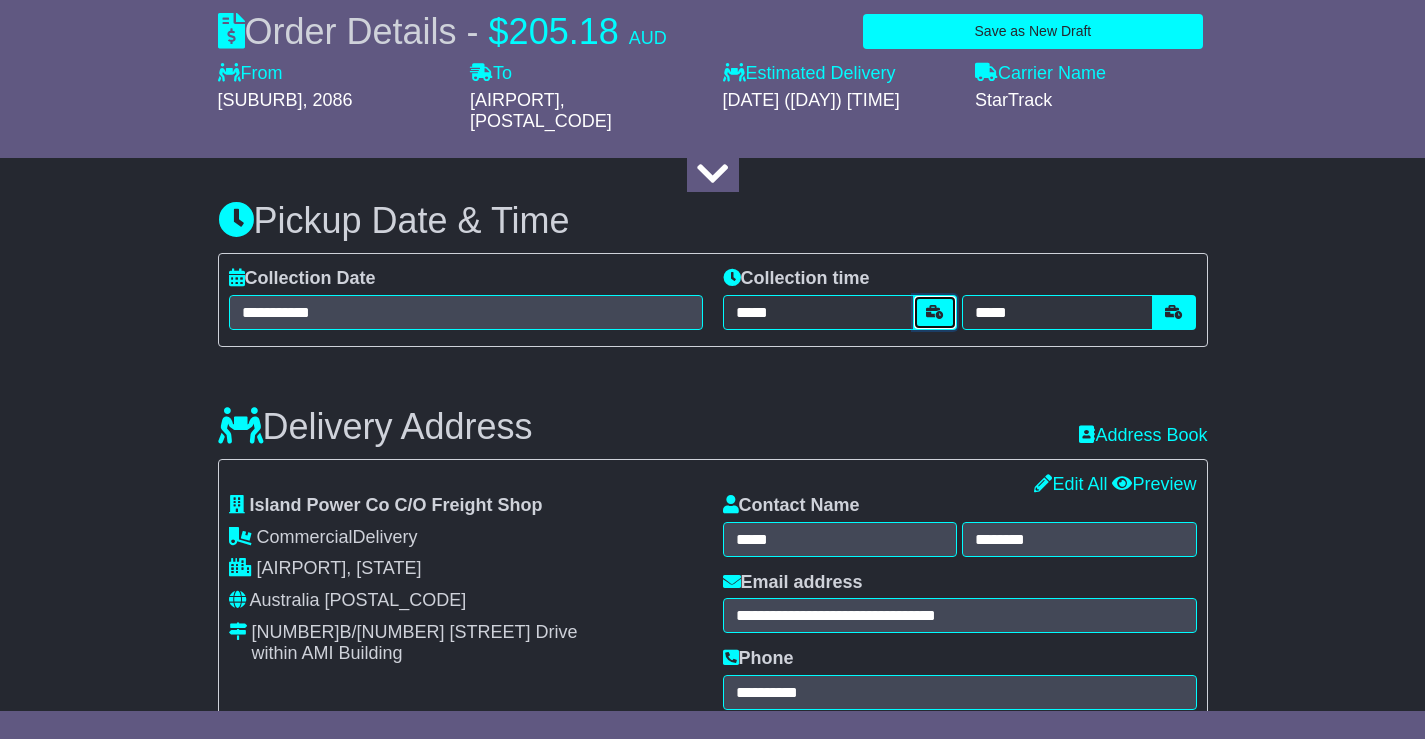 click at bounding box center (935, 312) 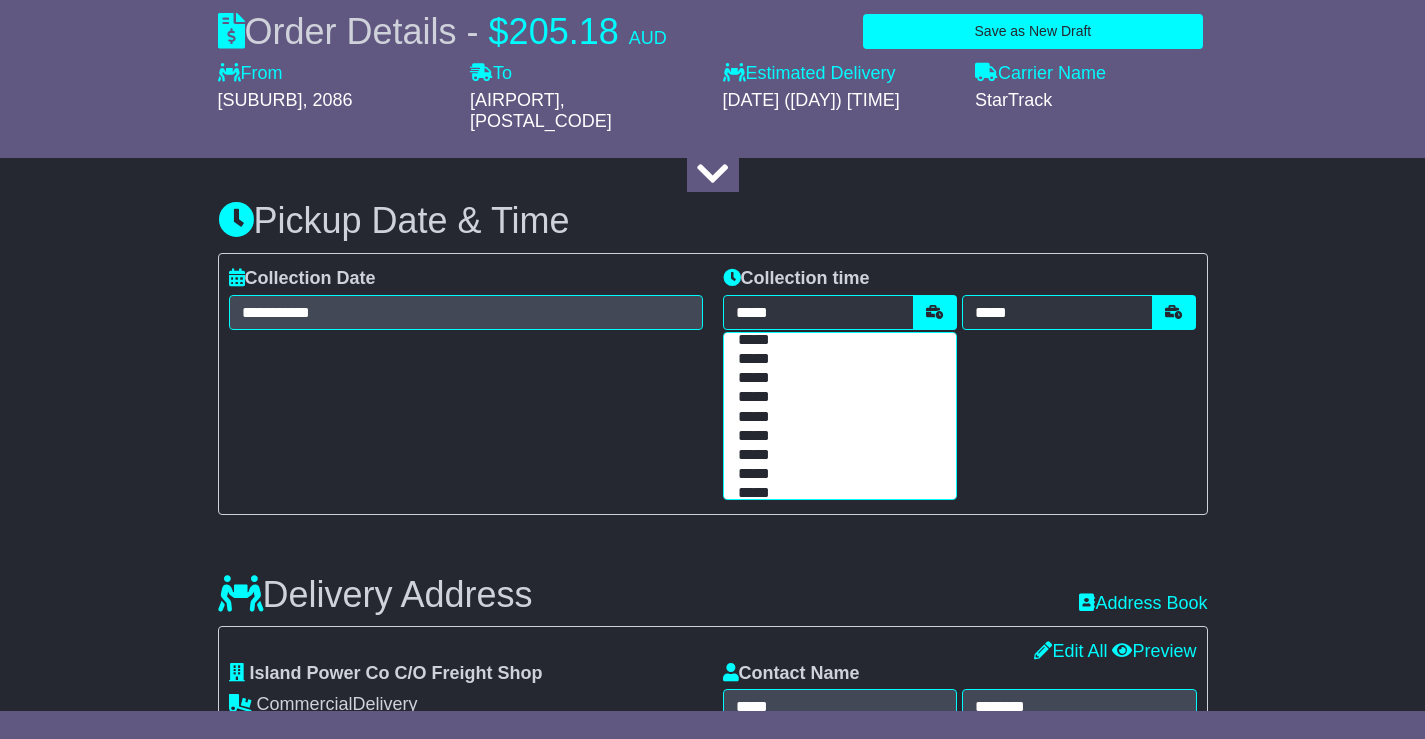 click on "*****" at bounding box center (835, 417) 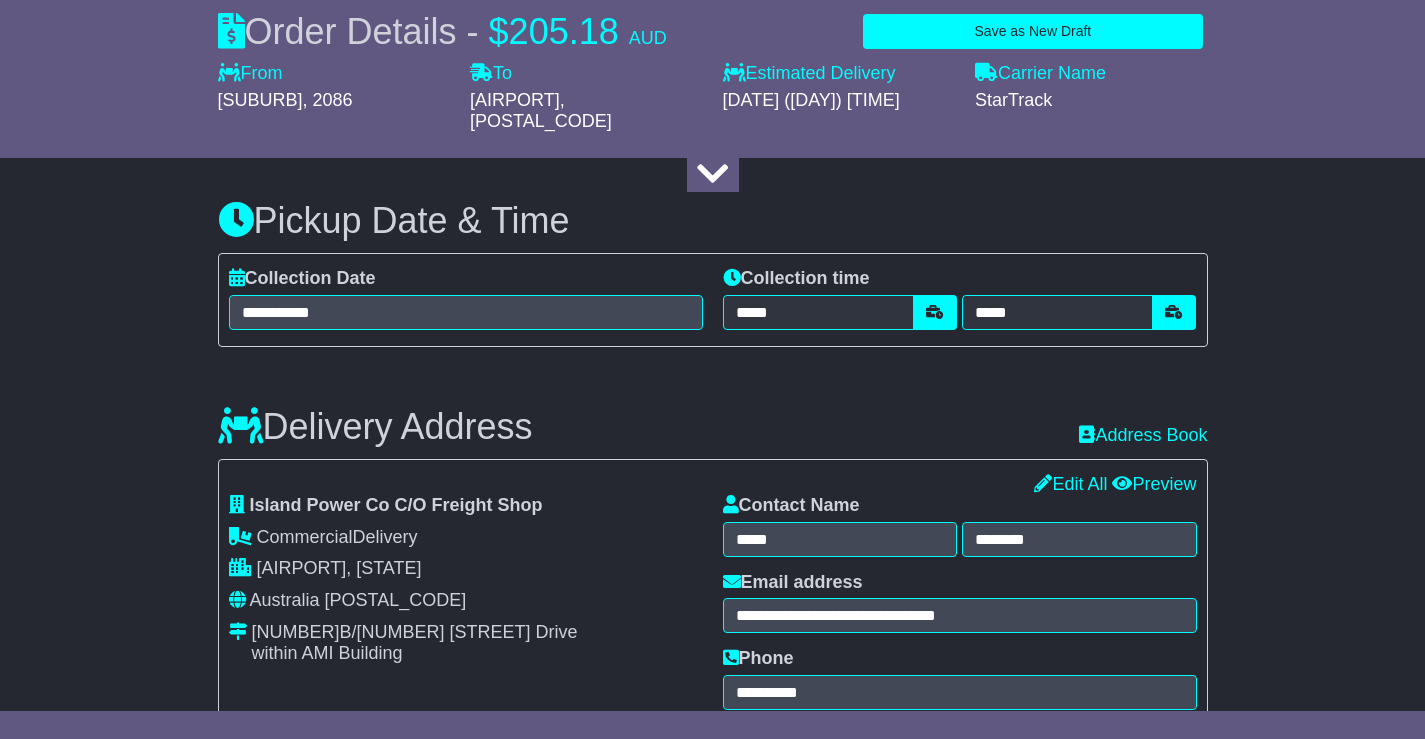 click on "Delivery Address
Recent:
Address Book" at bounding box center [713, 412] 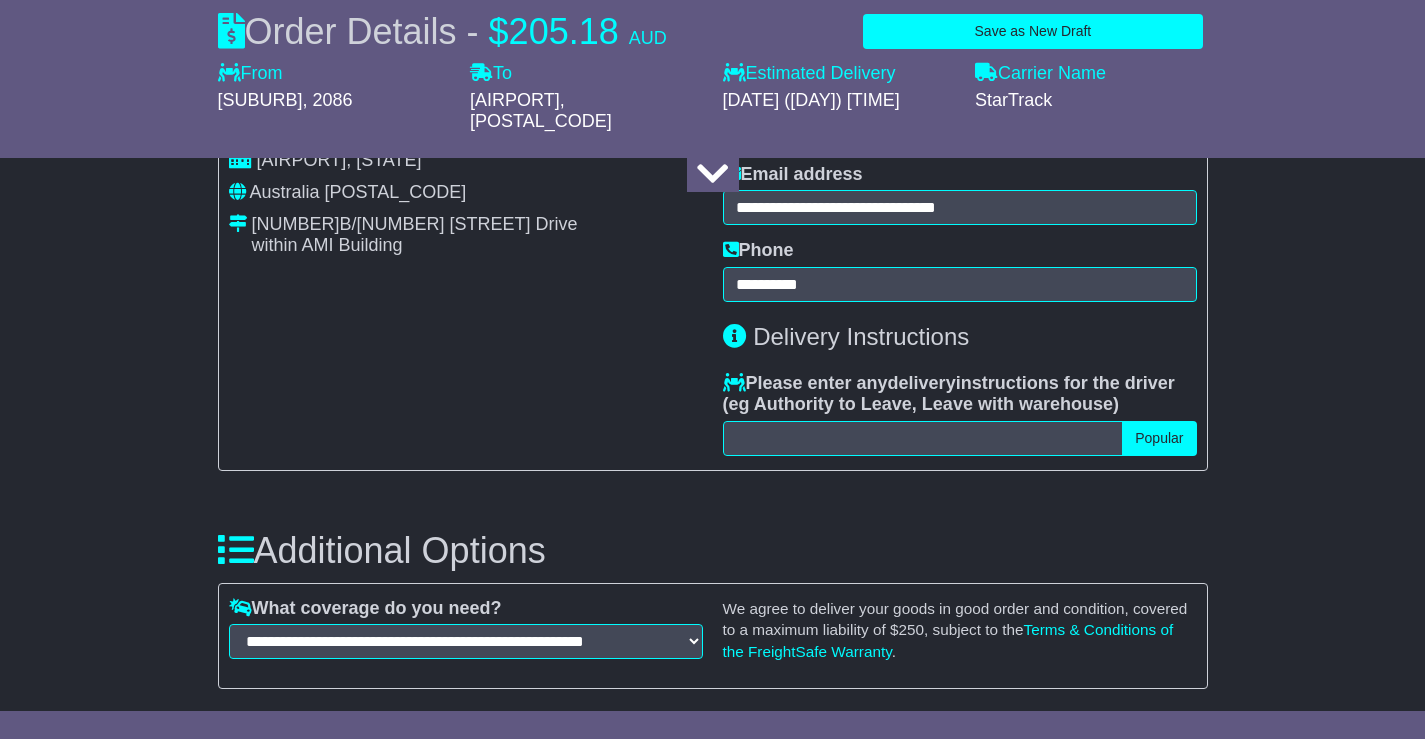 scroll, scrollTop: 1320, scrollLeft: 0, axis: vertical 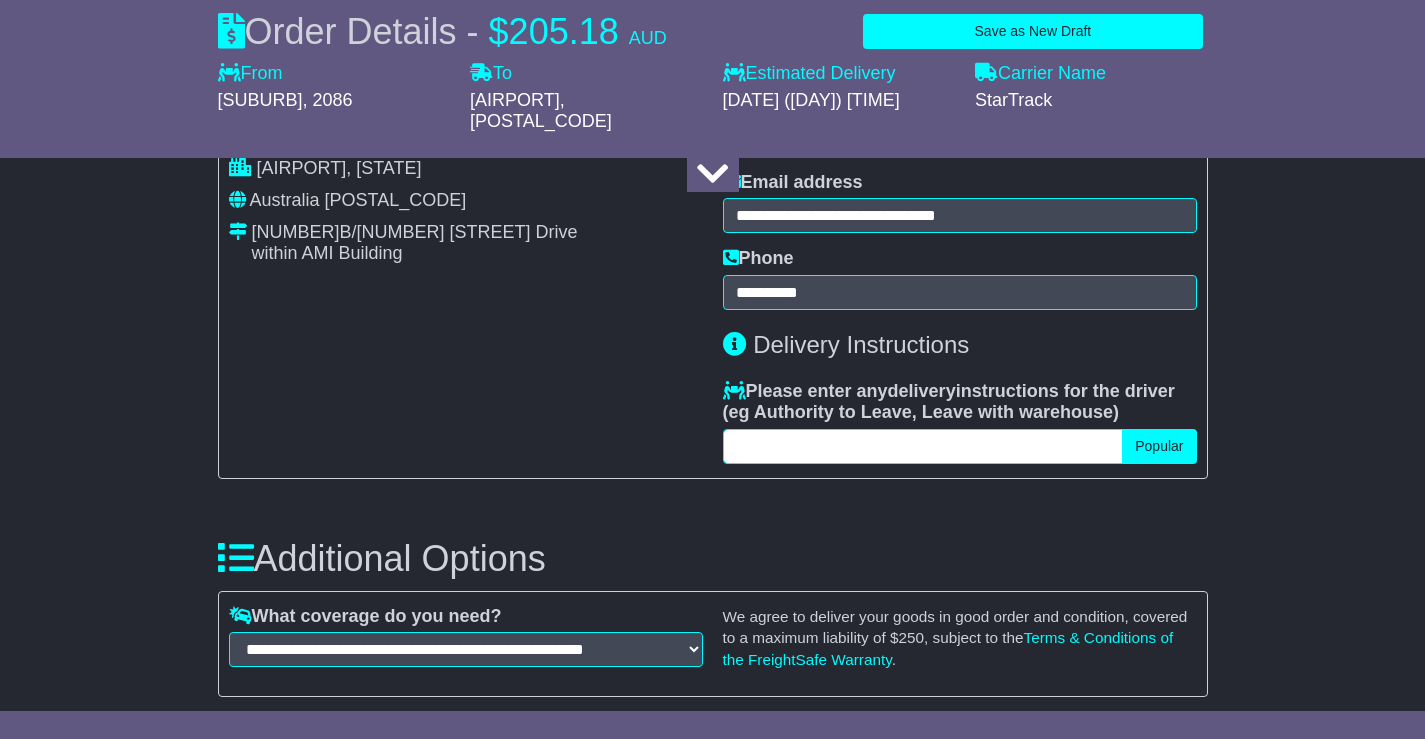 click at bounding box center [923, 446] 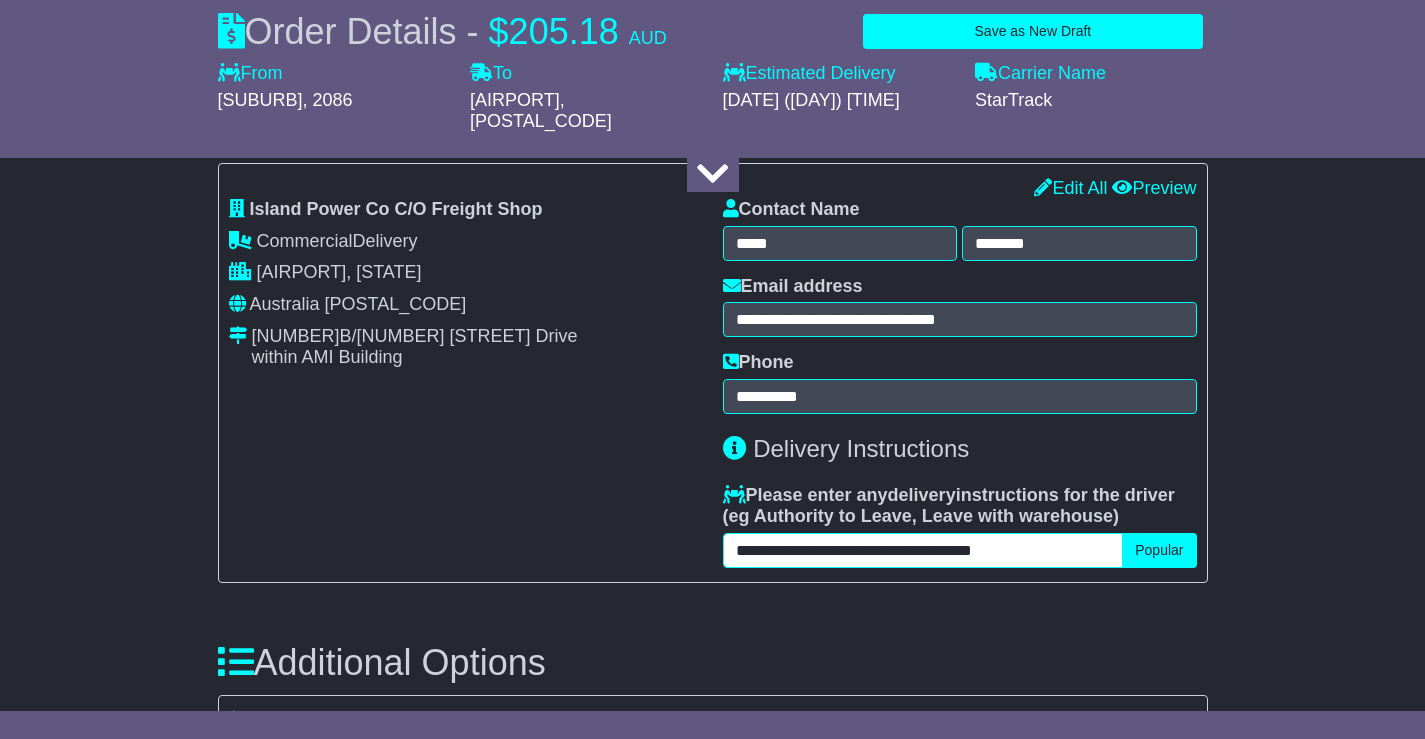 scroll, scrollTop: 1220, scrollLeft: 0, axis: vertical 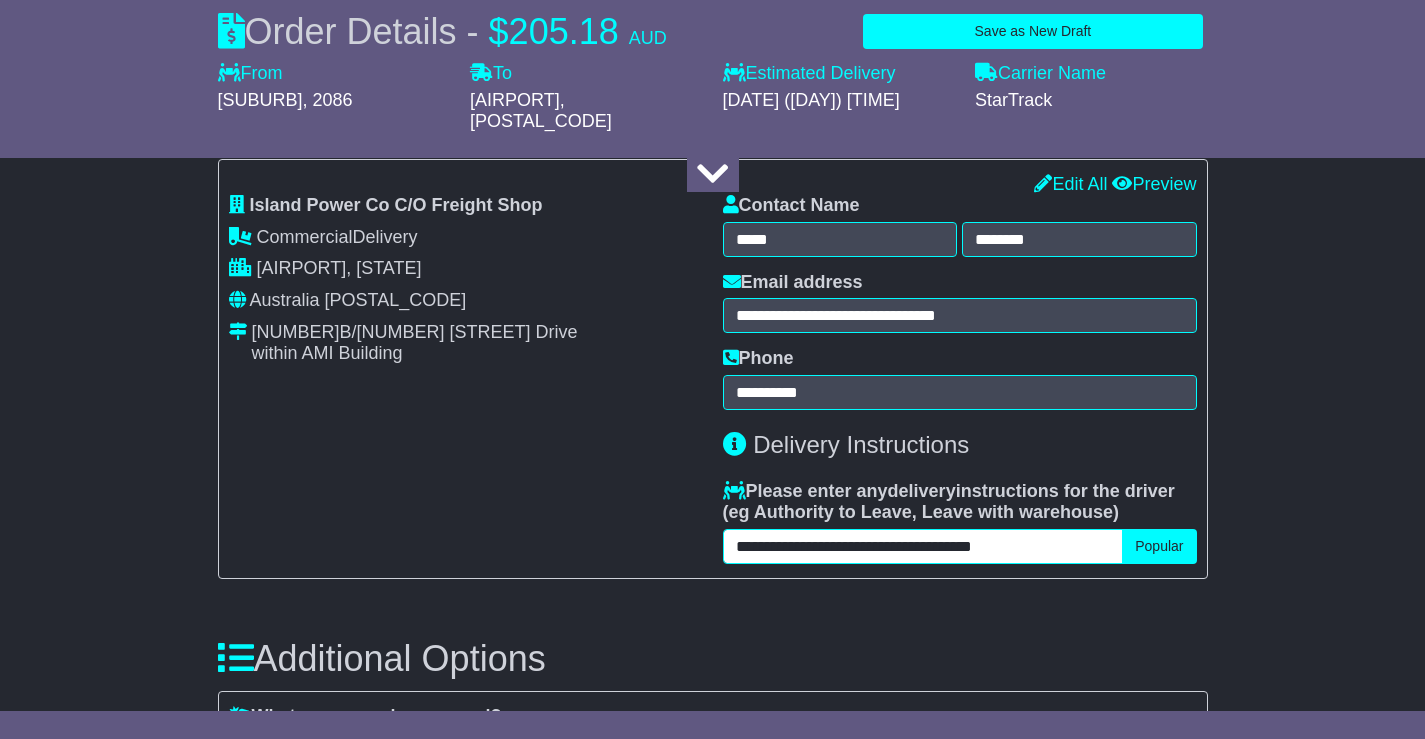 drag, startPoint x: 889, startPoint y: 551, endPoint x: 1033, endPoint y: 548, distance: 144.03125 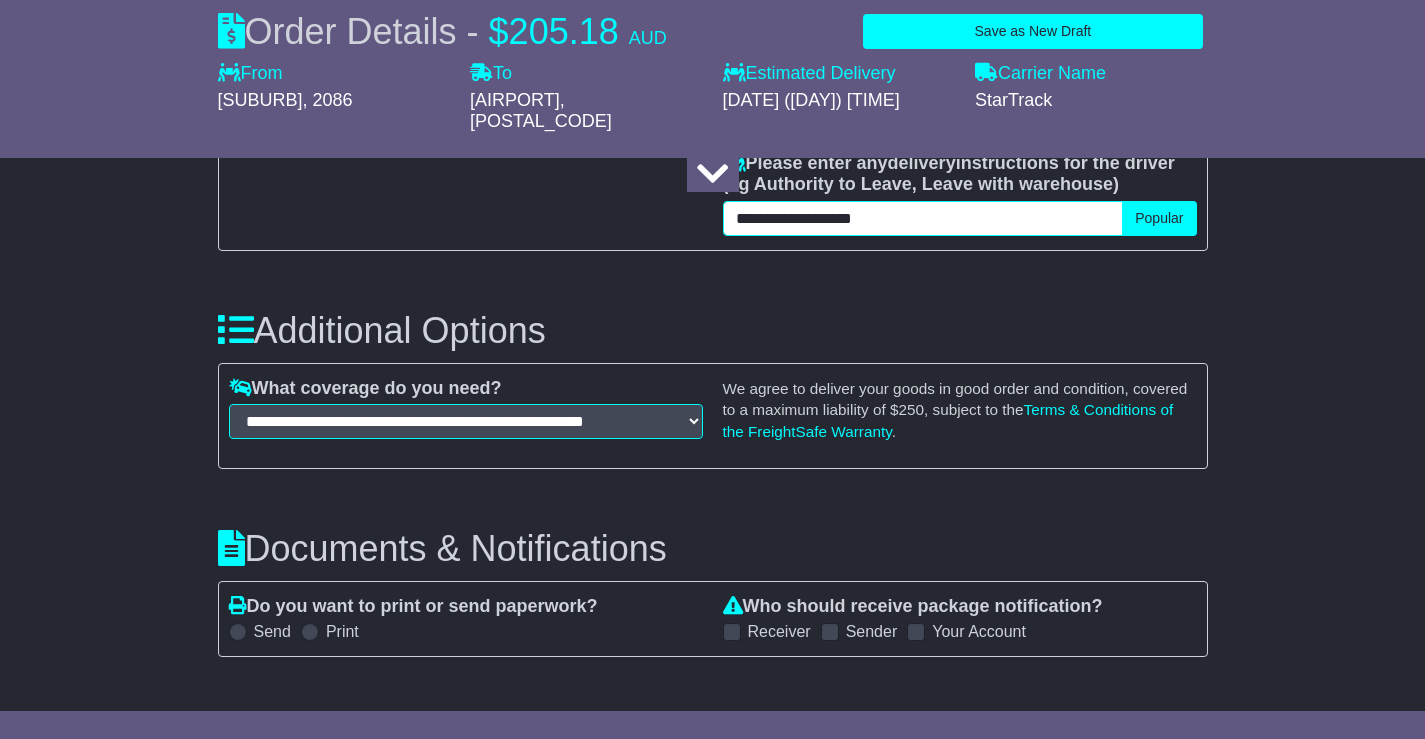 scroll, scrollTop: 1720, scrollLeft: 0, axis: vertical 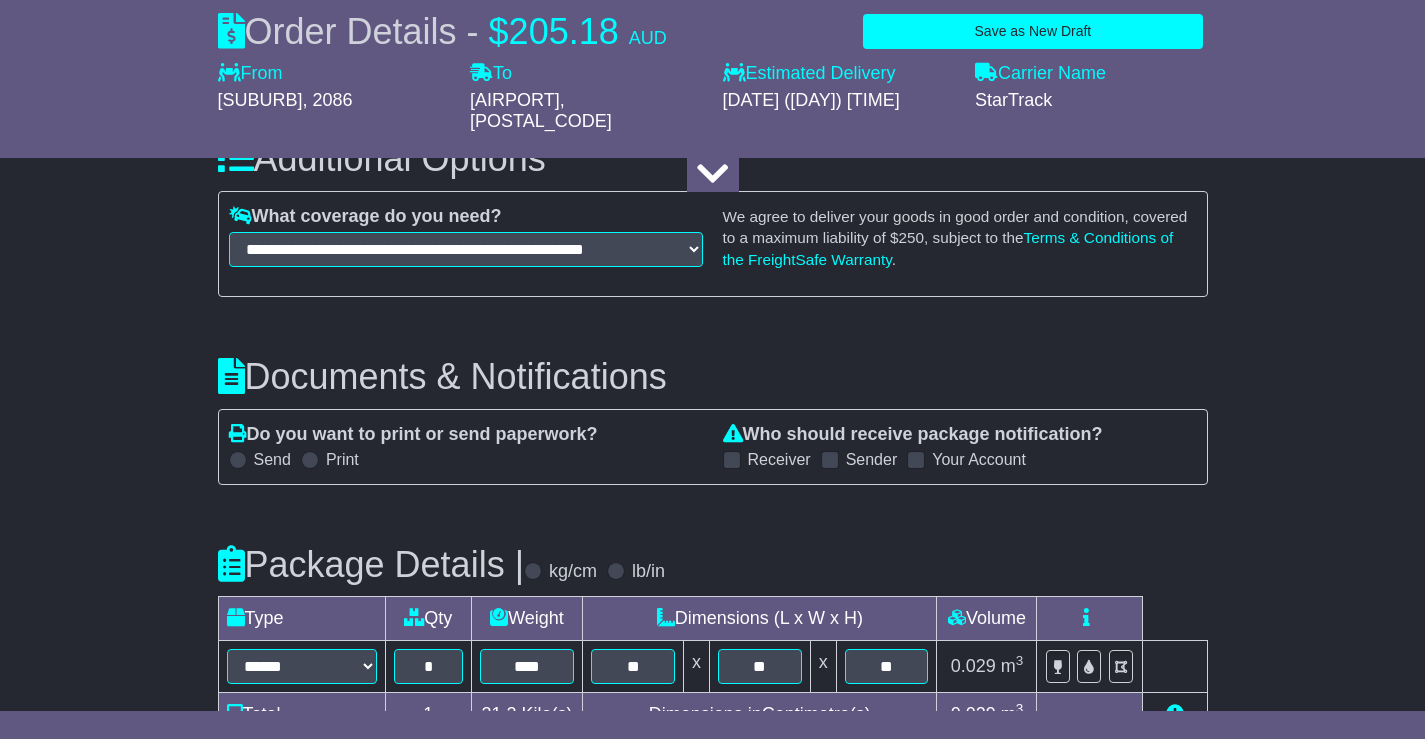 type on "**********" 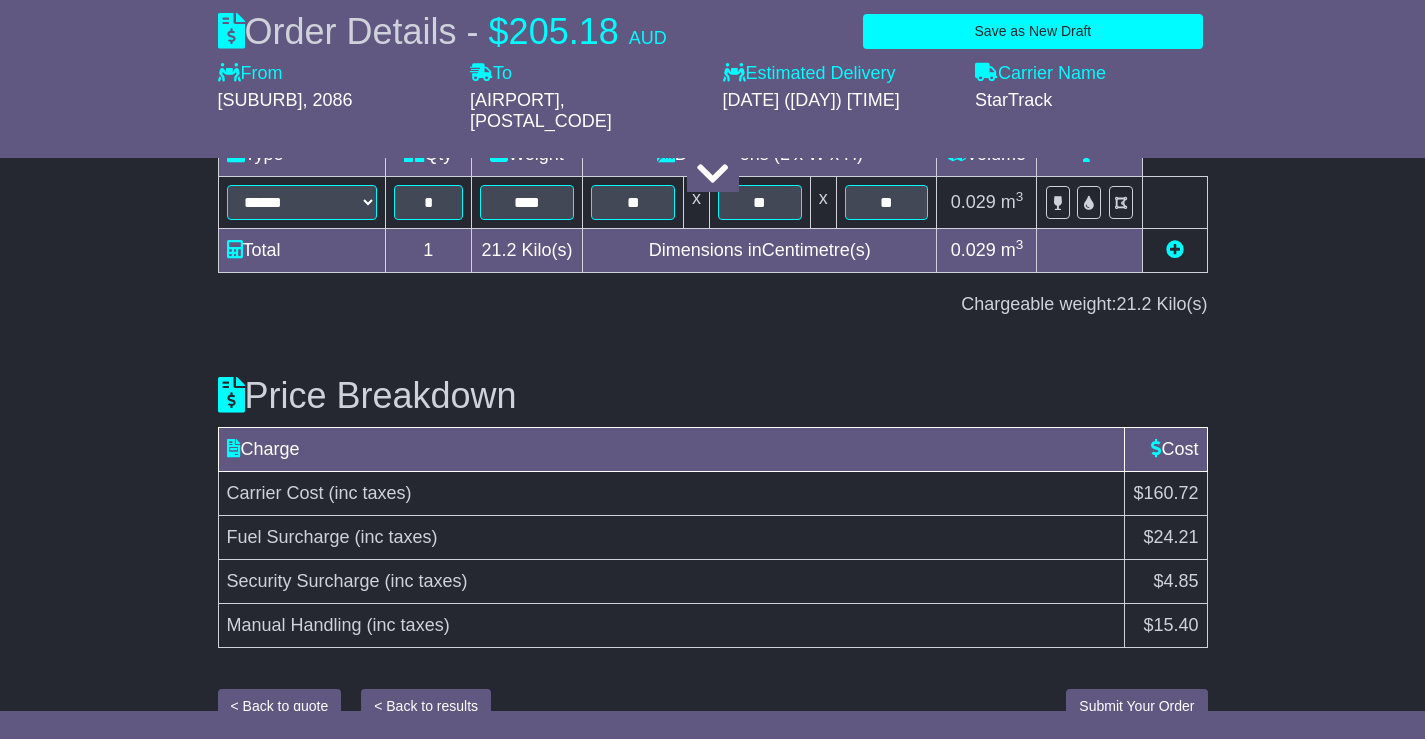 scroll, scrollTop: 2219, scrollLeft: 0, axis: vertical 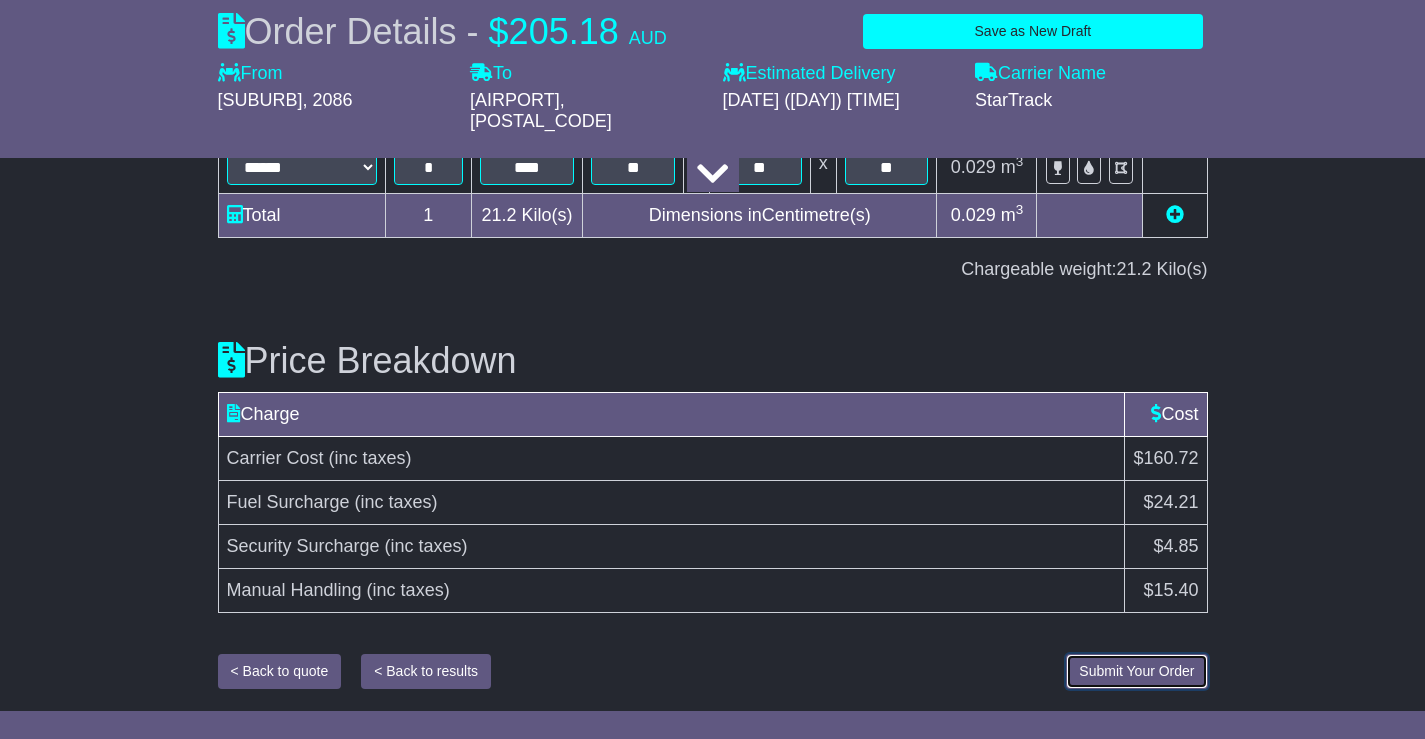 click on "Submit Your Order" at bounding box center [1136, 671] 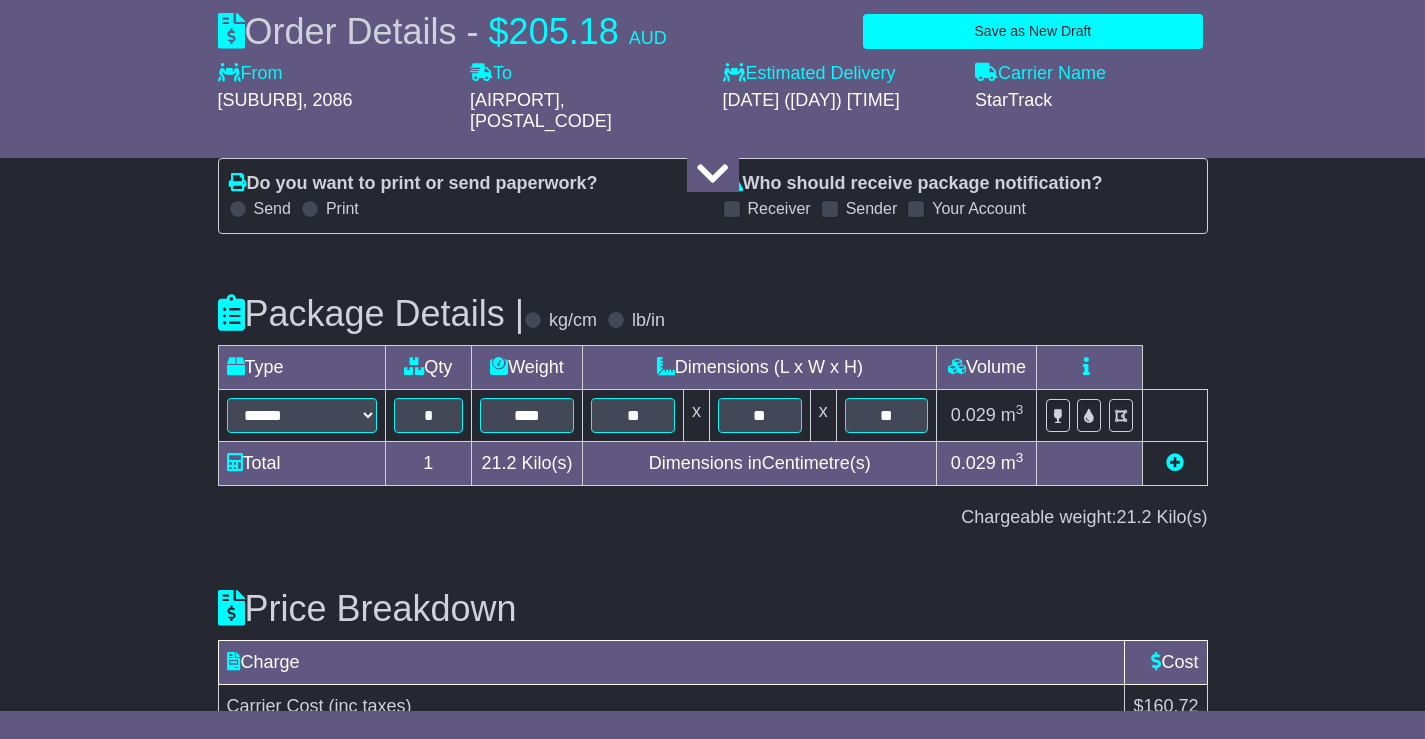scroll, scrollTop: 2219, scrollLeft: 0, axis: vertical 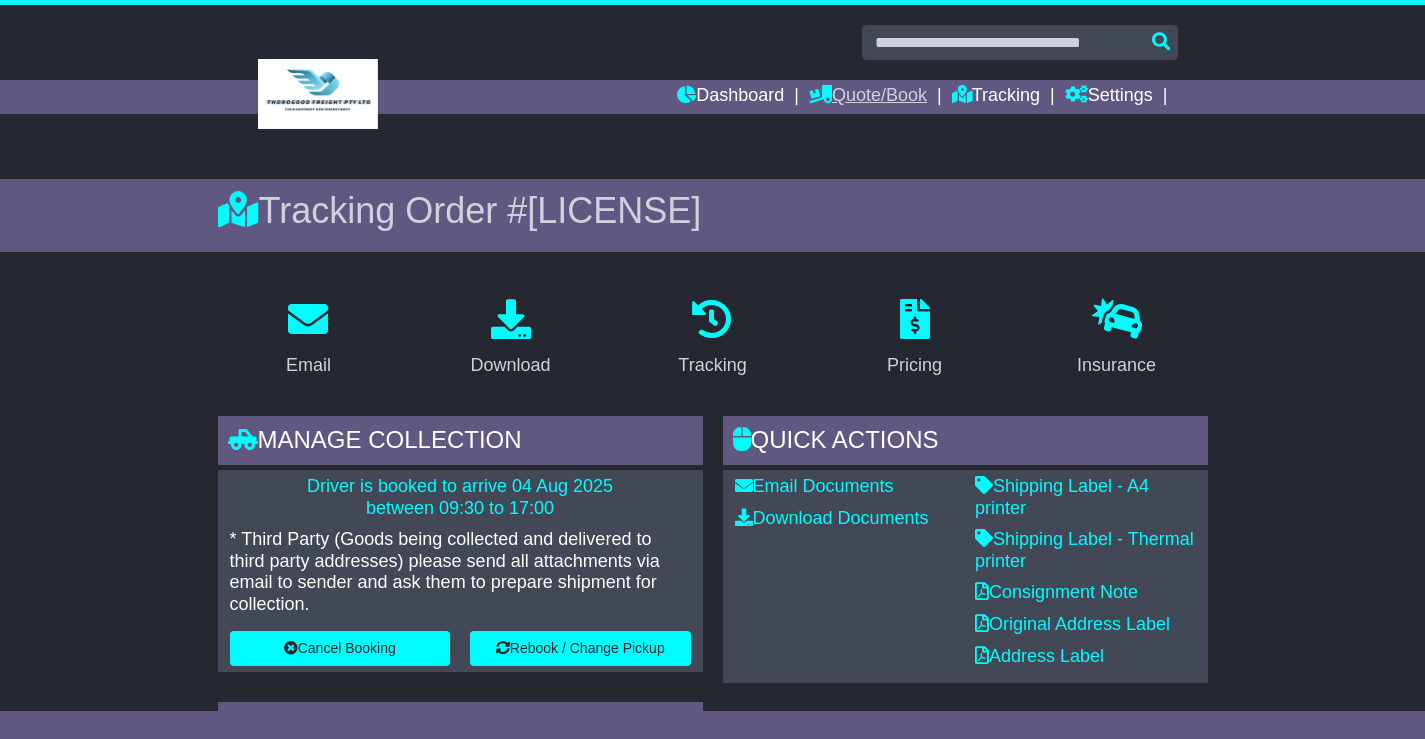 click on "Quote/Book" at bounding box center (868, 97) 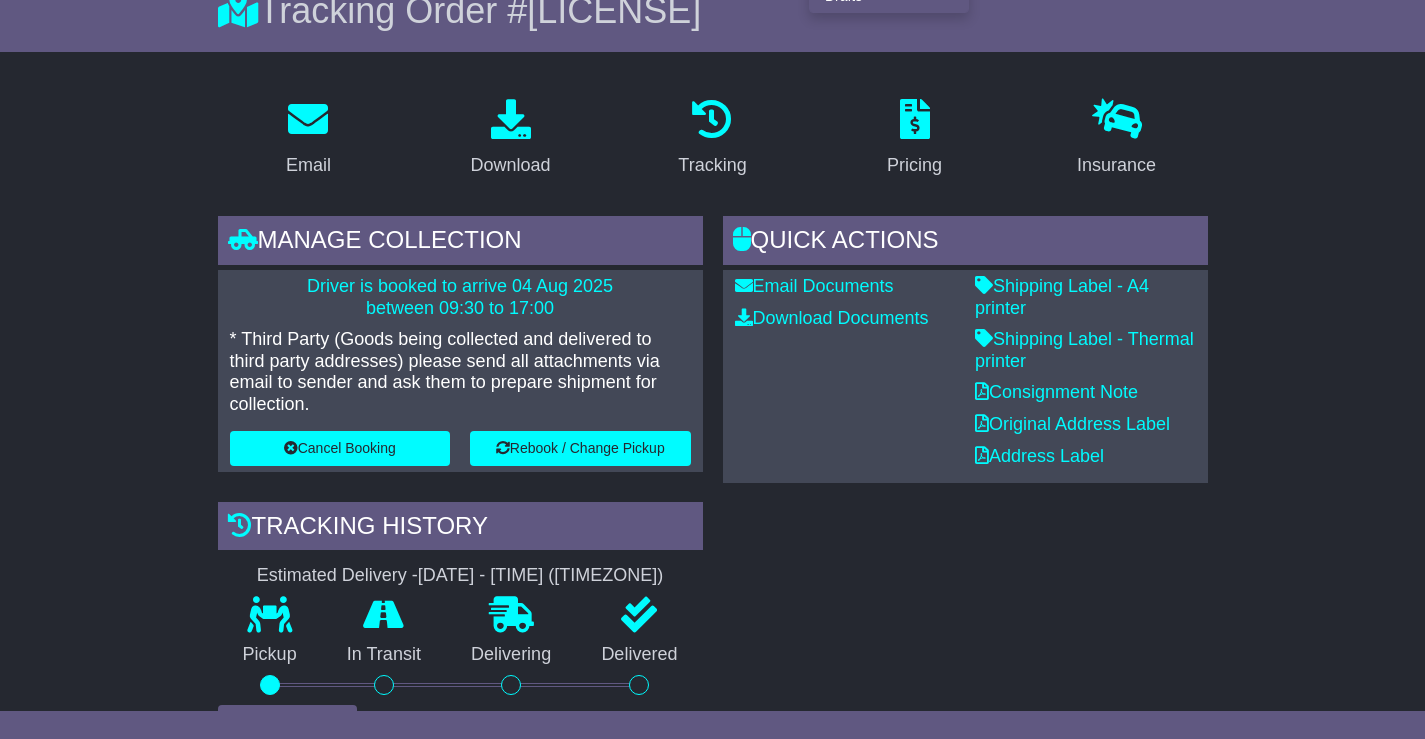 scroll, scrollTop: 0, scrollLeft: 0, axis: both 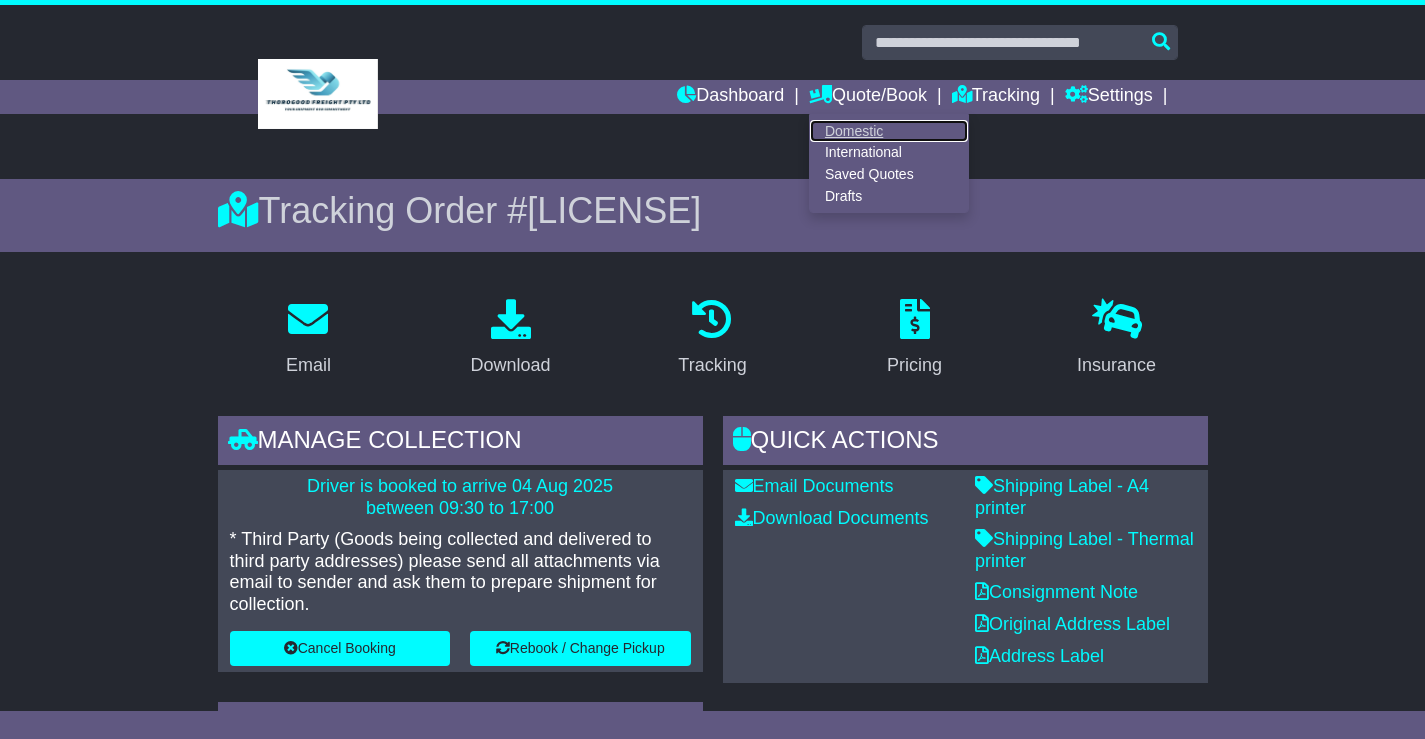 click on "Domestic" at bounding box center (889, 131) 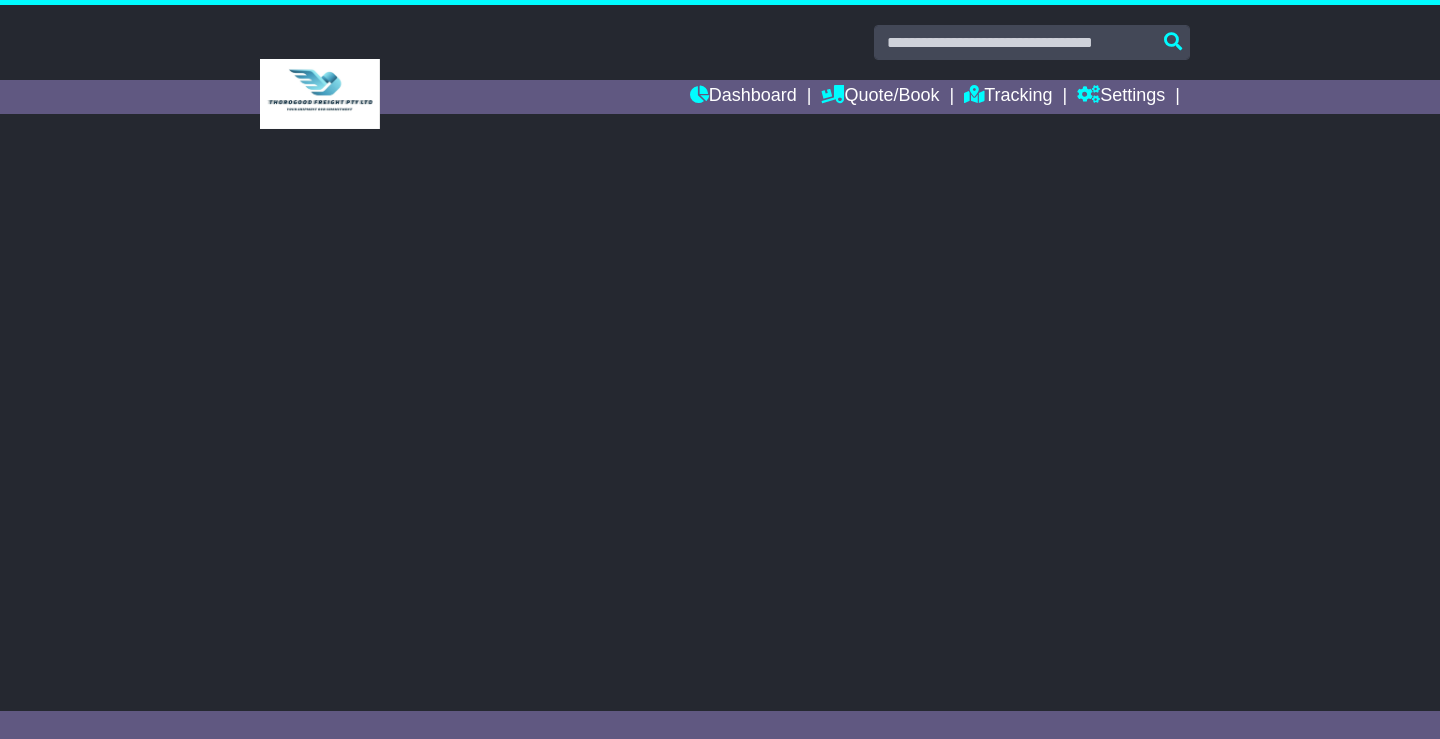 scroll, scrollTop: 0, scrollLeft: 0, axis: both 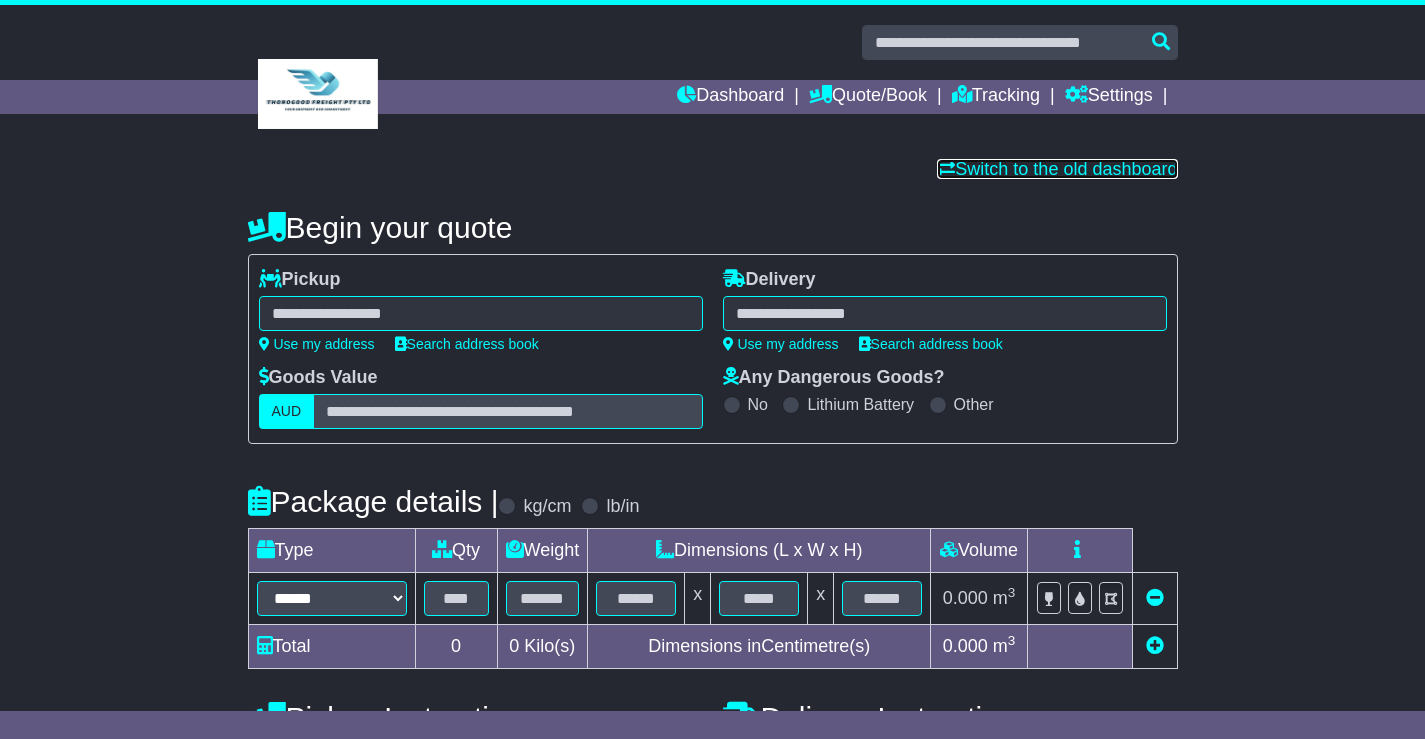 click on "Switch to the old dashboard" at bounding box center (1057, 169) 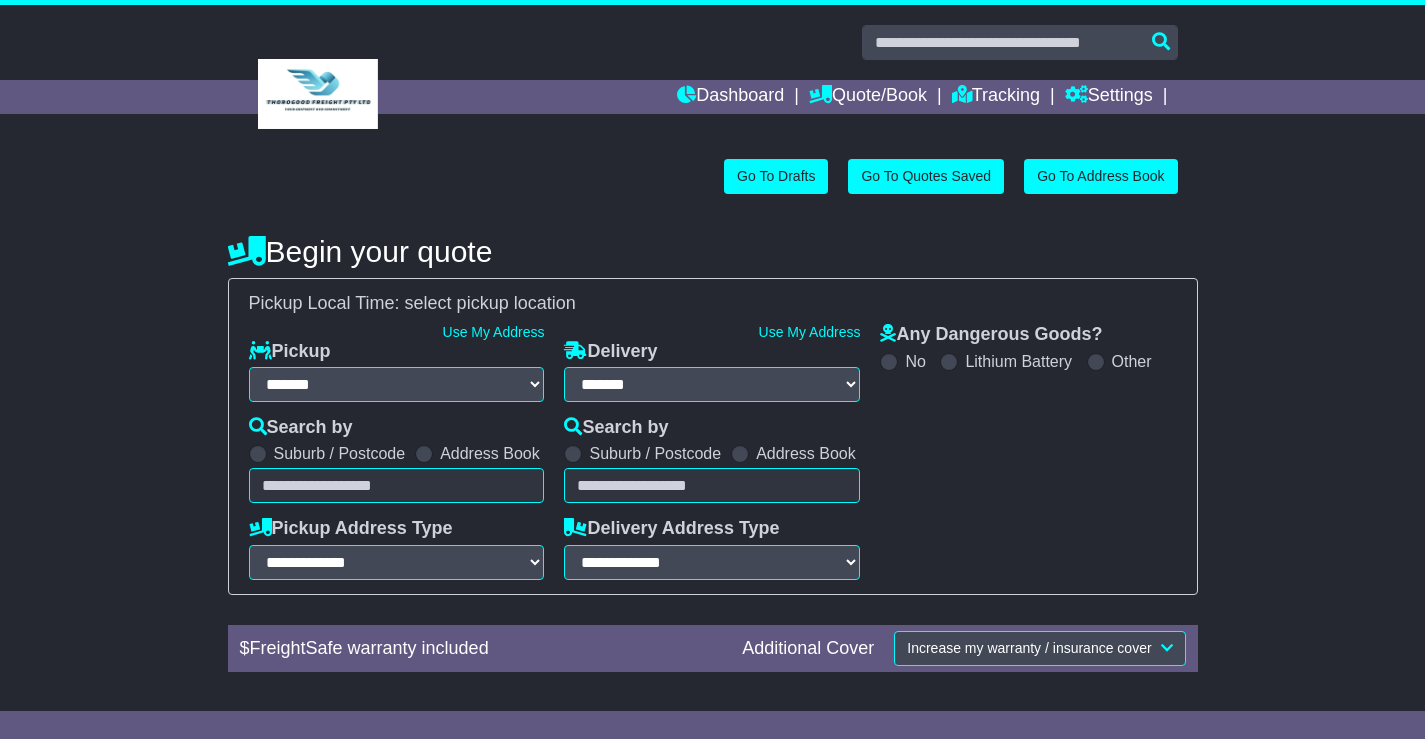 select on "**" 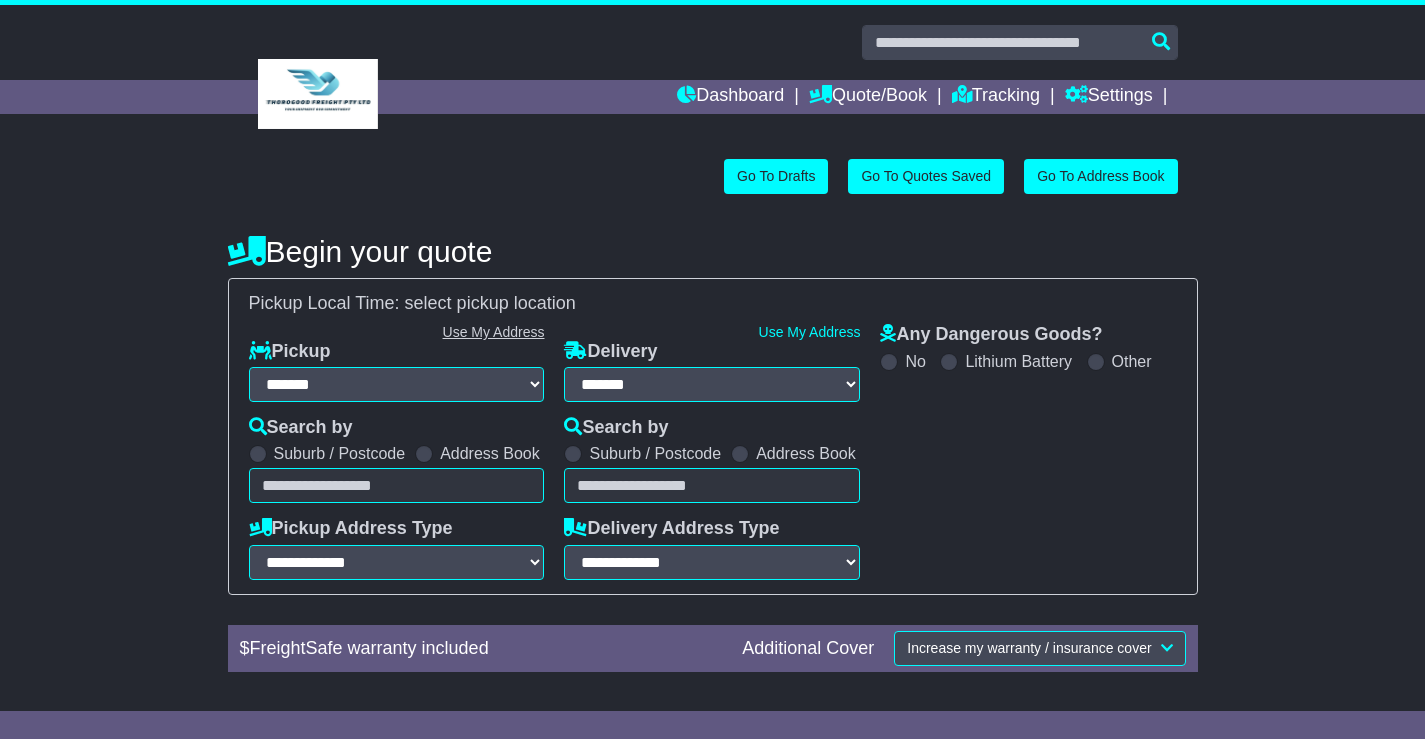 scroll, scrollTop: 0, scrollLeft: 0, axis: both 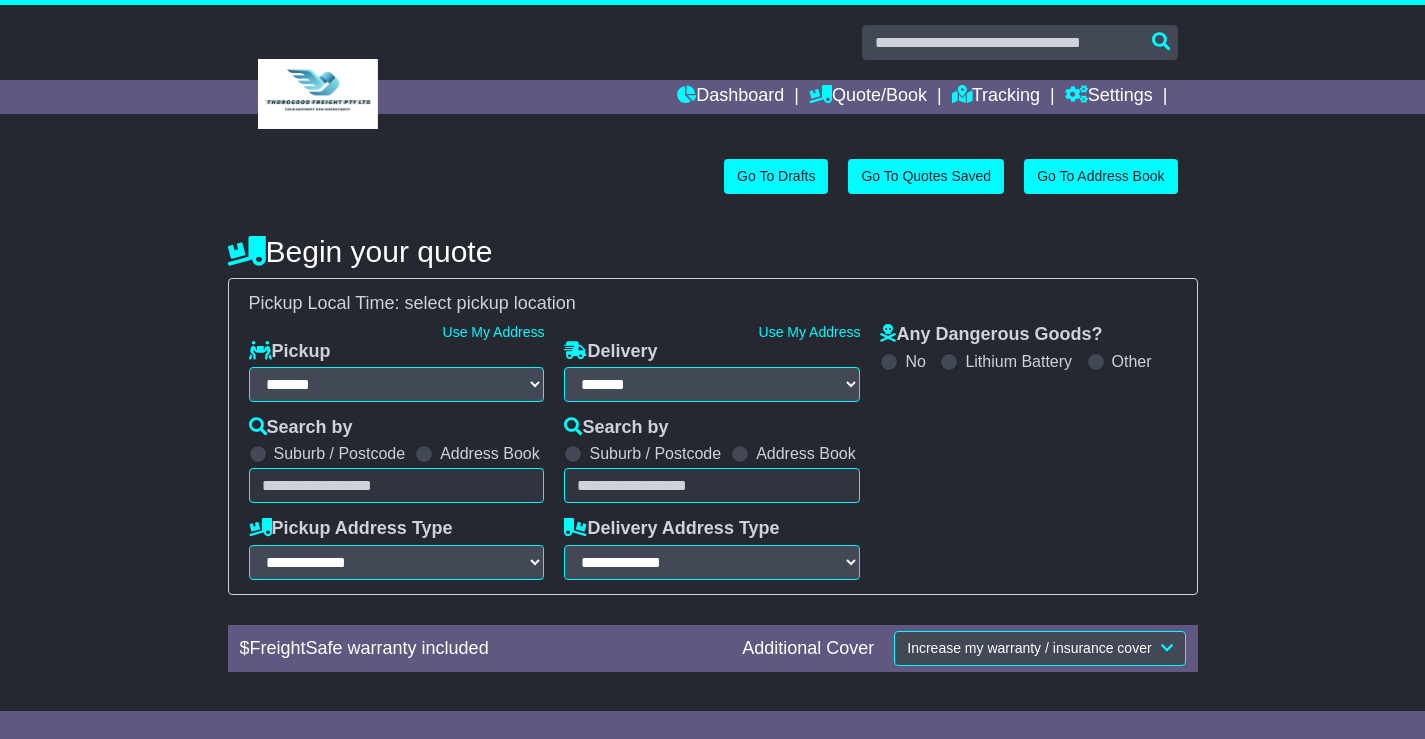 select 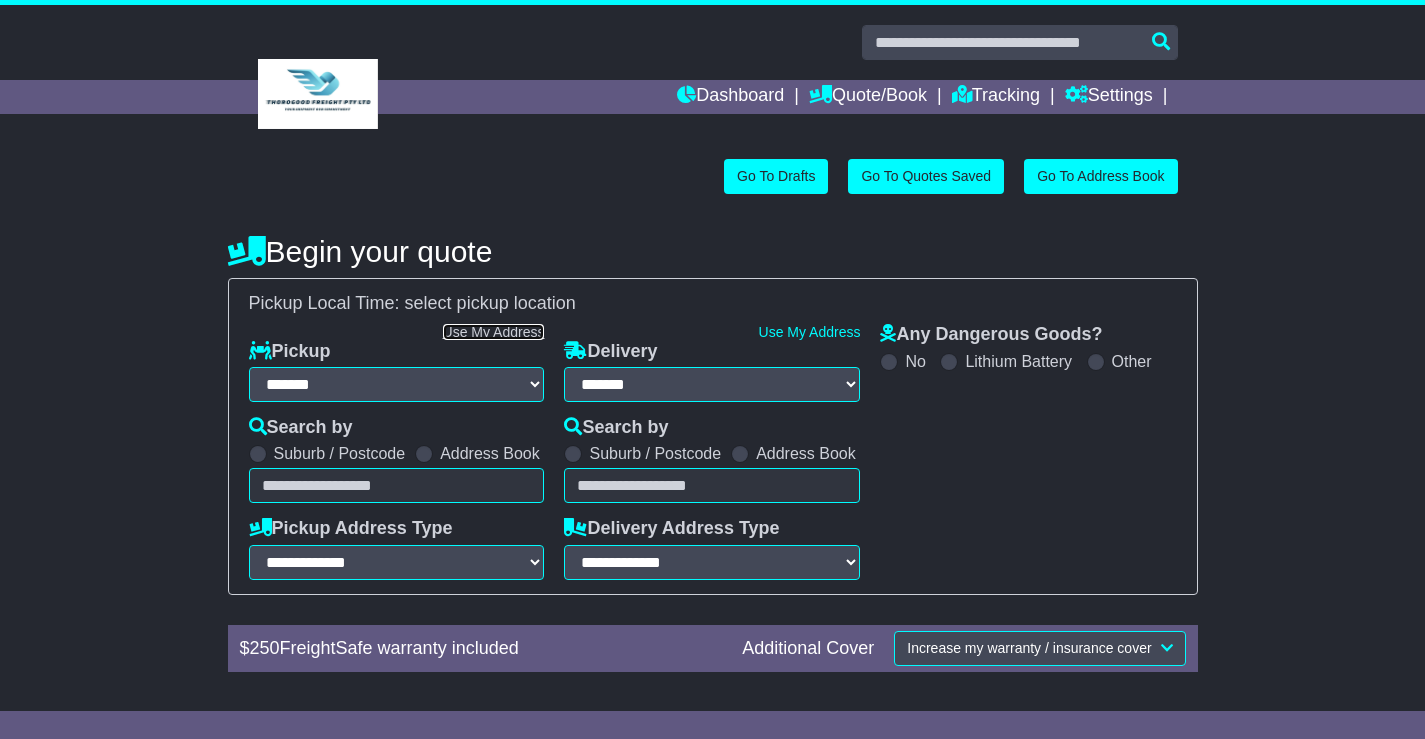 click on "Use My Address" at bounding box center (494, 332) 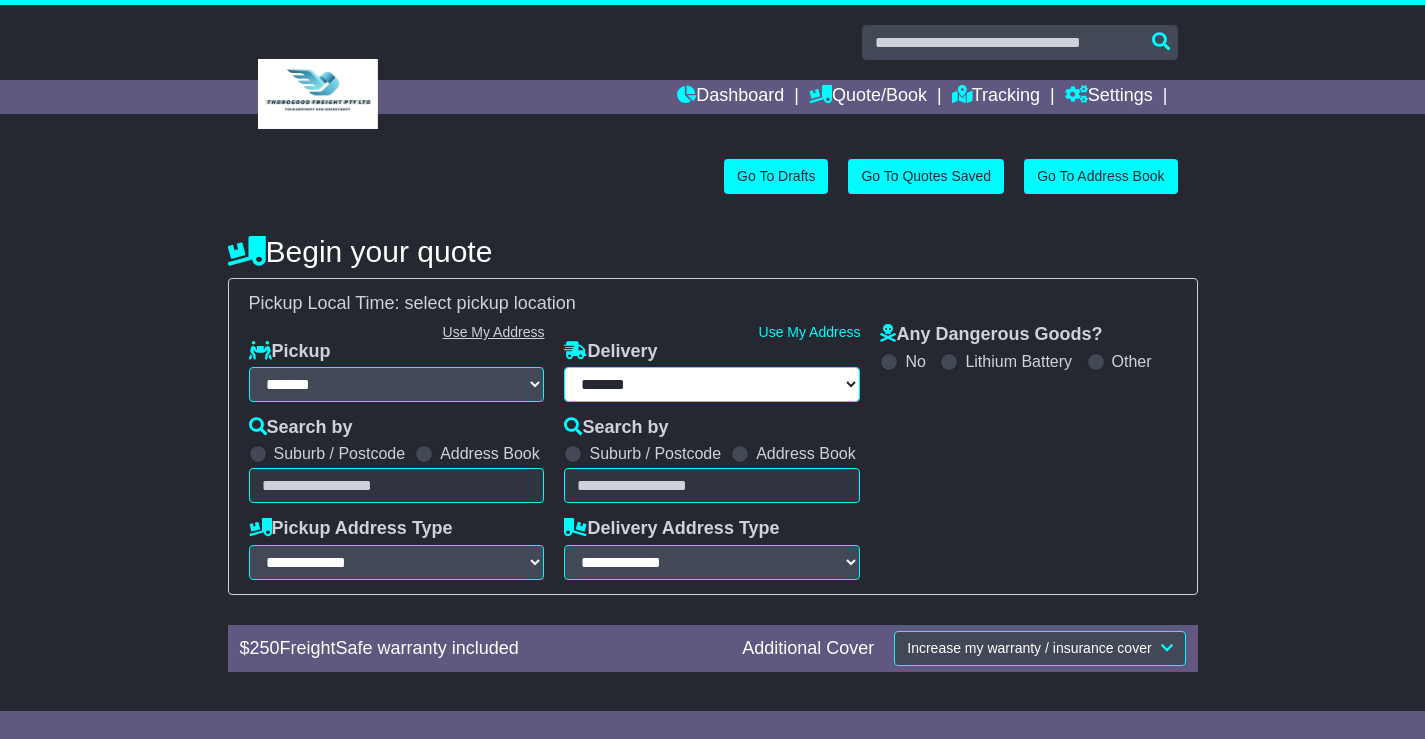 type on "**********" 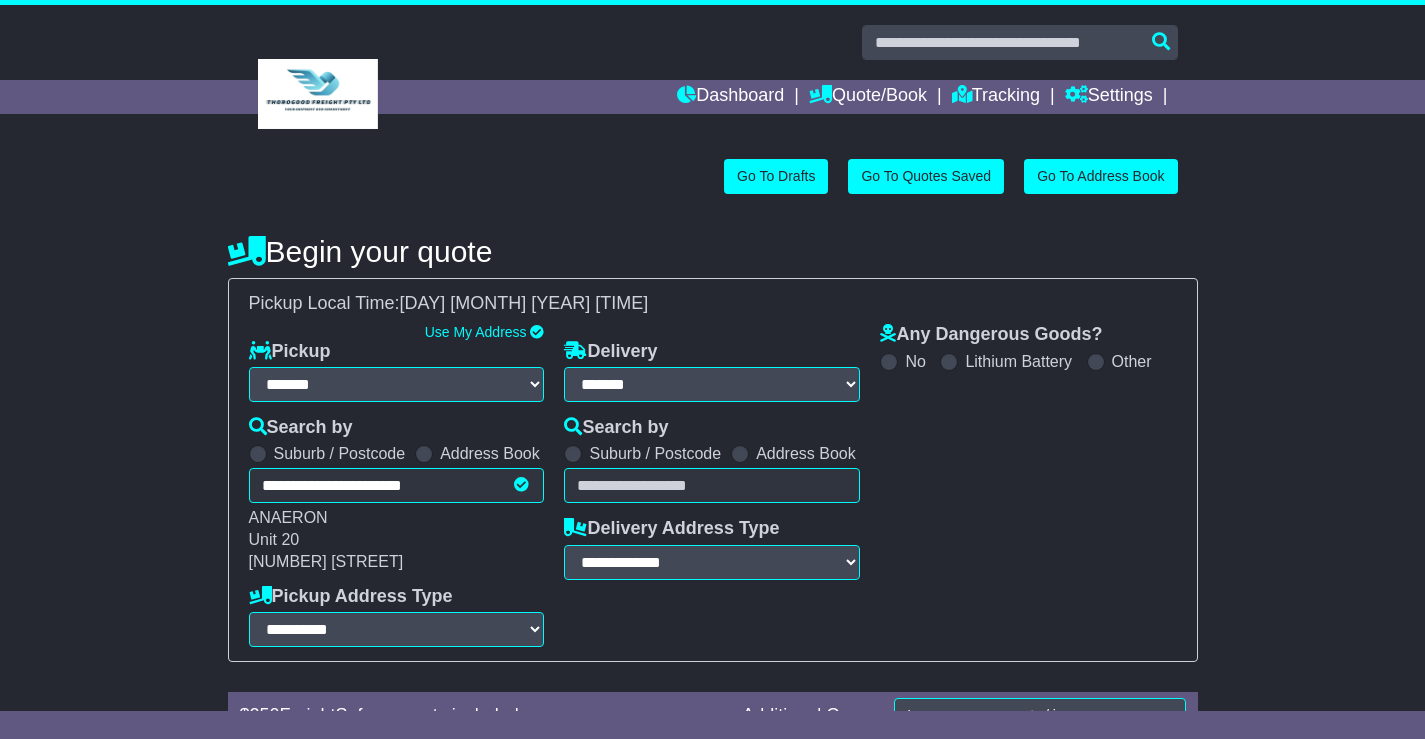 click at bounding box center (740, 454) 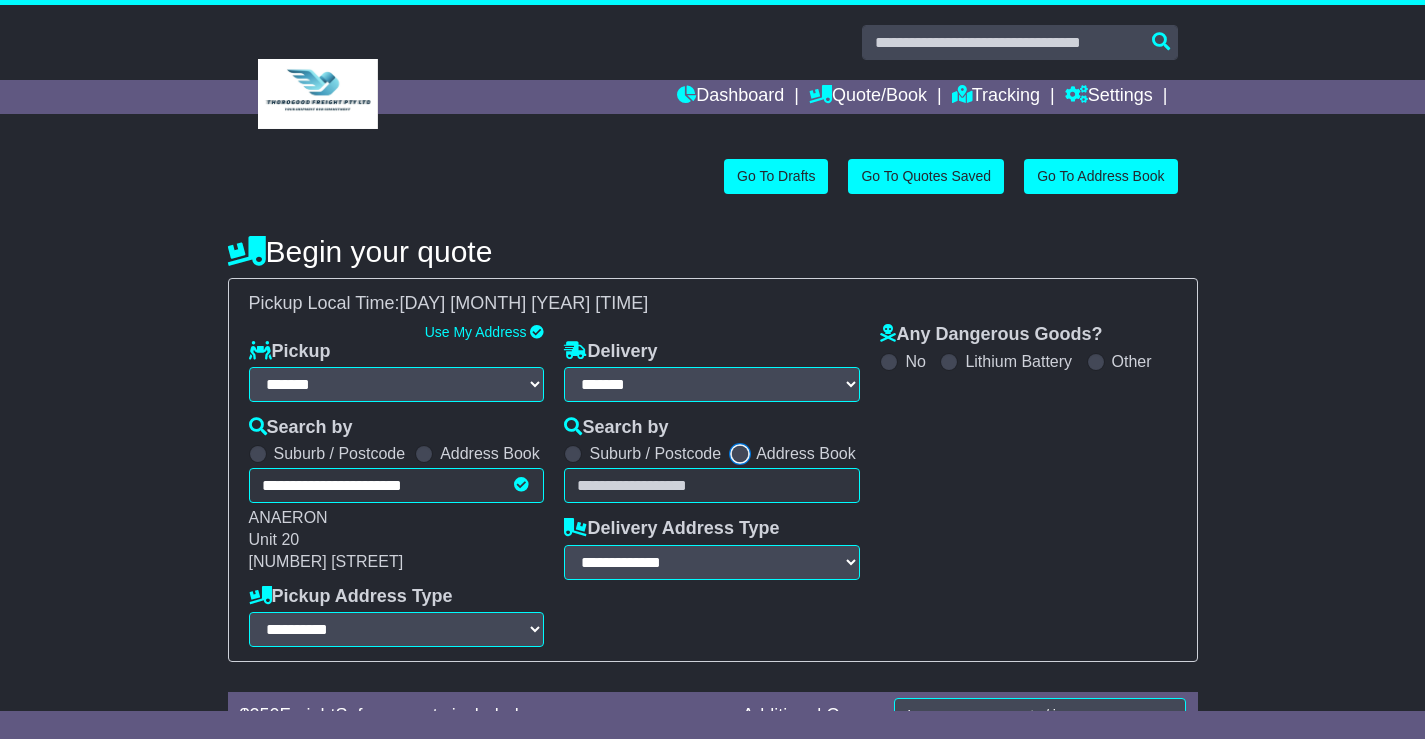 select 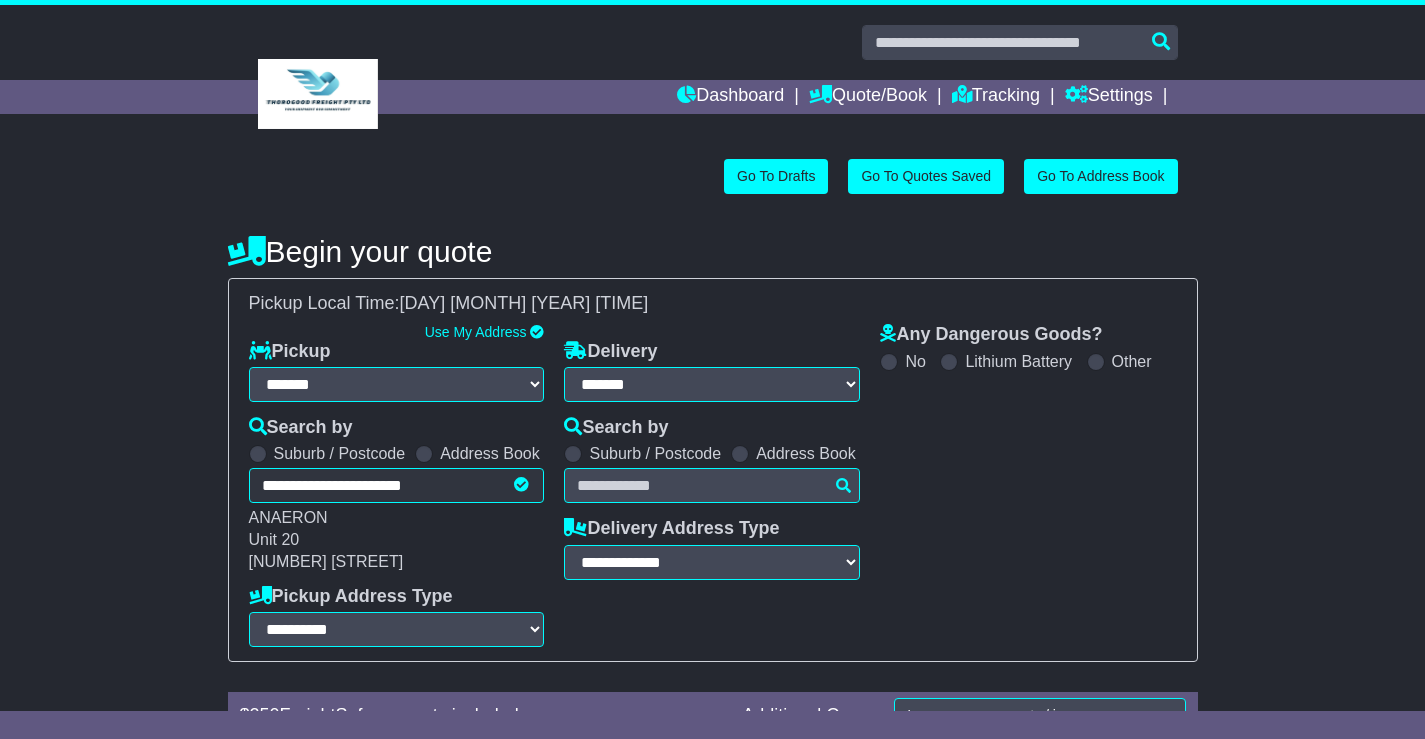 click on "Unknown City / Postcode Pair
×
You have entered     address.
Our database shows the postcode and suburb don't match. Please make sure location exists otherwise you might not receive all quotes available.
Maybe you meant to use some of the next:
Ok" at bounding box center [712, 485] 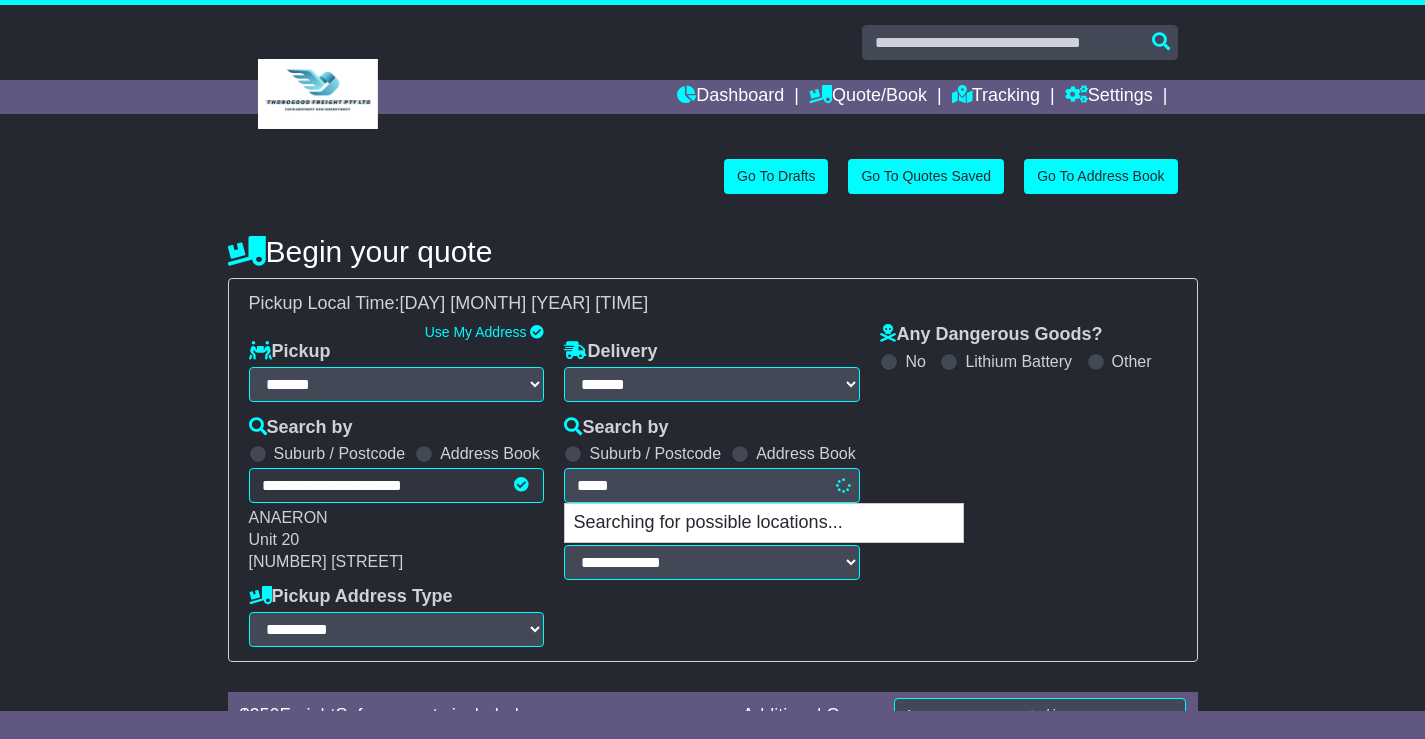 type on "******" 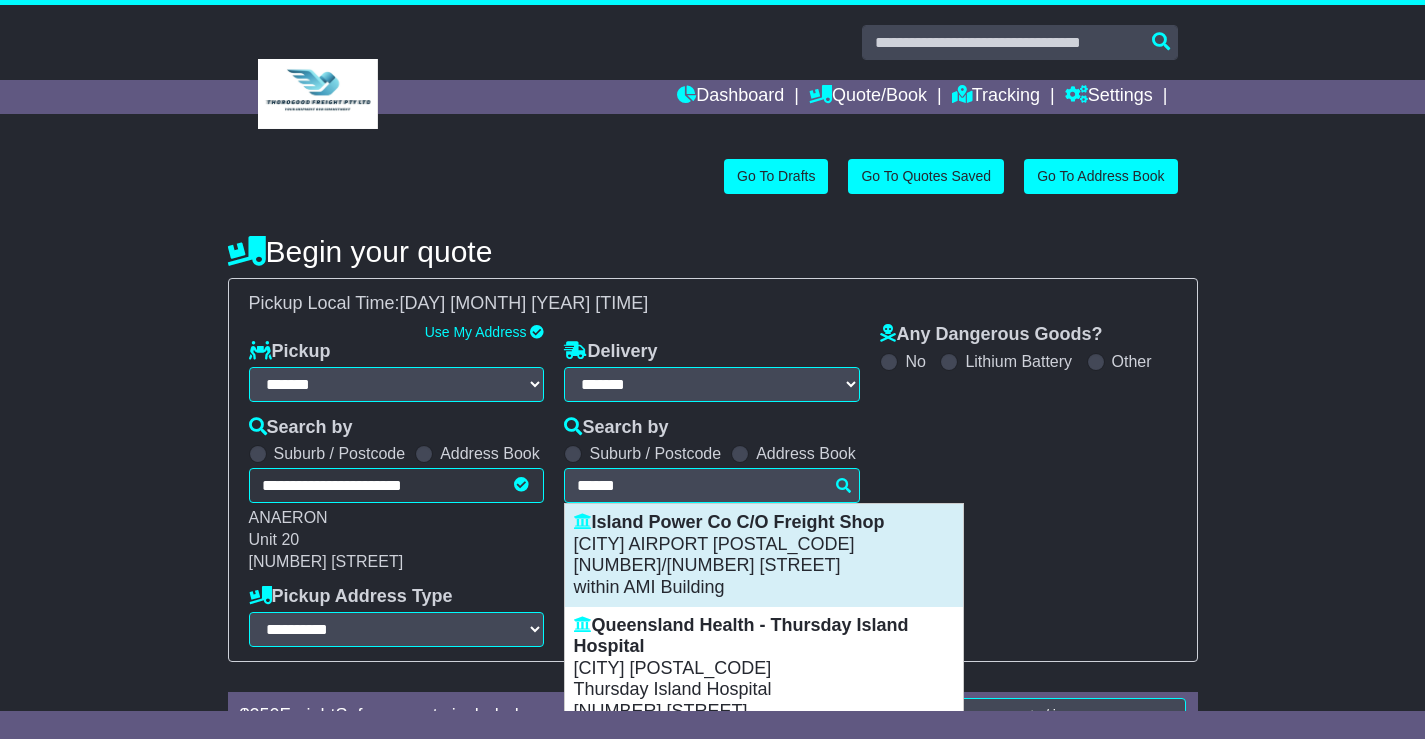 click on "PERTH AIRPORT 6105" at bounding box center [764, 545] 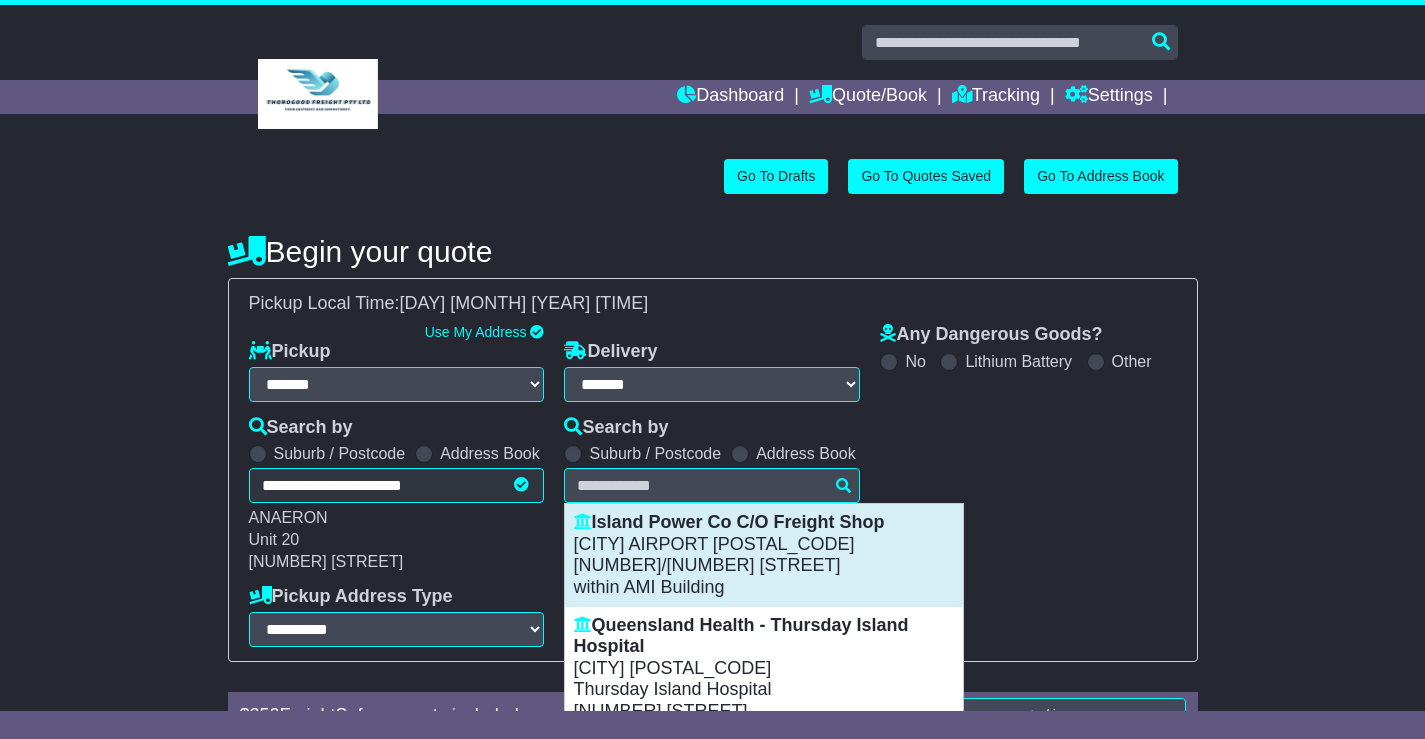 type on "**********" 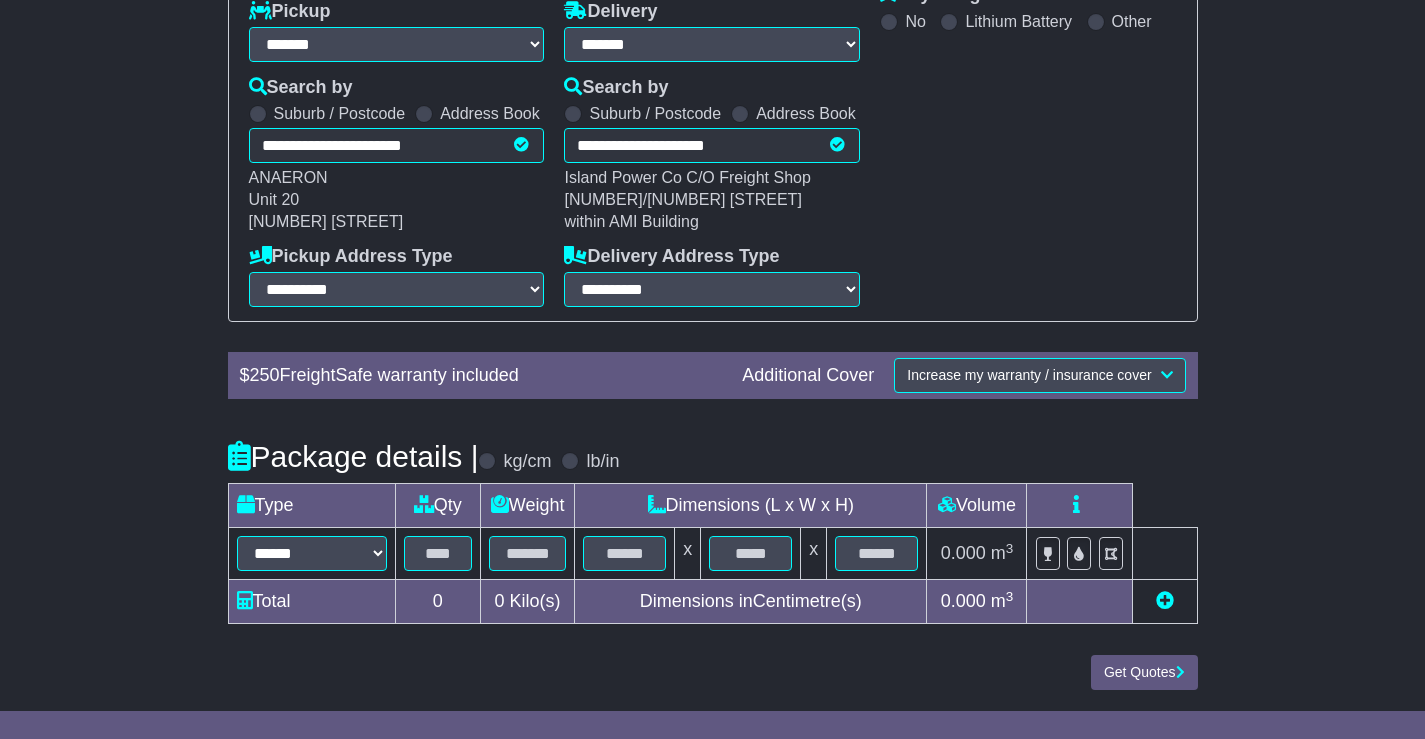 scroll, scrollTop: 341, scrollLeft: 0, axis: vertical 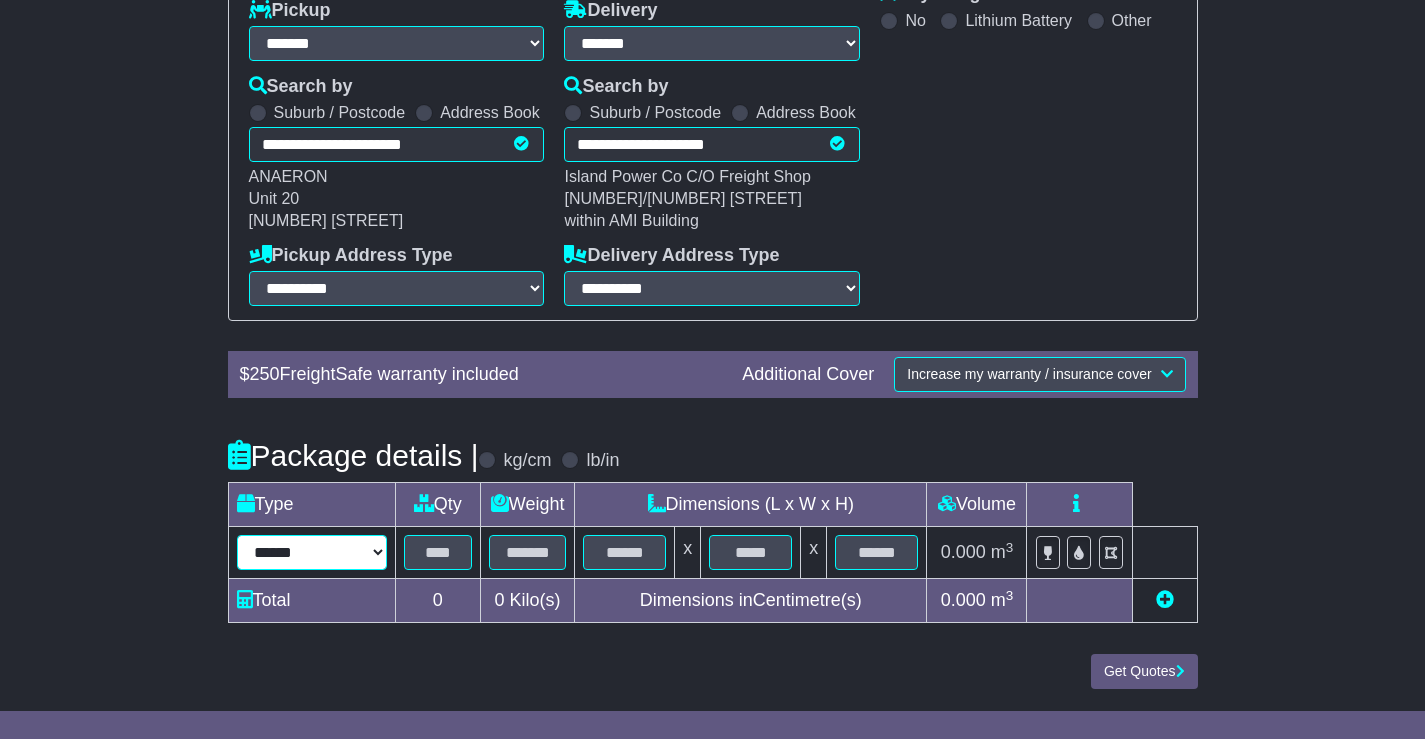 click on "****** ****** *** ******** ***** **** **** ****** *** *******" at bounding box center (312, 552) 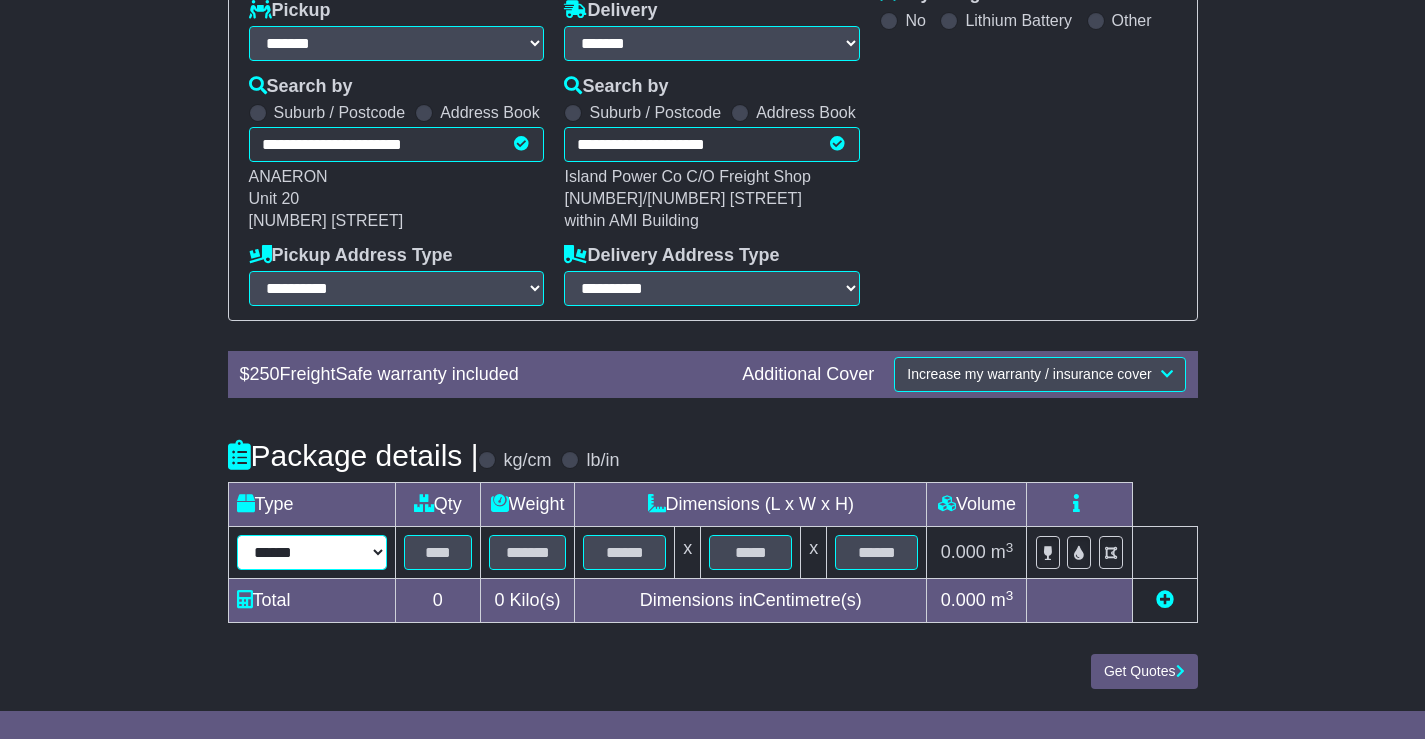 select on "***" 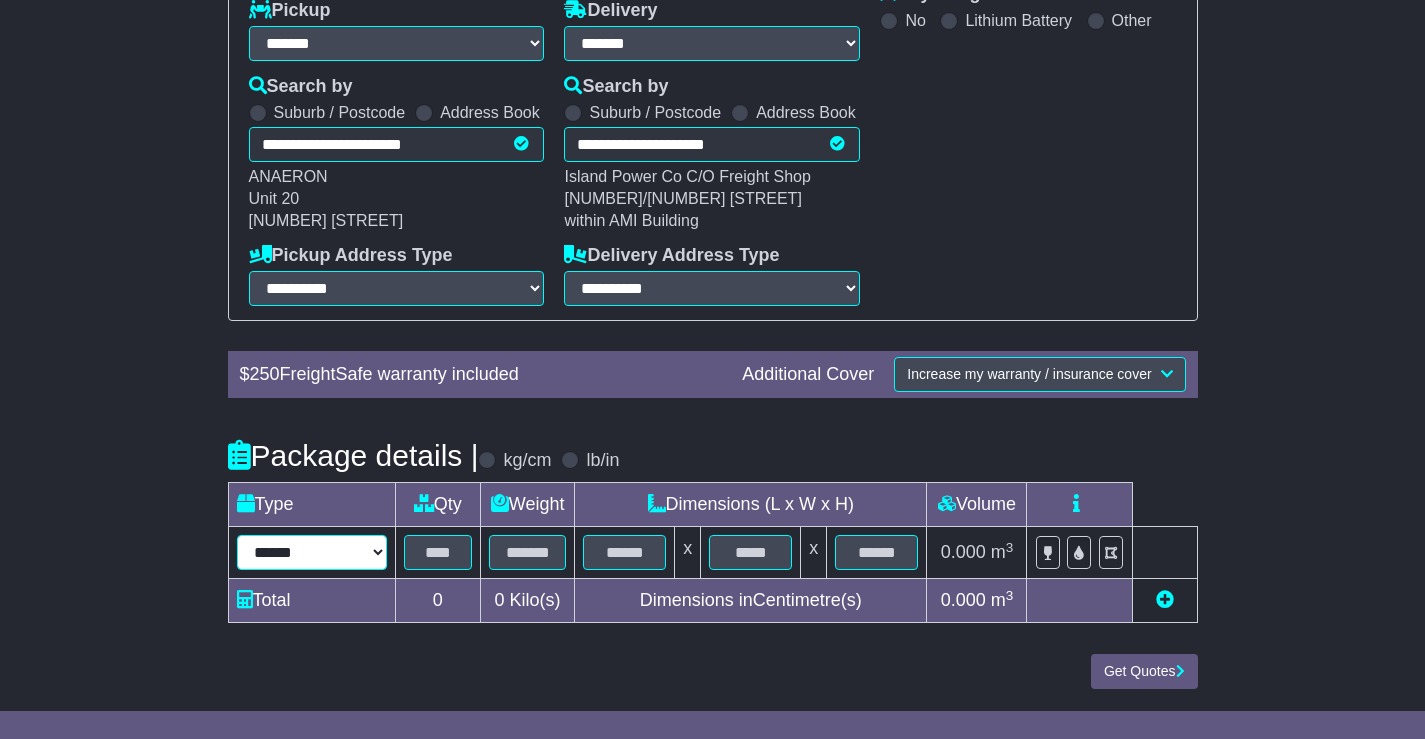 click on "****** ****** *** ******** ***** **** **** ****** *** *******" at bounding box center [312, 552] 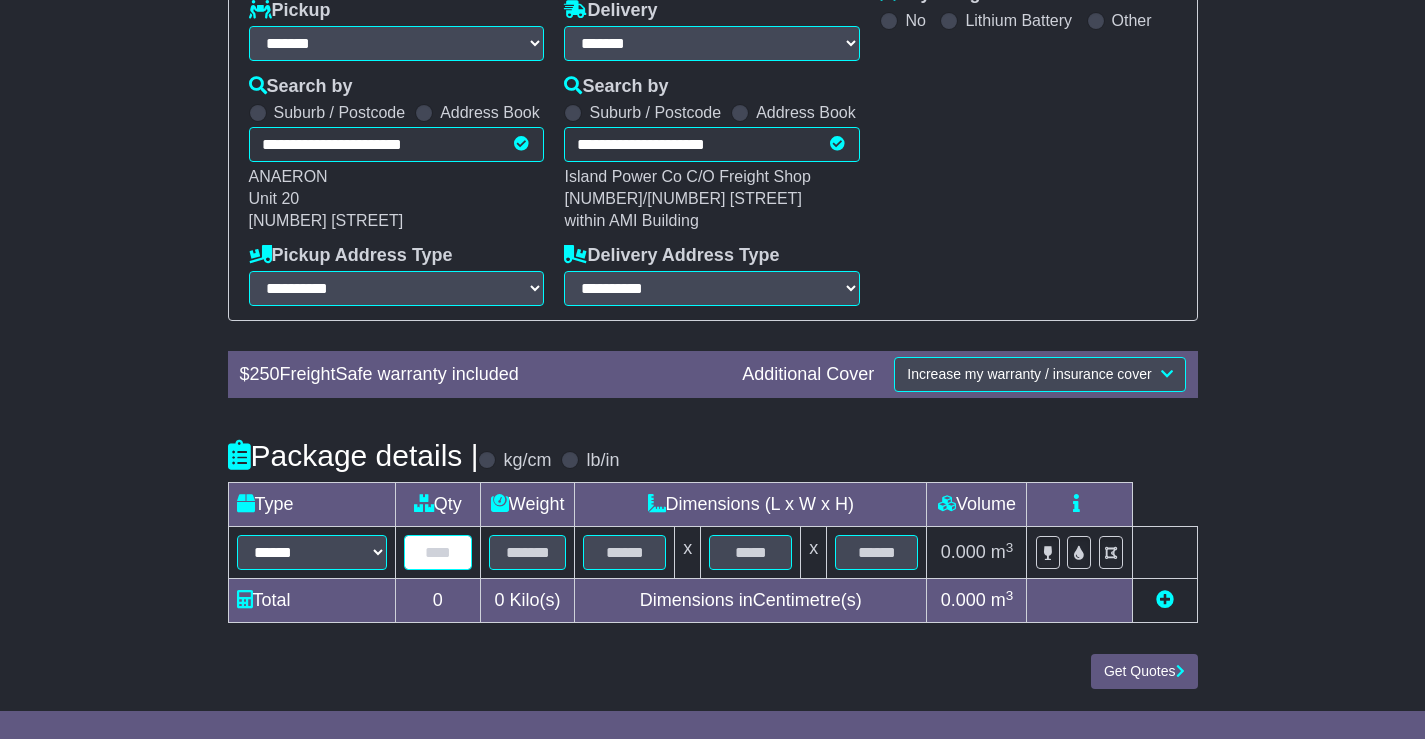 click at bounding box center (438, 552) 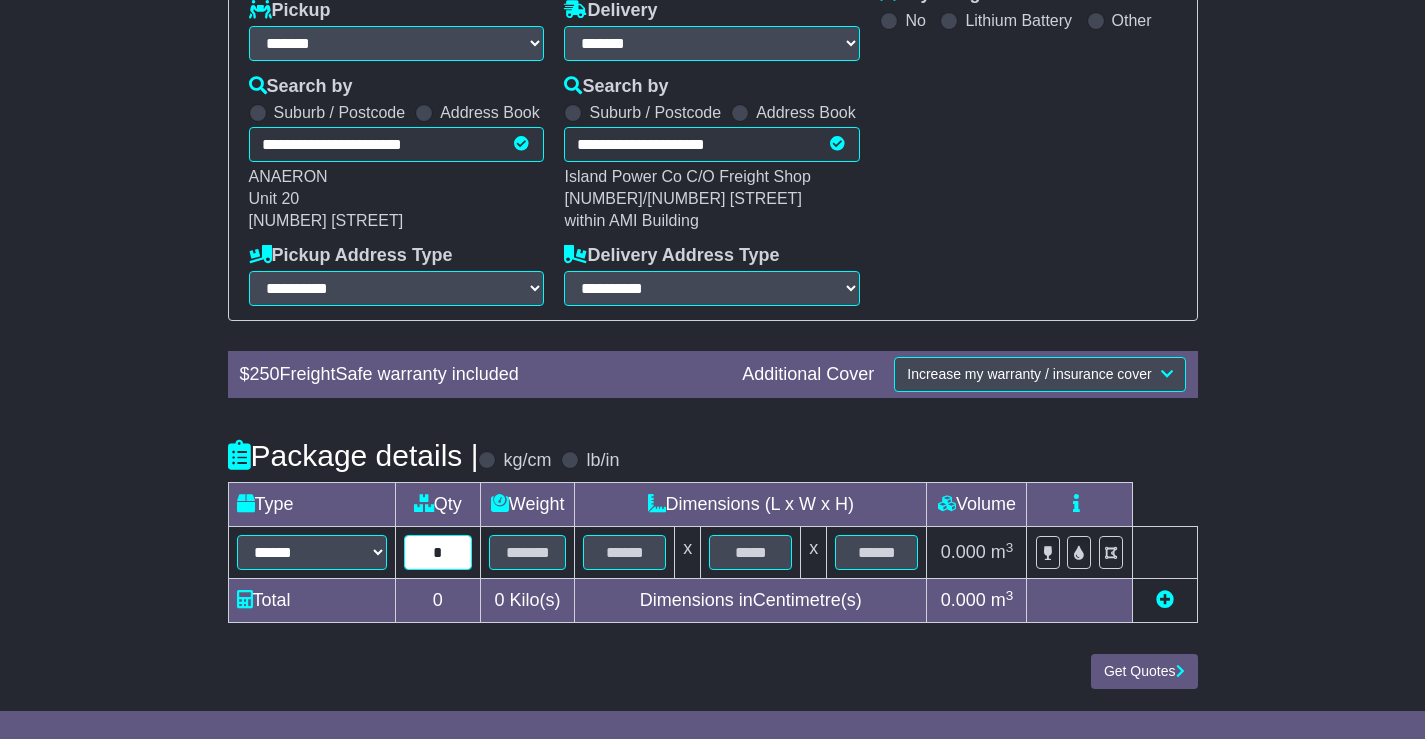 type on "*" 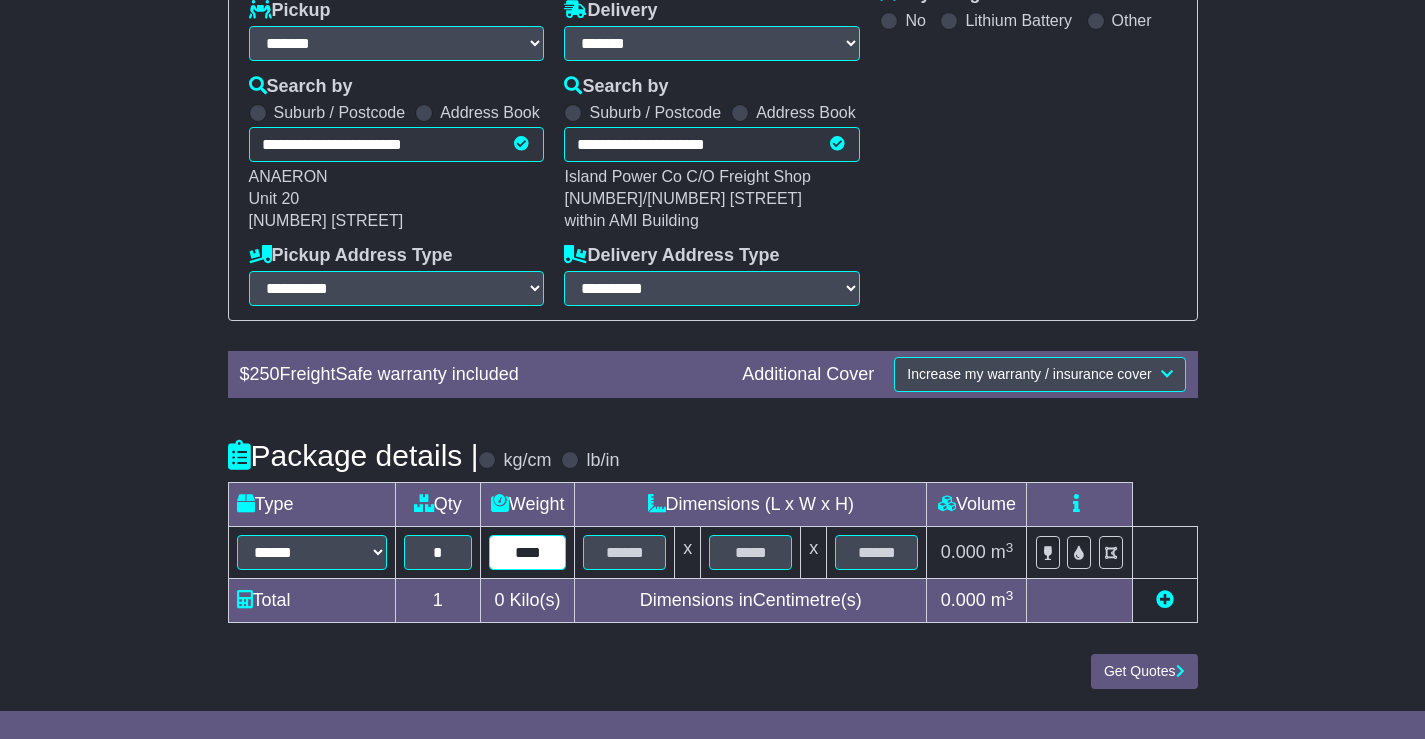 type on "****" 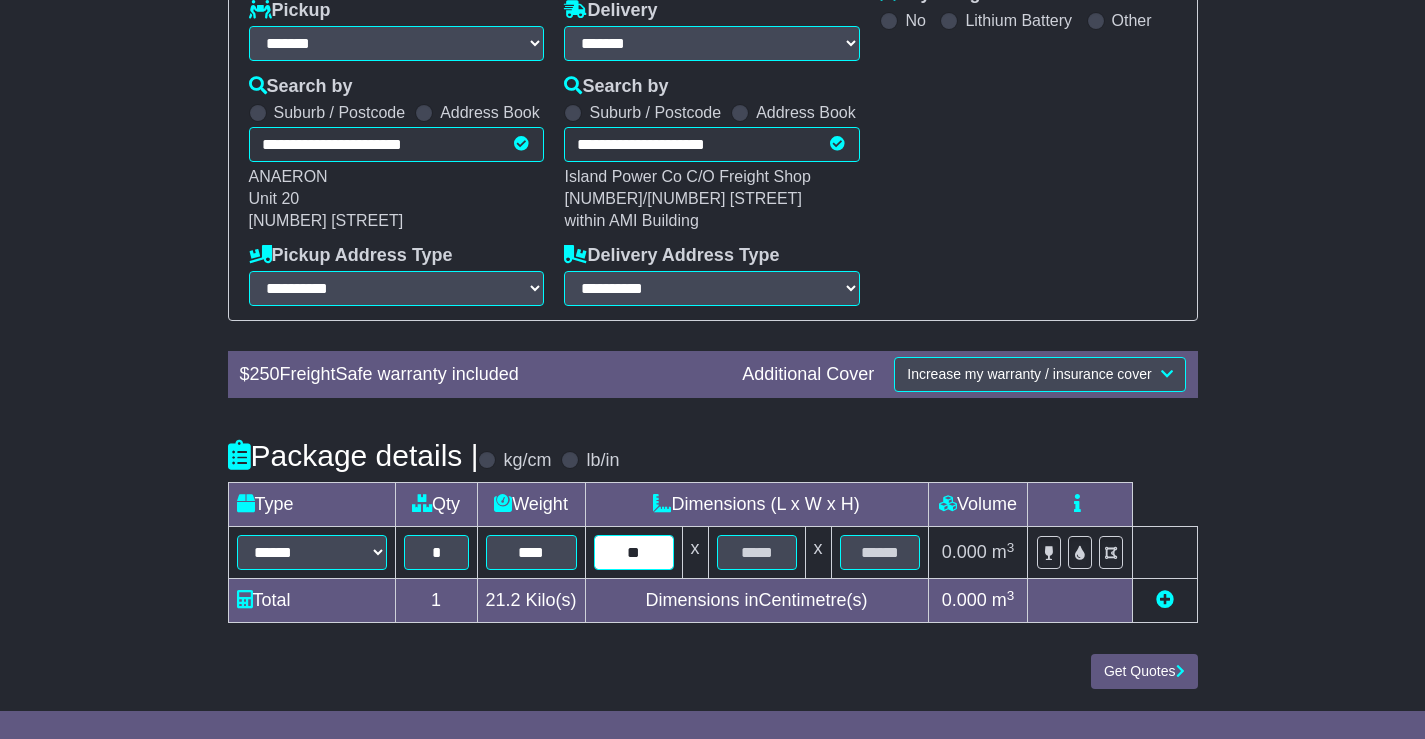 type on "**" 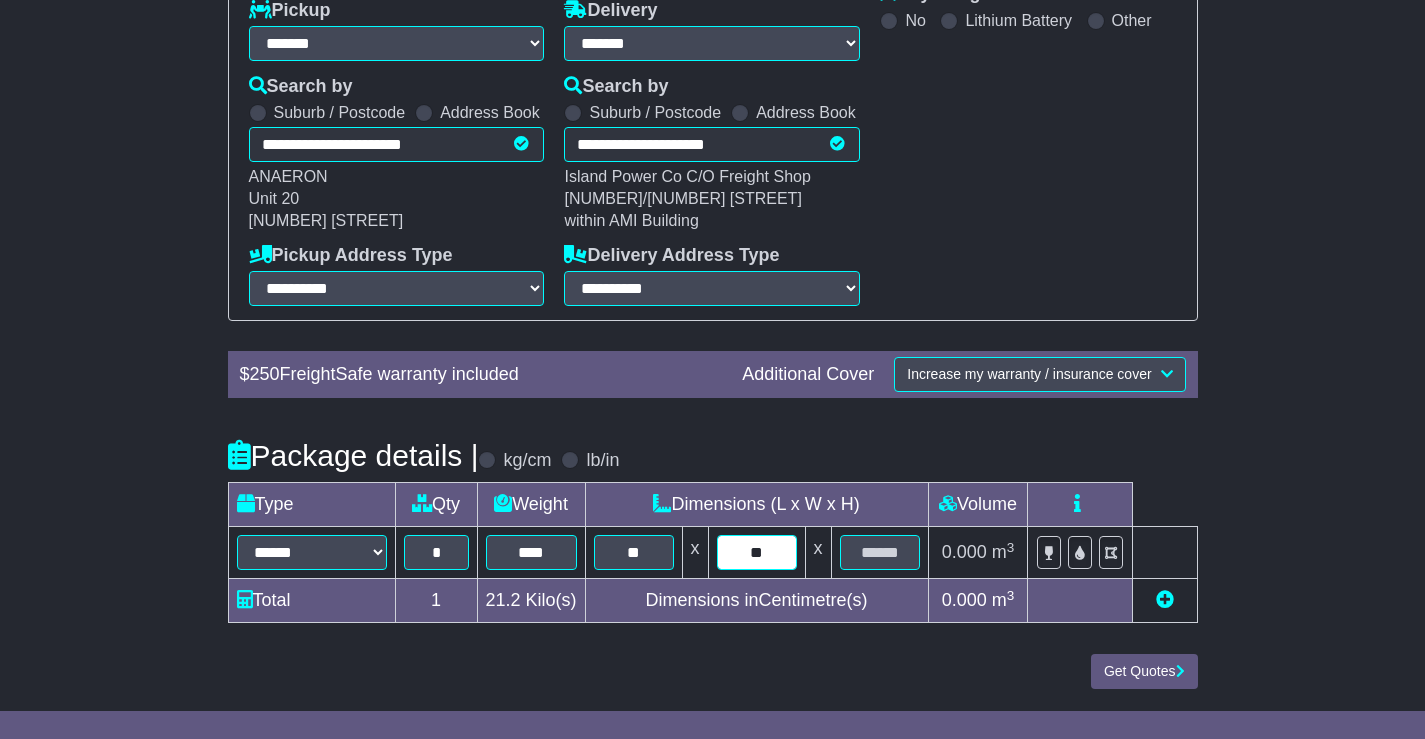 type on "**" 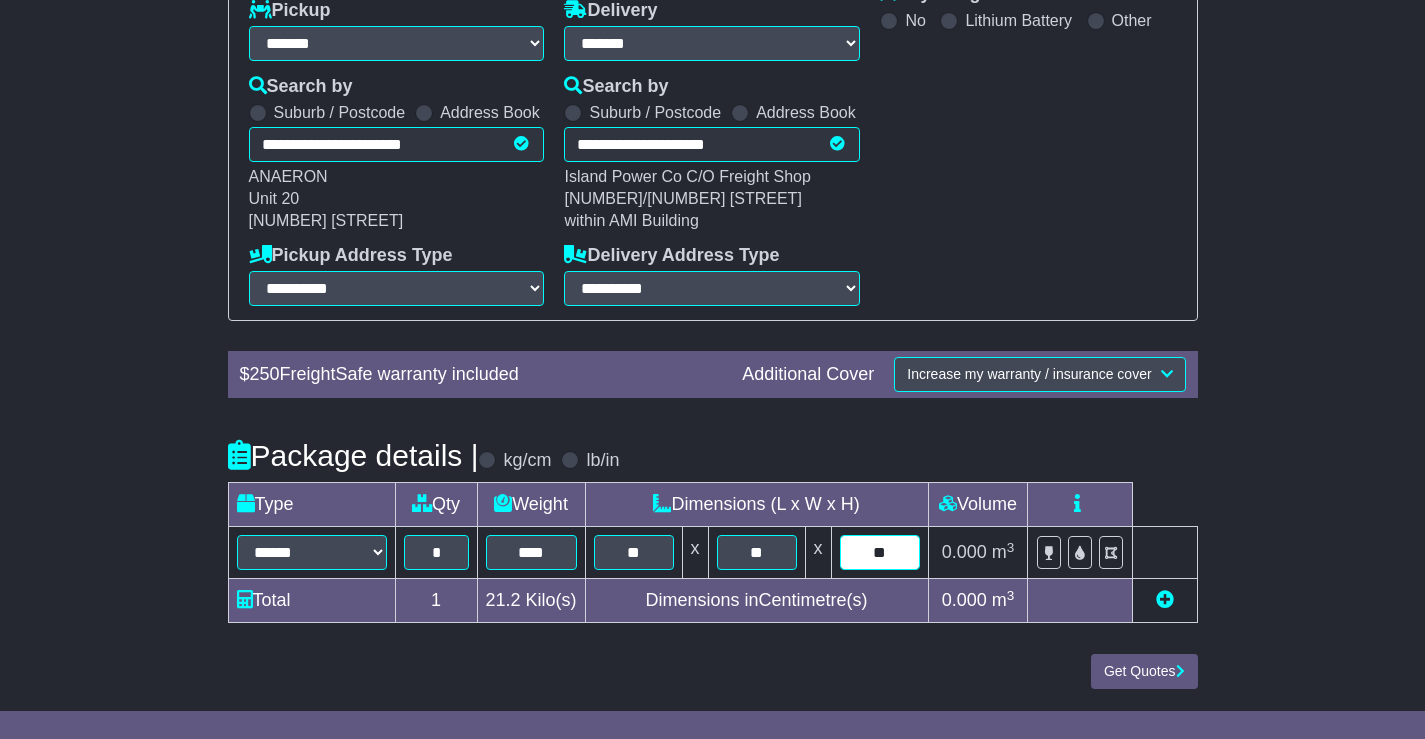 type on "**" 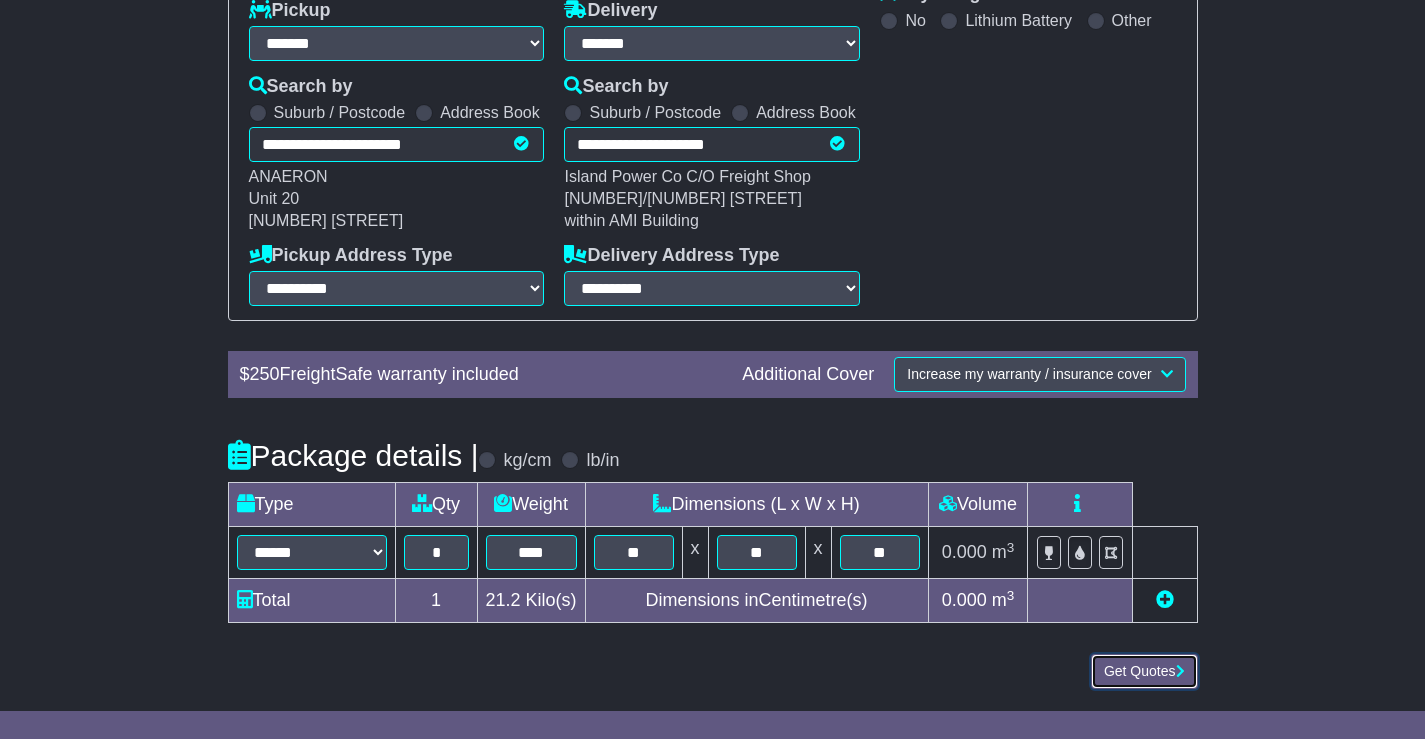 type 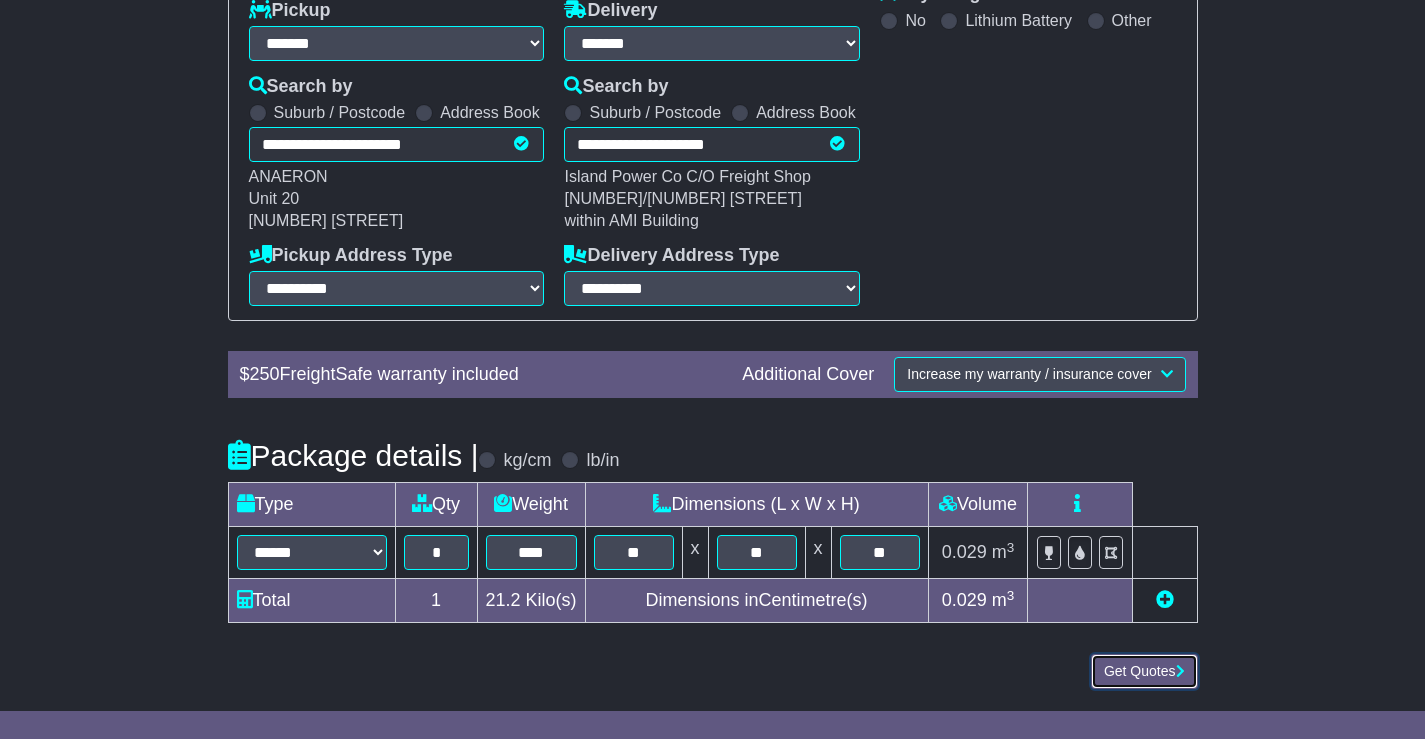 click on "Get Quotes" at bounding box center [1144, 671] 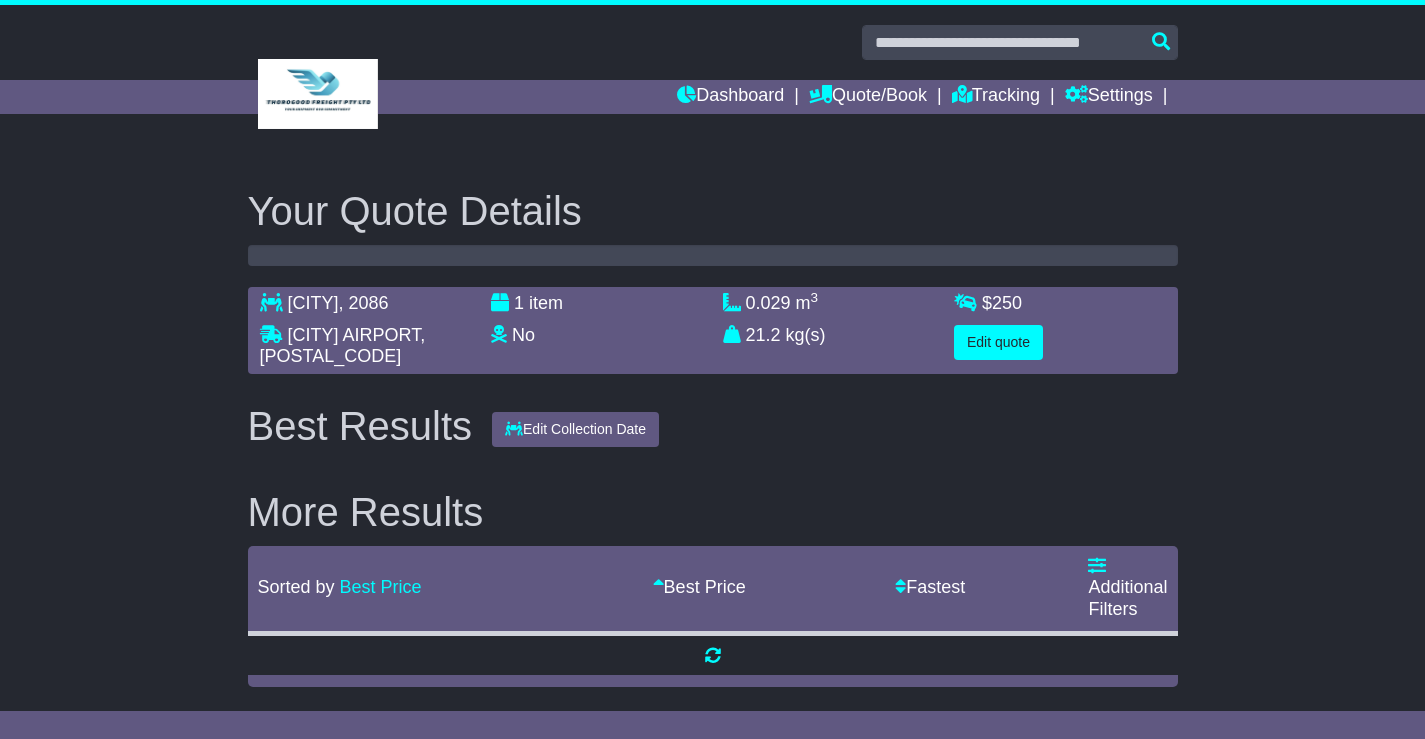 scroll, scrollTop: 0, scrollLeft: 0, axis: both 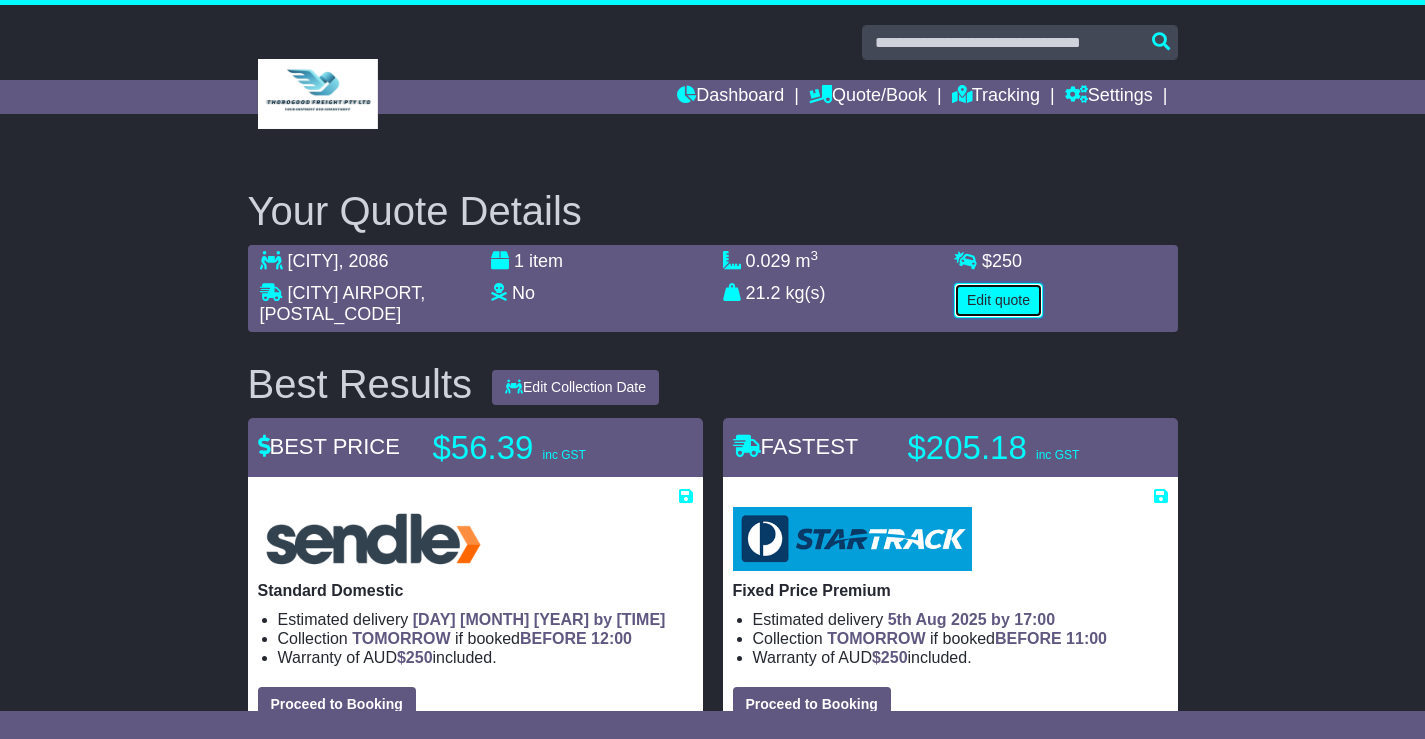 click on "Edit quote" at bounding box center [998, 300] 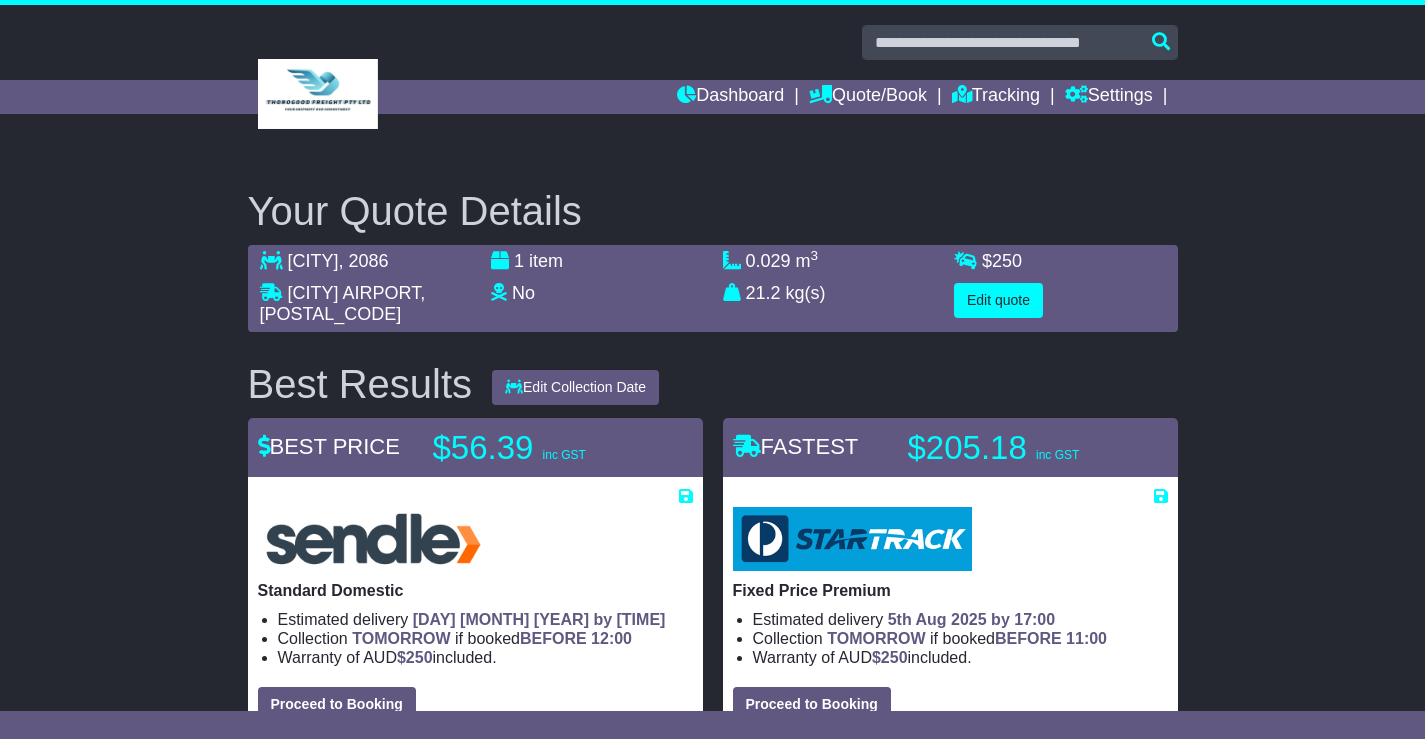 select on "**" 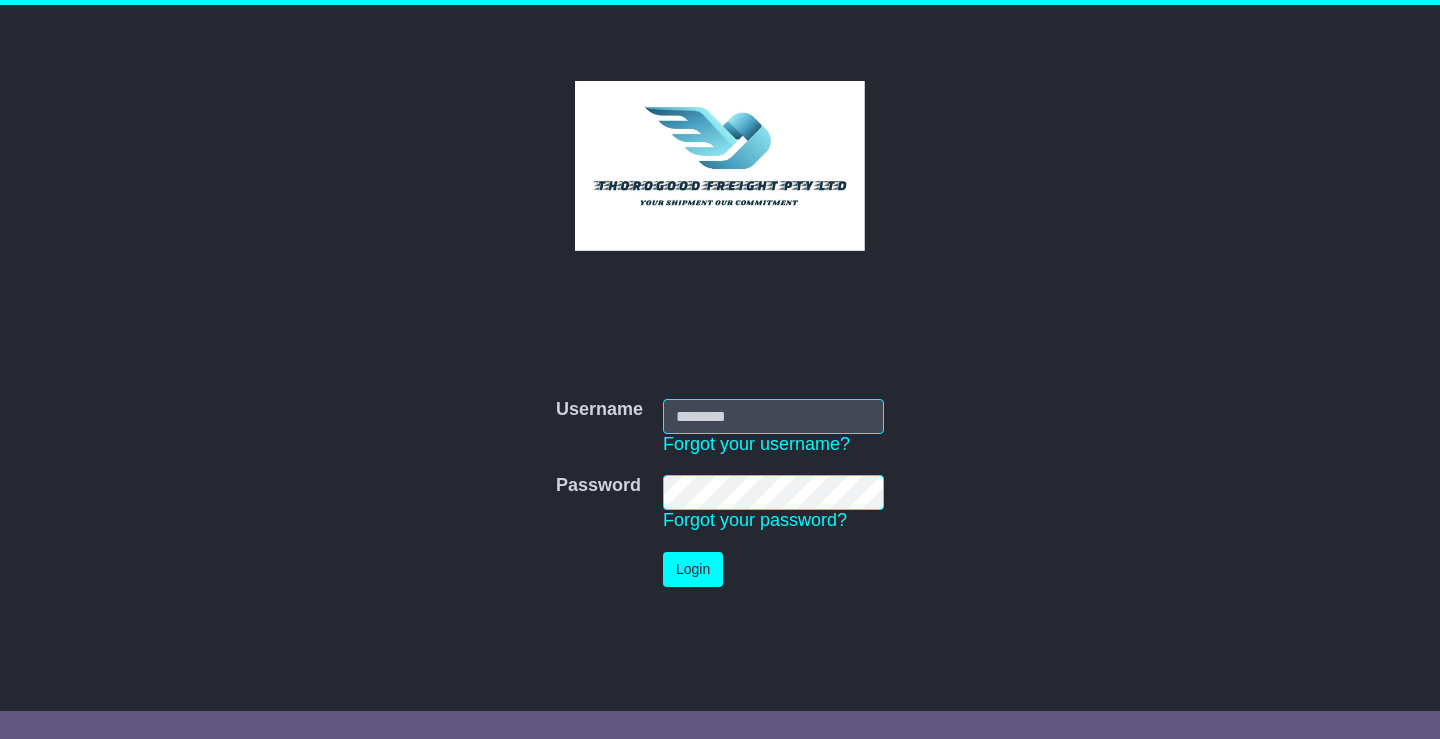 scroll, scrollTop: 0, scrollLeft: 0, axis: both 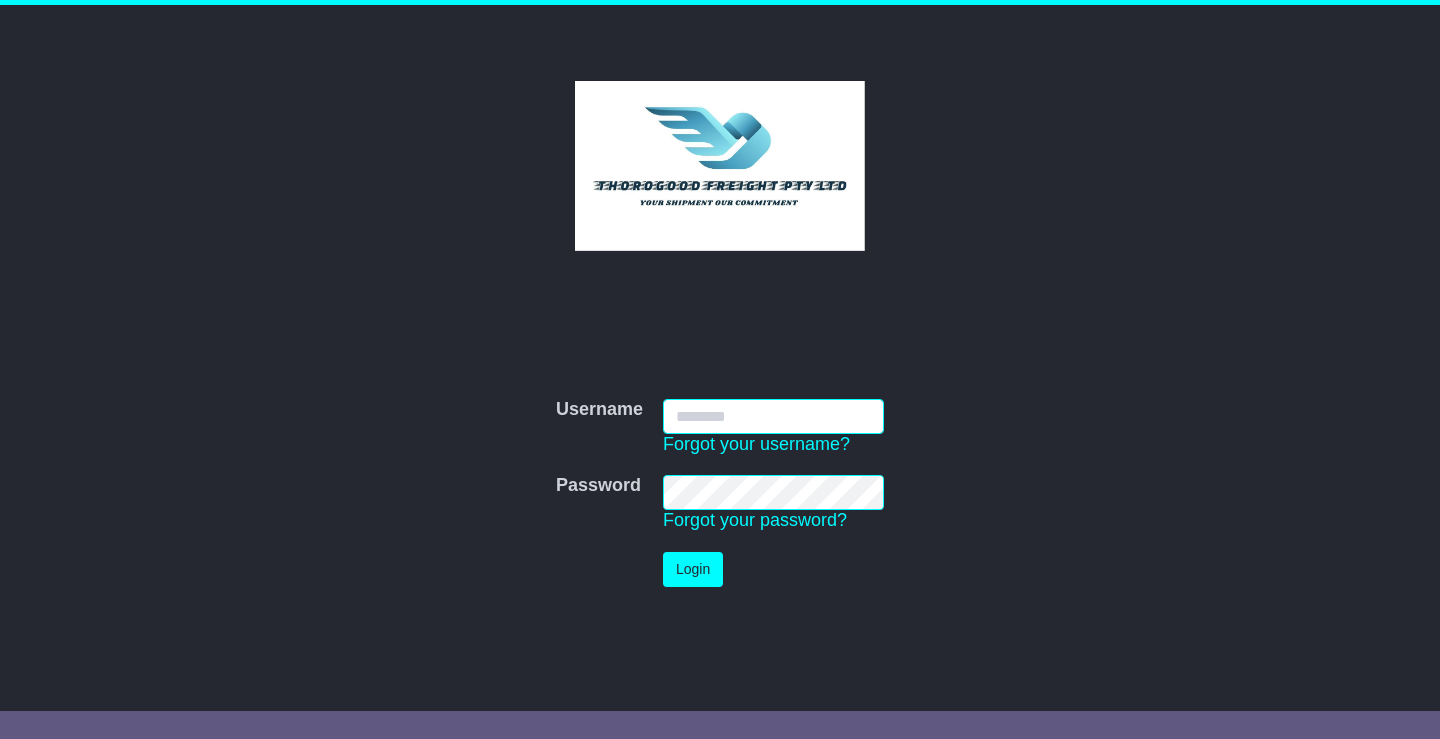 click on "Username" at bounding box center (773, 416) 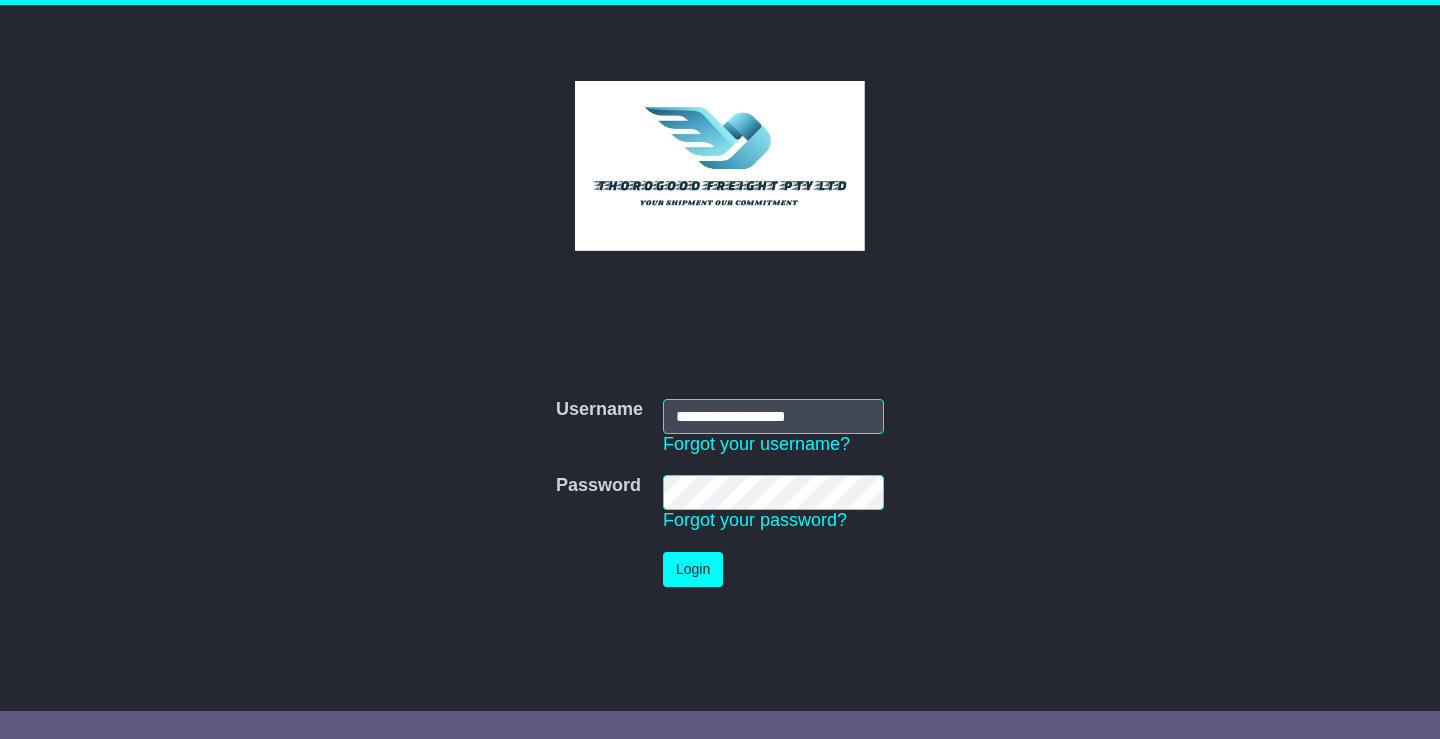 click on "Login" at bounding box center [693, 569] 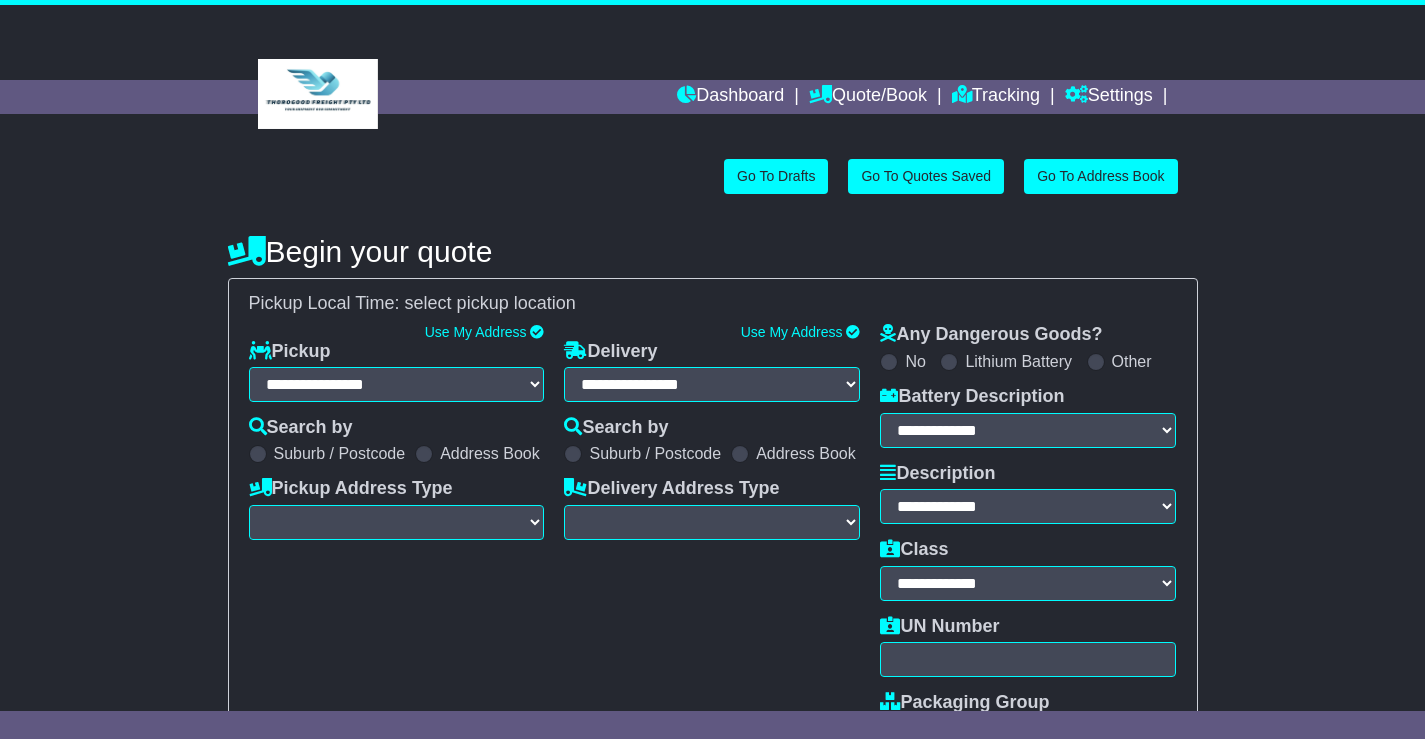scroll, scrollTop: 0, scrollLeft: 0, axis: both 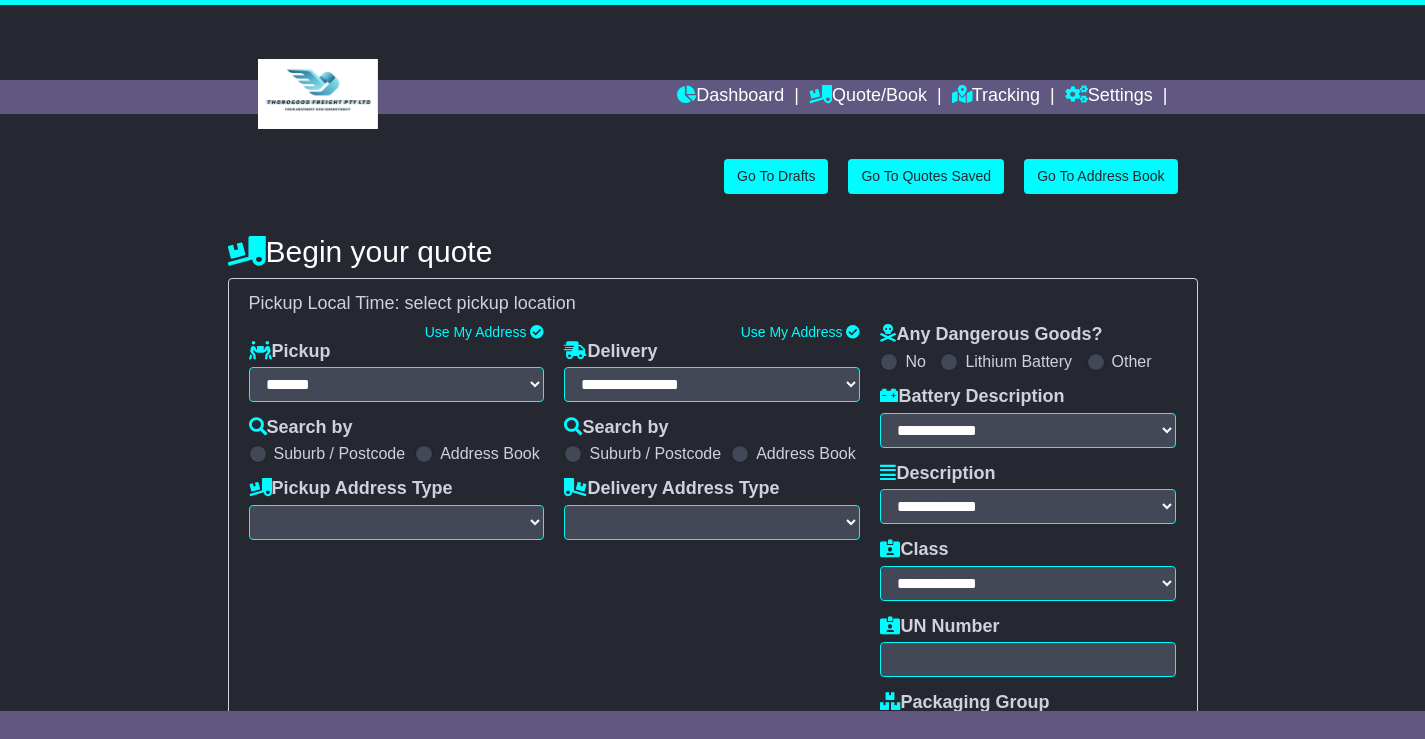 select on "**" 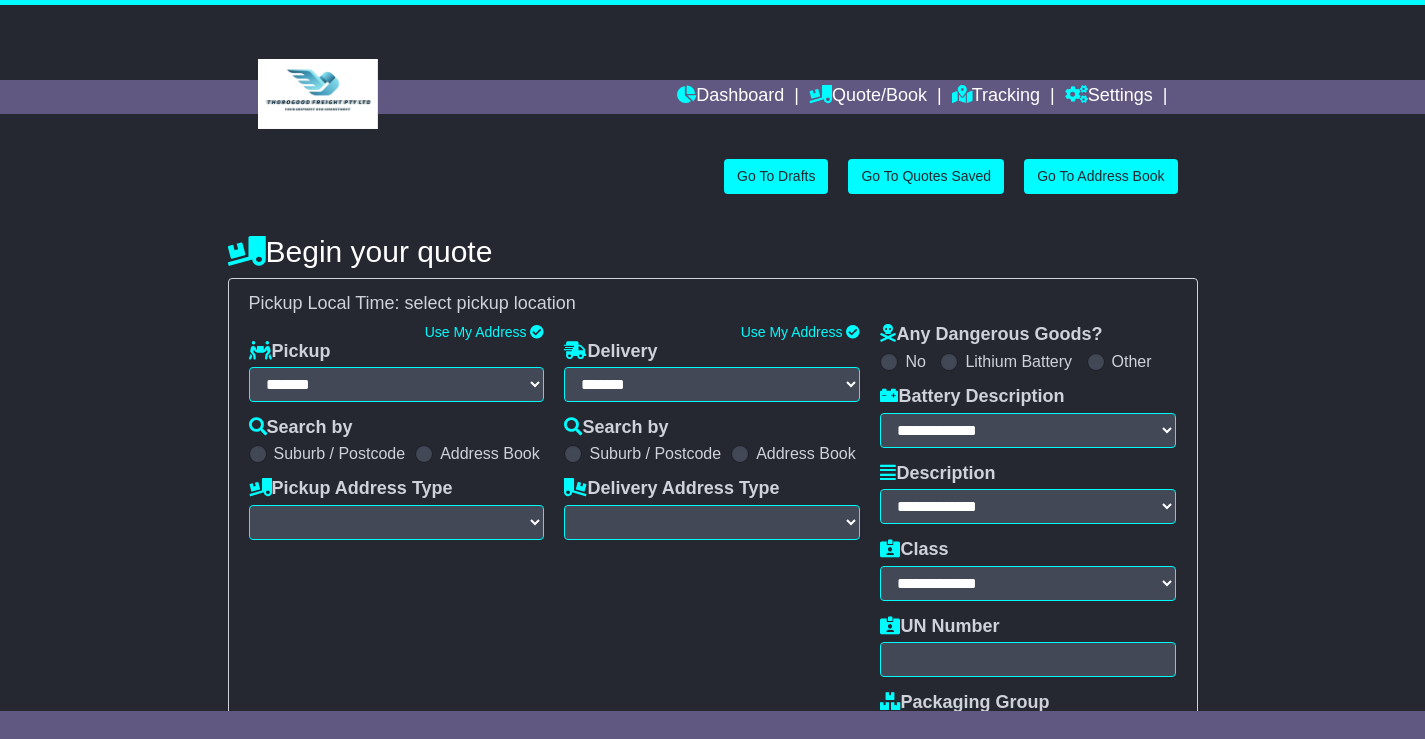 scroll, scrollTop: 0, scrollLeft: 0, axis: both 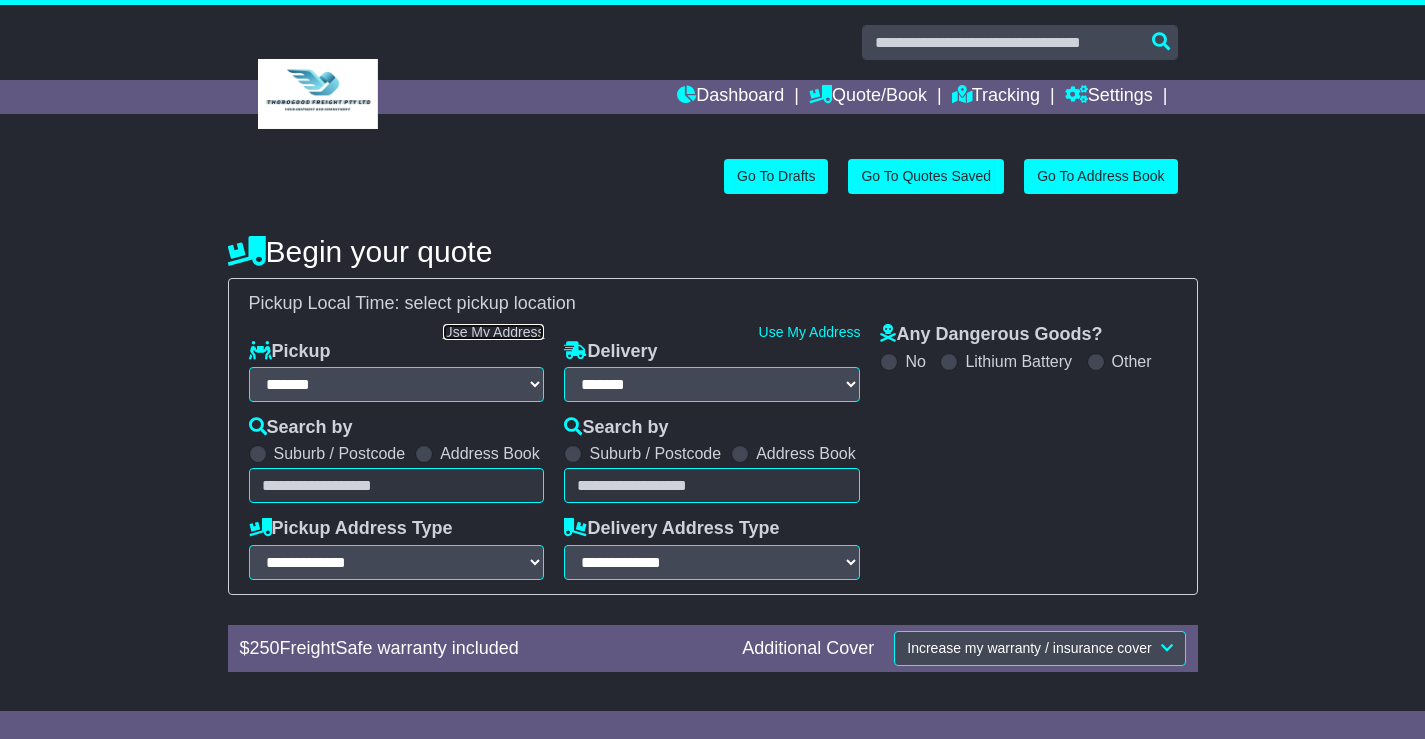 click on "Use My Address" at bounding box center (494, 332) 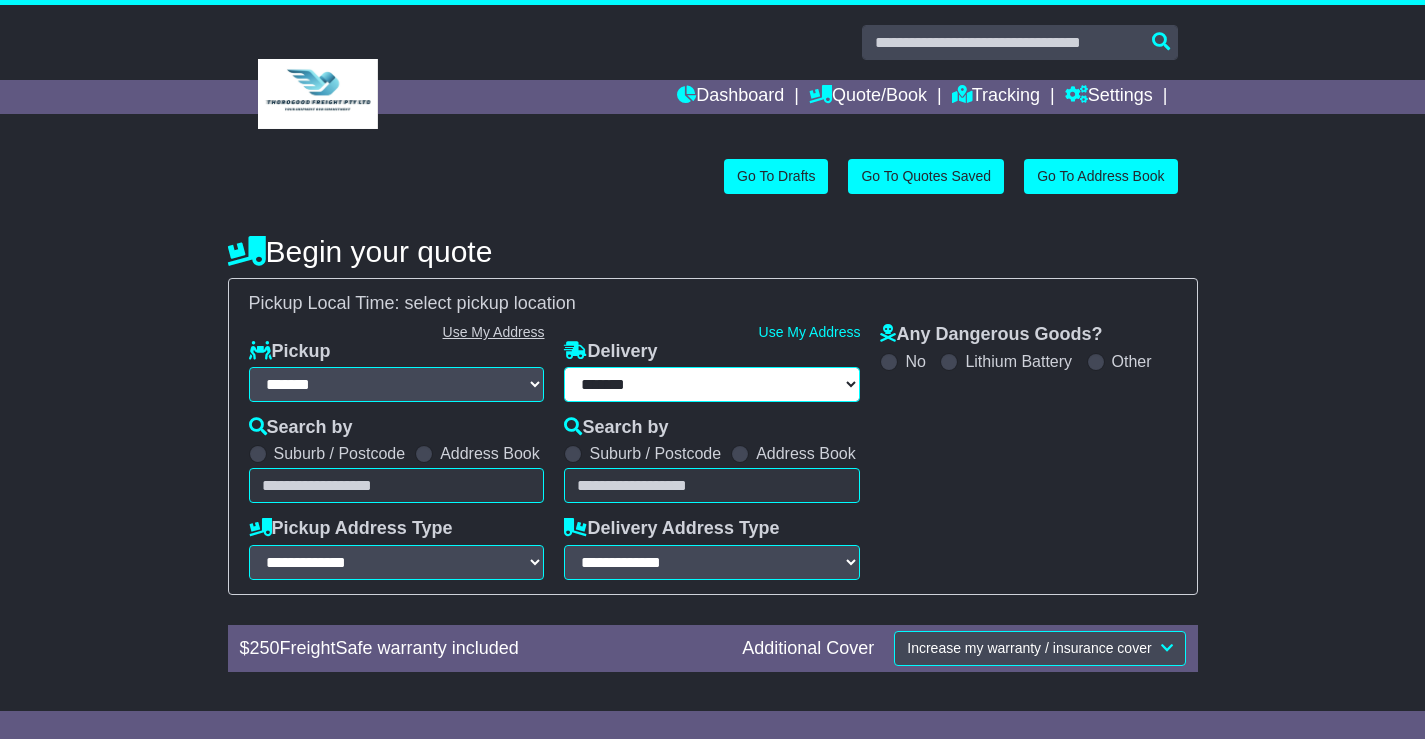 select on "**********" 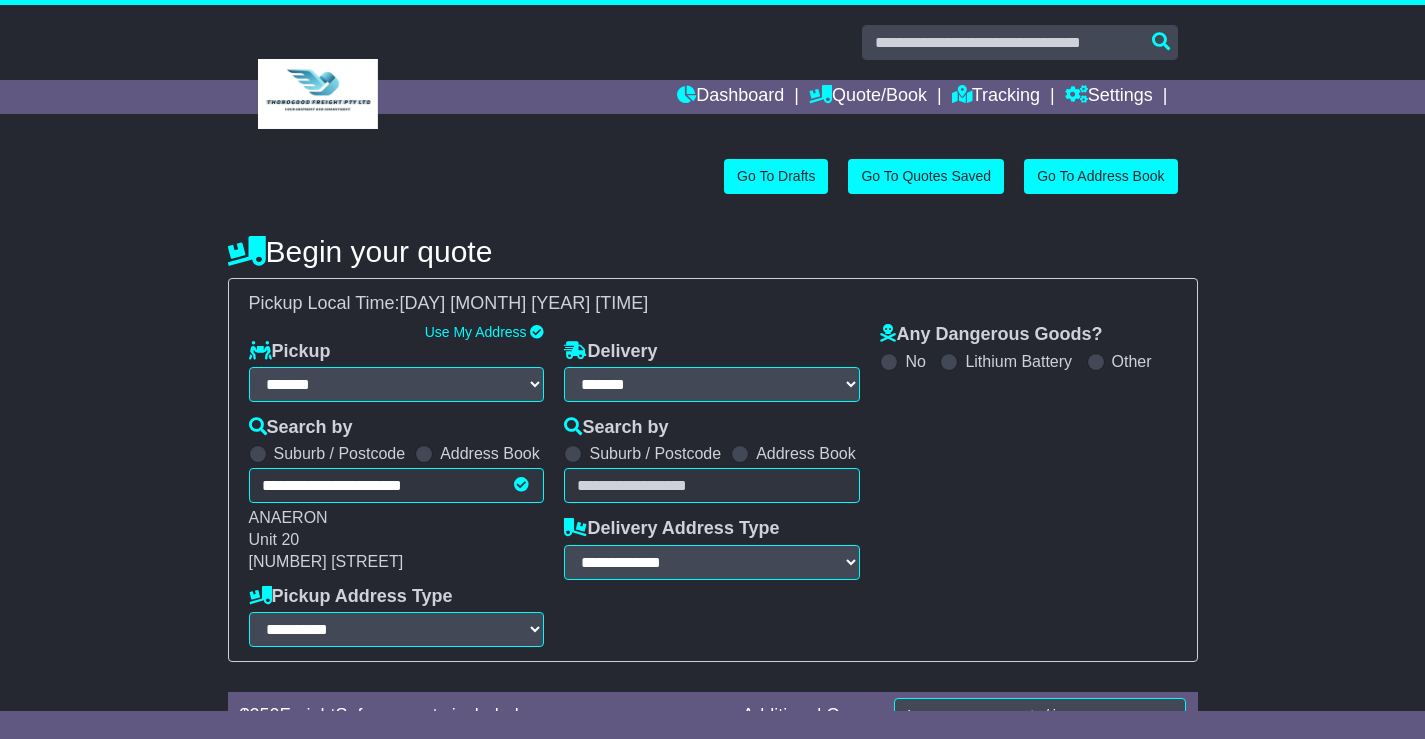 click at bounding box center [740, 454] 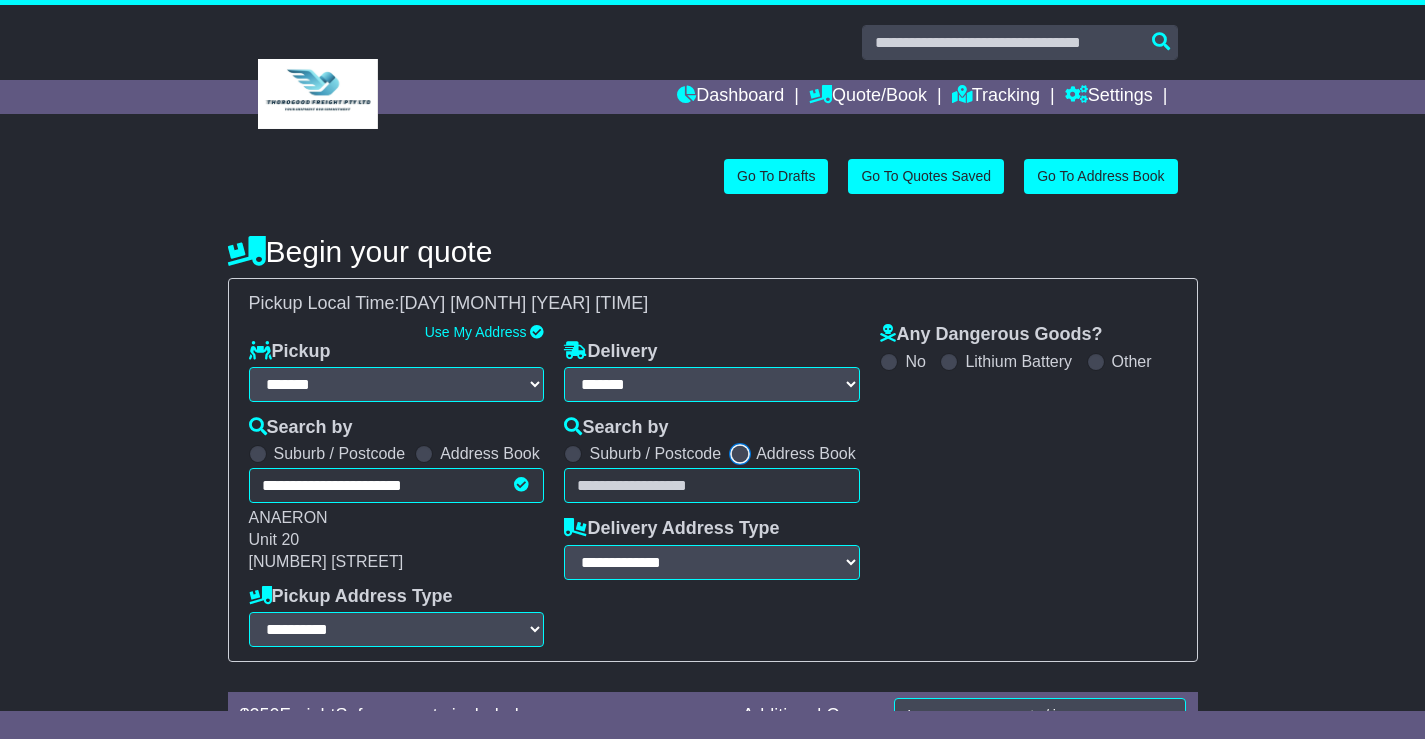 select 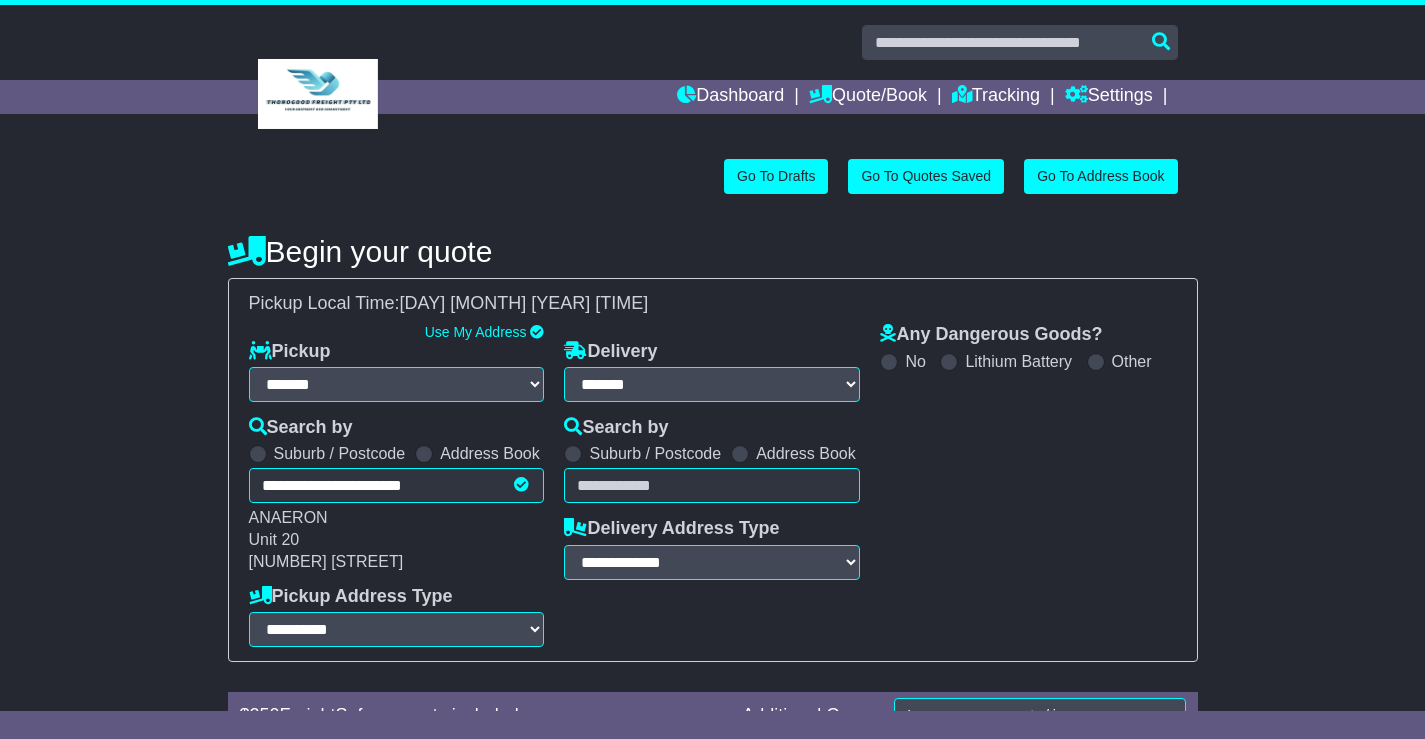 click on "Unknown City / Postcode Pair
×
You have entered     address.
Our database shows the postcode and suburb don't match. Please make sure location exists otherwise you might not receive all quotes available.
Maybe you meant to use some of the next:
Ok" at bounding box center [712, 485] 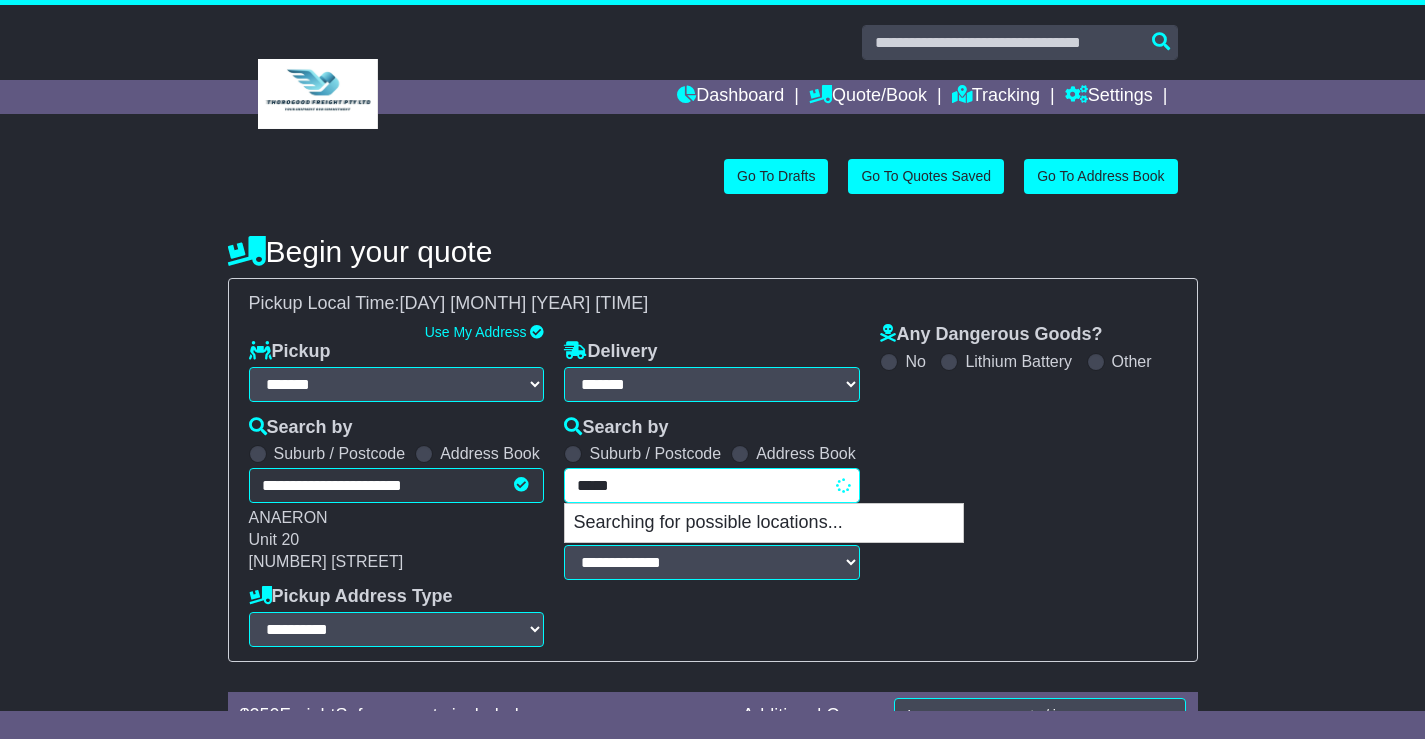 type on "******" 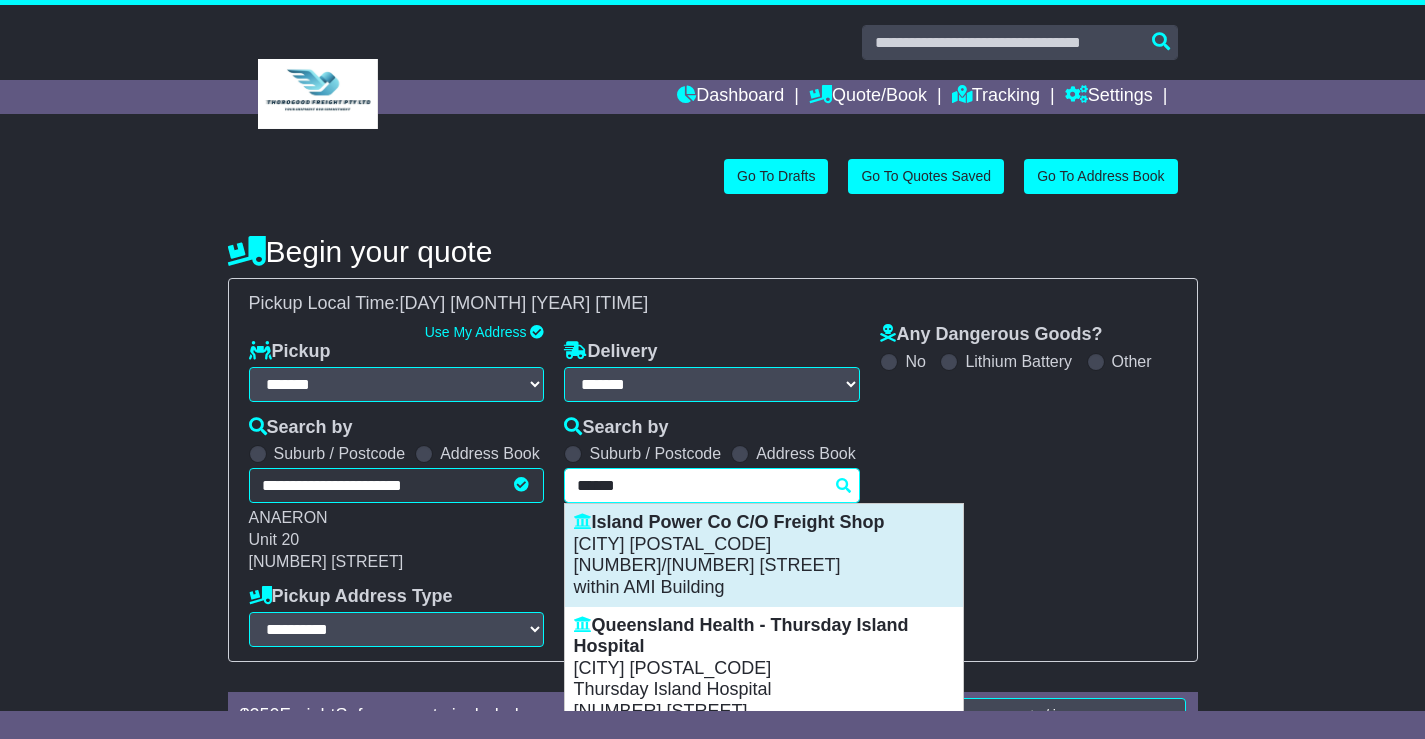 click on "PERTH AIRPORT 6105" at bounding box center [764, 545] 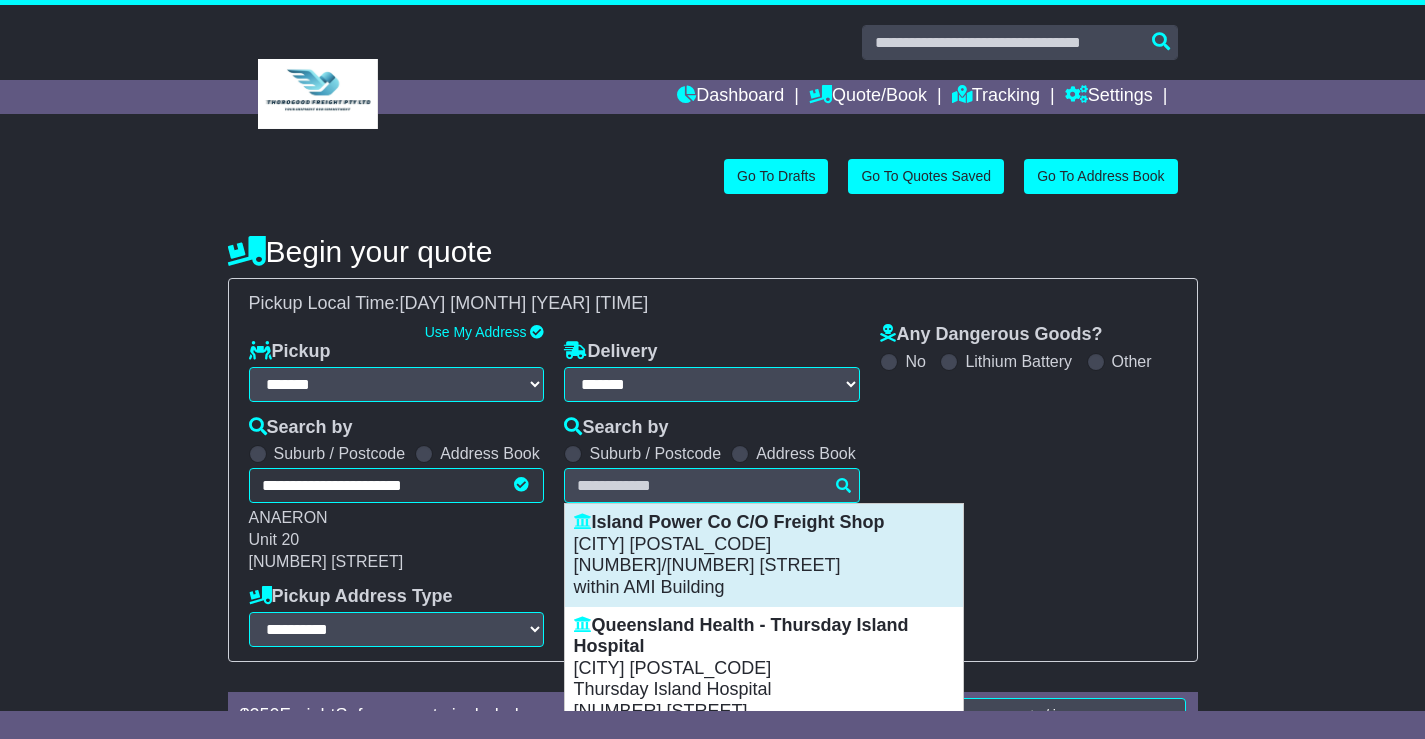 type on "**********" 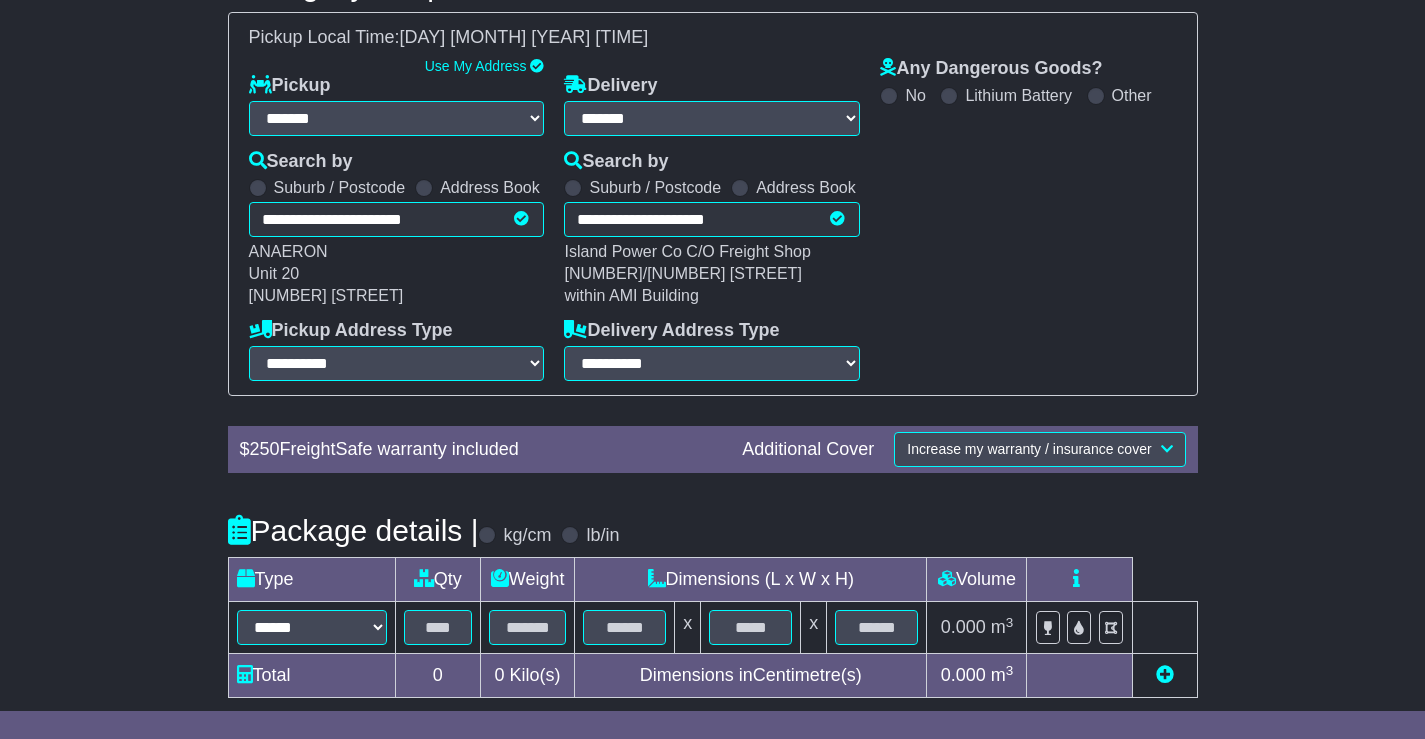 scroll, scrollTop: 341, scrollLeft: 0, axis: vertical 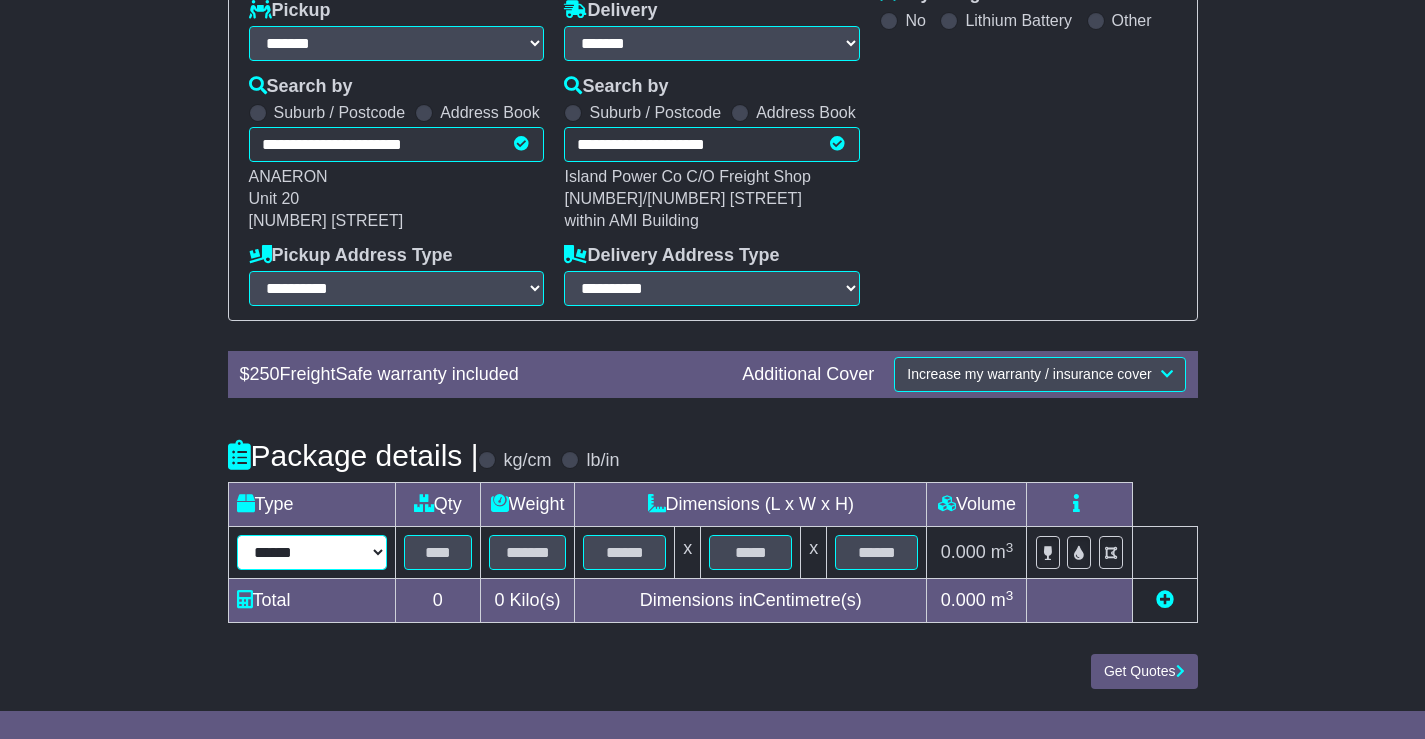click on "****** ****** *** ******** ***** **** **** ****** *** *******" at bounding box center (312, 552) 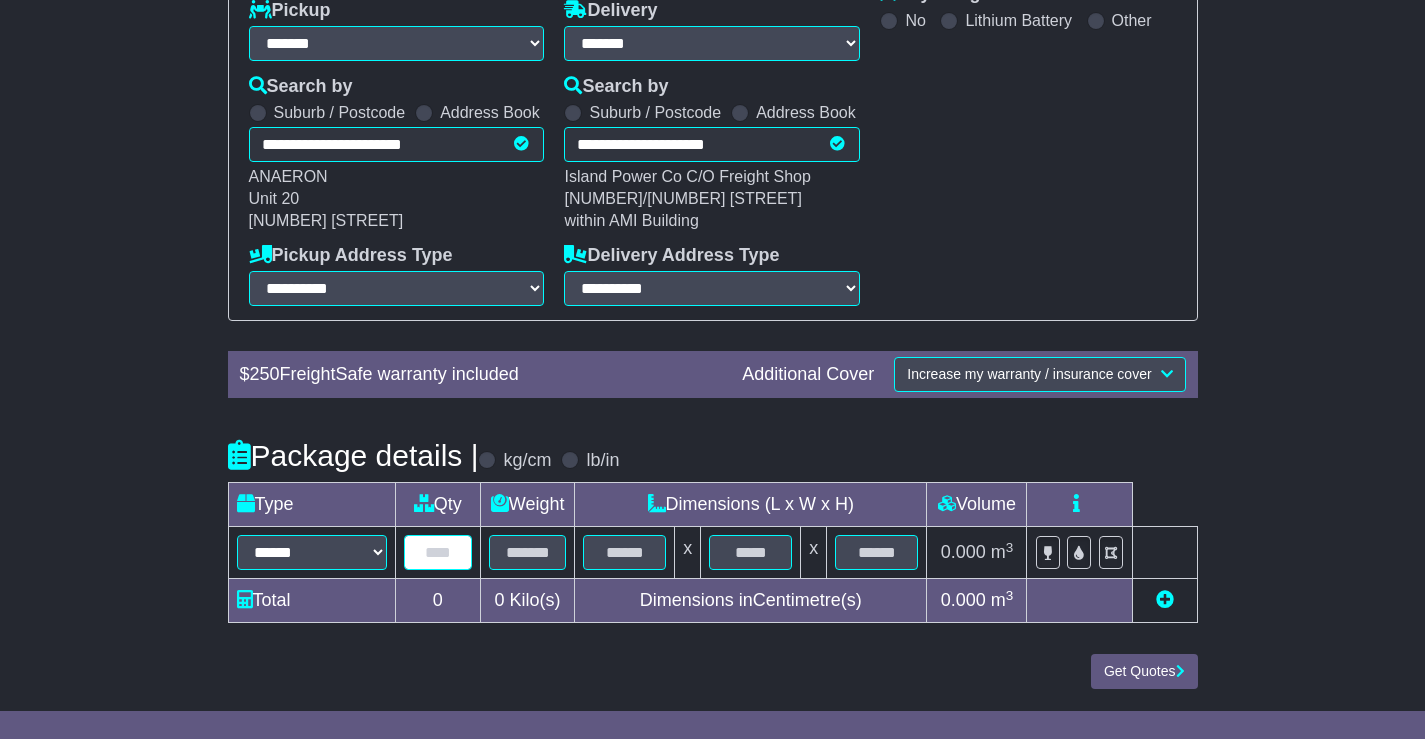 click at bounding box center [438, 552] 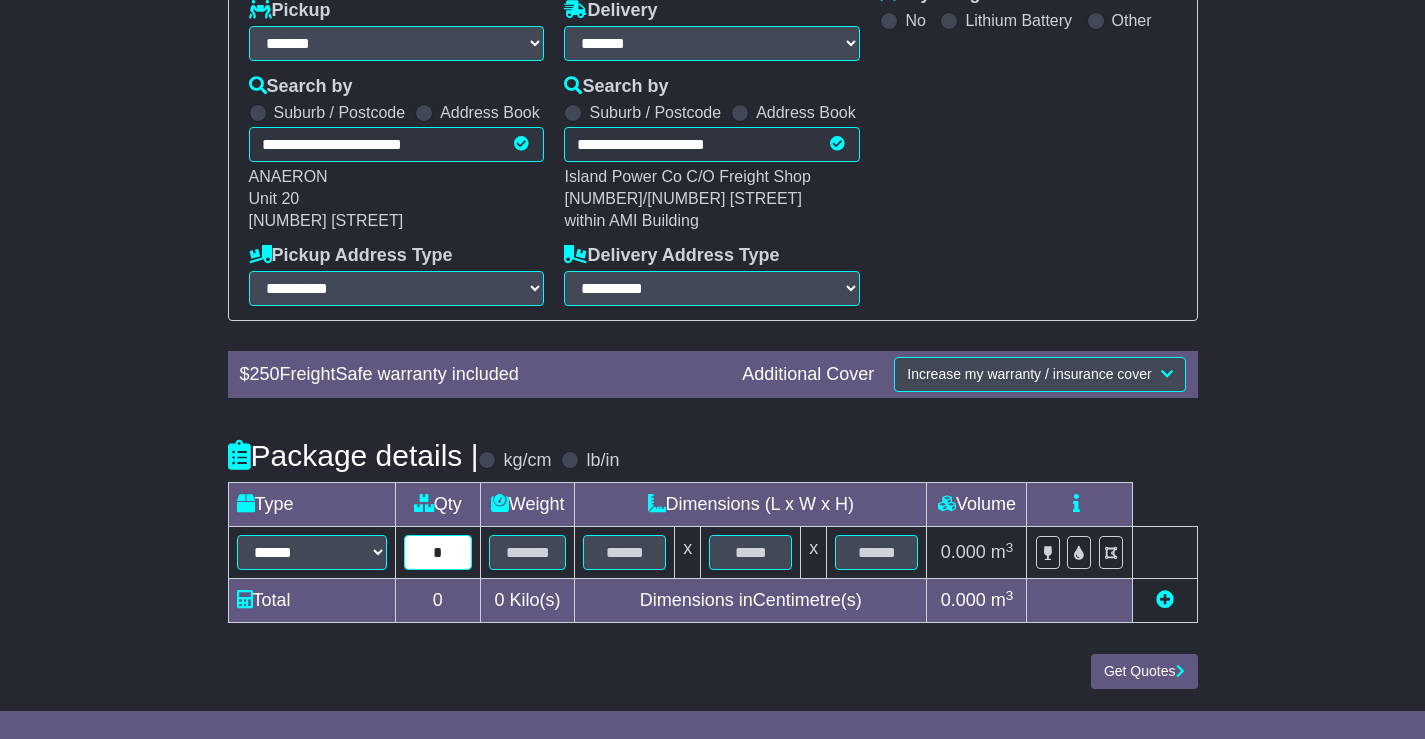 type on "*" 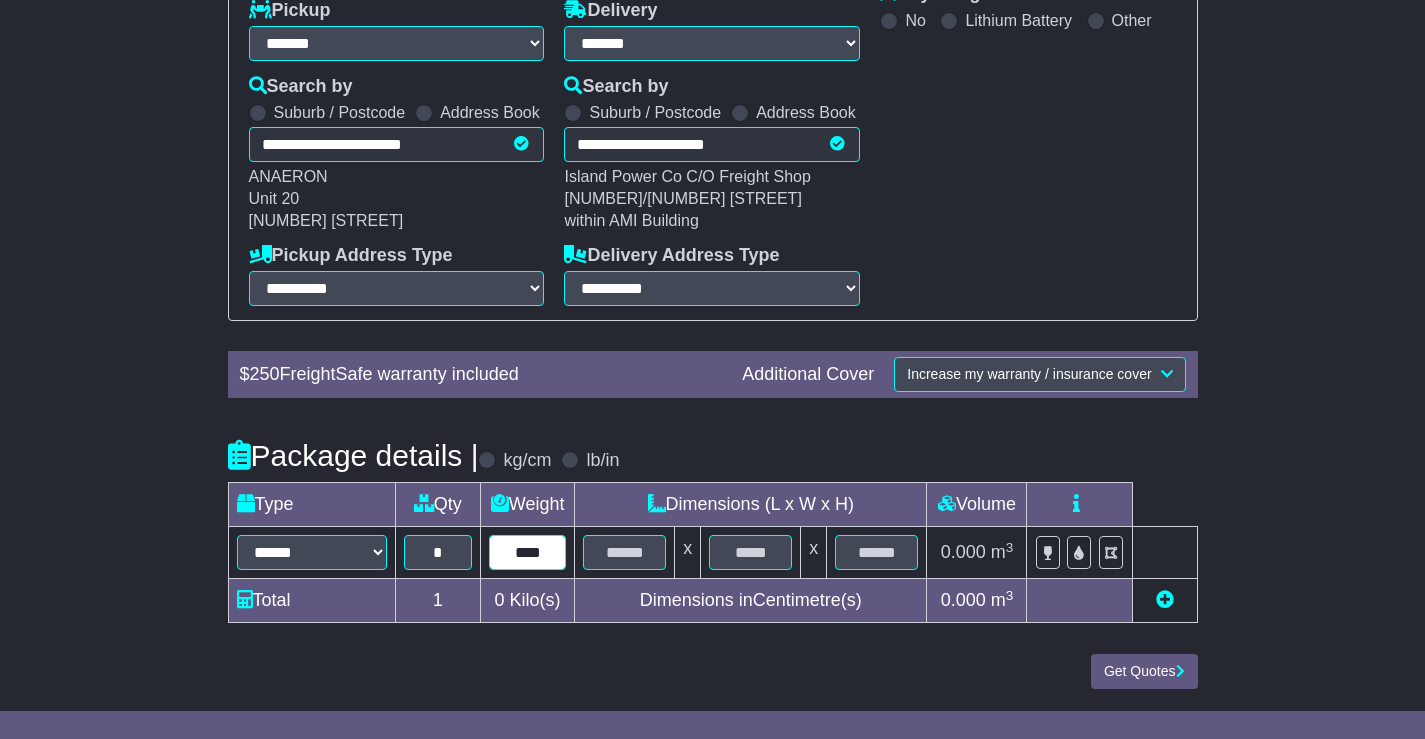 type on "****" 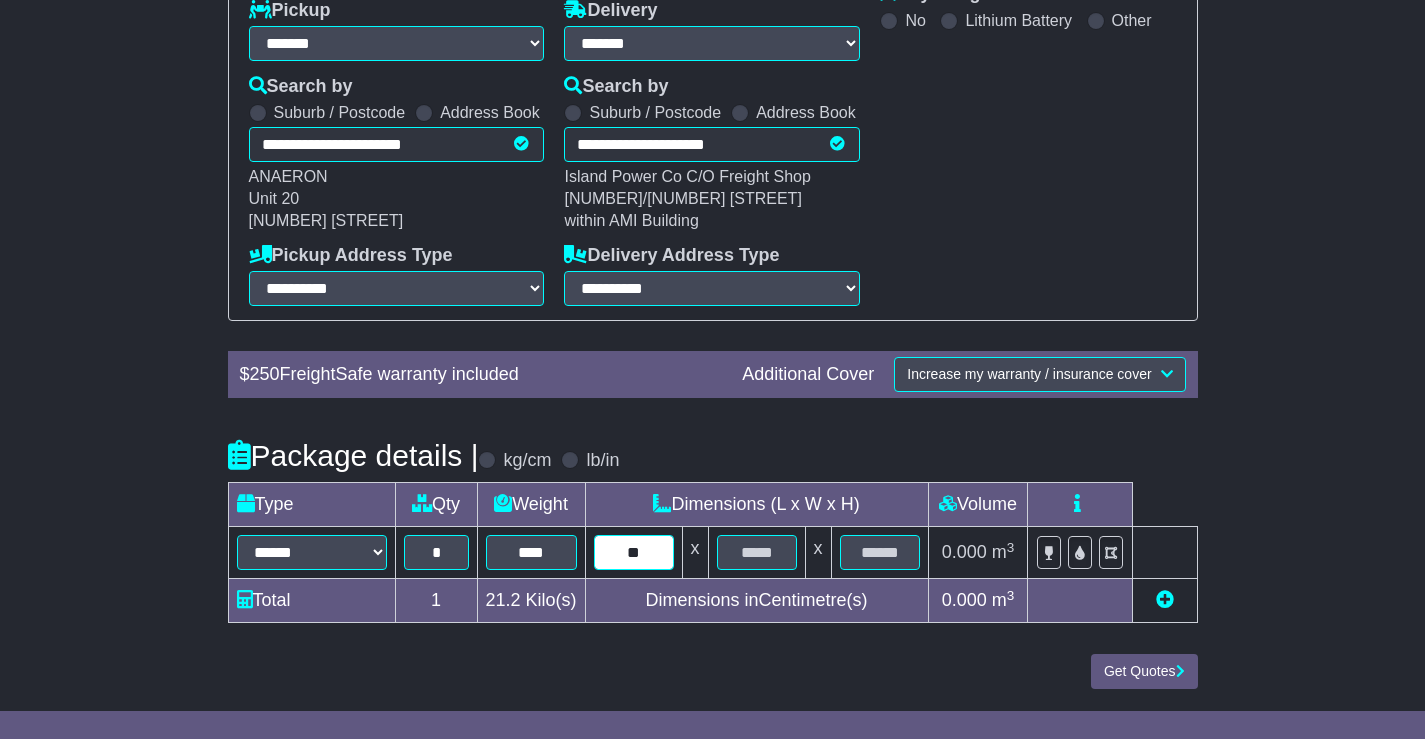 type on "**" 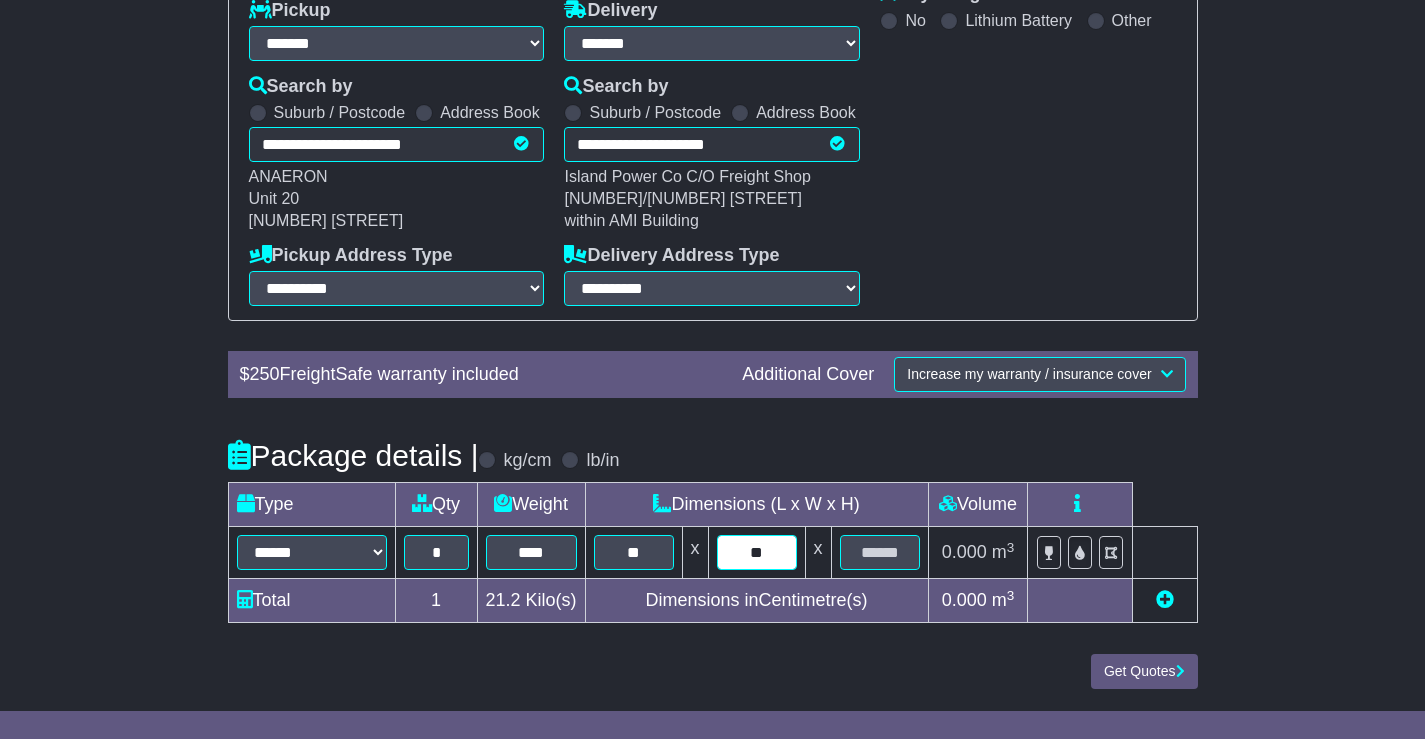 type on "**" 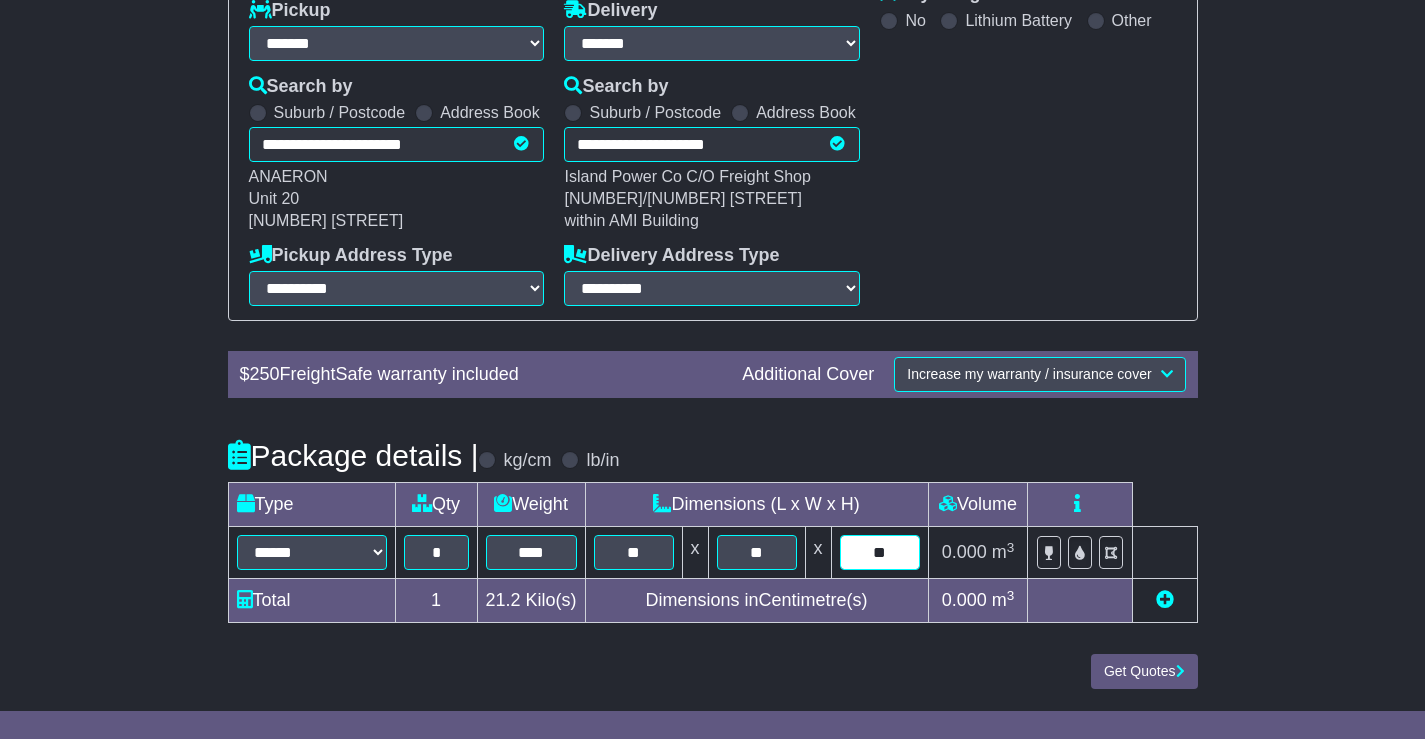 type on "**" 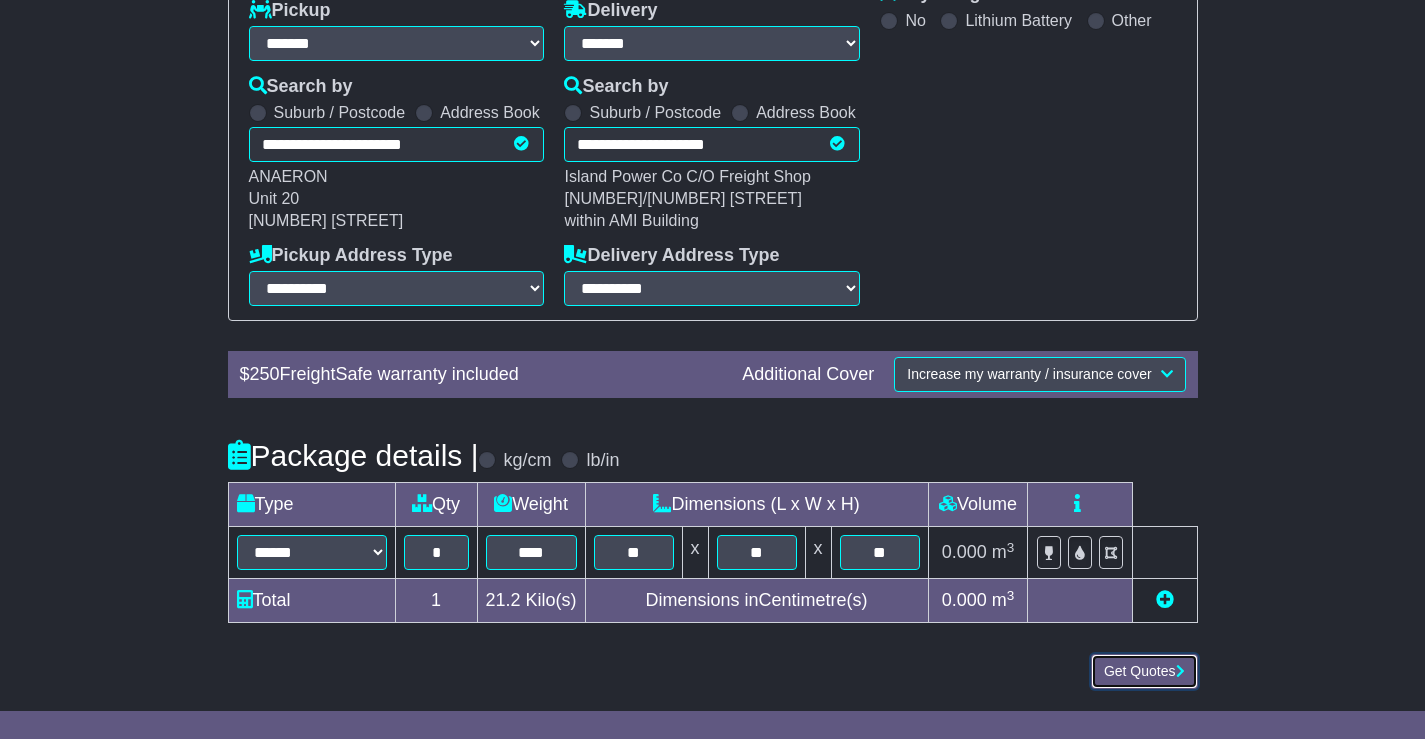 type 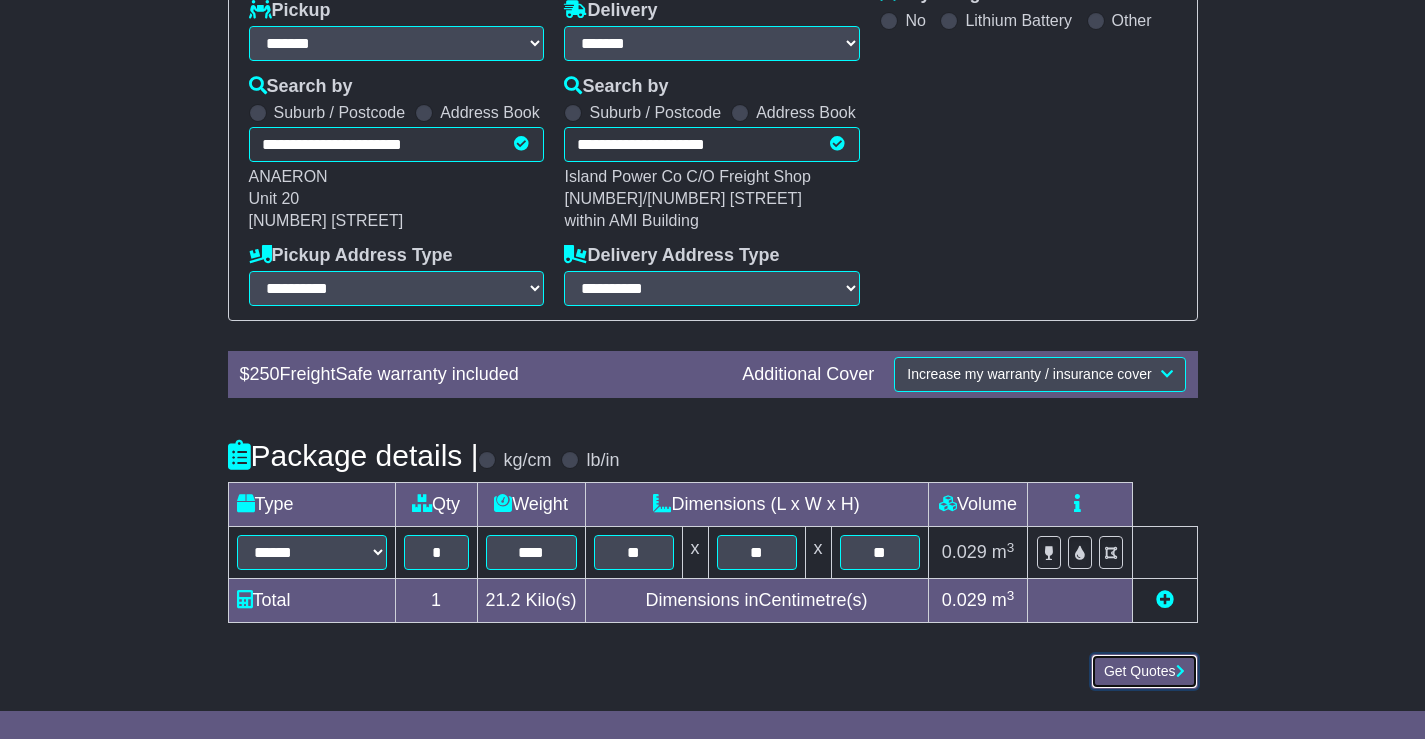 click on "Get Quotes" at bounding box center (1144, 671) 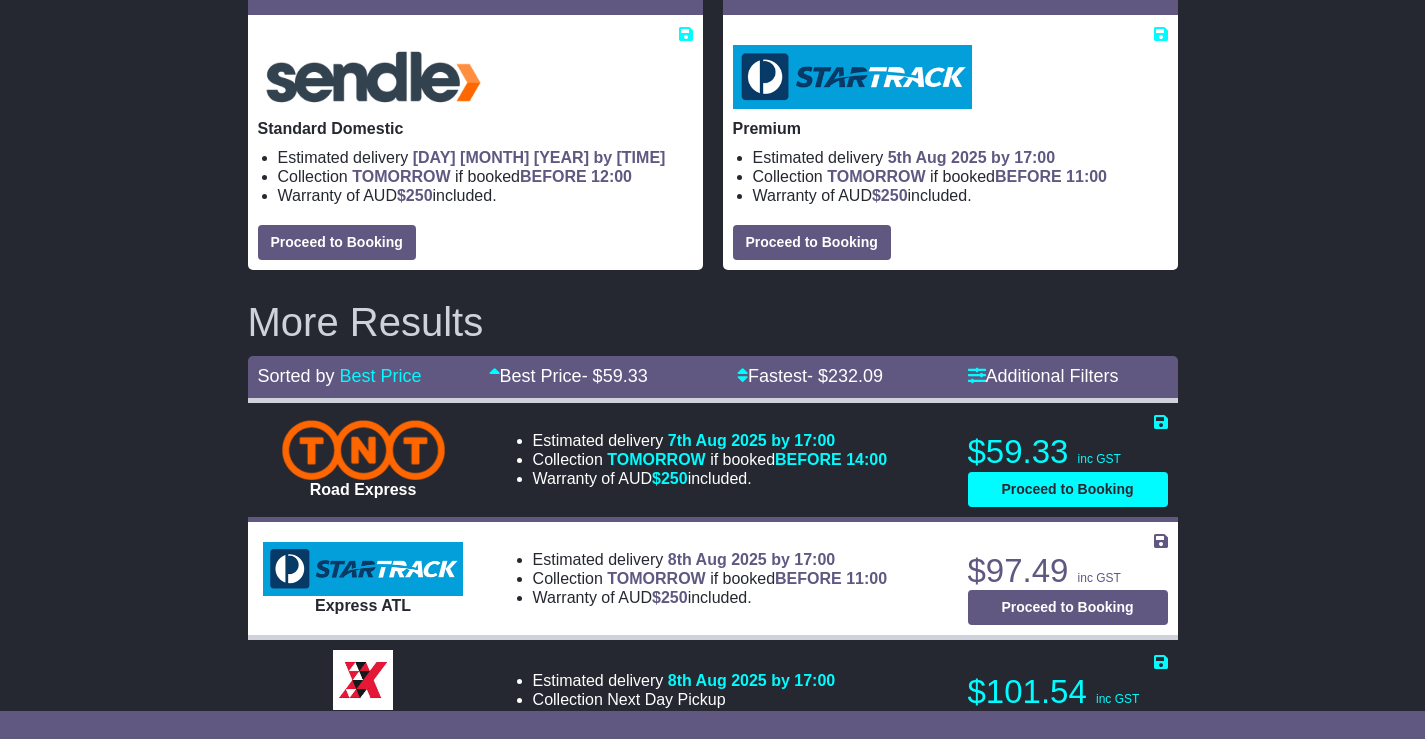 scroll, scrollTop: 100, scrollLeft: 0, axis: vertical 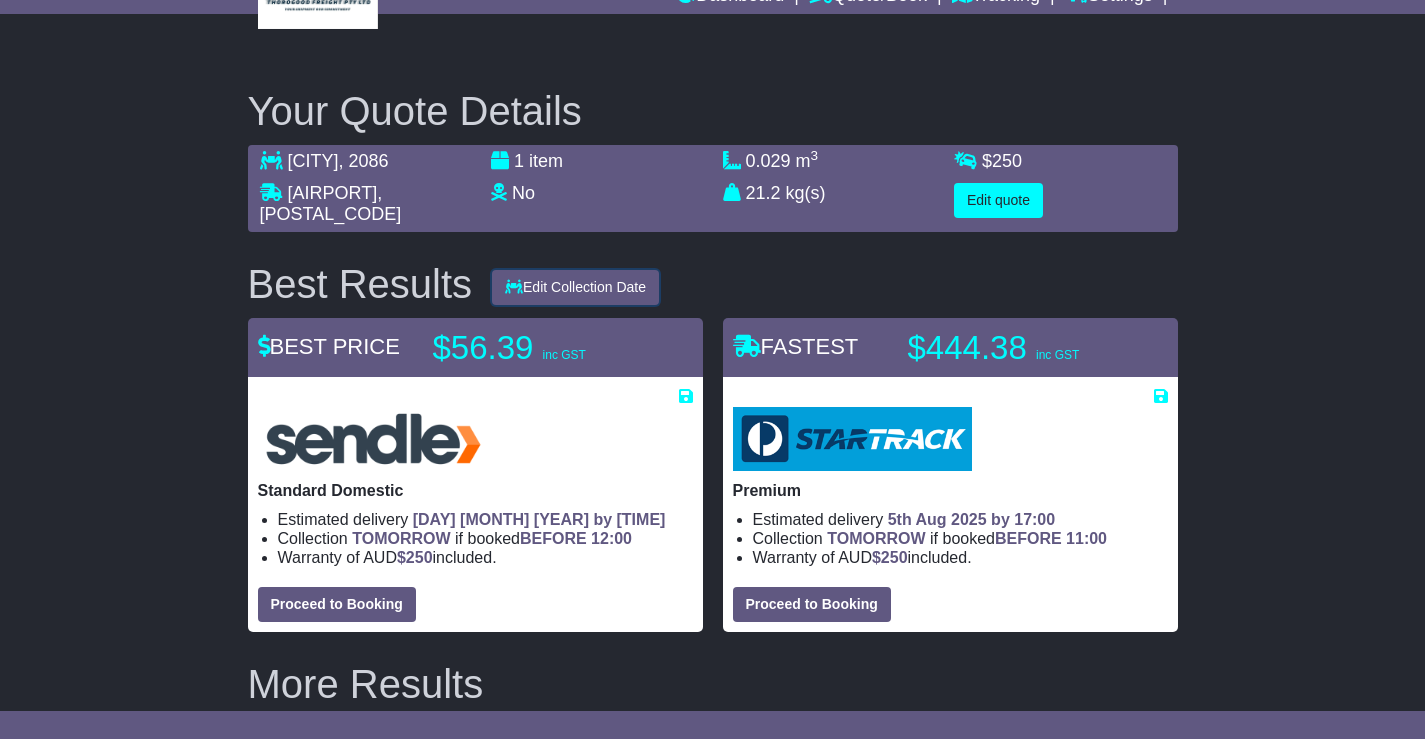click on "Edit Collection Date" at bounding box center [575, 287] 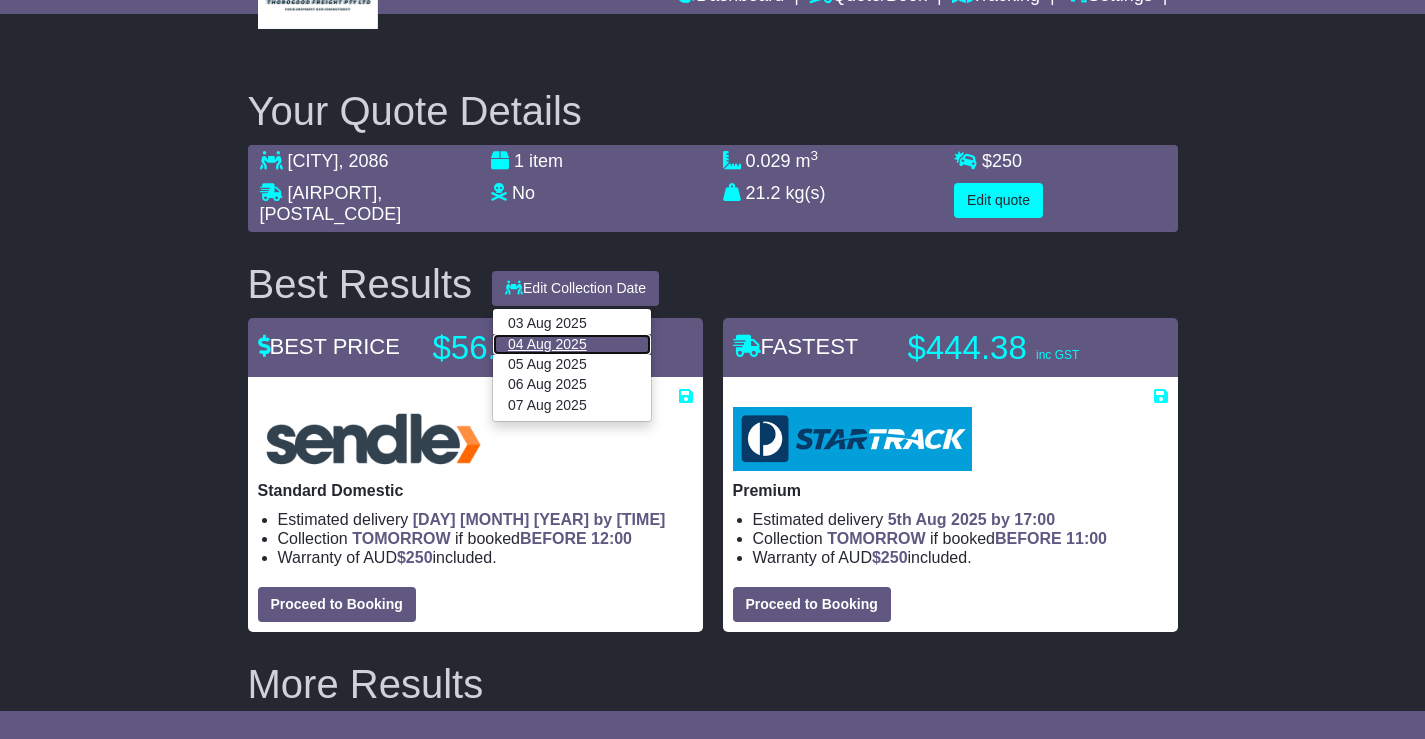click on "04 Aug 2025" at bounding box center (572, 344) 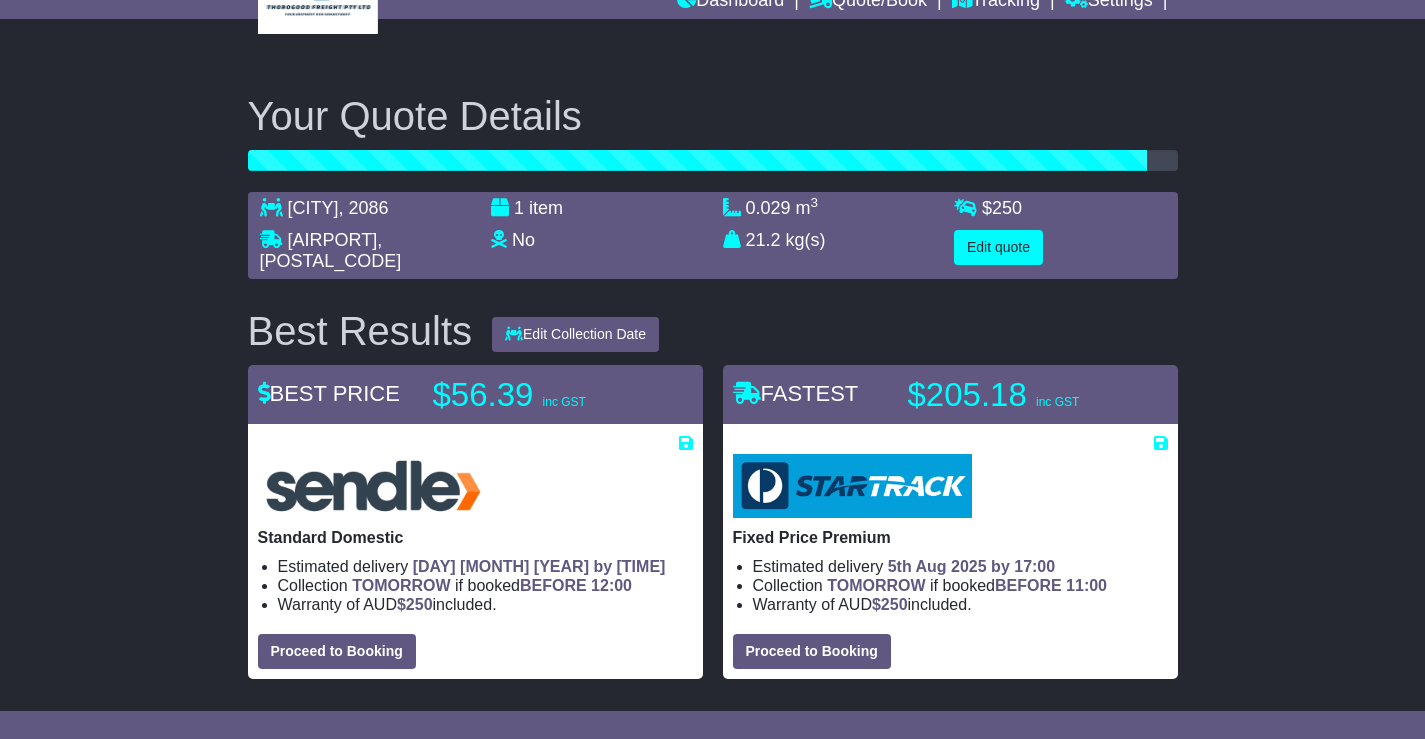 scroll, scrollTop: 200, scrollLeft: 0, axis: vertical 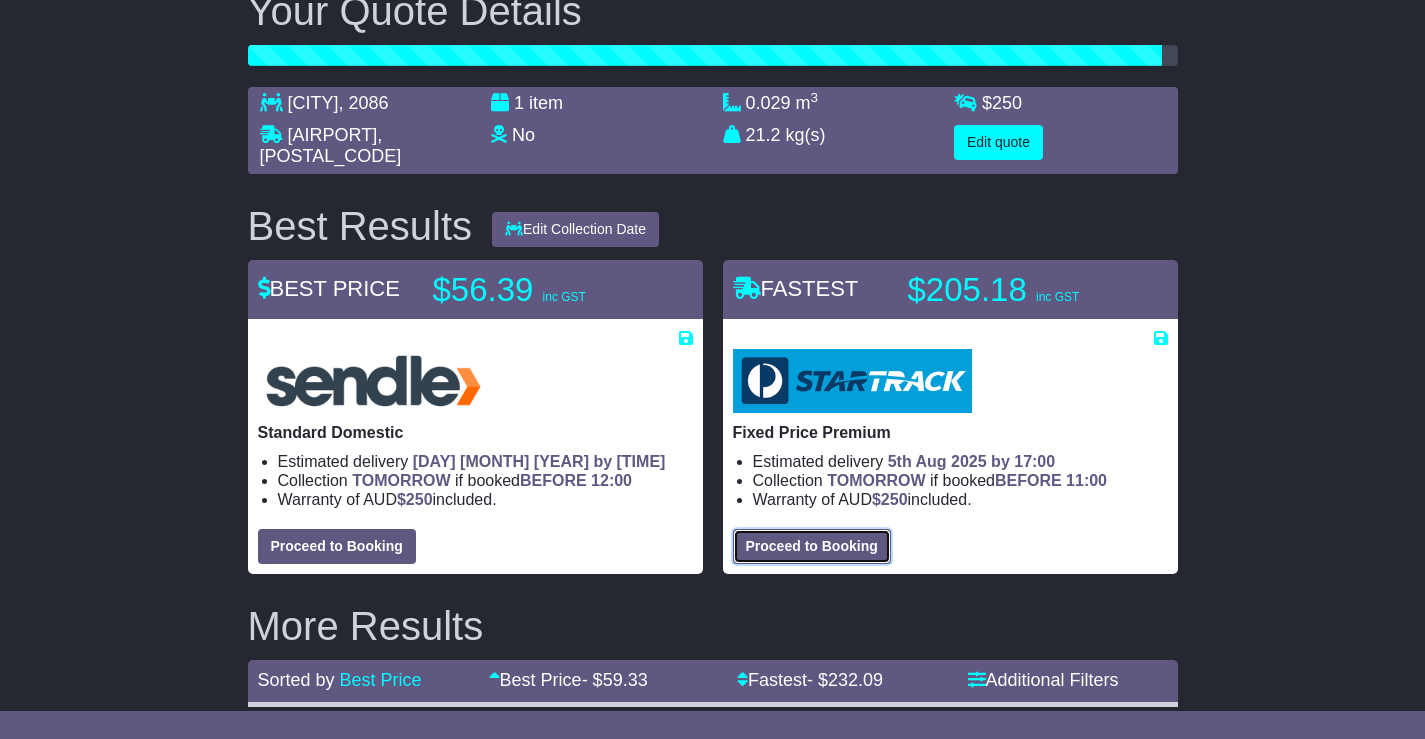 click on "Proceed to Booking" at bounding box center [812, 546] 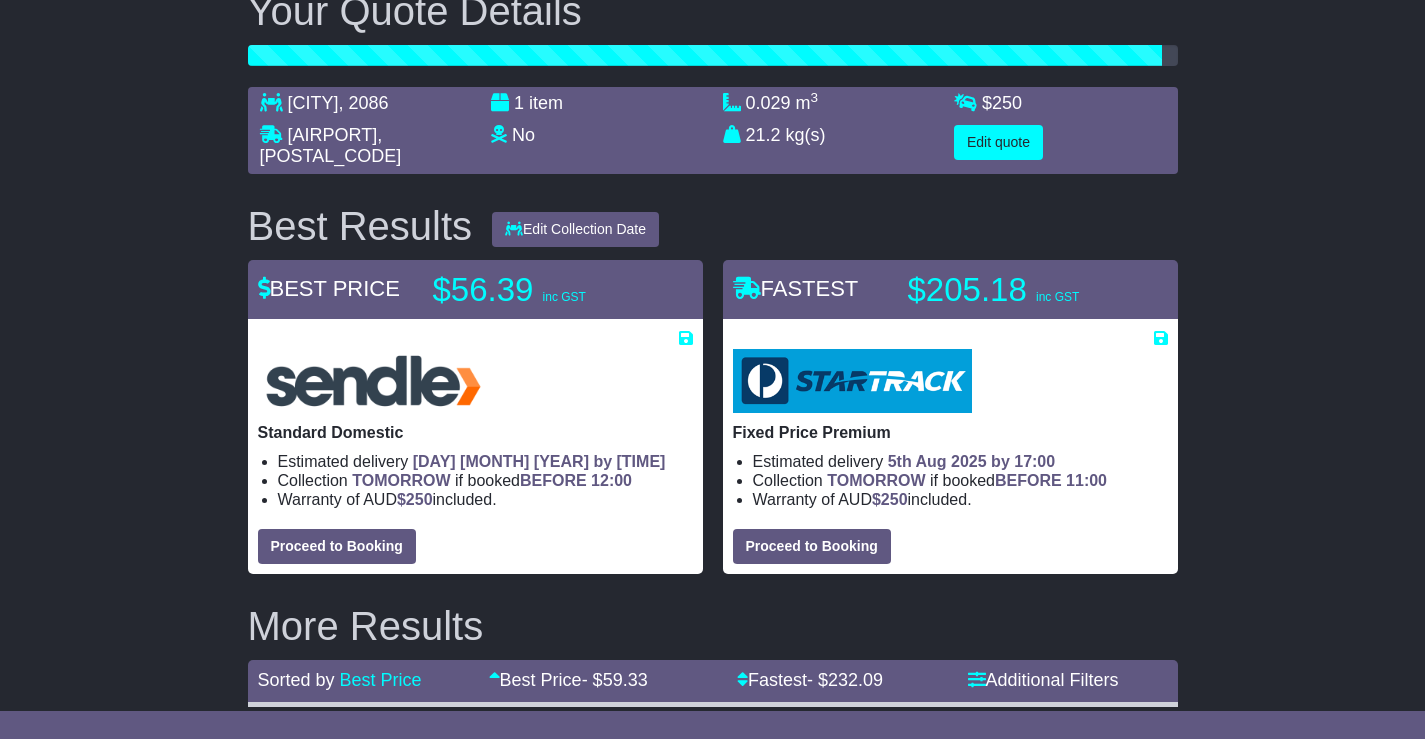 select on "***" 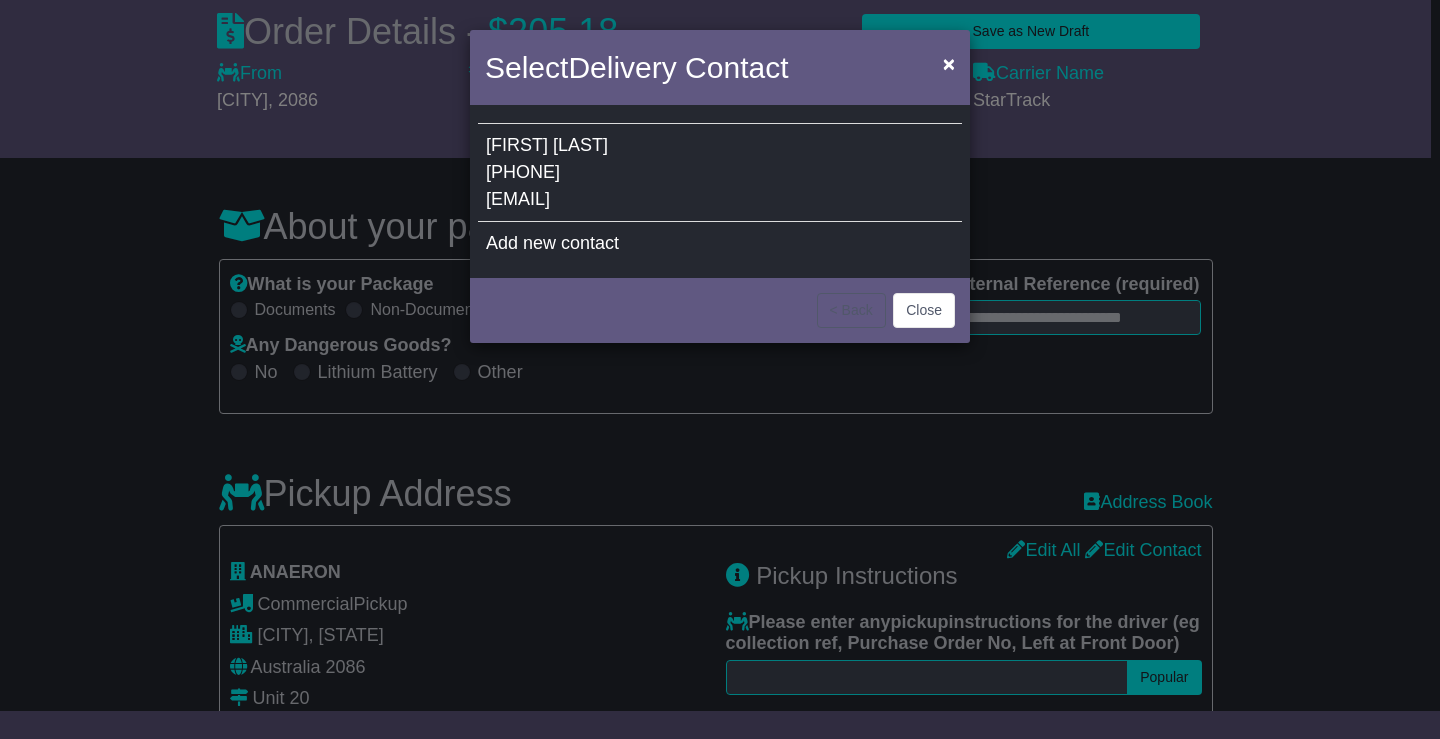 click on "0410506276" at bounding box center [523, 172] 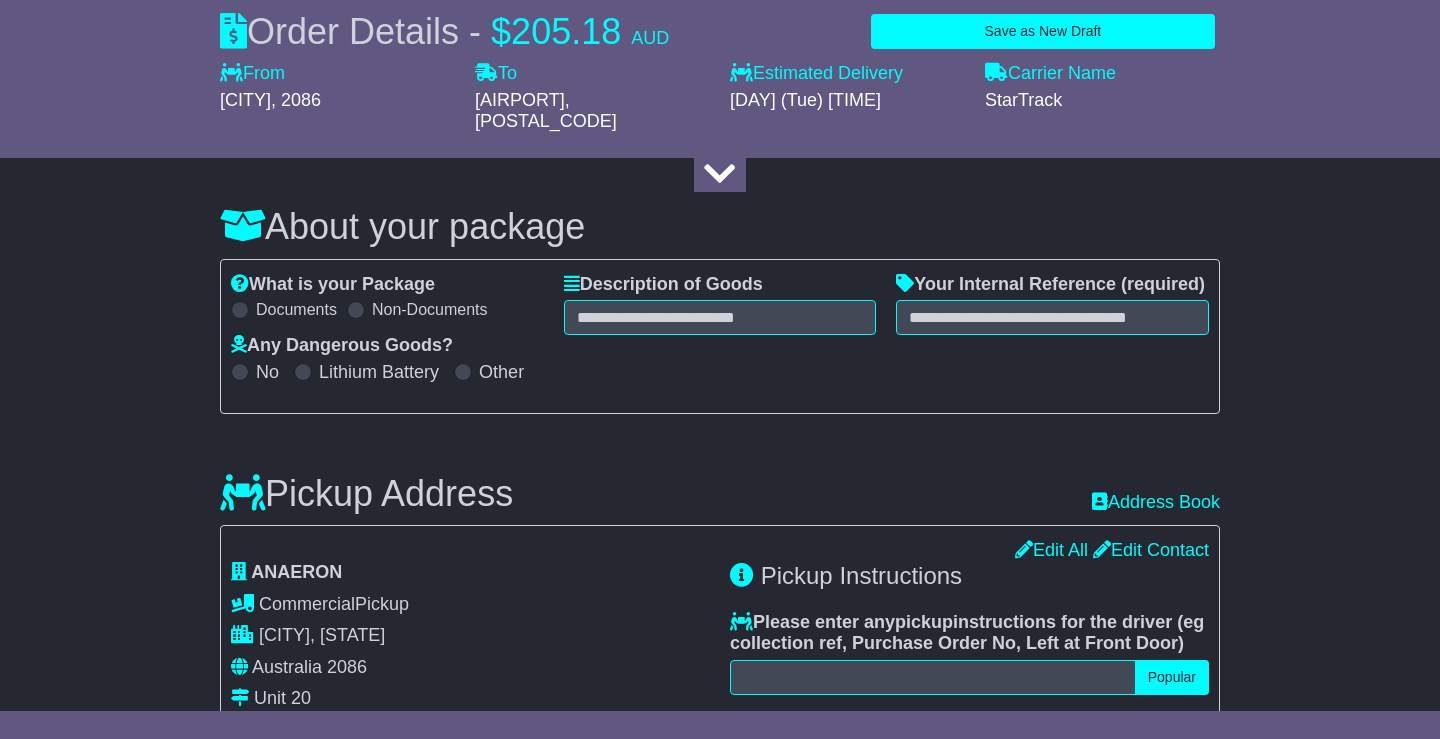 type on "*****" 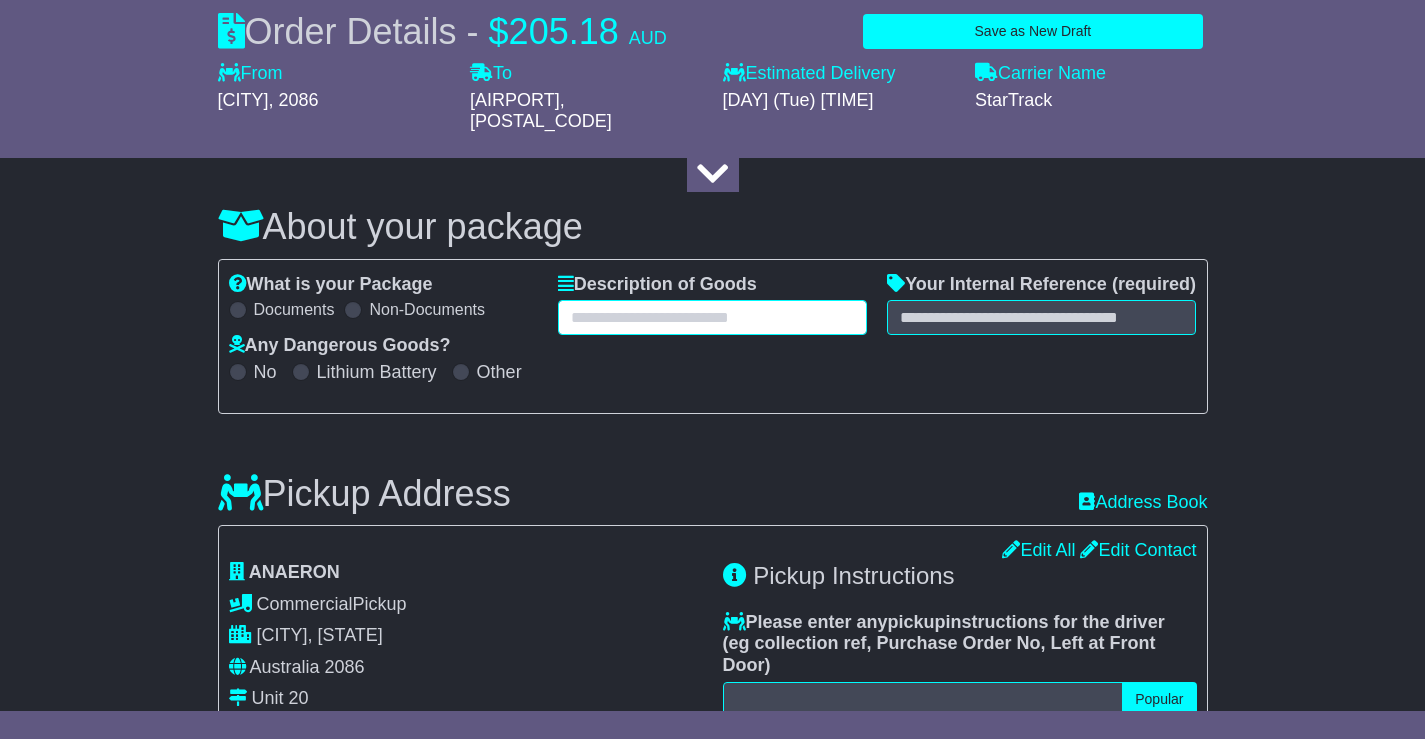 click at bounding box center (712, 317) 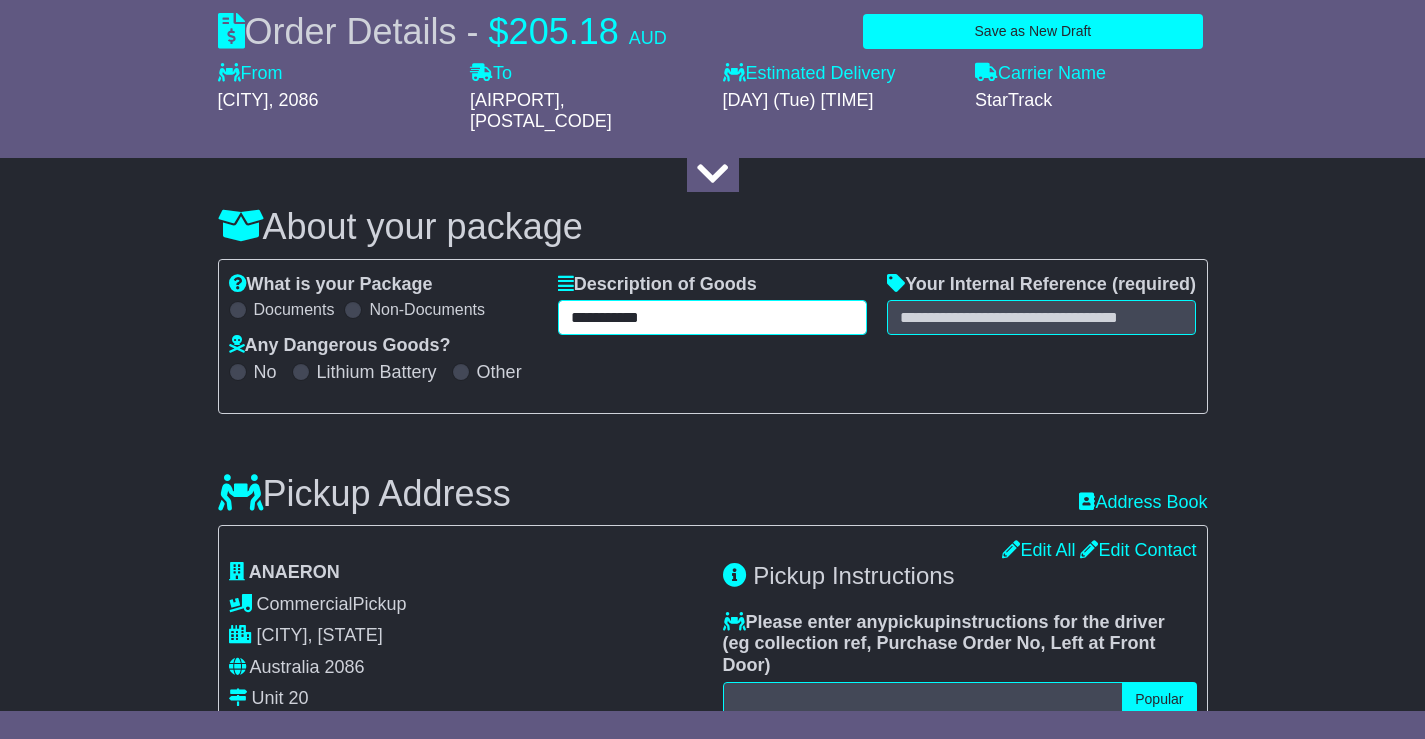 type on "**********" 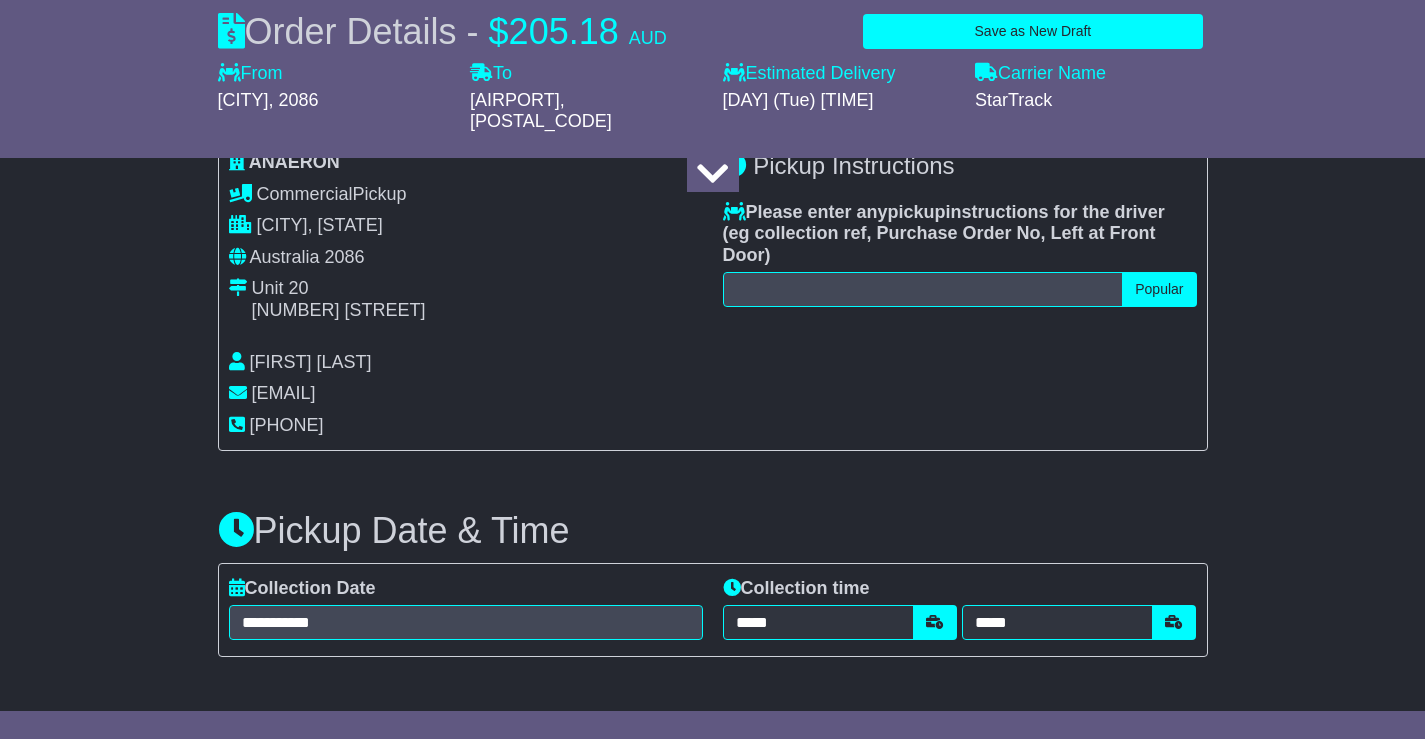 scroll, scrollTop: 900, scrollLeft: 0, axis: vertical 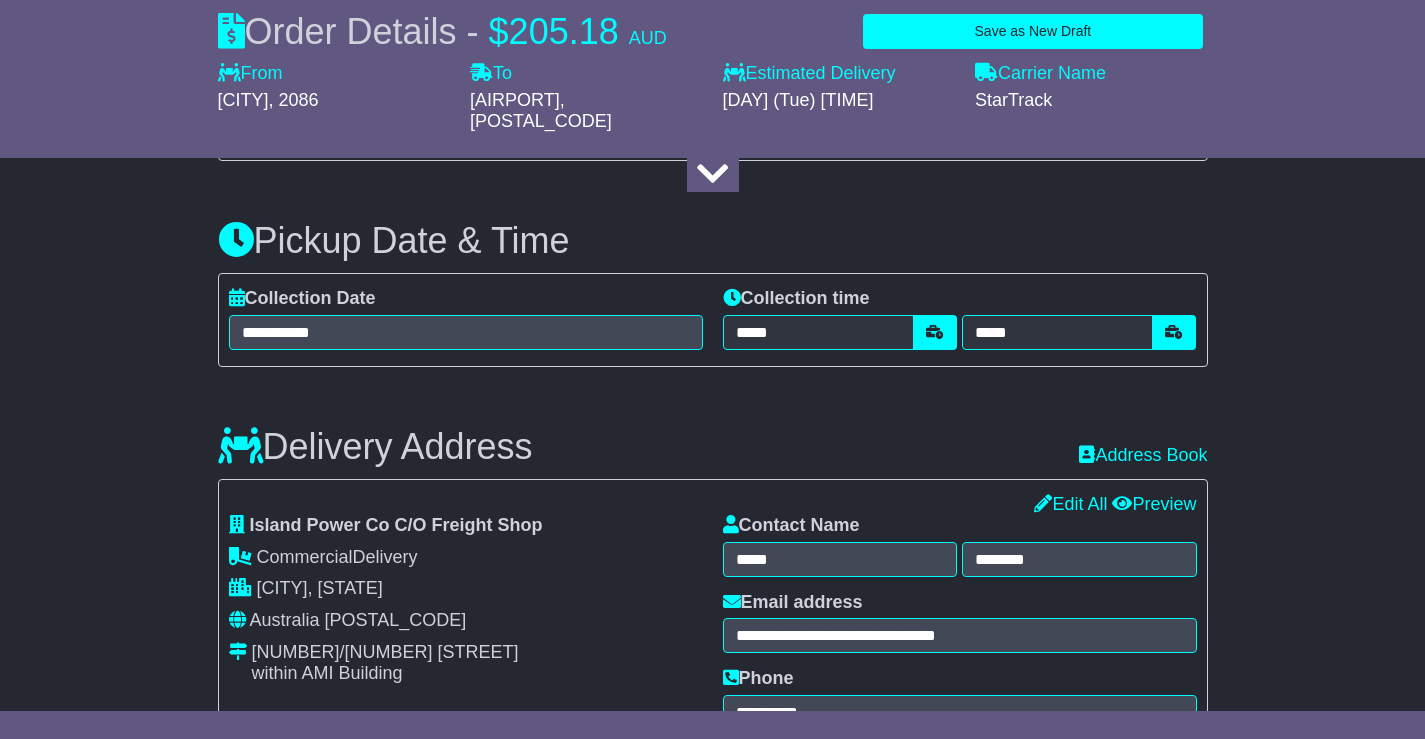 type on "**********" 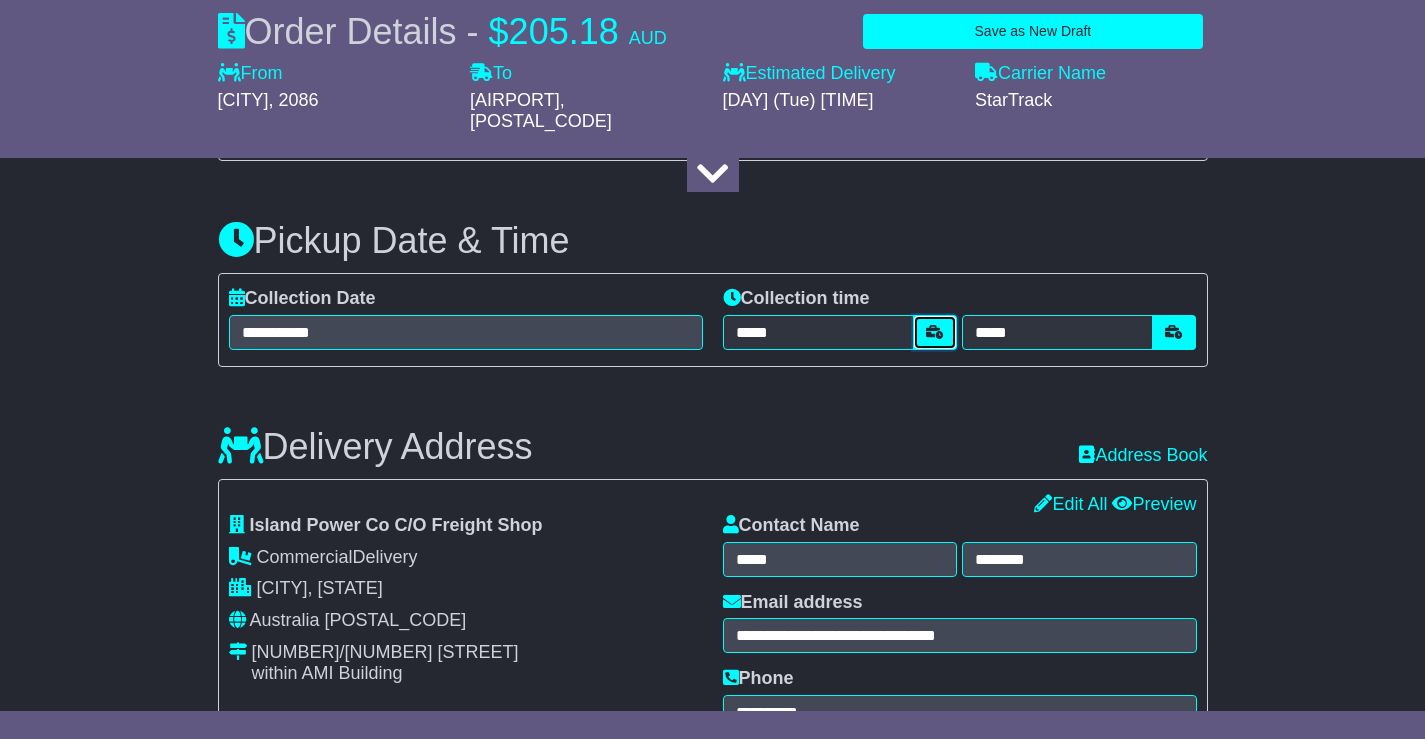 click at bounding box center (935, 332) 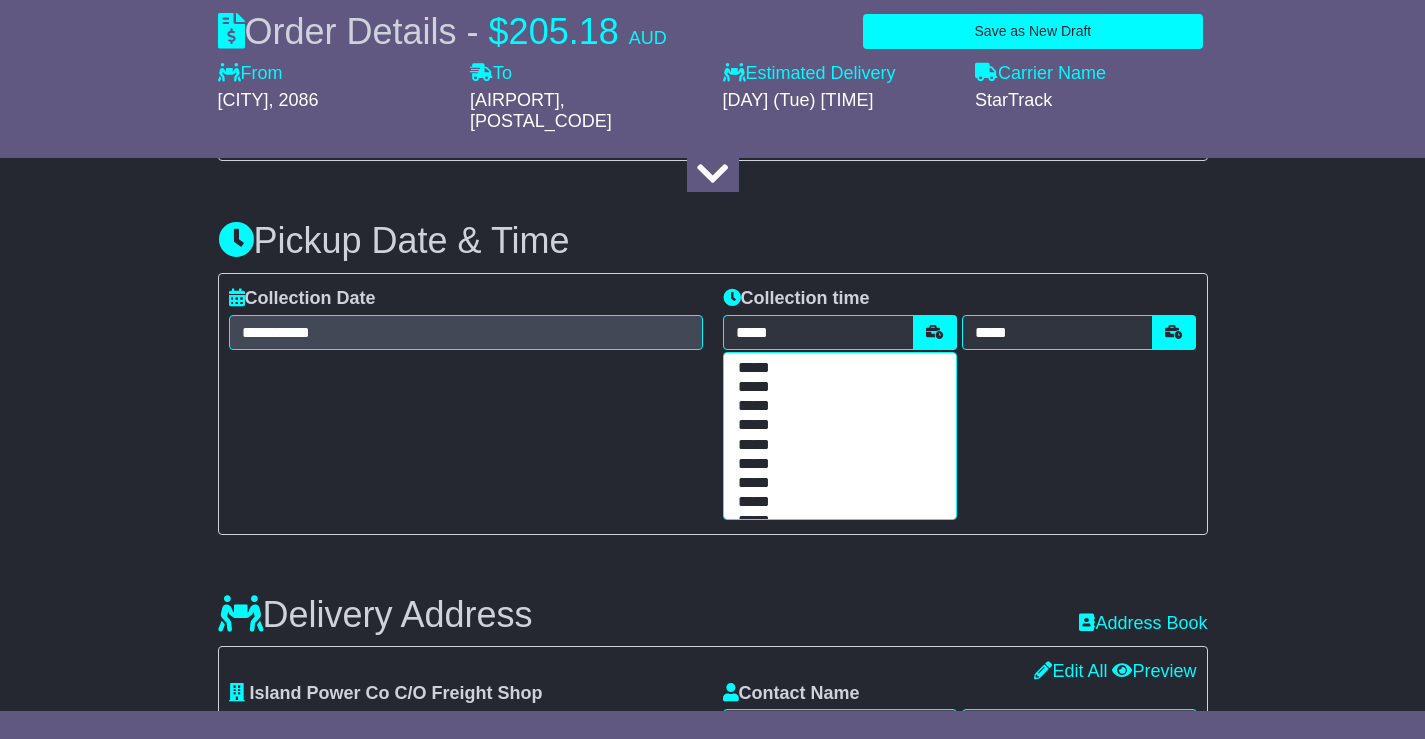 scroll, scrollTop: 200, scrollLeft: 0, axis: vertical 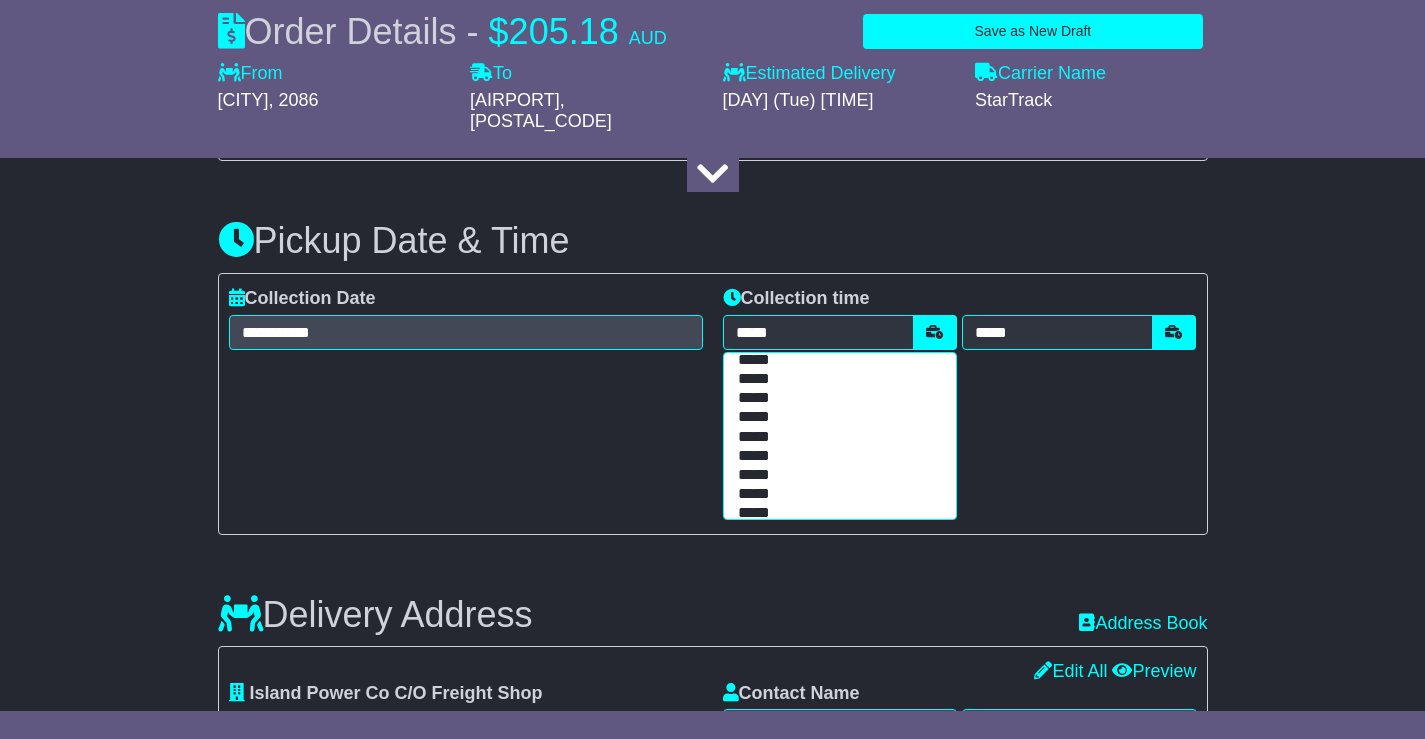 click on "*****" at bounding box center (835, 437) 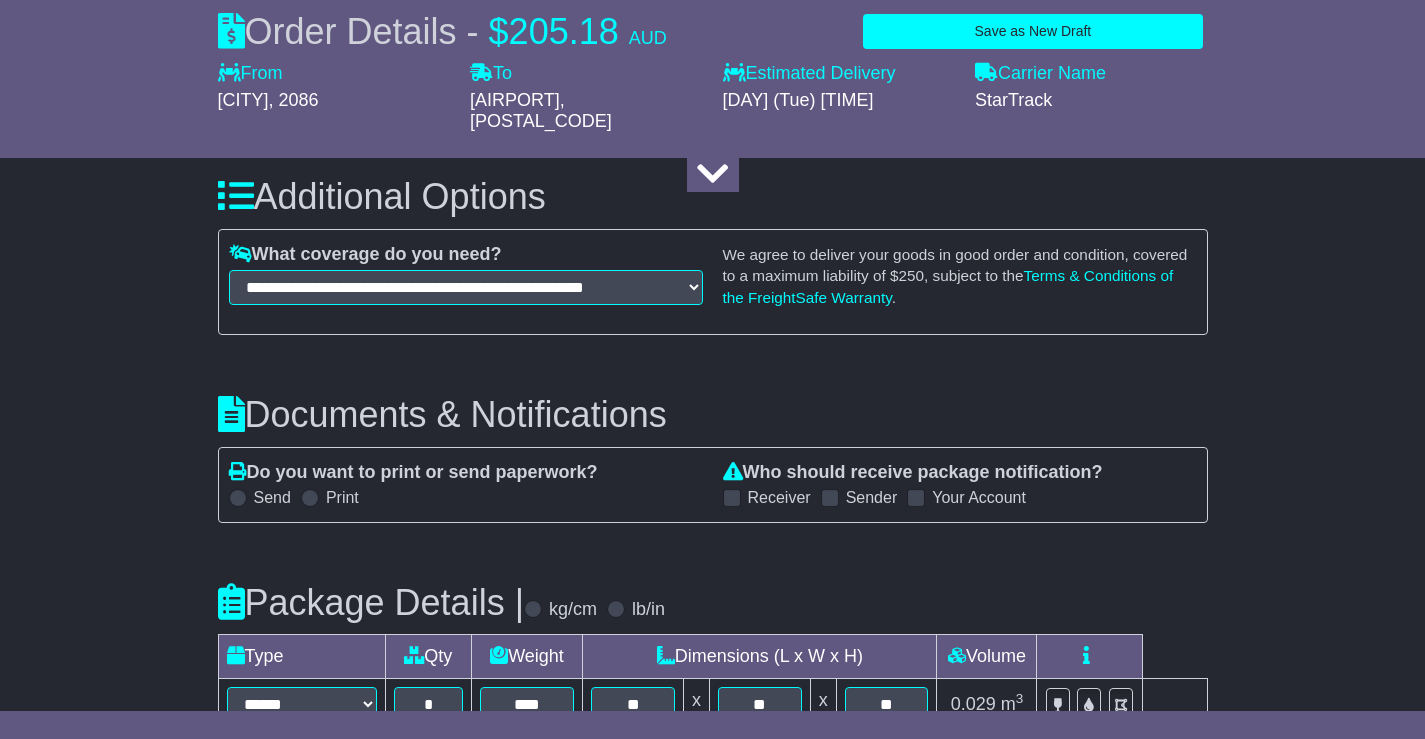 scroll, scrollTop: 1700, scrollLeft: 0, axis: vertical 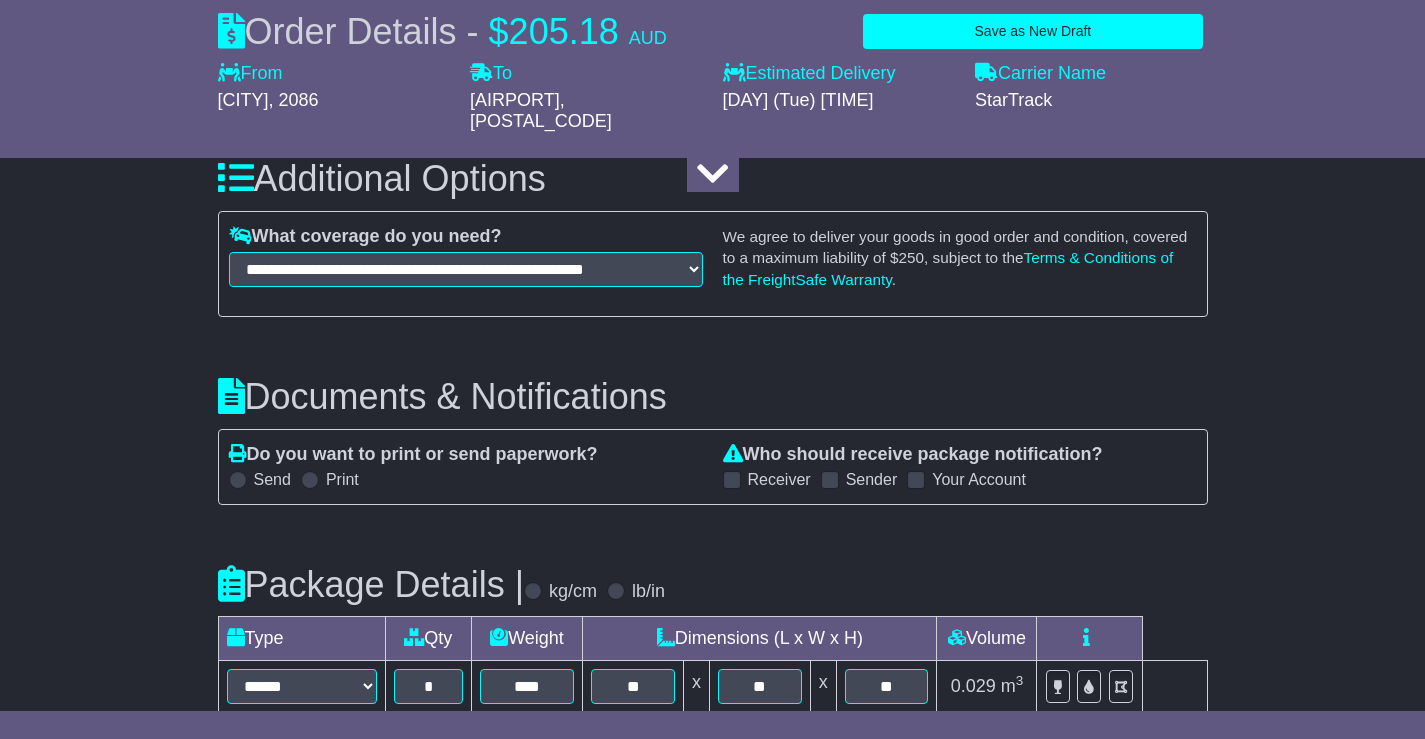 click at bounding box center (830, 480) 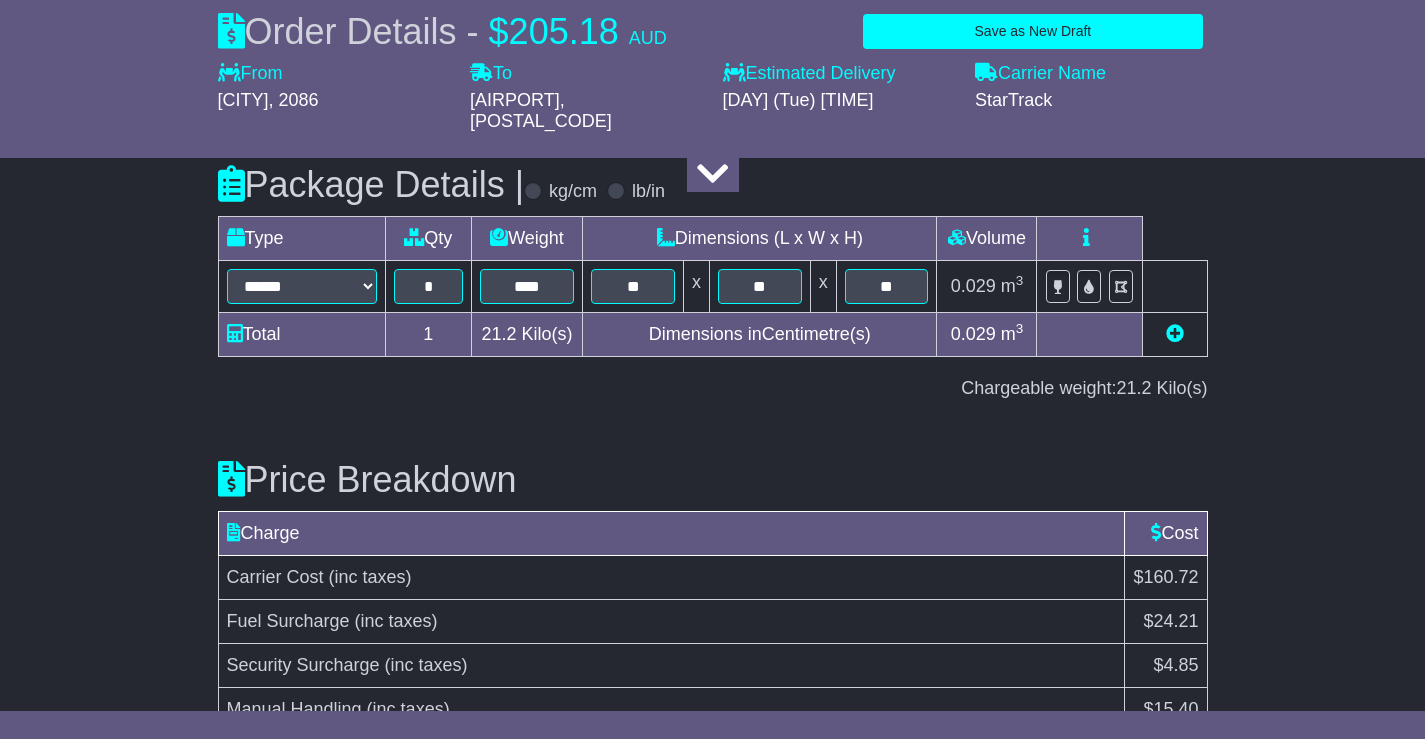 scroll, scrollTop: 2219, scrollLeft: 0, axis: vertical 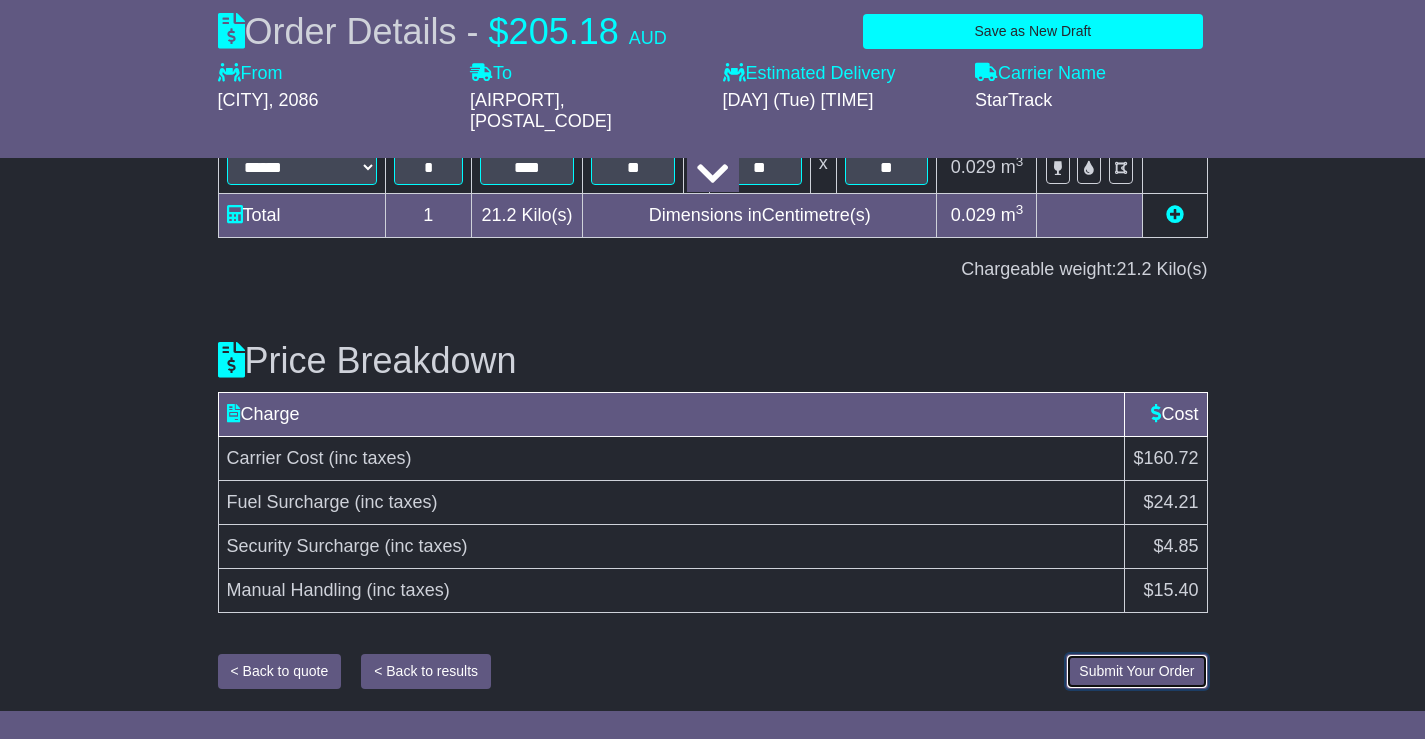 click on "Submit Your Order" at bounding box center (1136, 671) 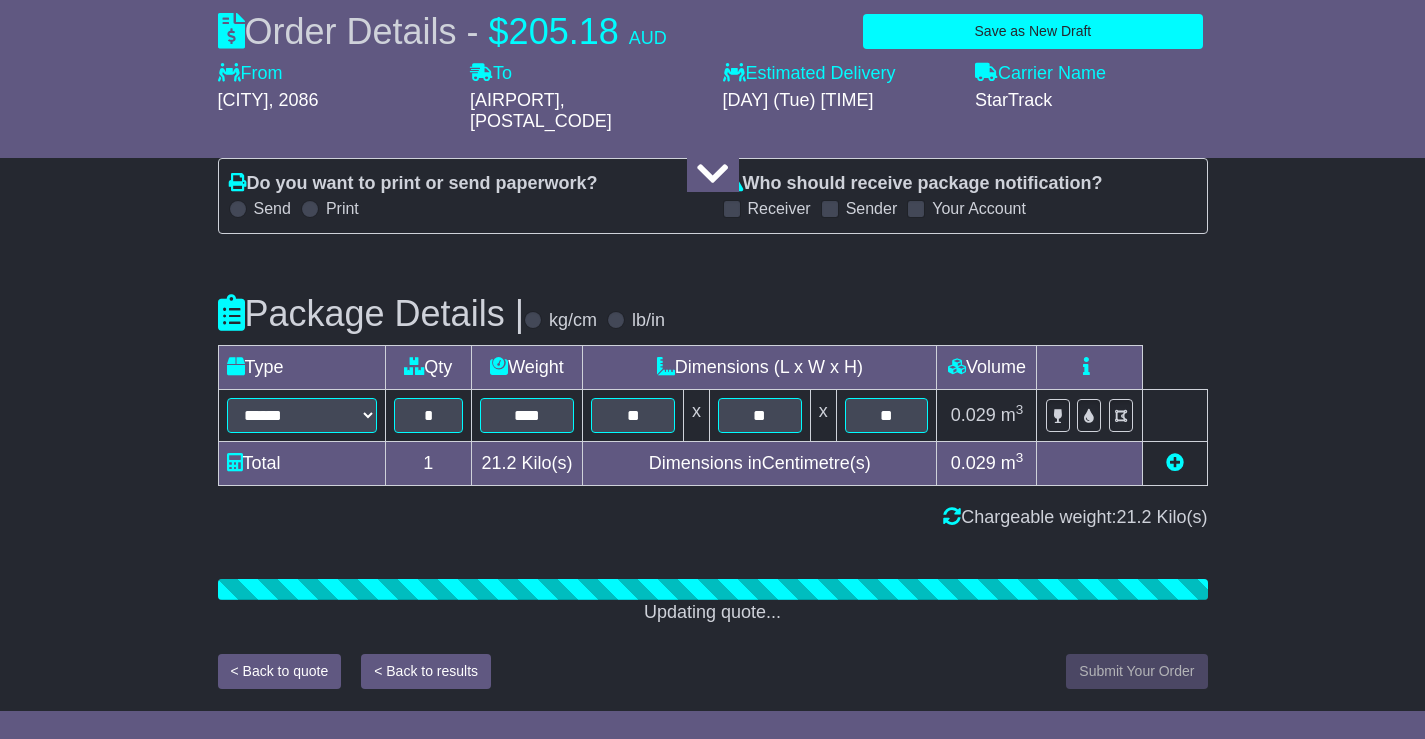 scroll, scrollTop: 2219, scrollLeft: 0, axis: vertical 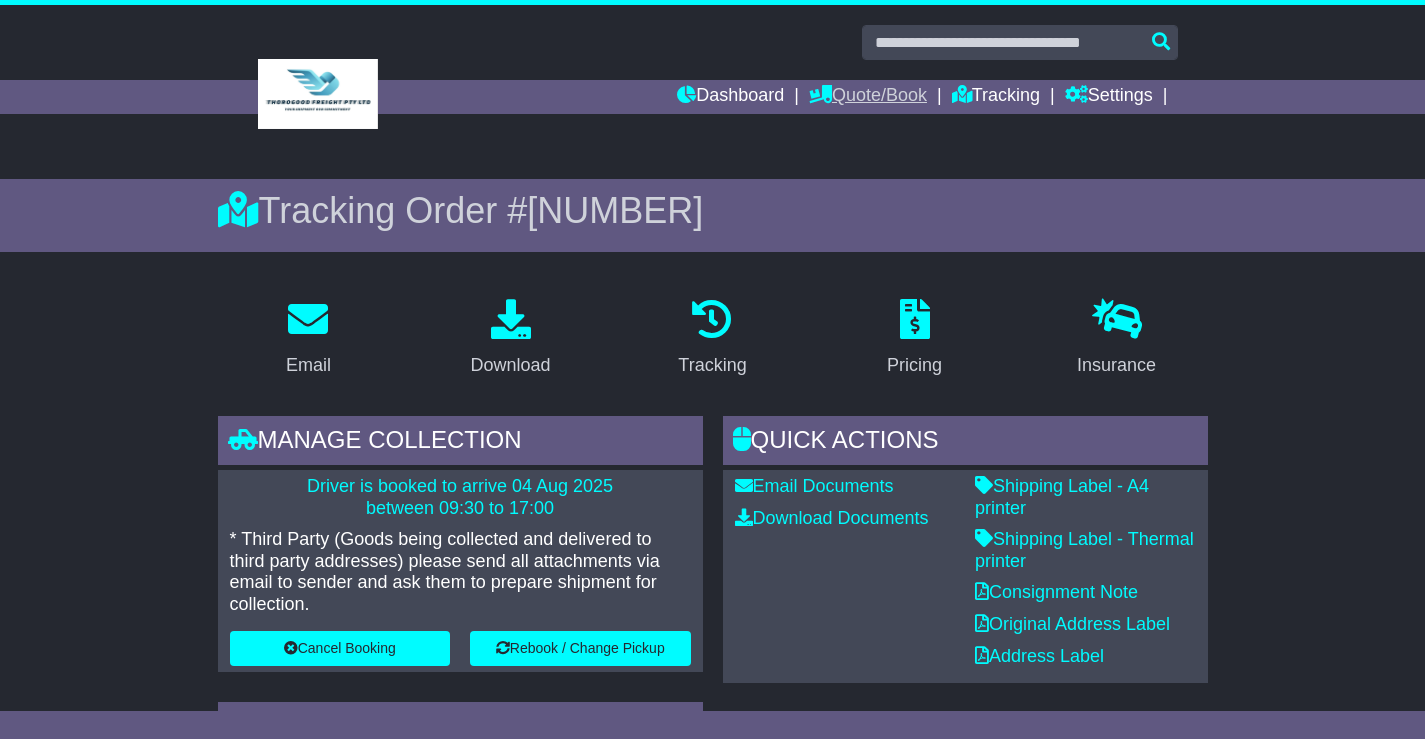click on "Quote/Book" at bounding box center [868, 97] 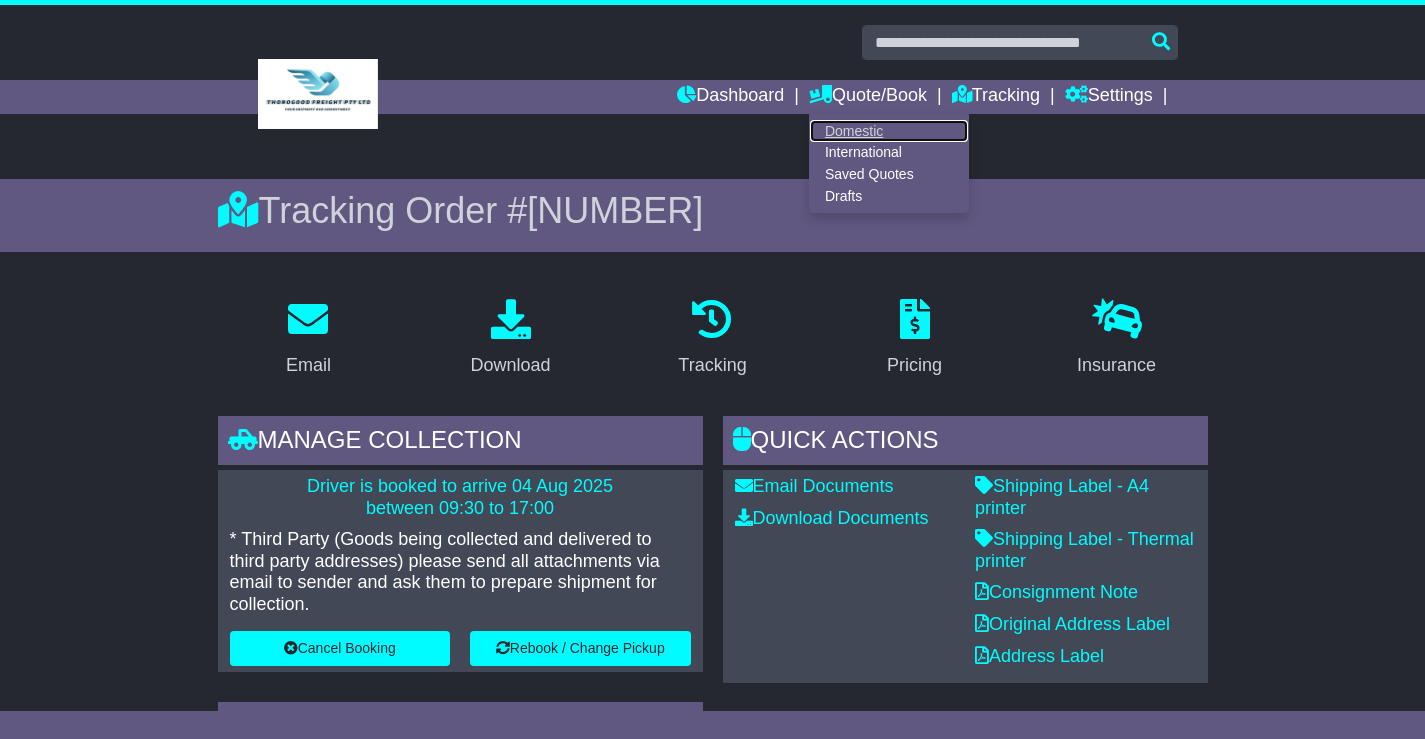 click on "Domestic" at bounding box center (889, 131) 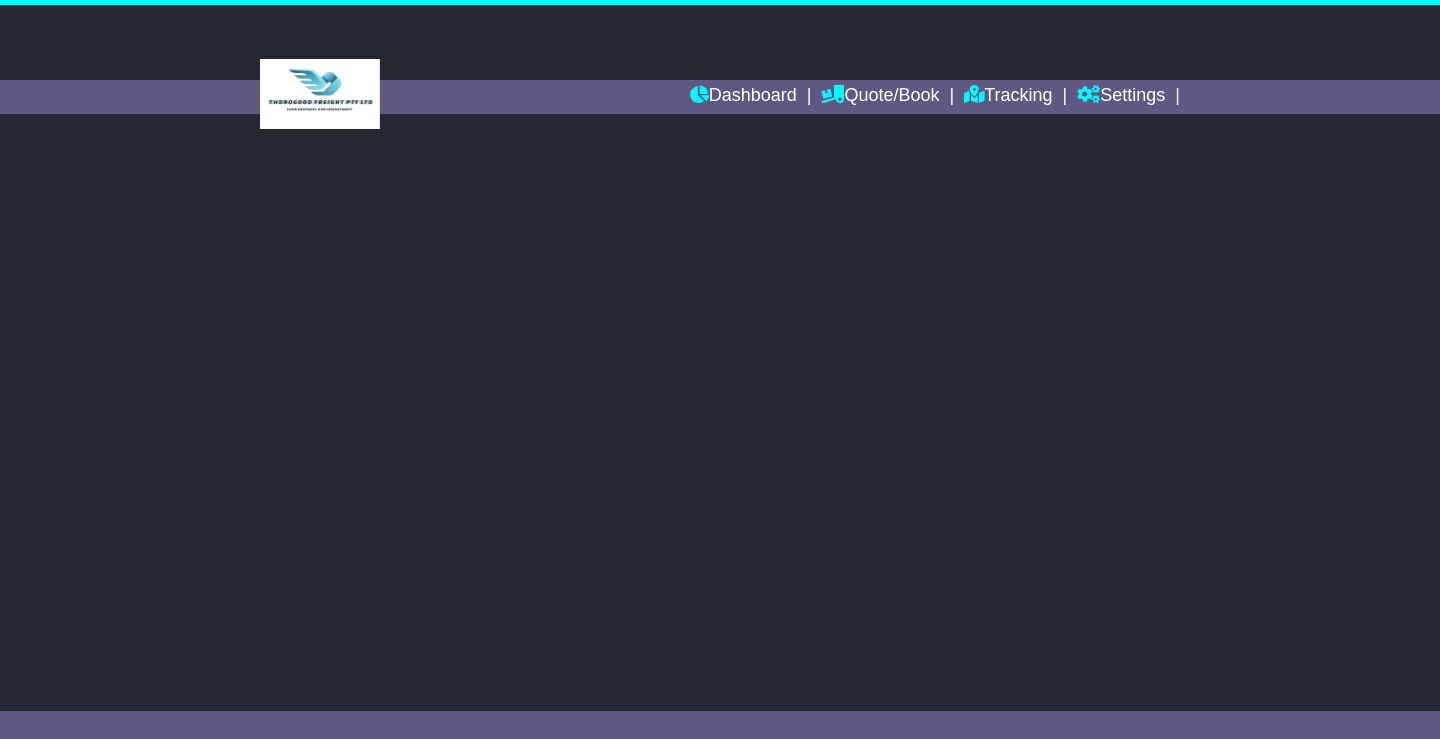 scroll, scrollTop: 0, scrollLeft: 0, axis: both 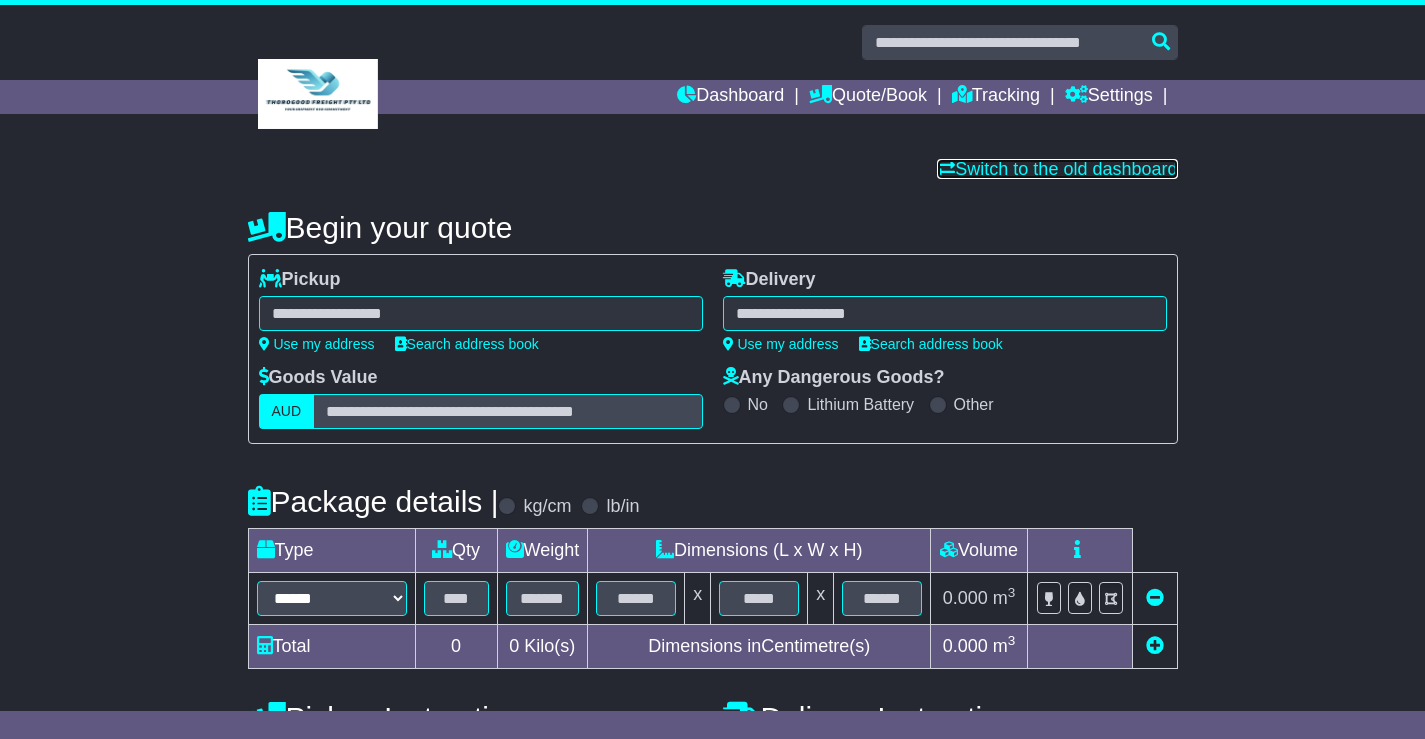 click on "Switch to the old dashboard" at bounding box center (1057, 169) 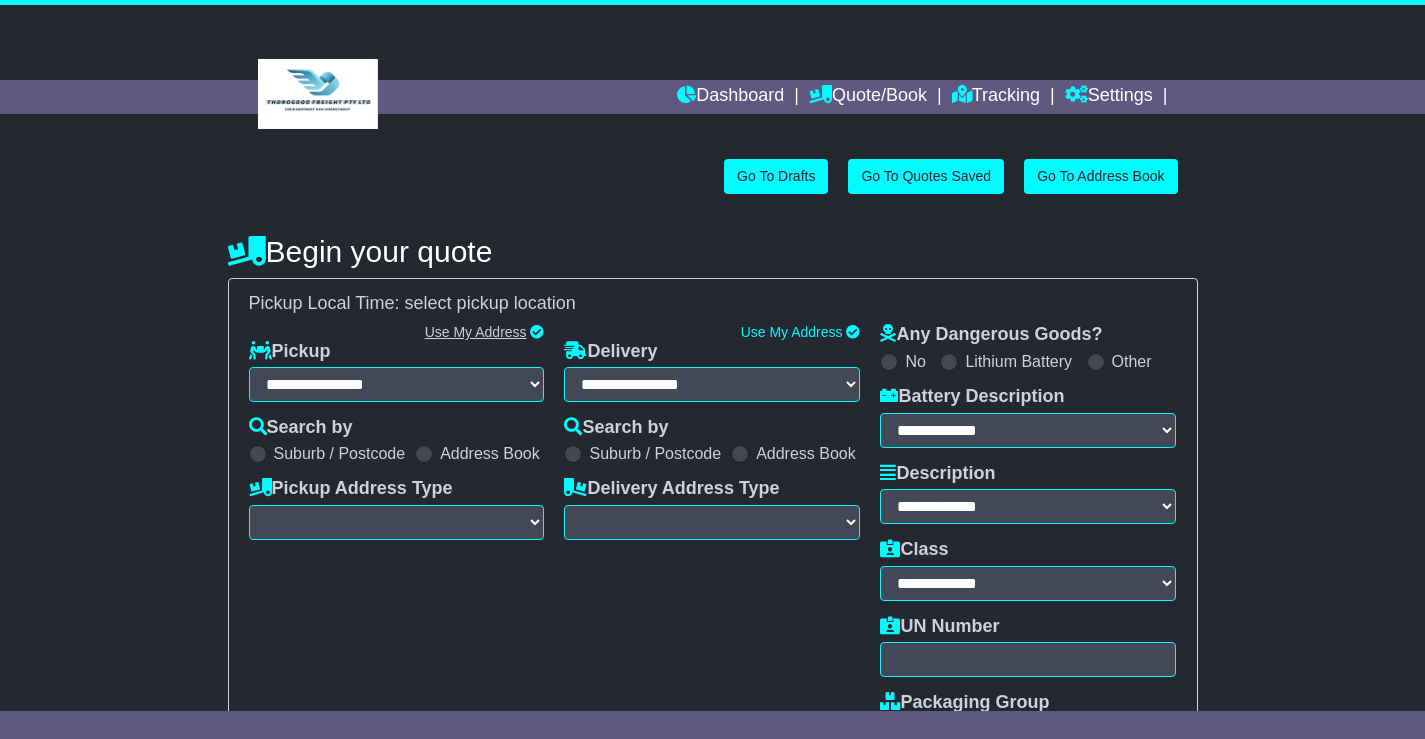 scroll, scrollTop: 0, scrollLeft: 0, axis: both 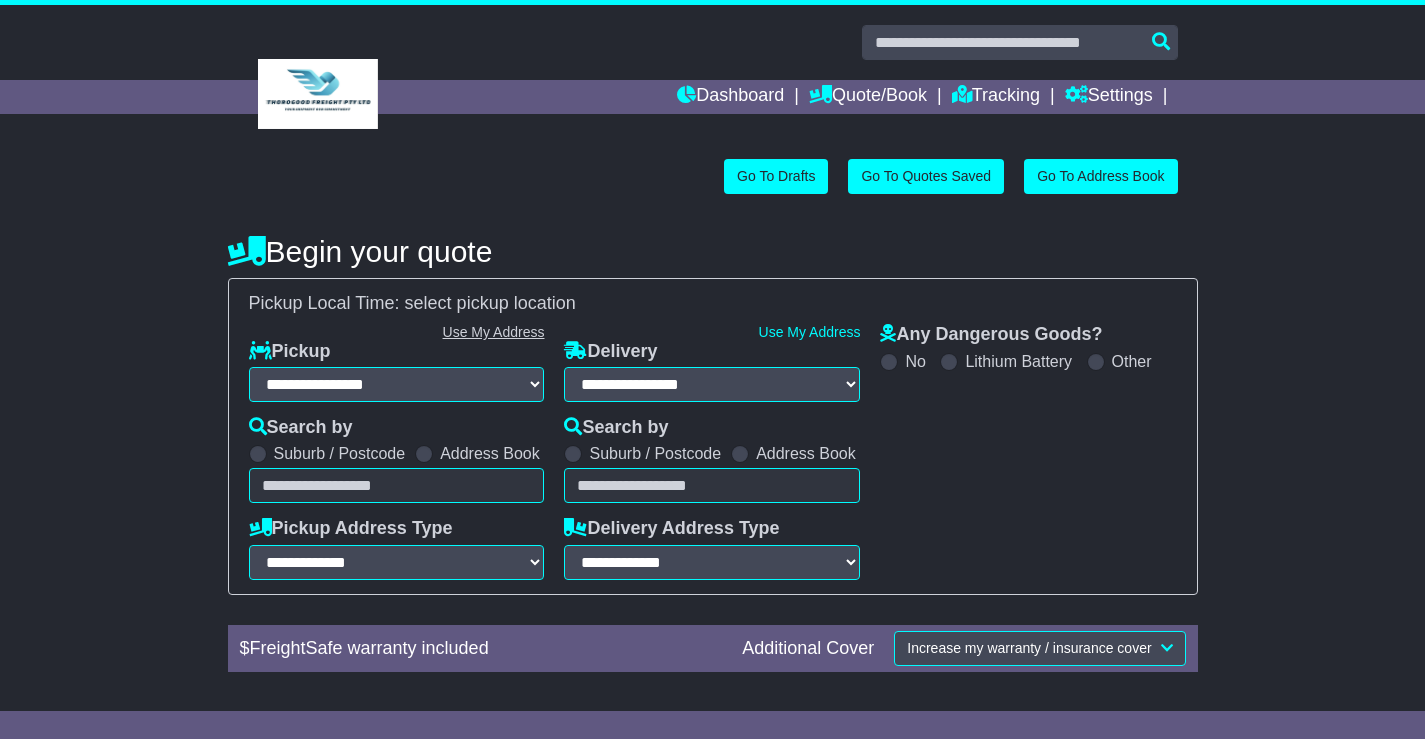 select on "**" 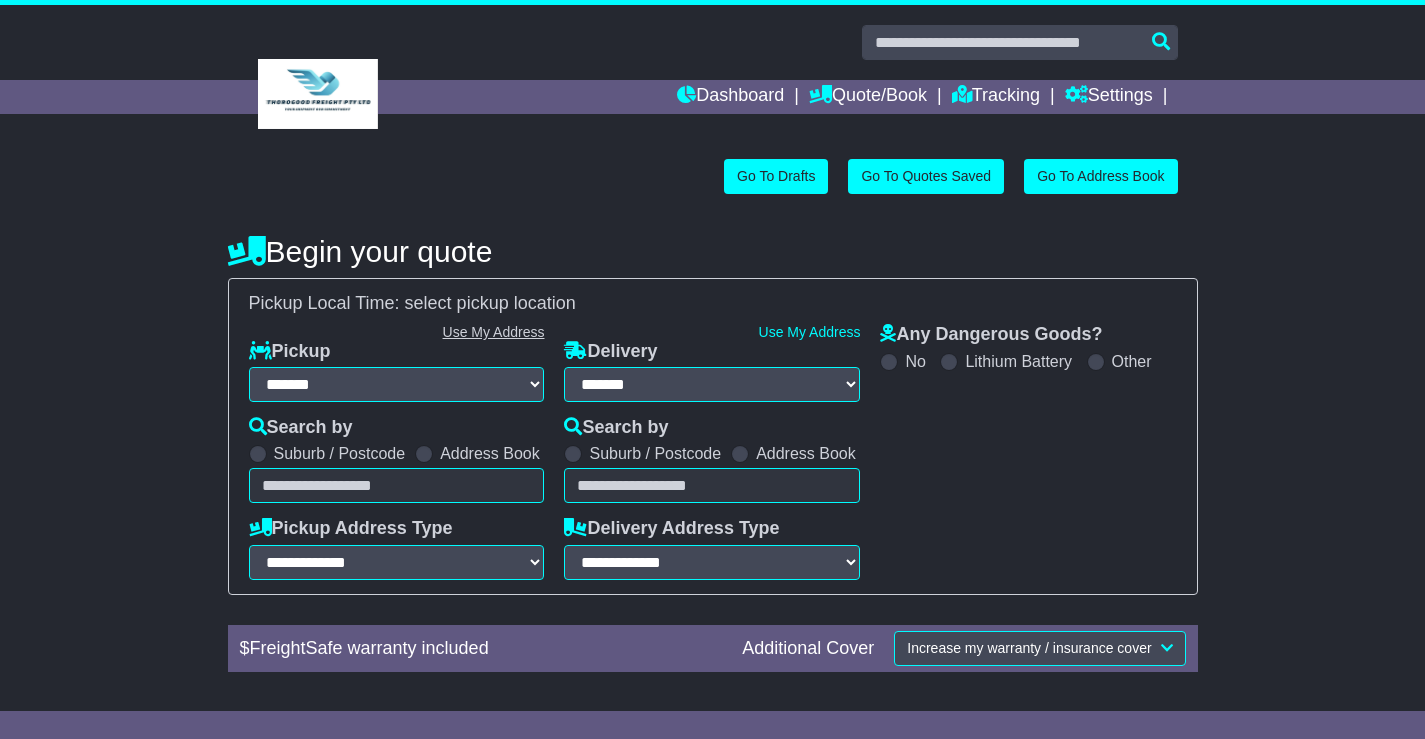 select 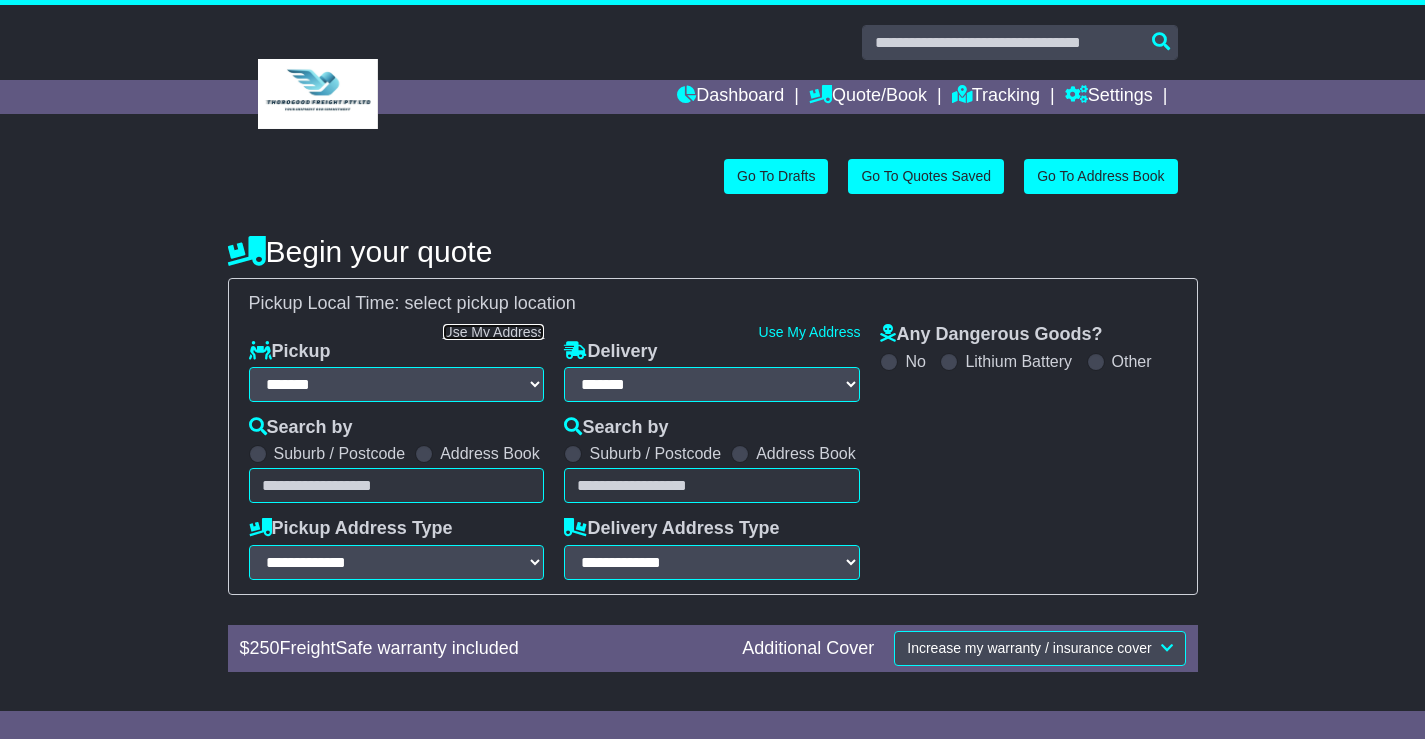 scroll, scrollTop: 0, scrollLeft: 0, axis: both 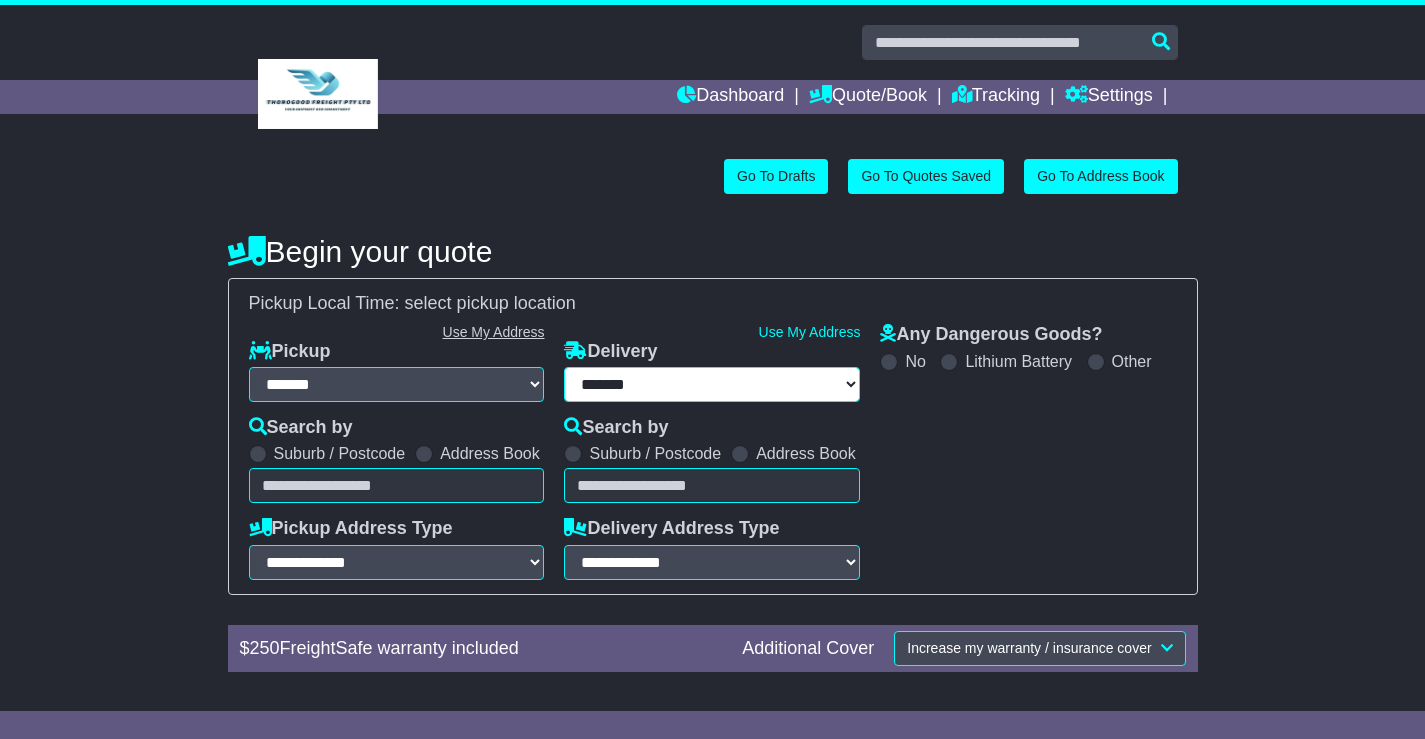 select on "**********" 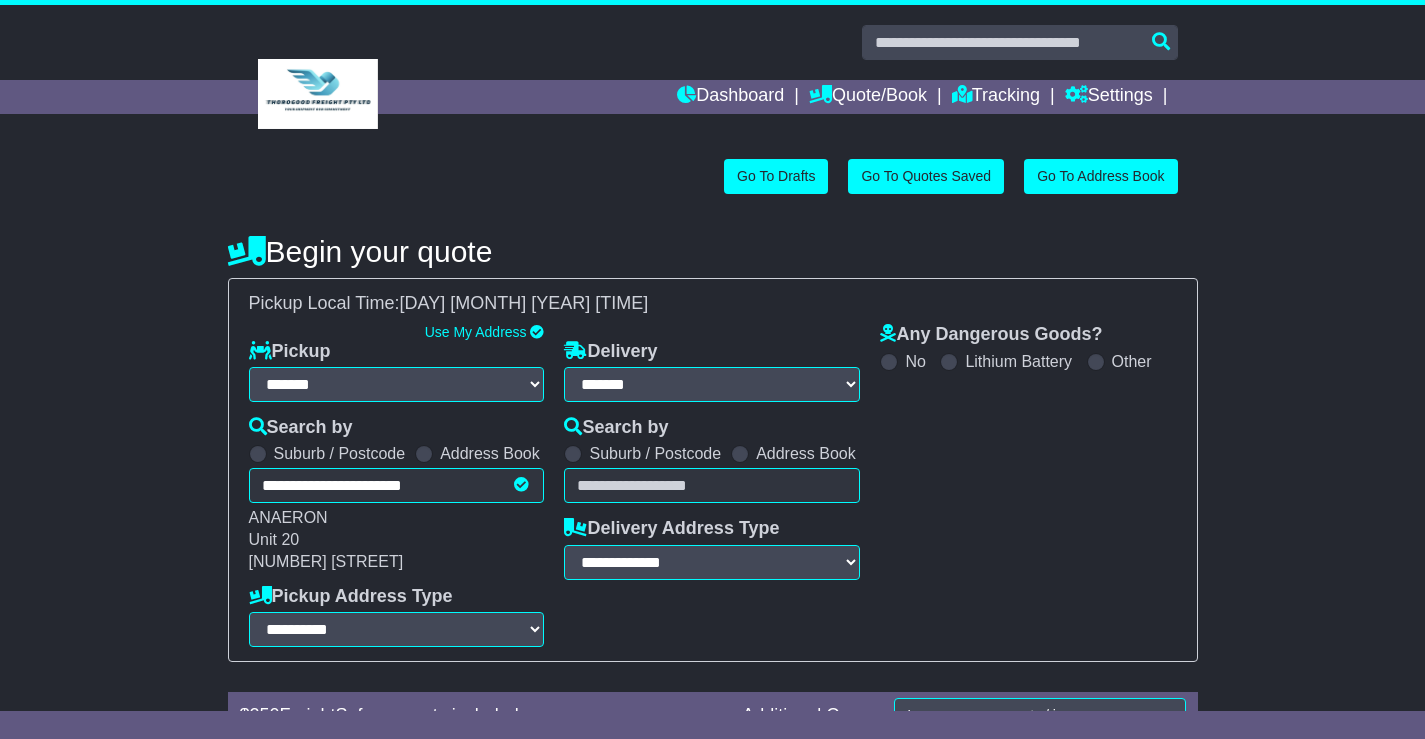 click at bounding box center [740, 454] 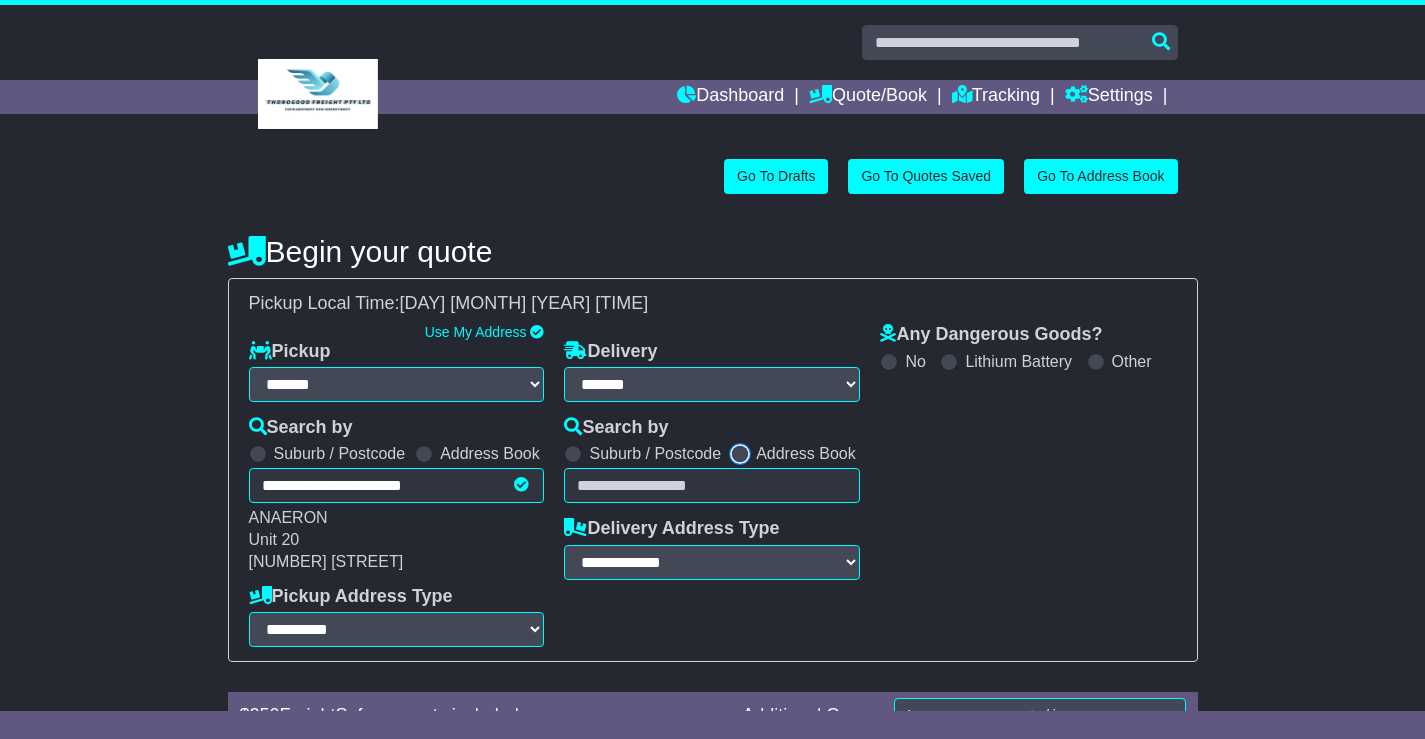 select 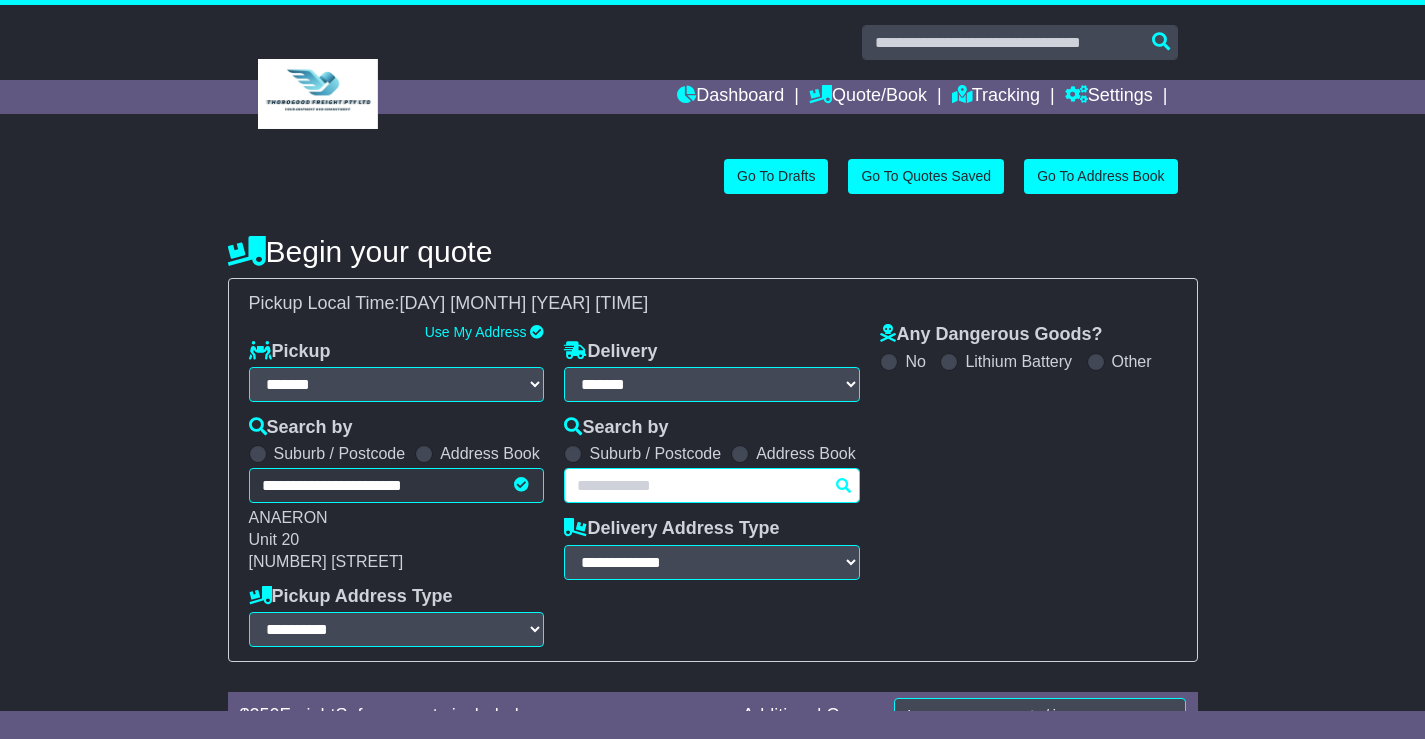 click on "Unknown City / Postcode Pair
×
You have entered     address.
Our database shows the postcode and suburb don't match. Please make sure location exists otherwise you might not receive all quotes available.
Maybe you meant to use some of the next:
Ok" at bounding box center (712, 485) 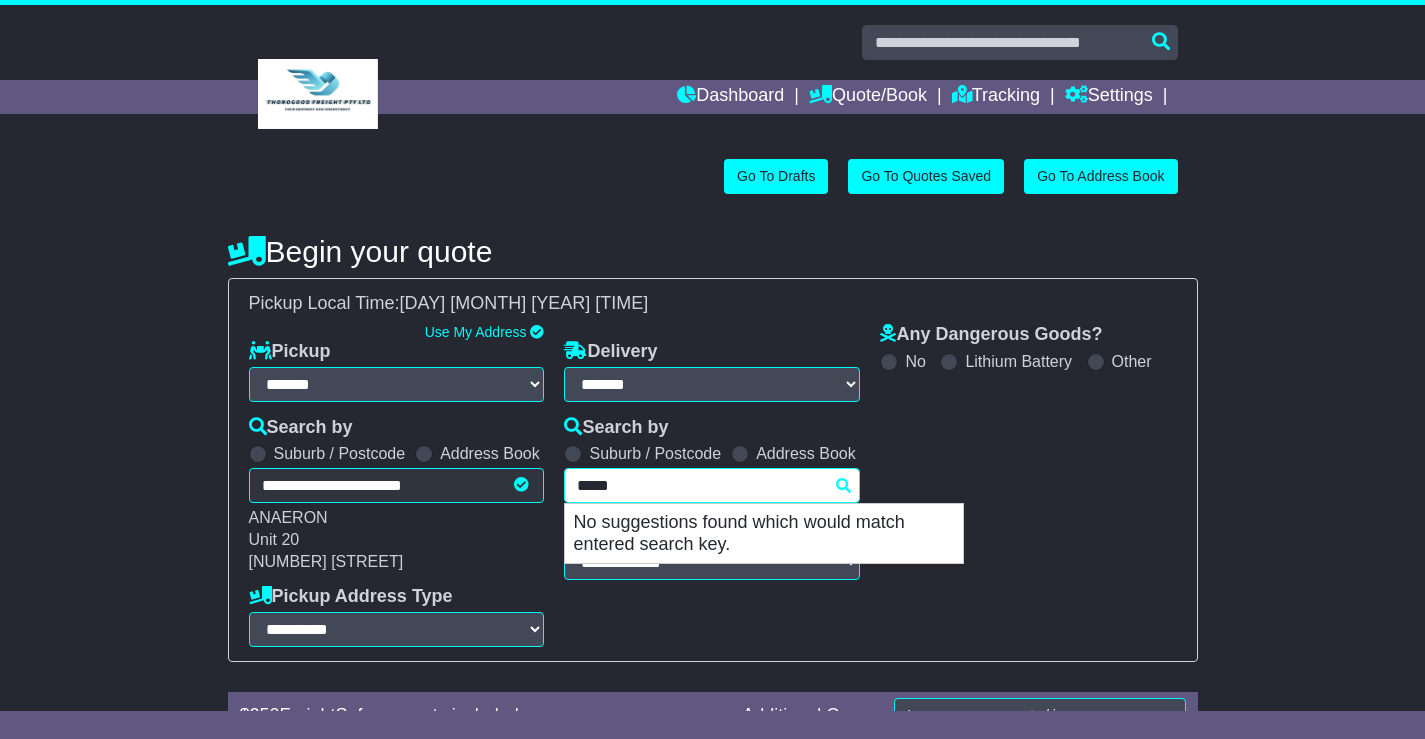 type on "******" 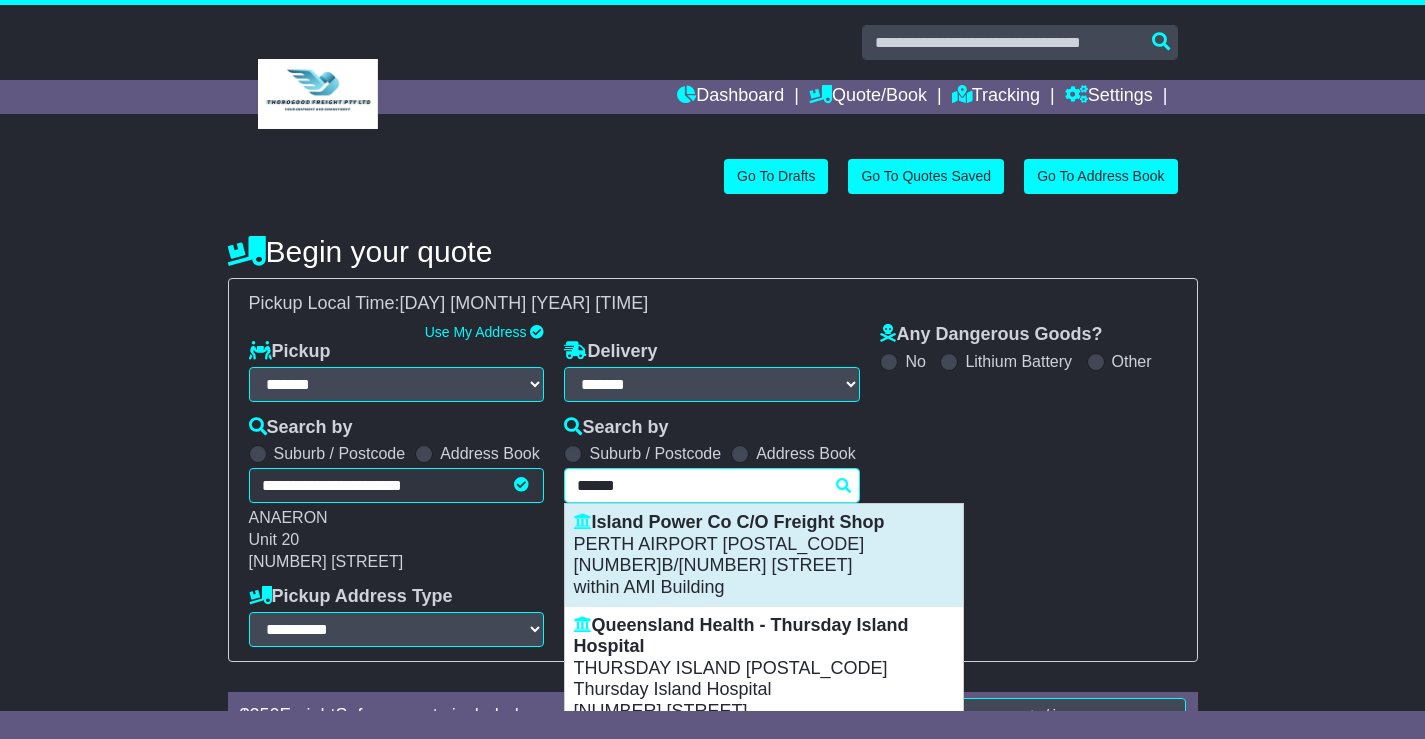 click on "PERTH AIRPORT 6105" at bounding box center (764, 545) 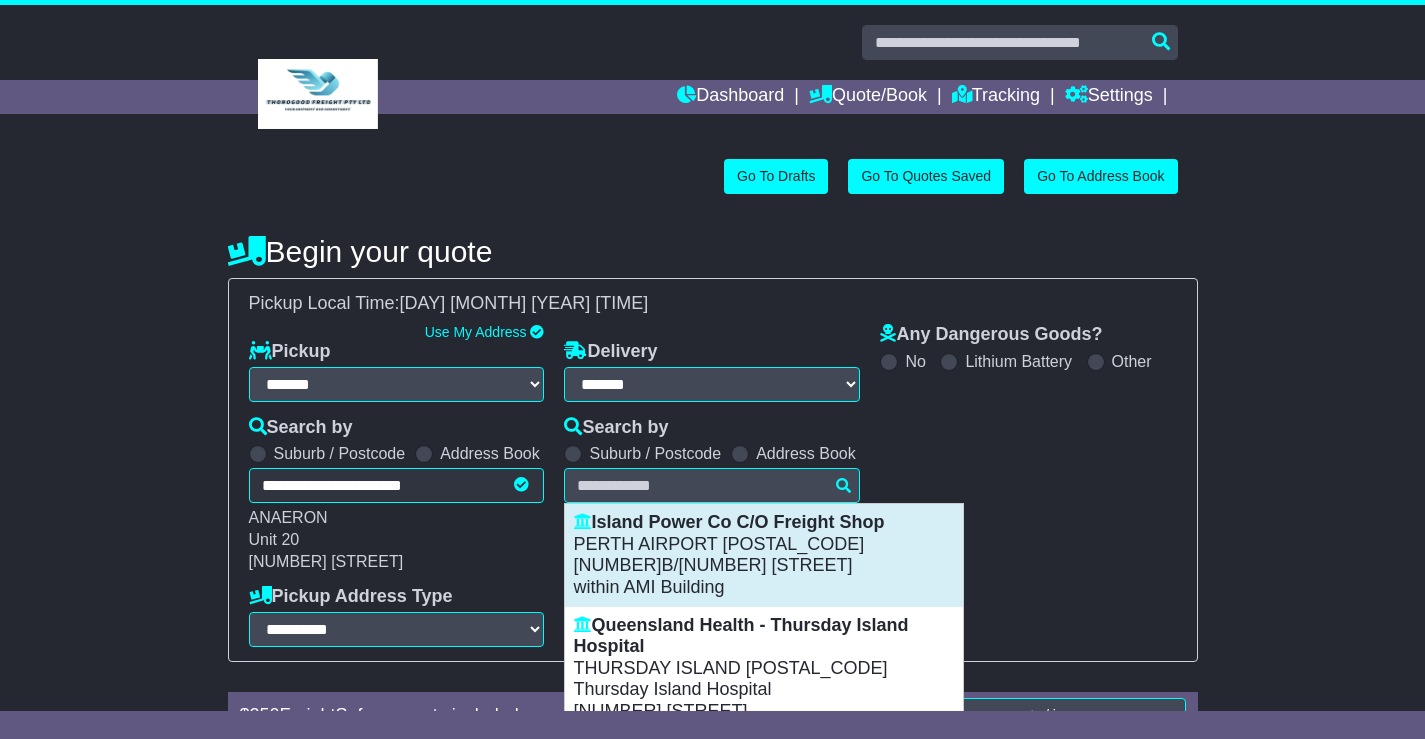 type on "**********" 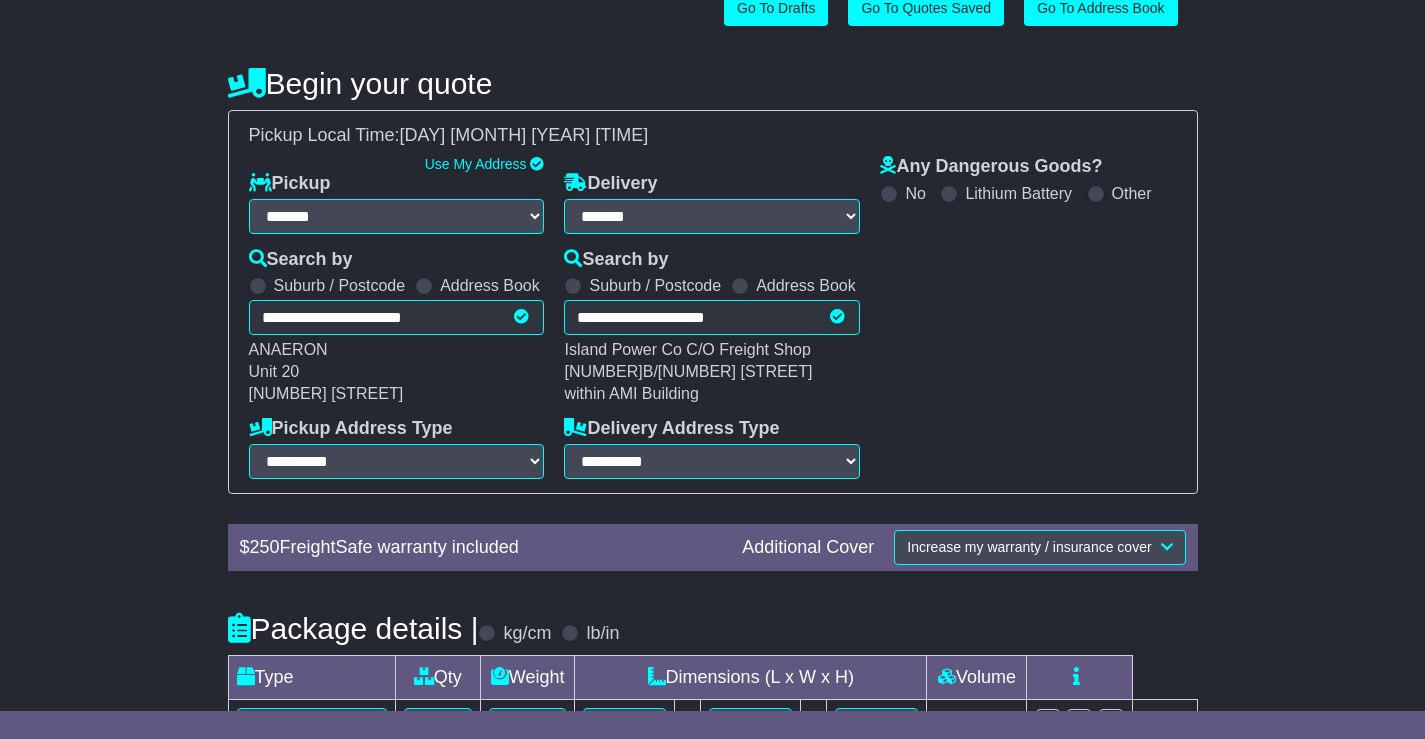 scroll, scrollTop: 341, scrollLeft: 0, axis: vertical 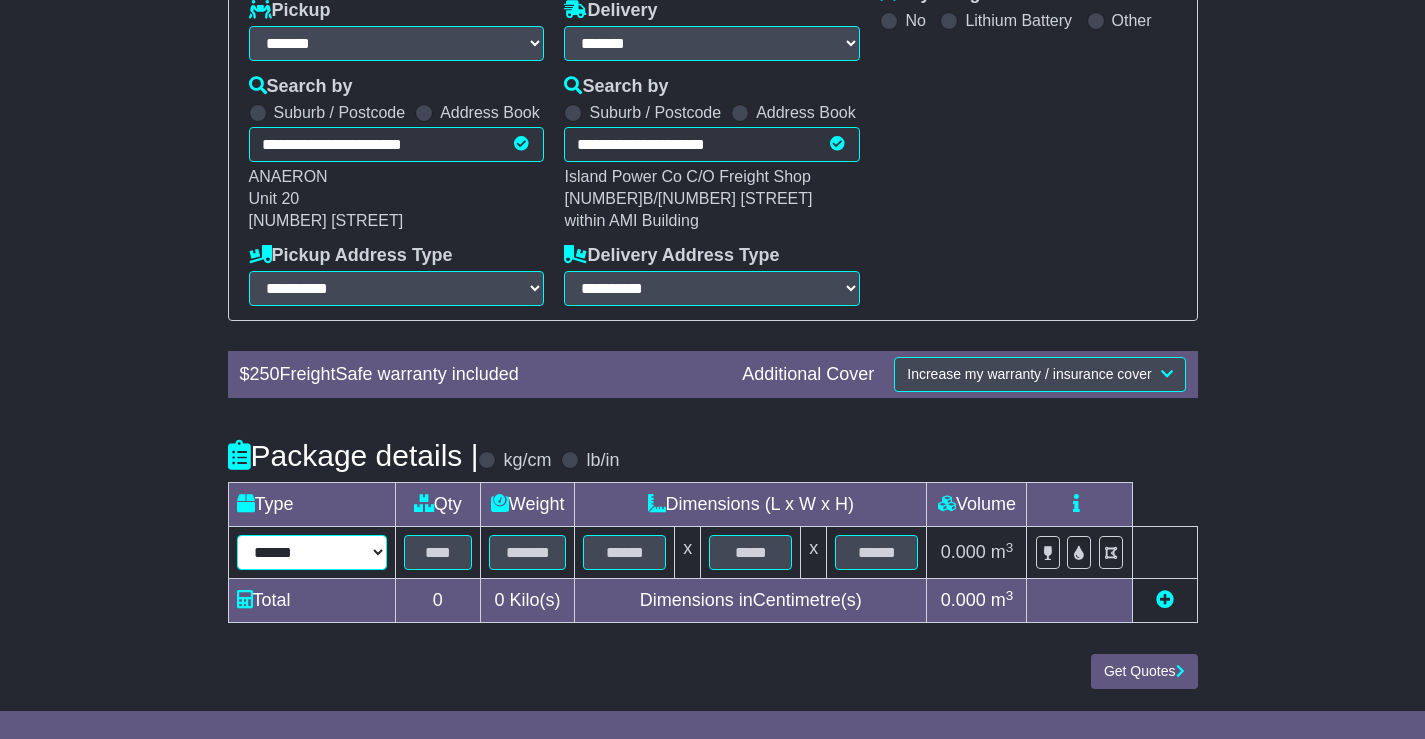 click on "****** ****** *** ******** ***** **** **** ****** *** *******" at bounding box center (312, 552) 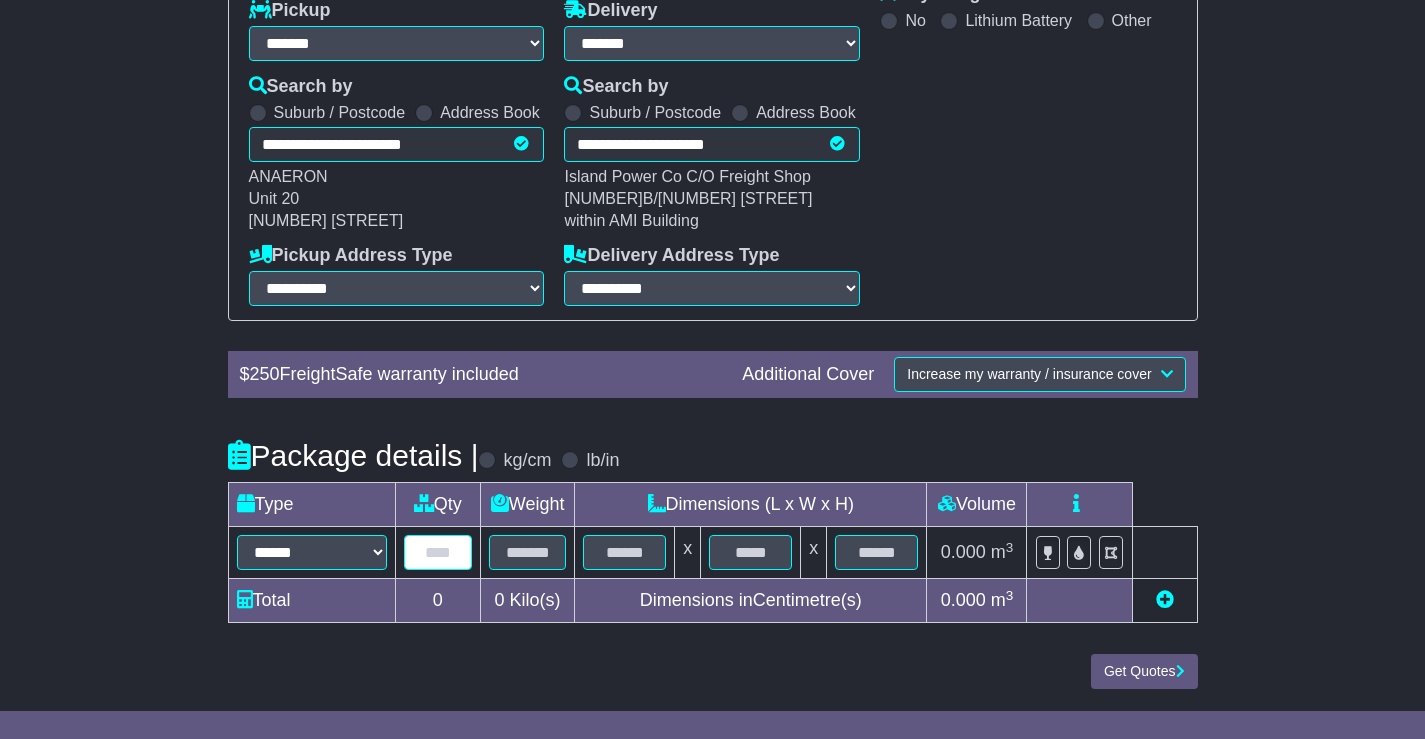 click at bounding box center [438, 552] 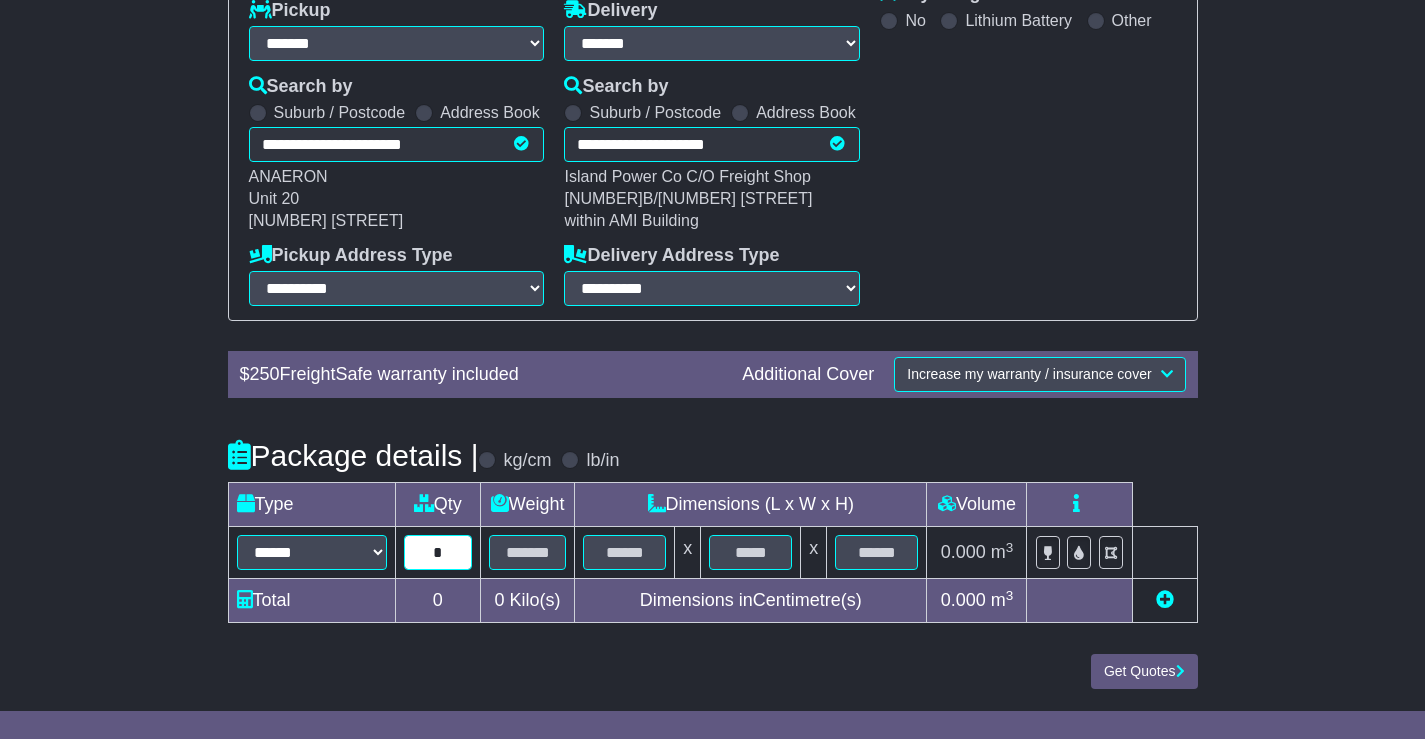 type on "*" 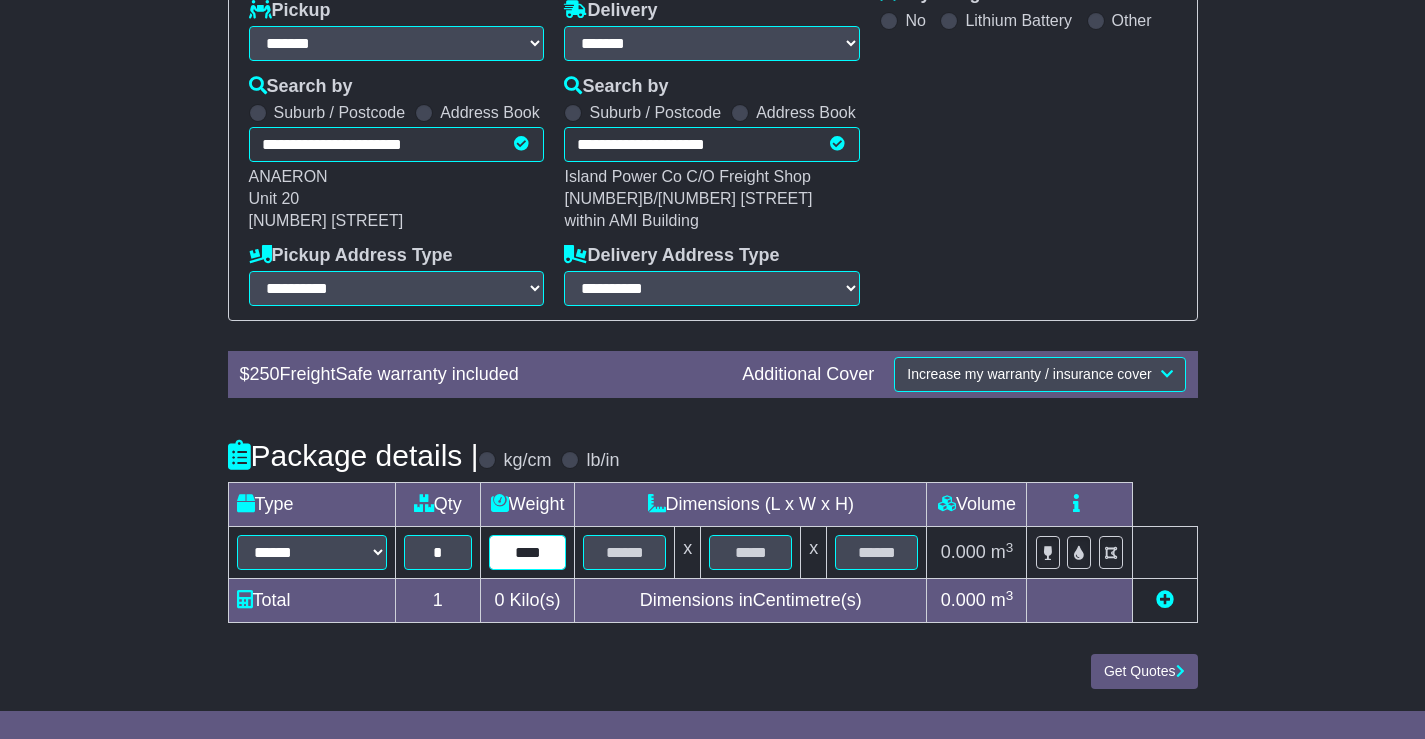 type on "****" 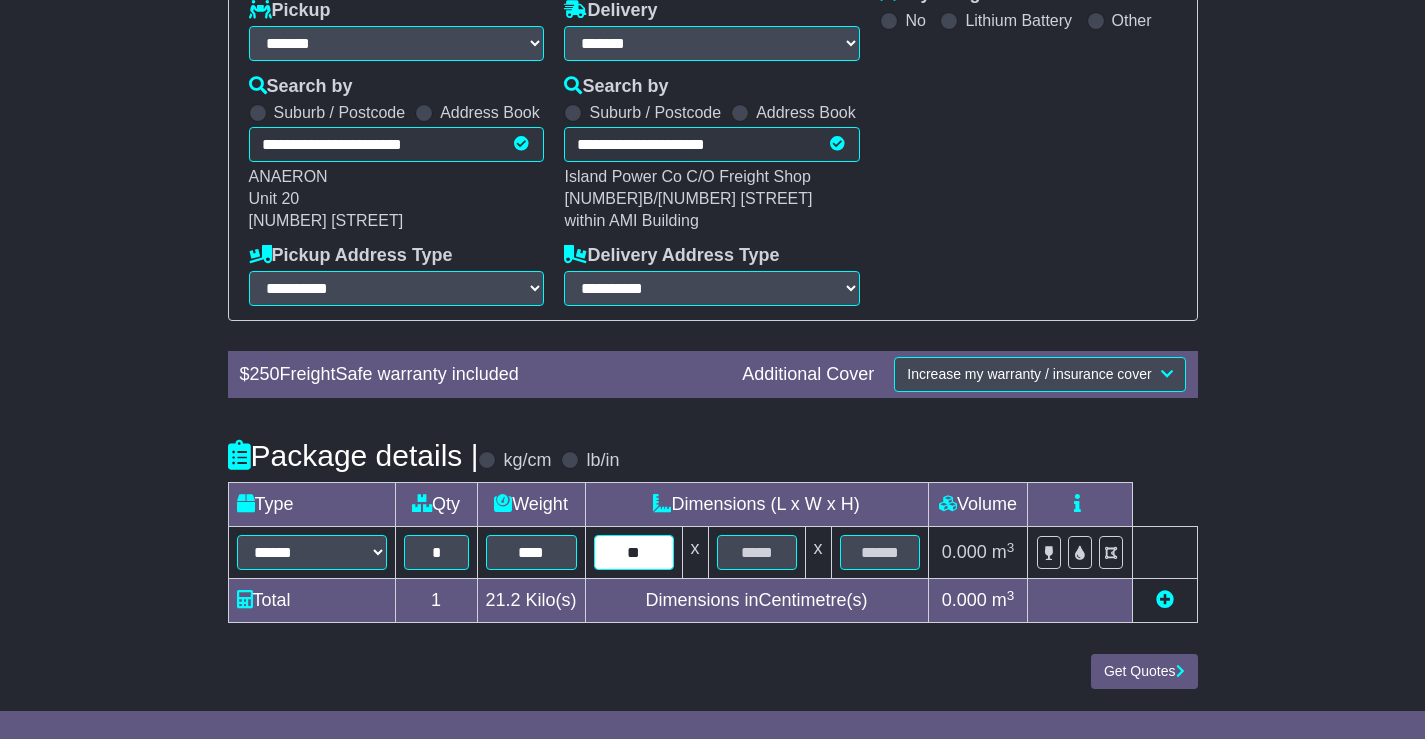 type on "**" 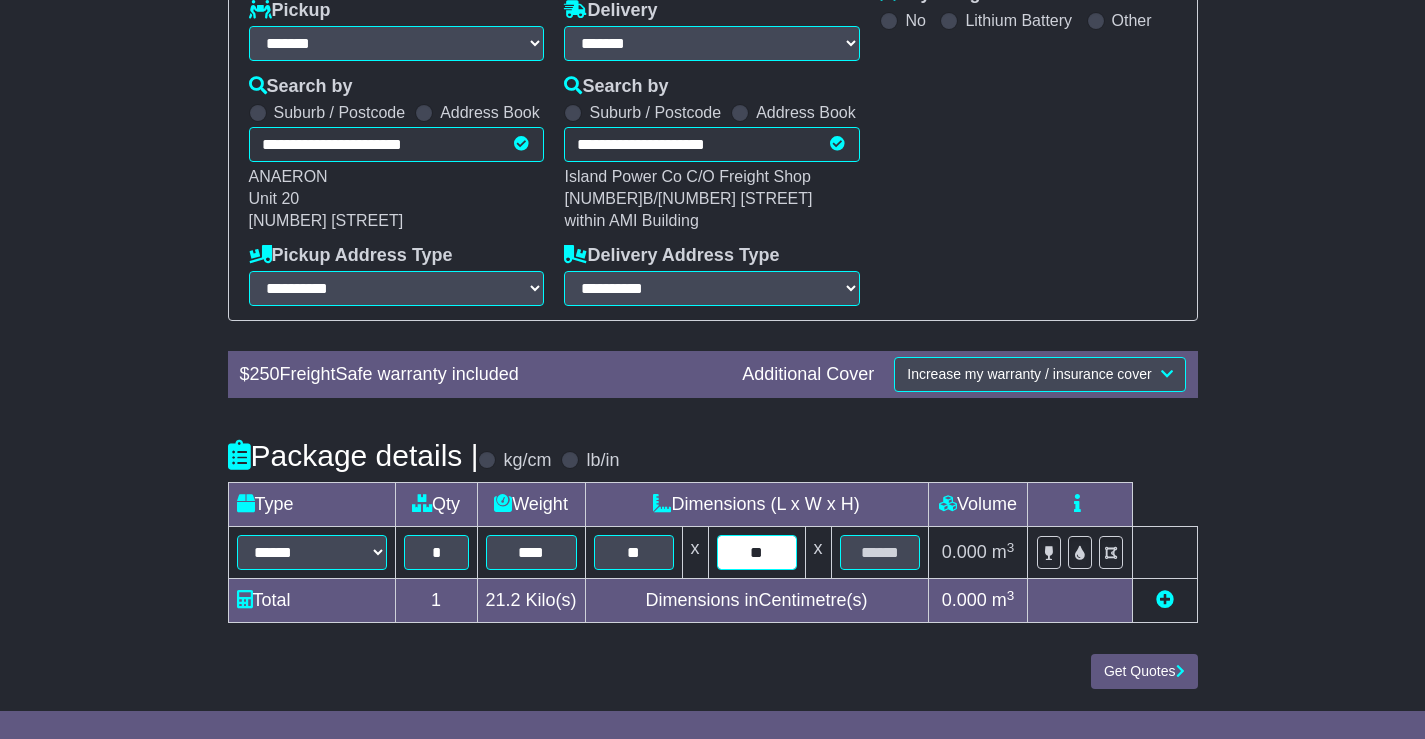 type on "**" 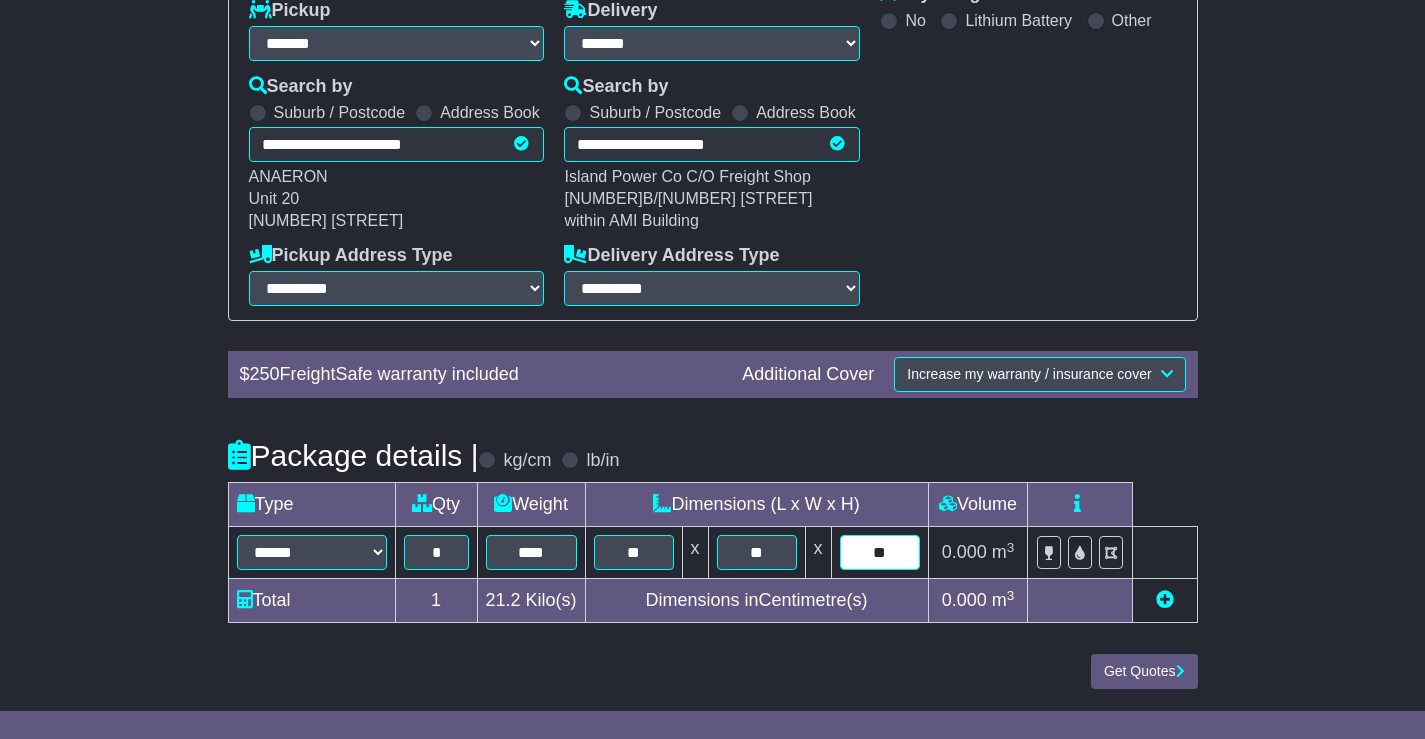 type on "**" 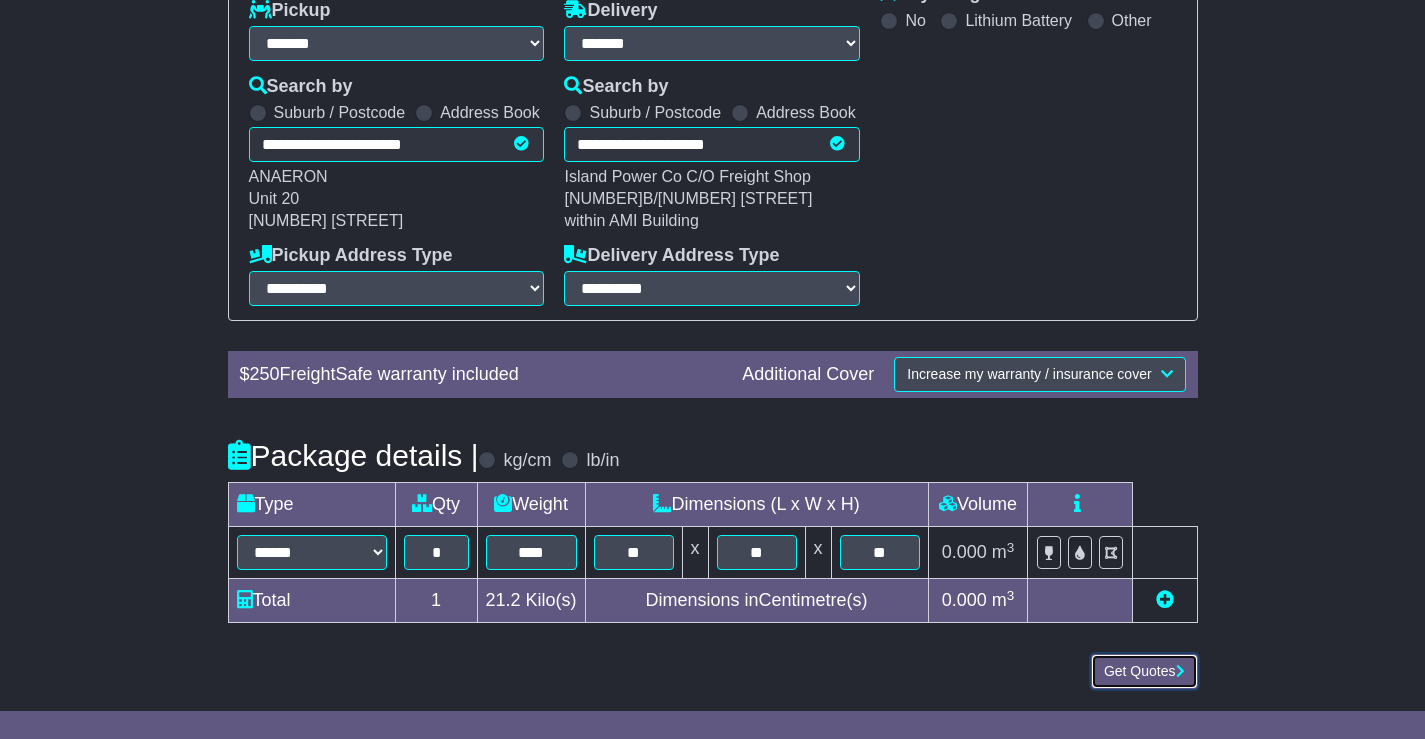 type 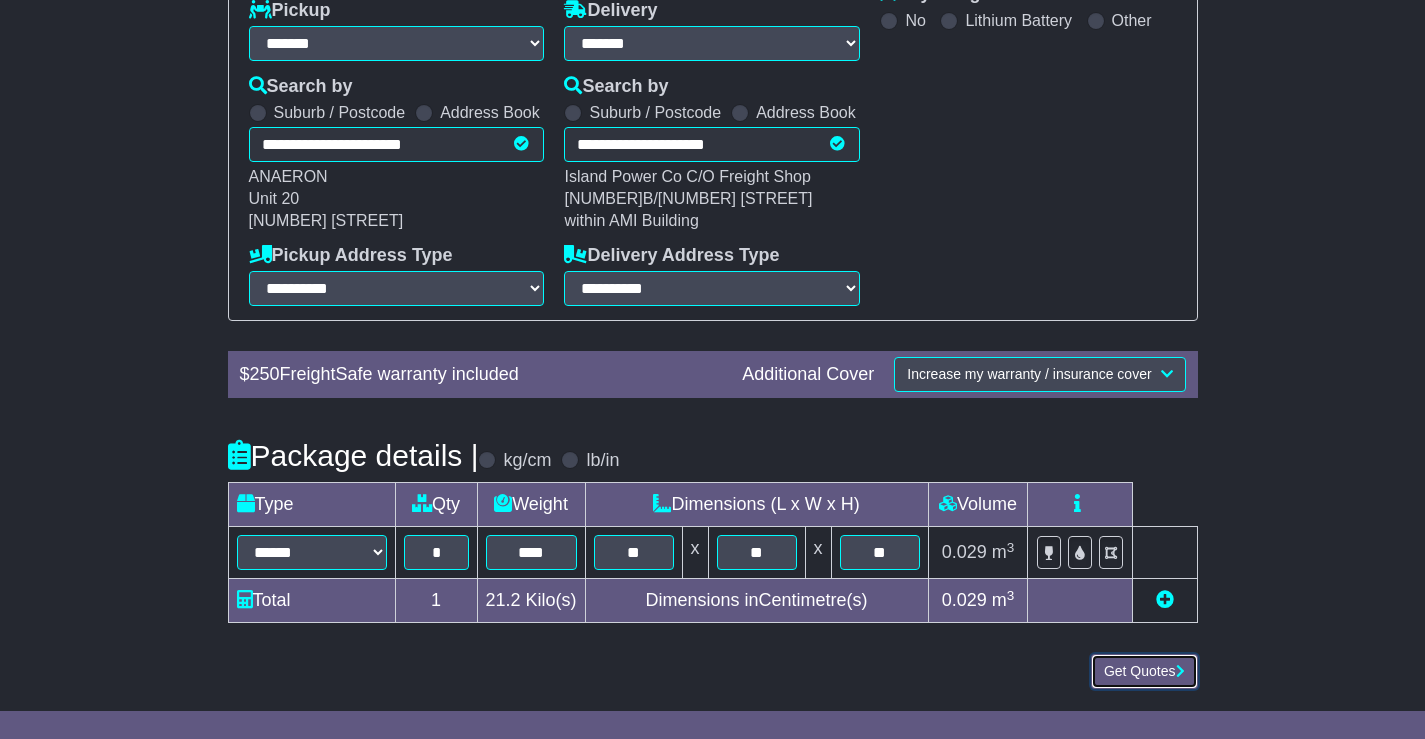 click on "Get Quotes" at bounding box center (1144, 671) 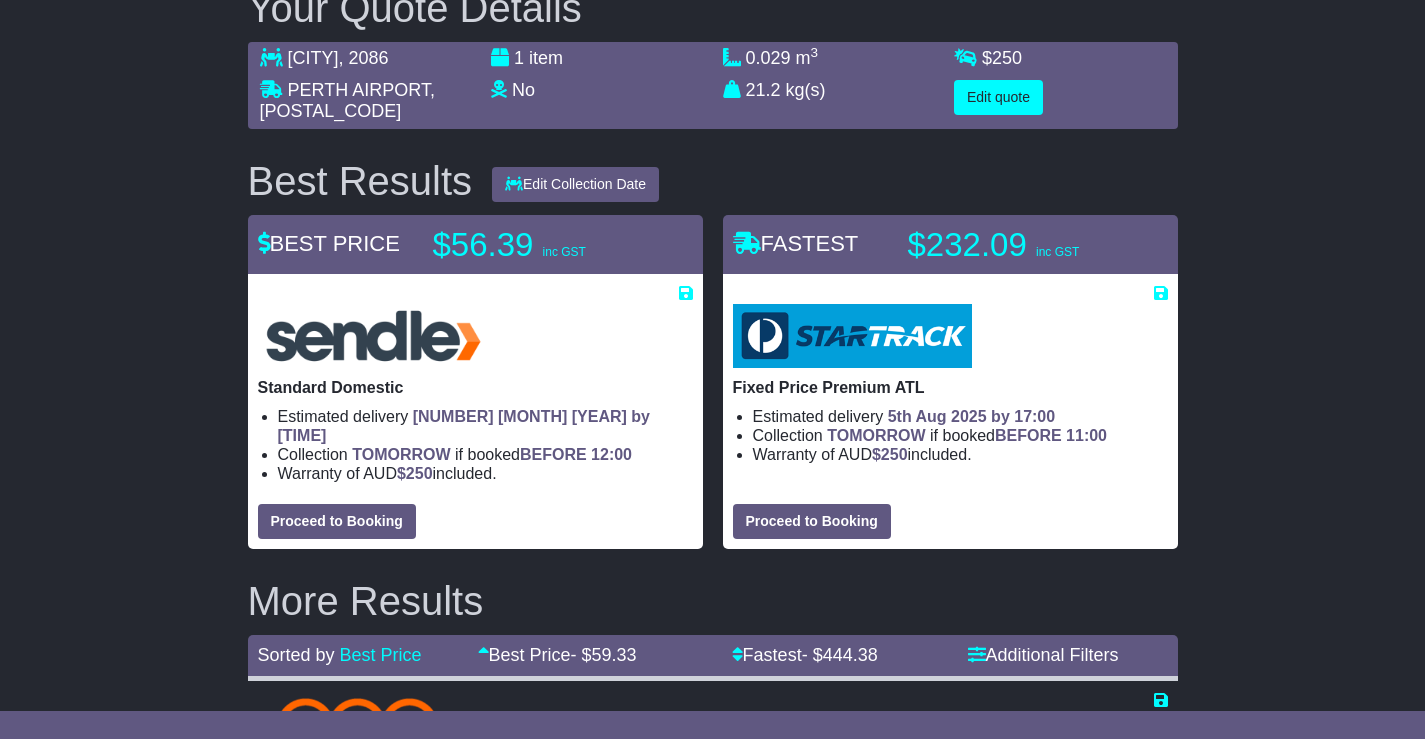 scroll, scrollTop: 300, scrollLeft: 0, axis: vertical 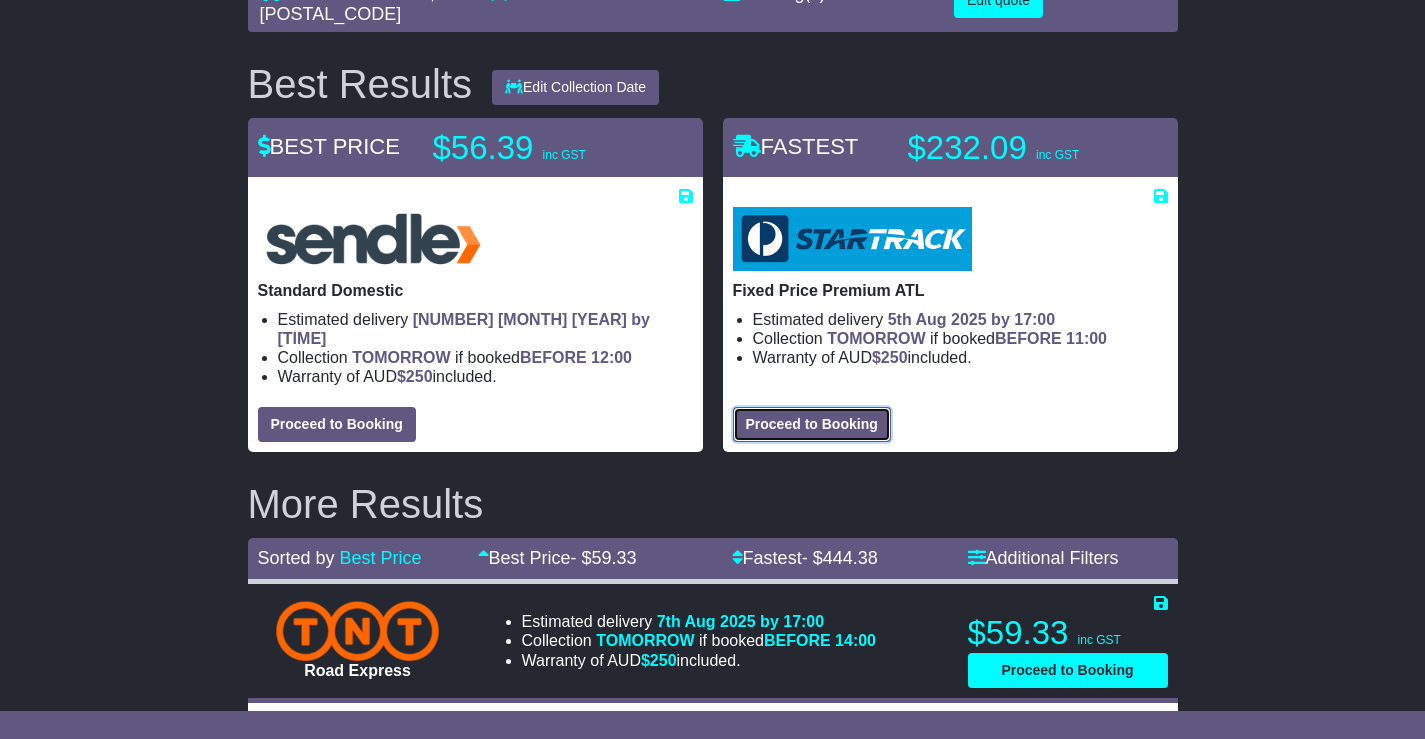 click on "Proceed to Booking" at bounding box center [812, 424] 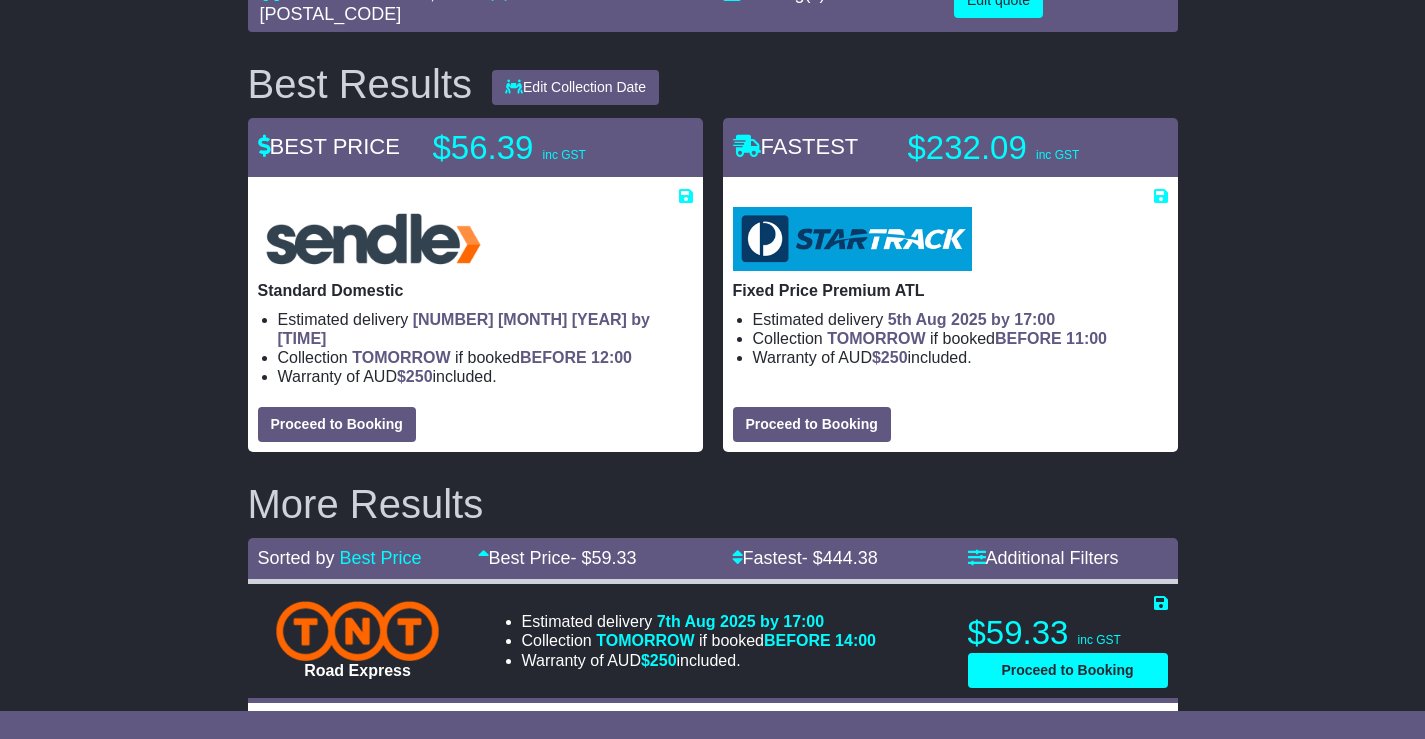 select on "***" 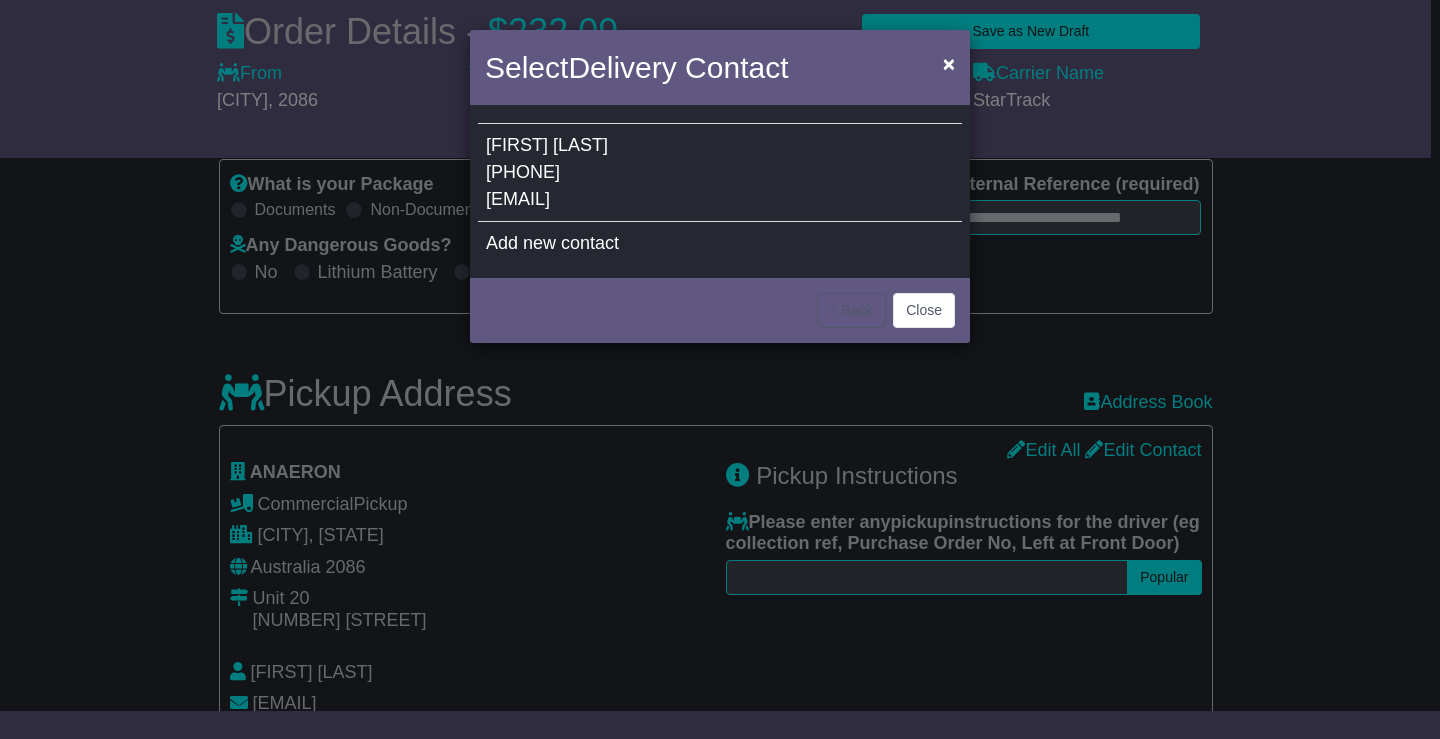 click on "0410506276" at bounding box center (523, 172) 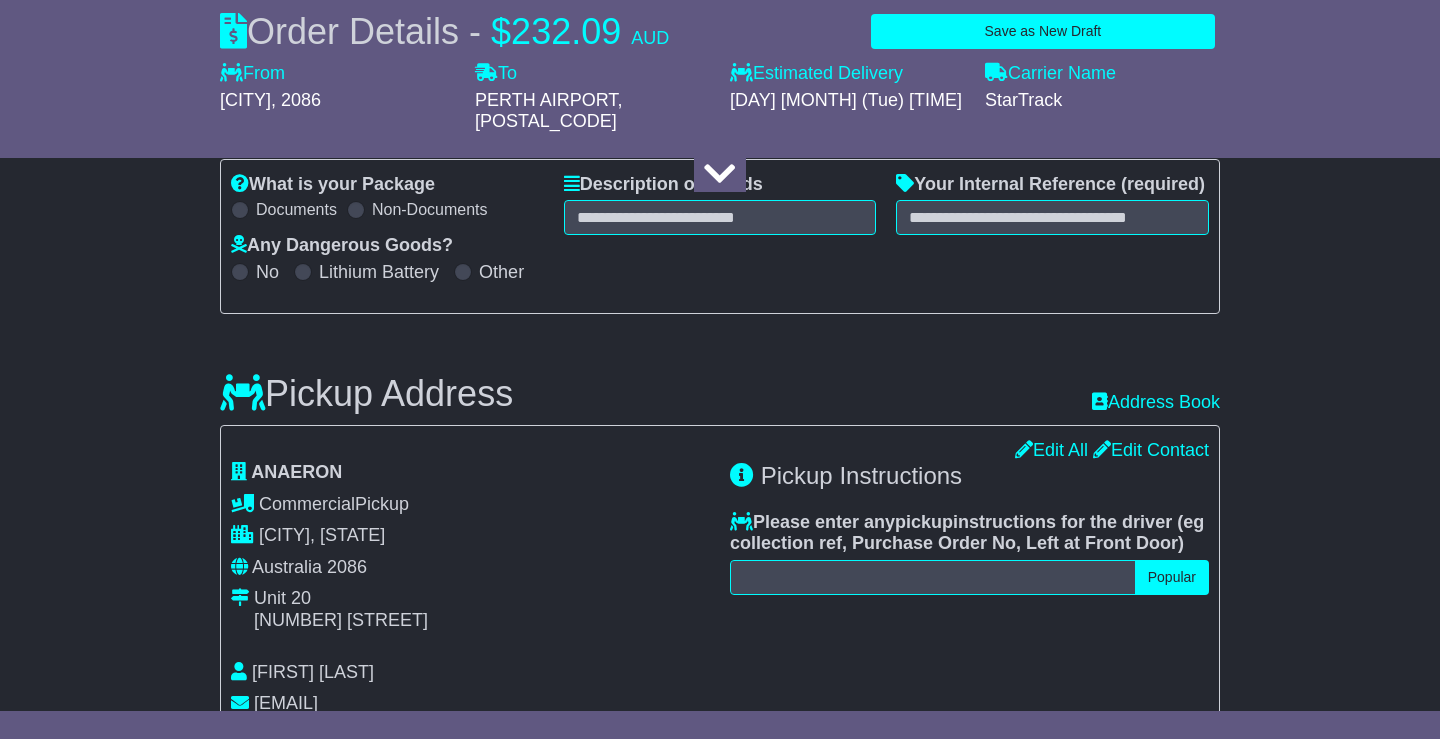 type on "*****" 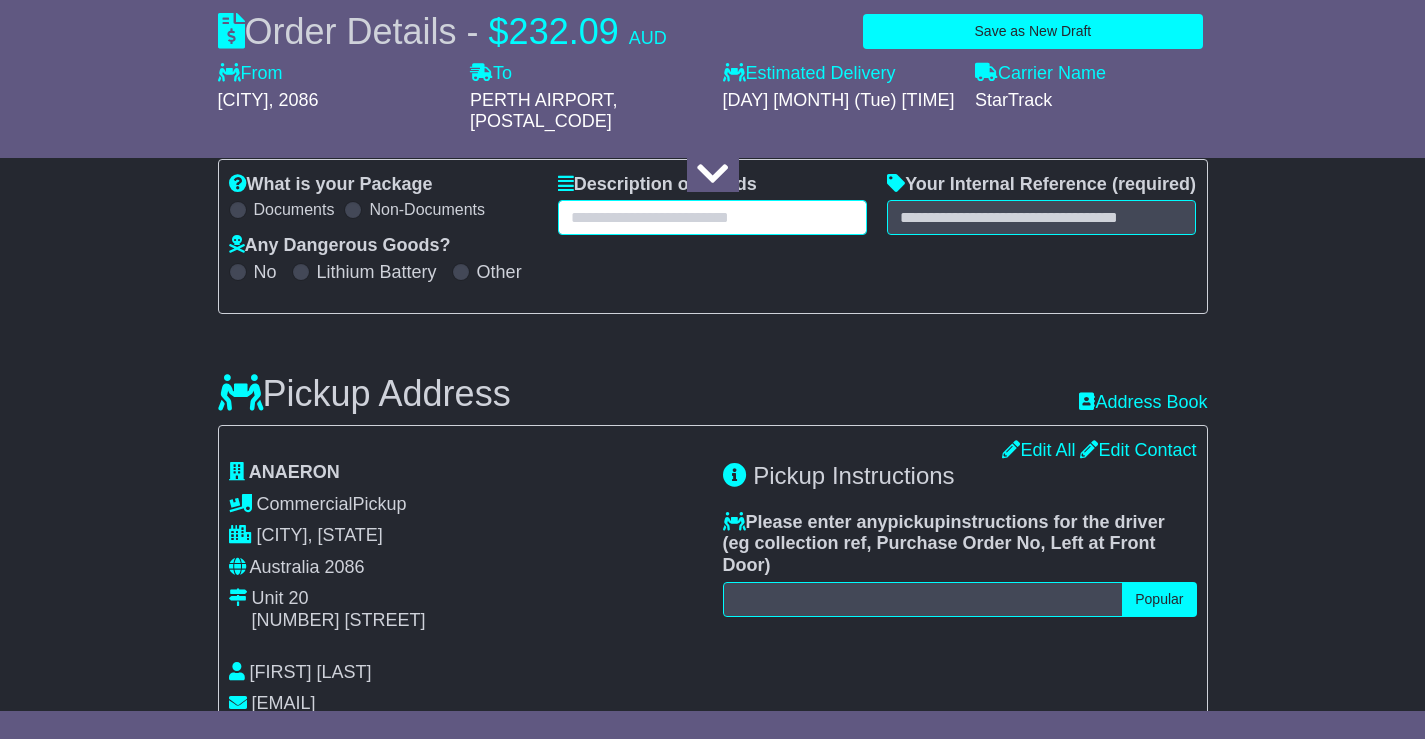 click at bounding box center (712, 217) 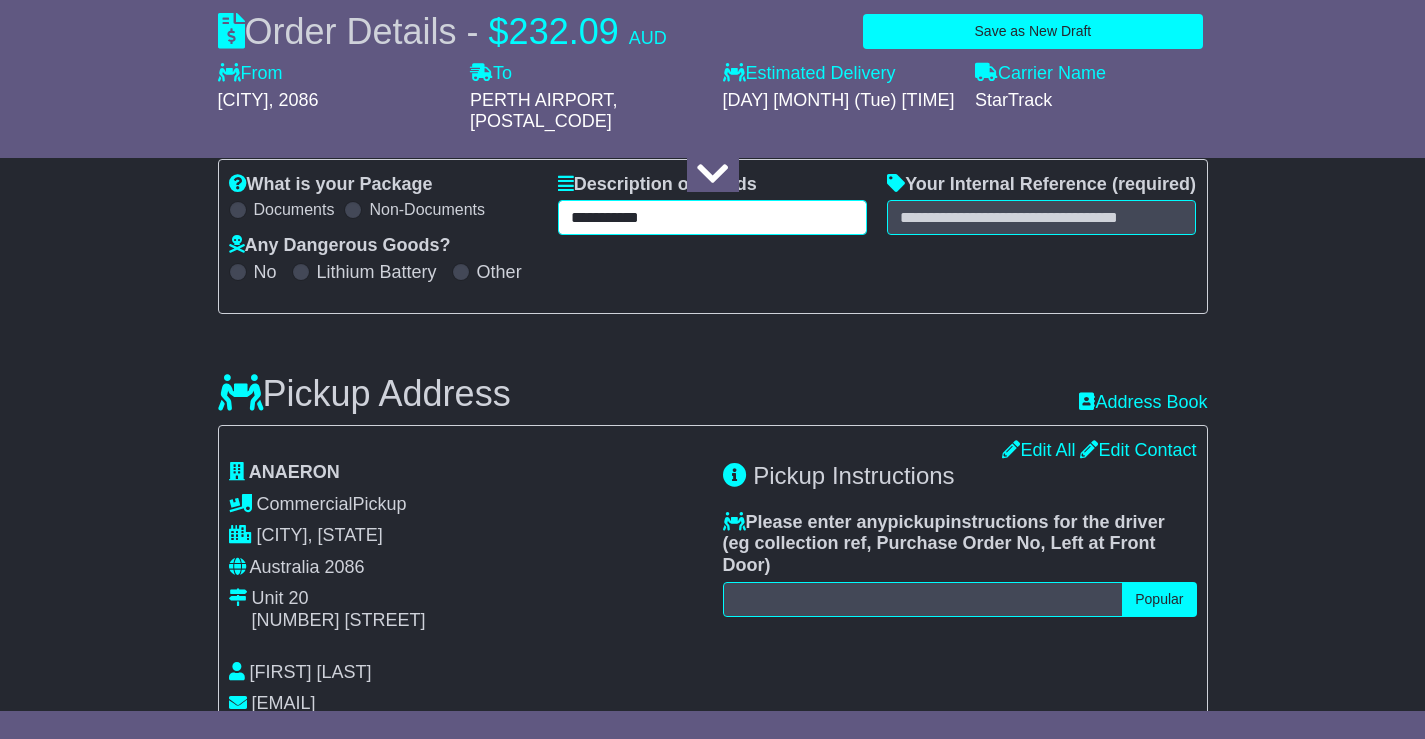 type on "**********" 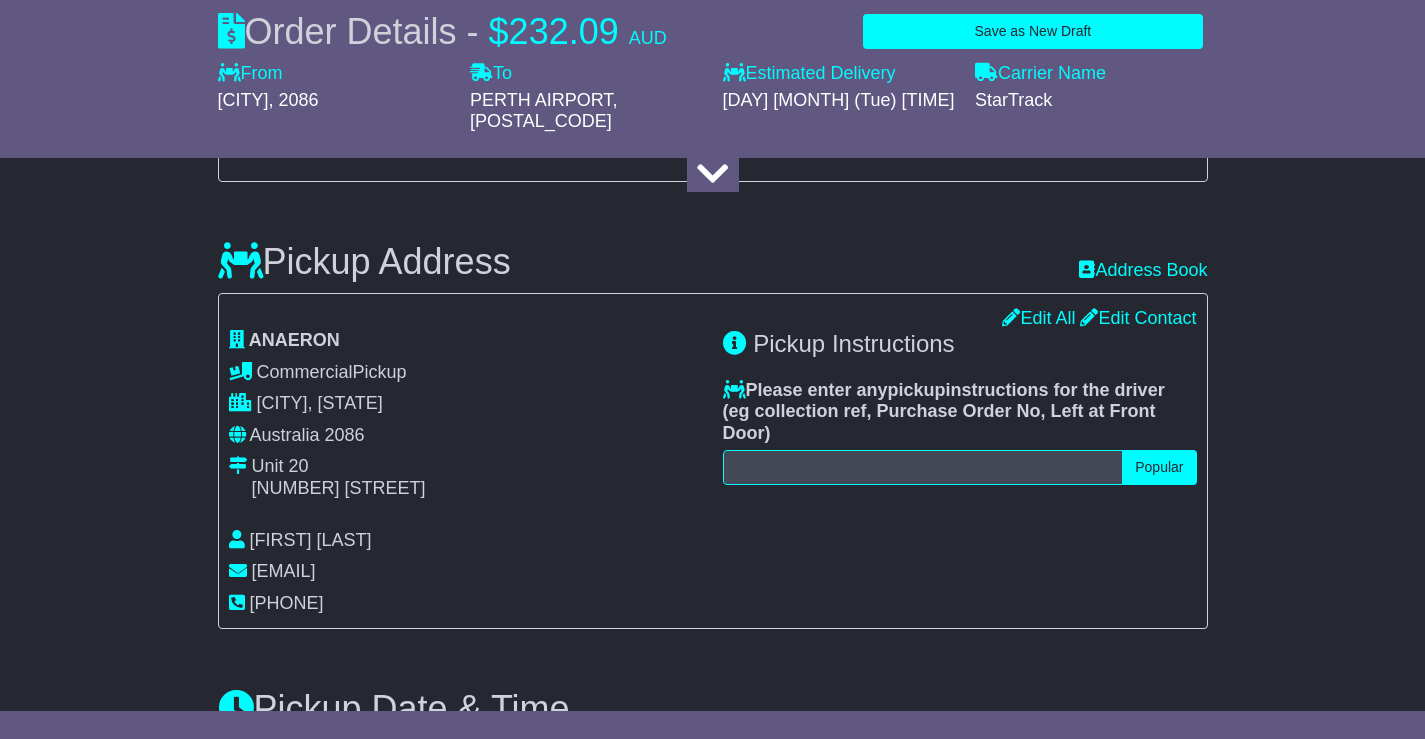 scroll, scrollTop: 700, scrollLeft: 0, axis: vertical 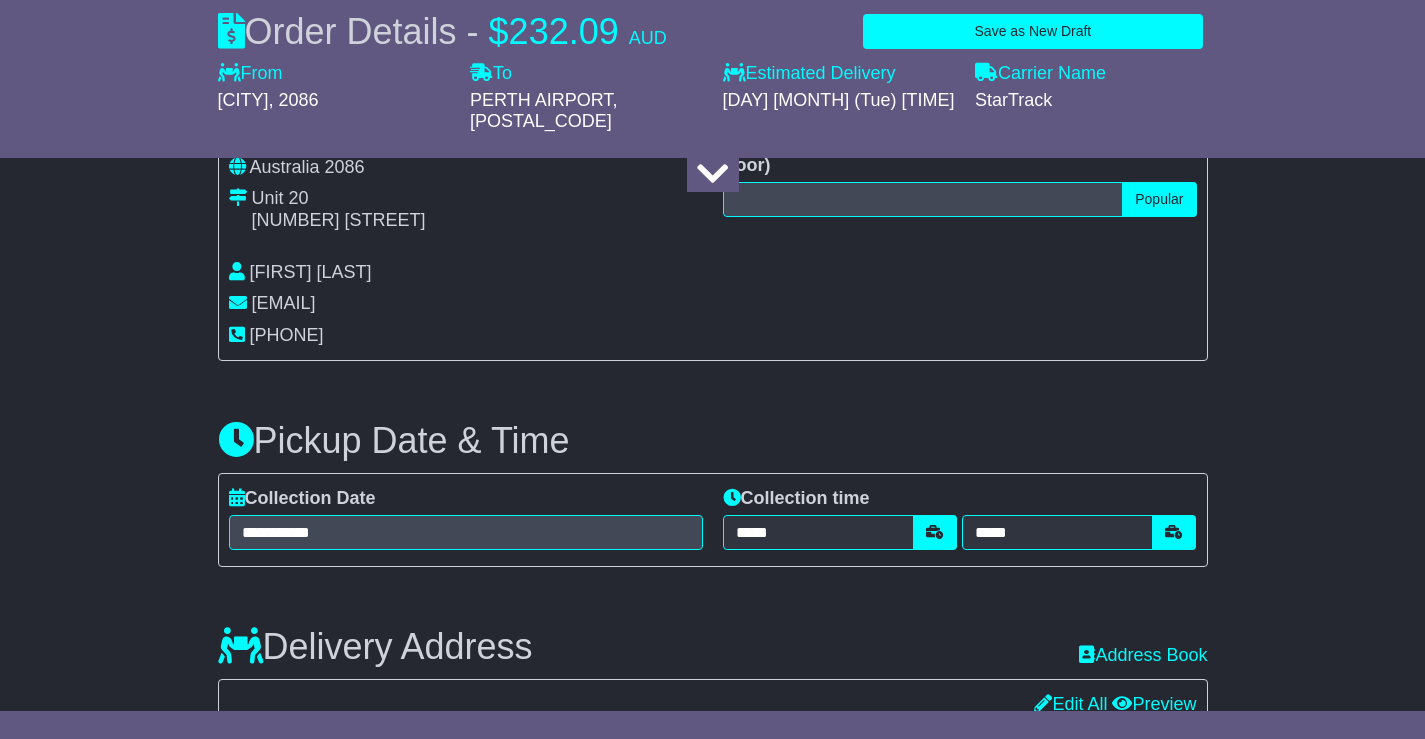 type on "**********" 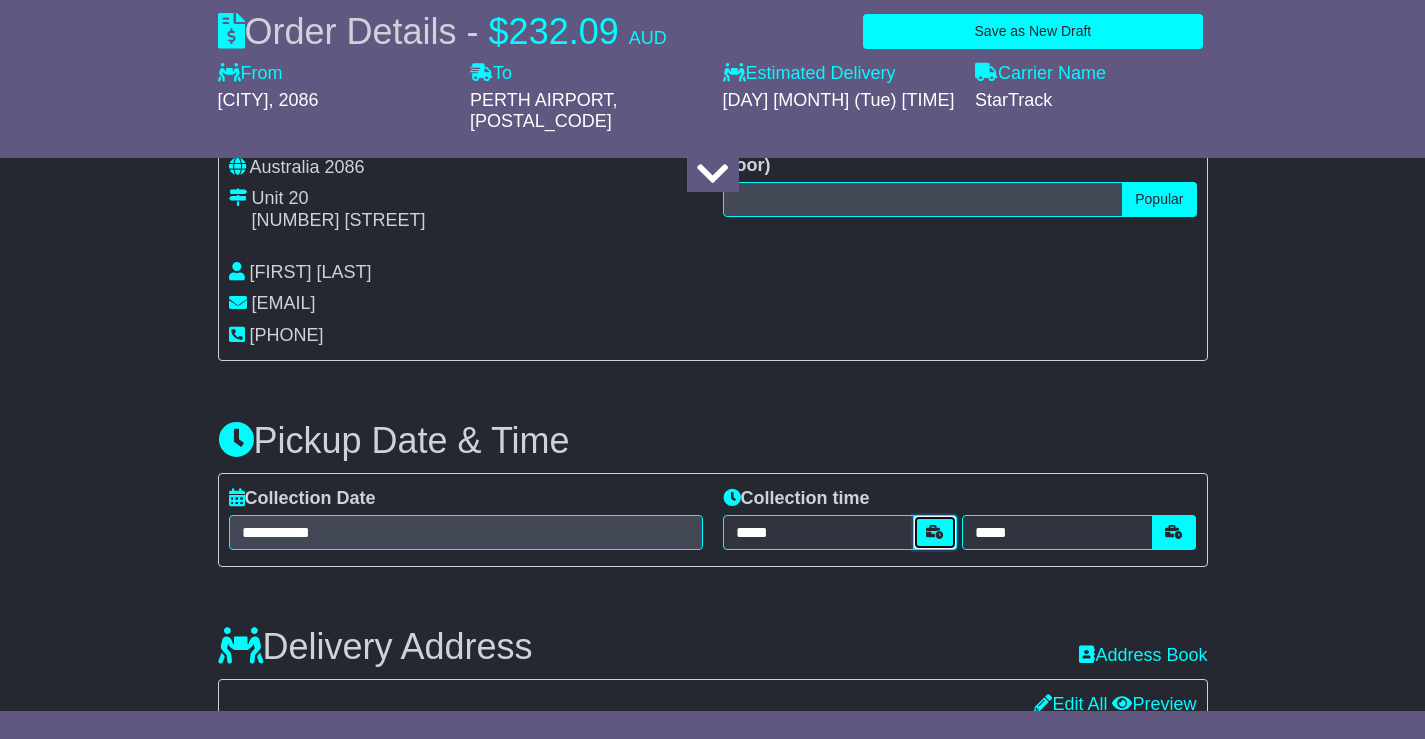 click at bounding box center (935, 532) 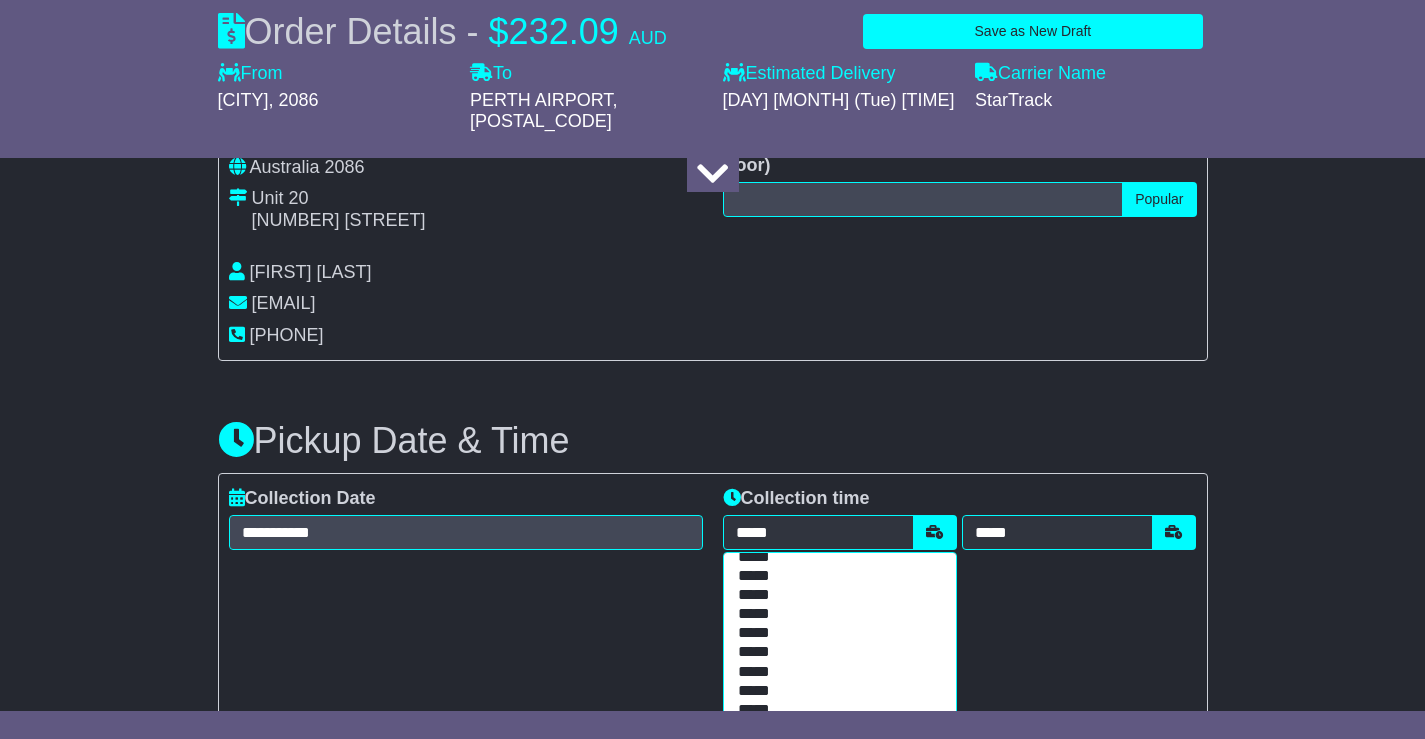 scroll, scrollTop: 200, scrollLeft: 0, axis: vertical 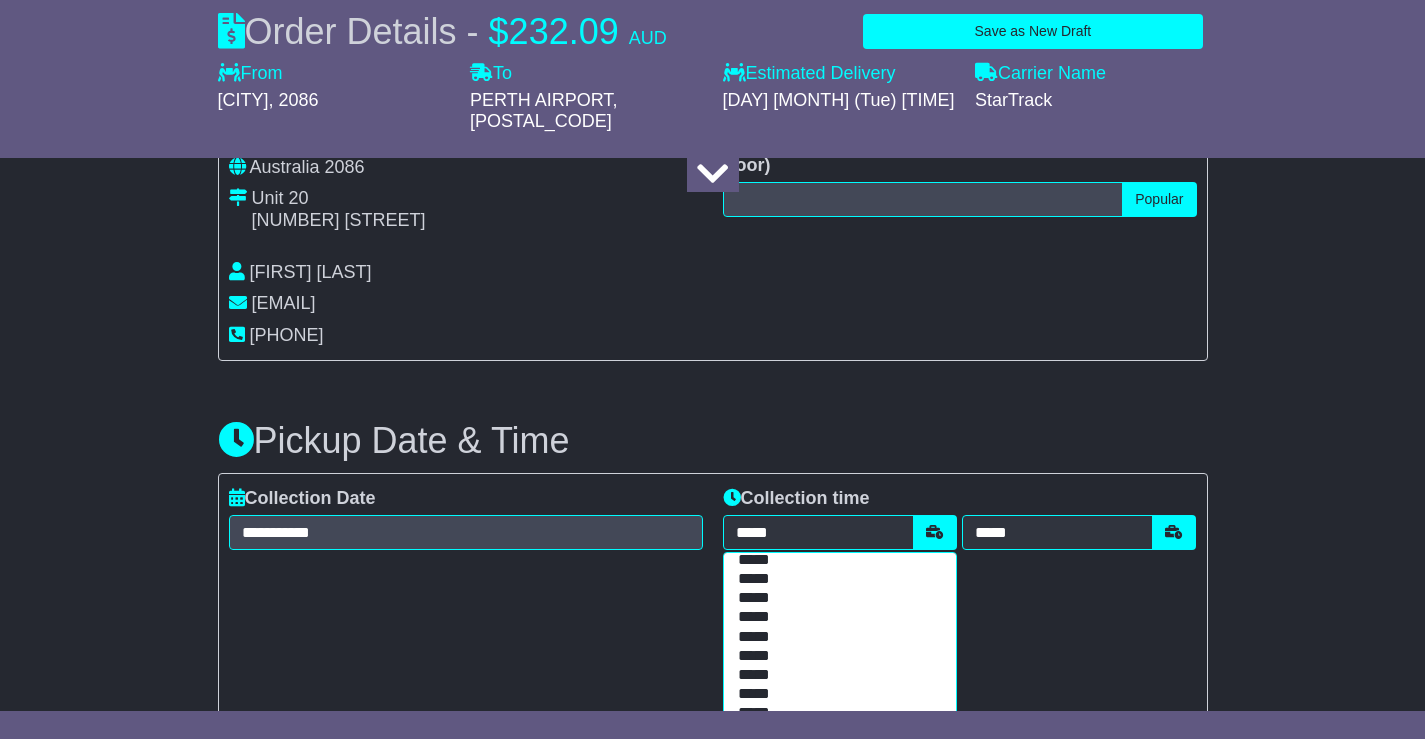 click on "*****" at bounding box center [835, 637] 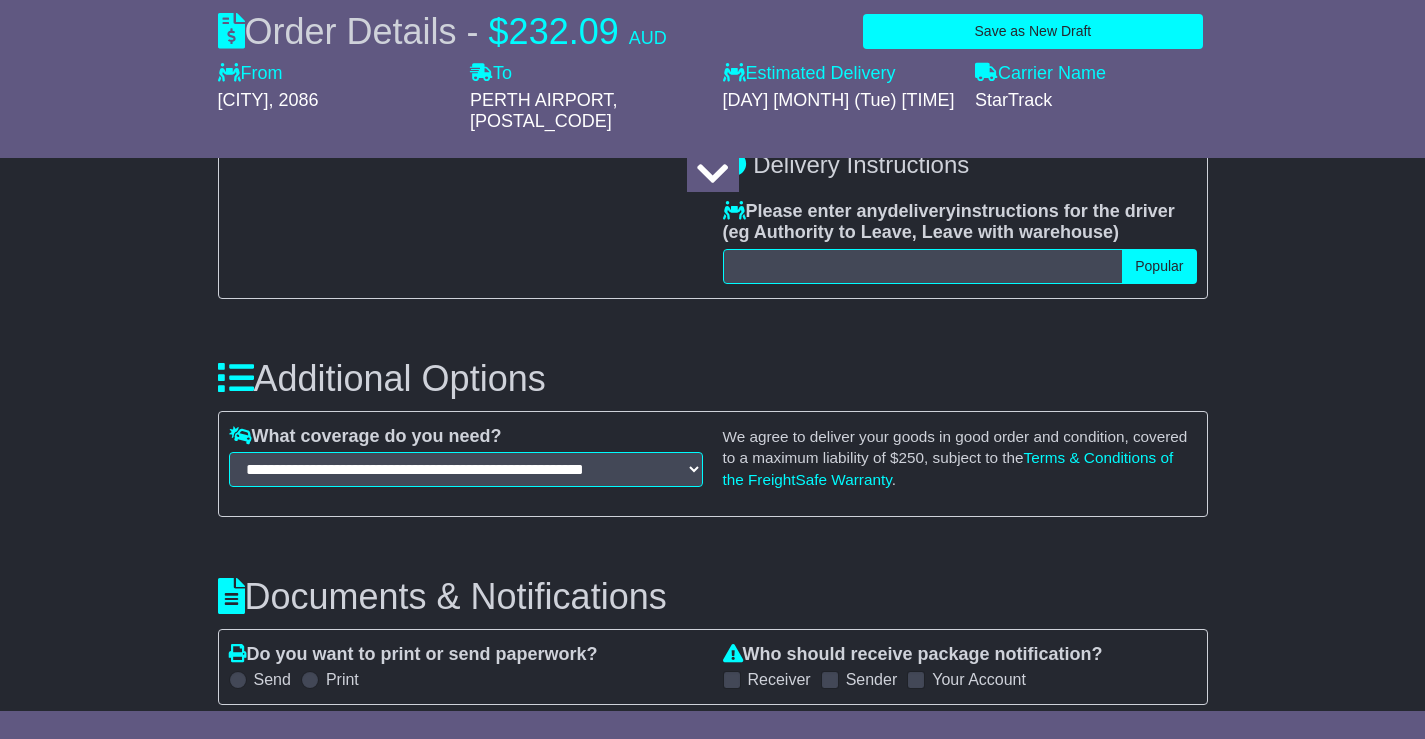 scroll, scrollTop: 1700, scrollLeft: 0, axis: vertical 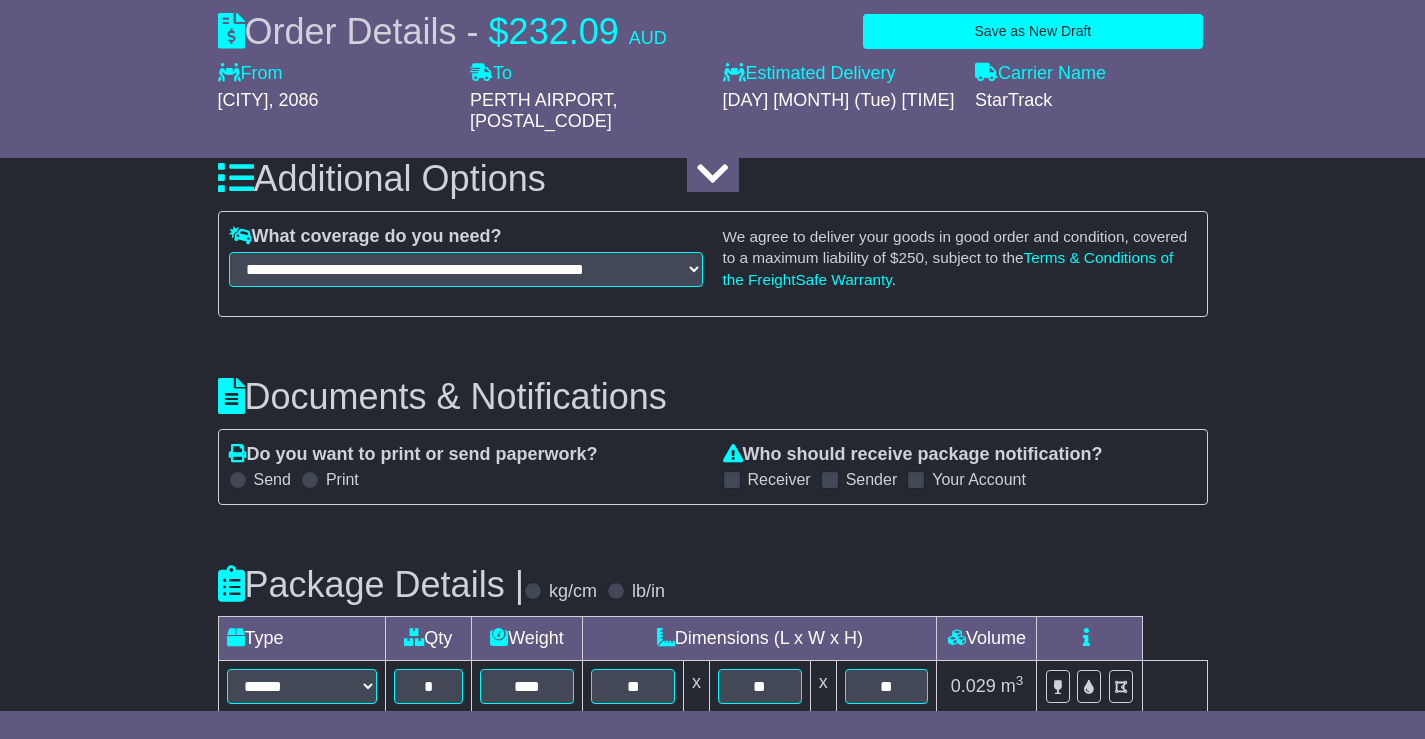 click at bounding box center [830, 480] 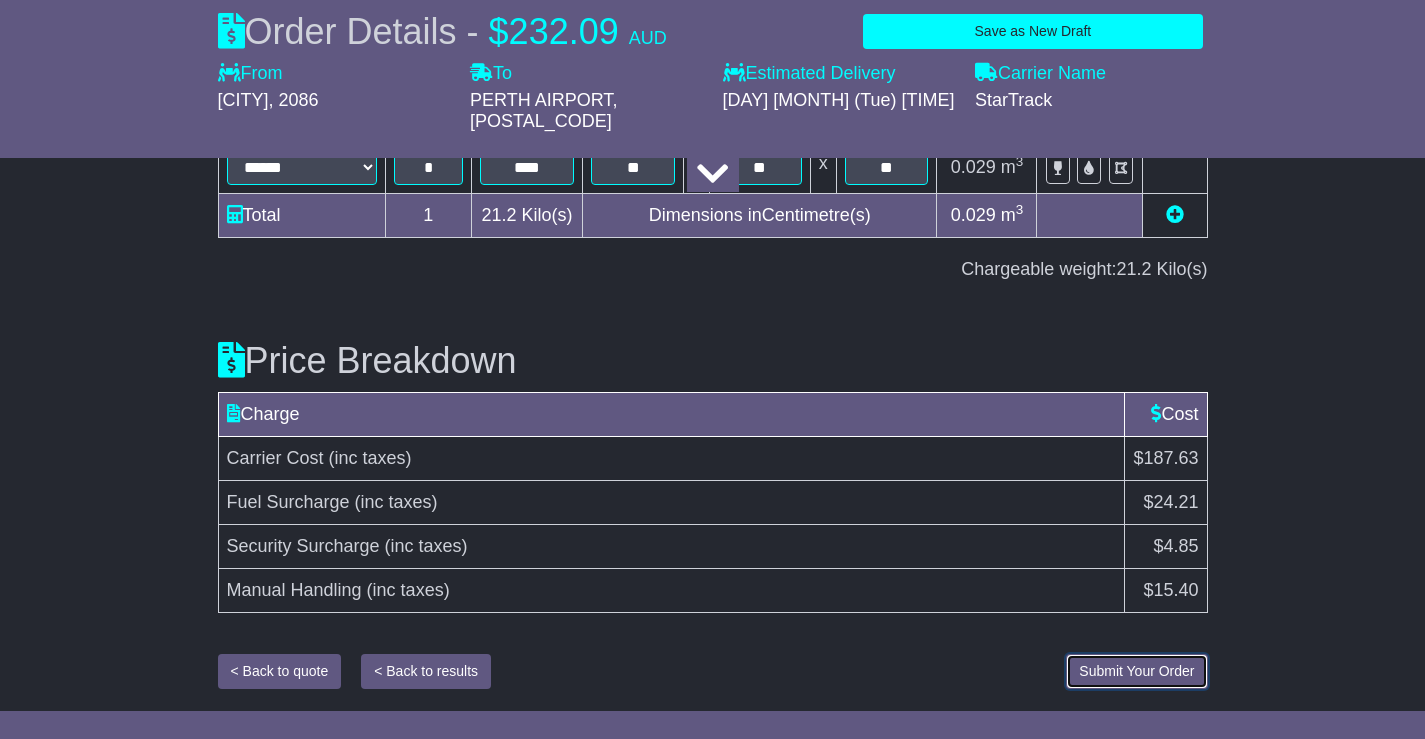 click on "Submit Your Order" at bounding box center (1136, 671) 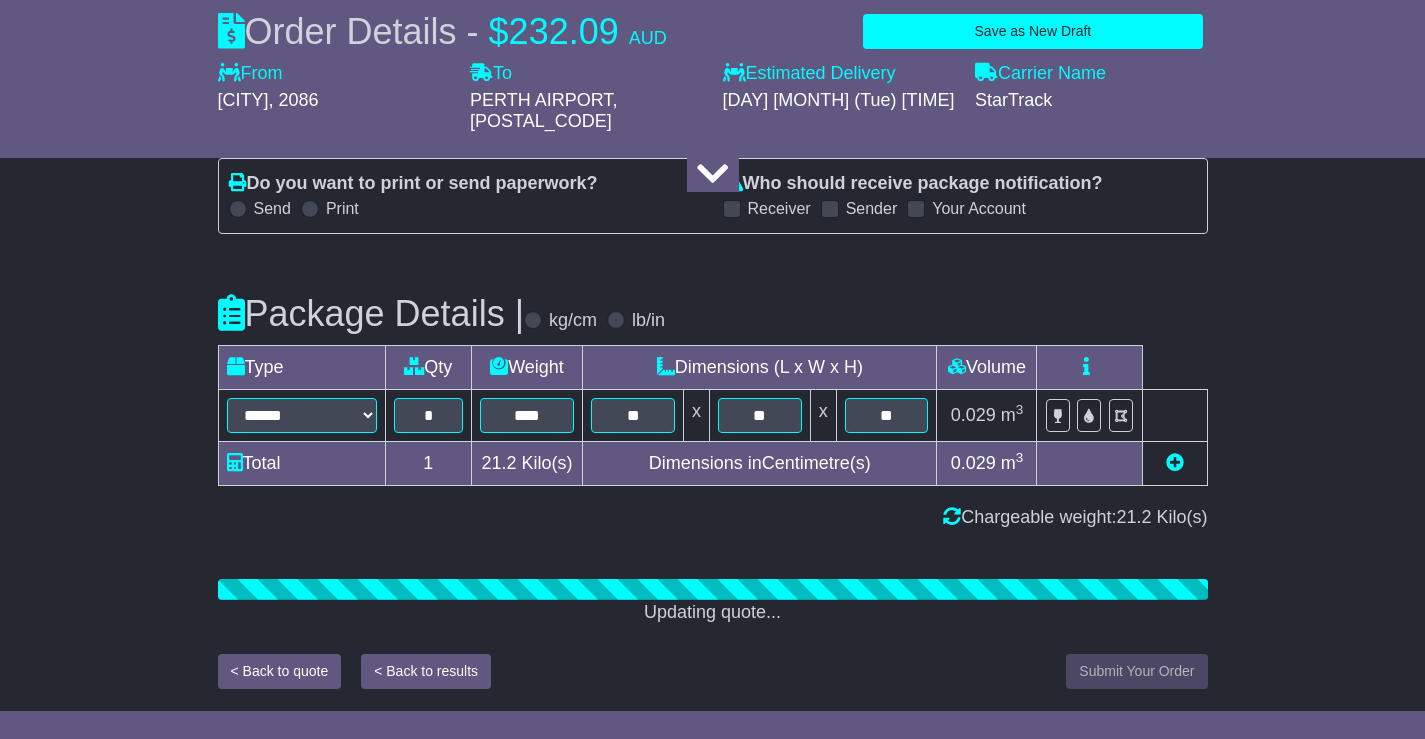 scroll, scrollTop: 2219, scrollLeft: 0, axis: vertical 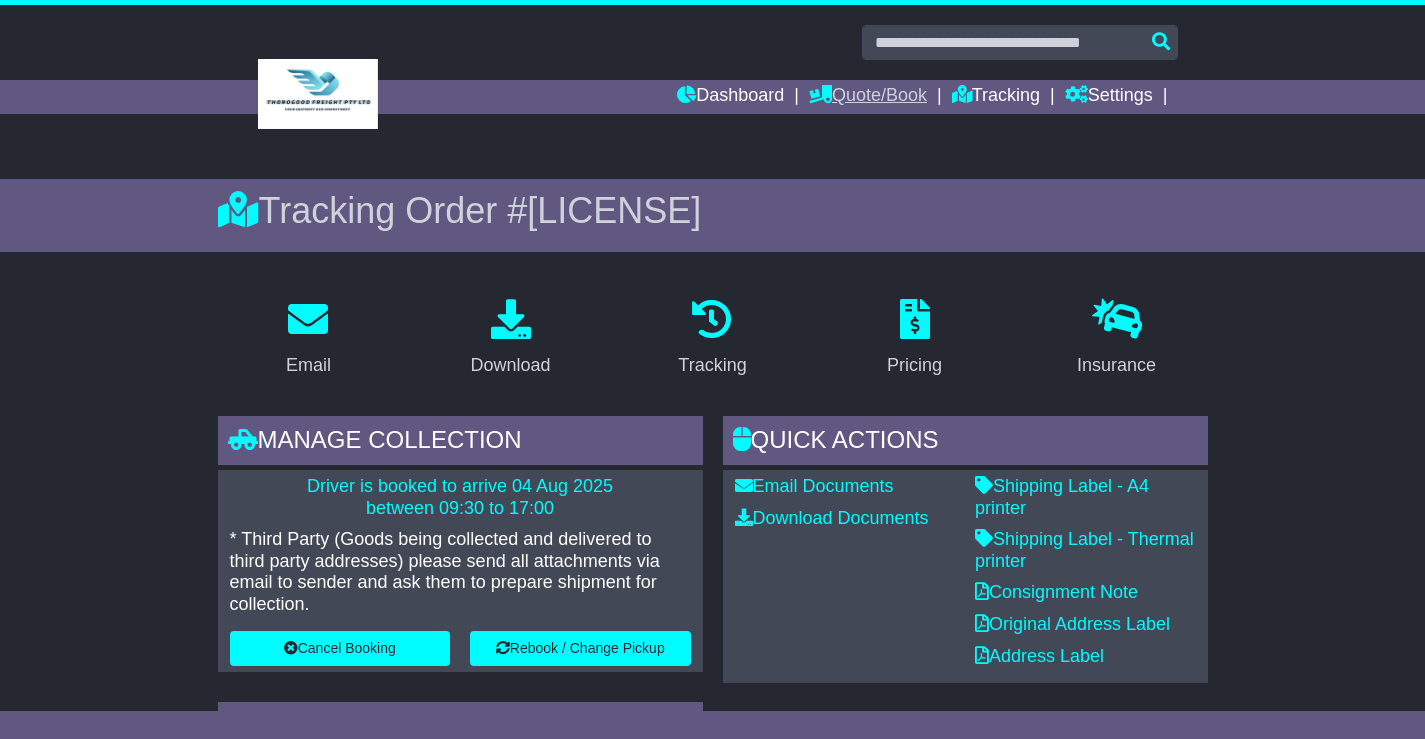 click on "Quote/Book" at bounding box center [868, 97] 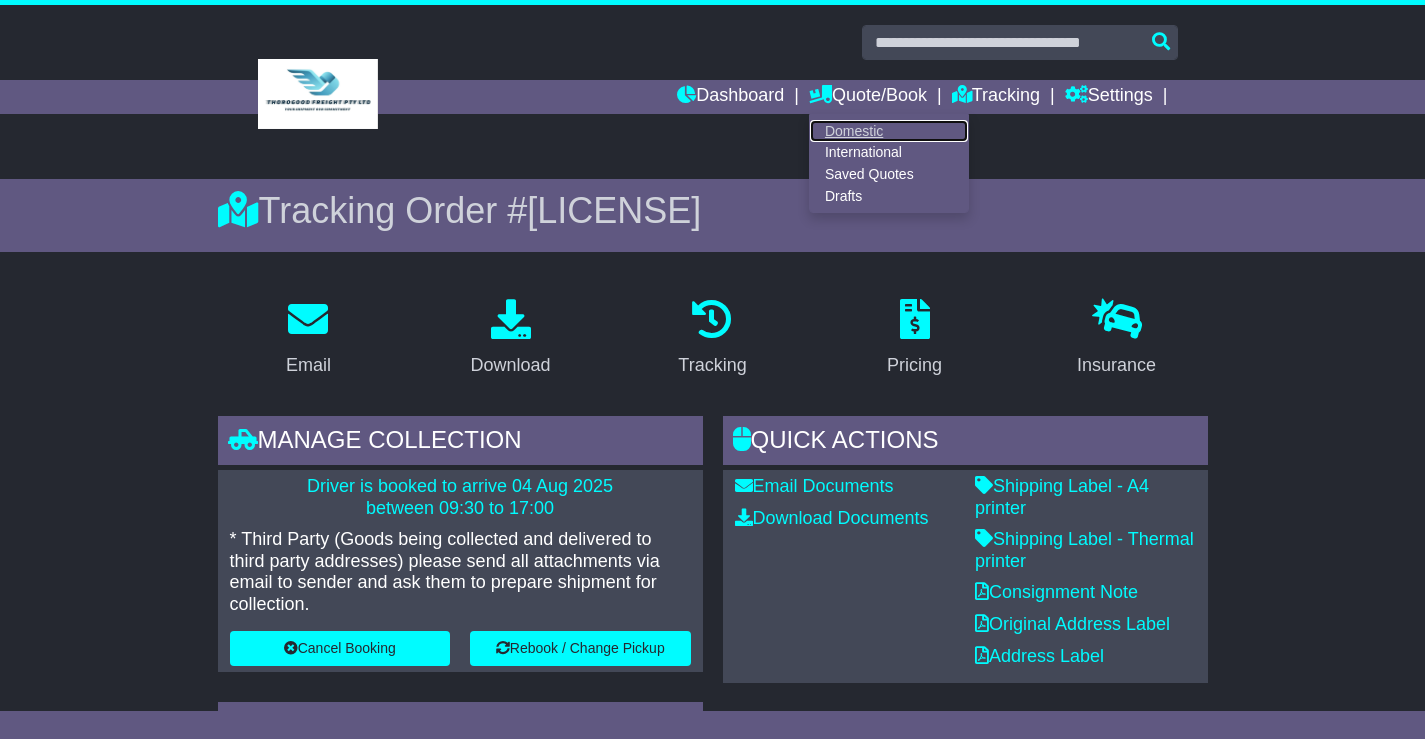 click on "Domestic" at bounding box center (889, 131) 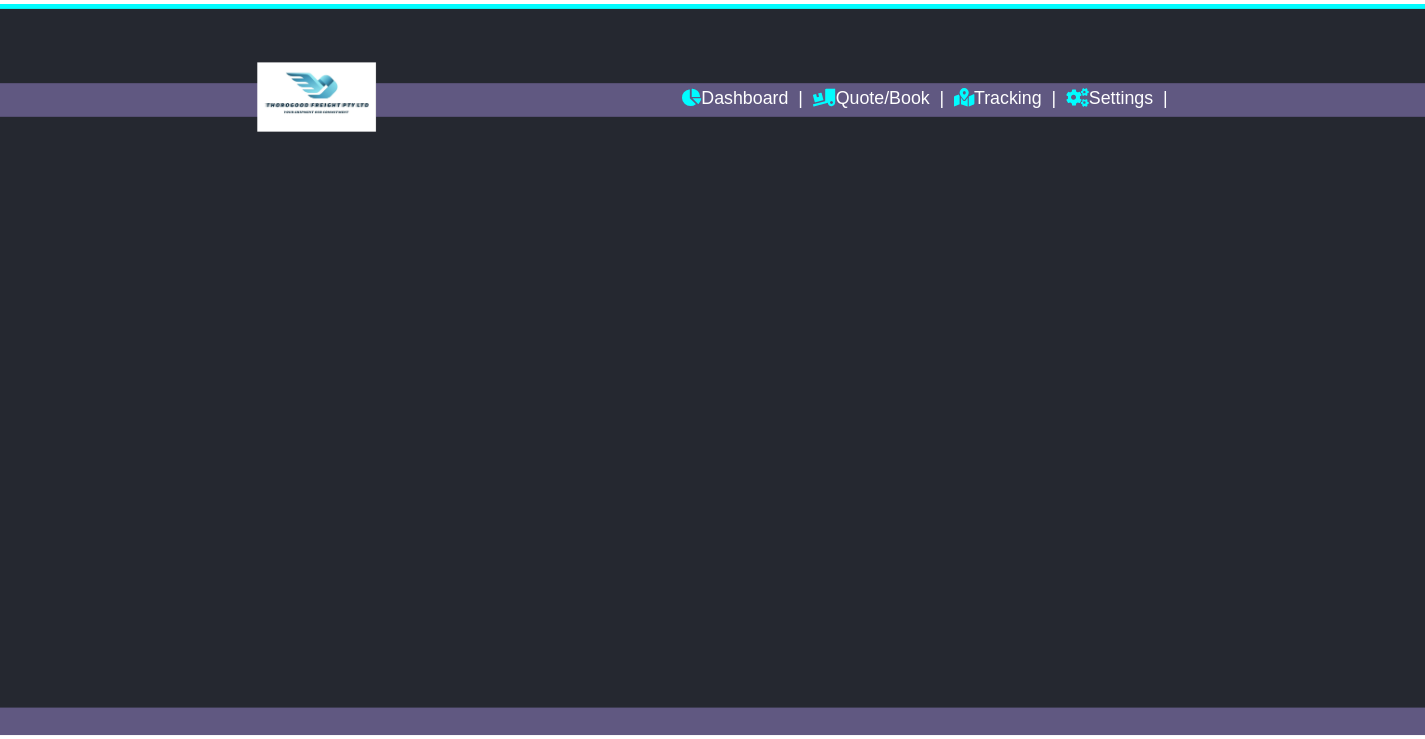 scroll, scrollTop: 0, scrollLeft: 0, axis: both 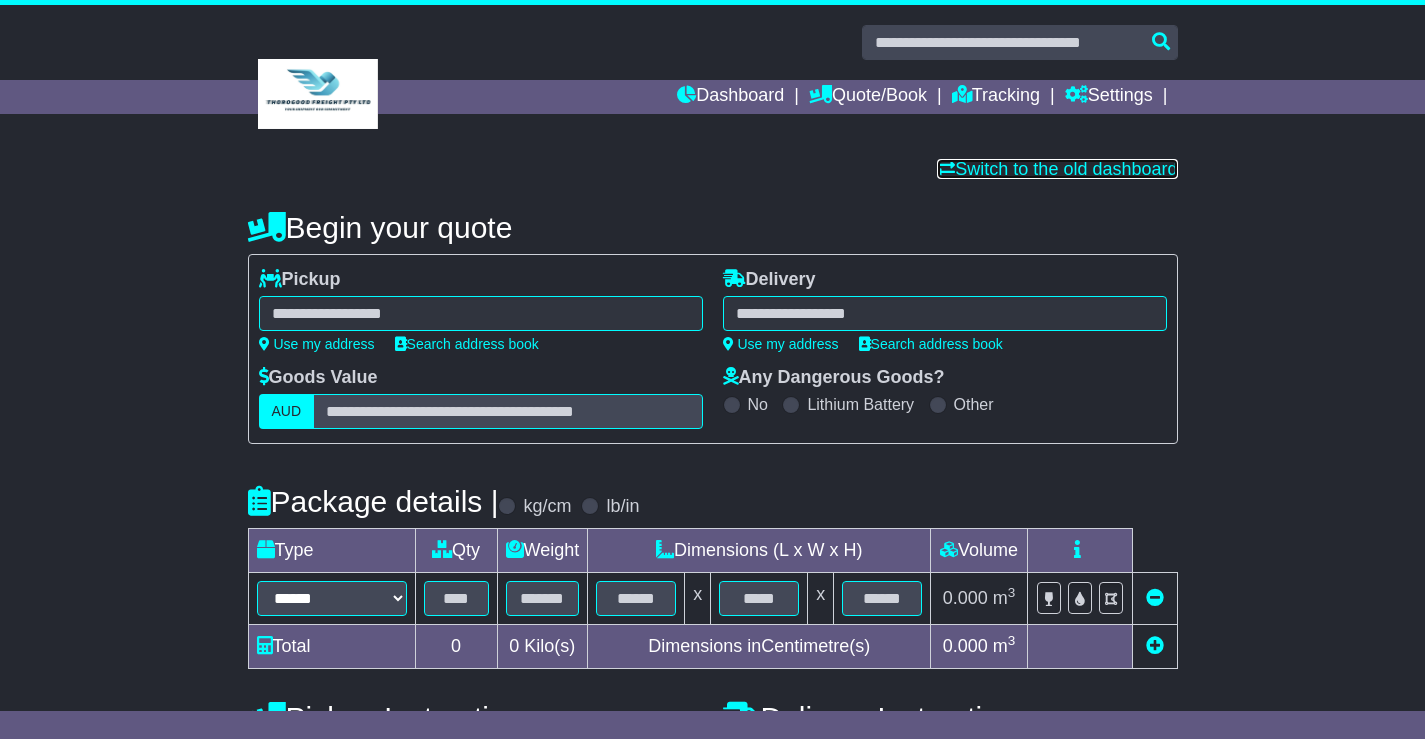 click on "Switch to the old dashboard" at bounding box center (1057, 169) 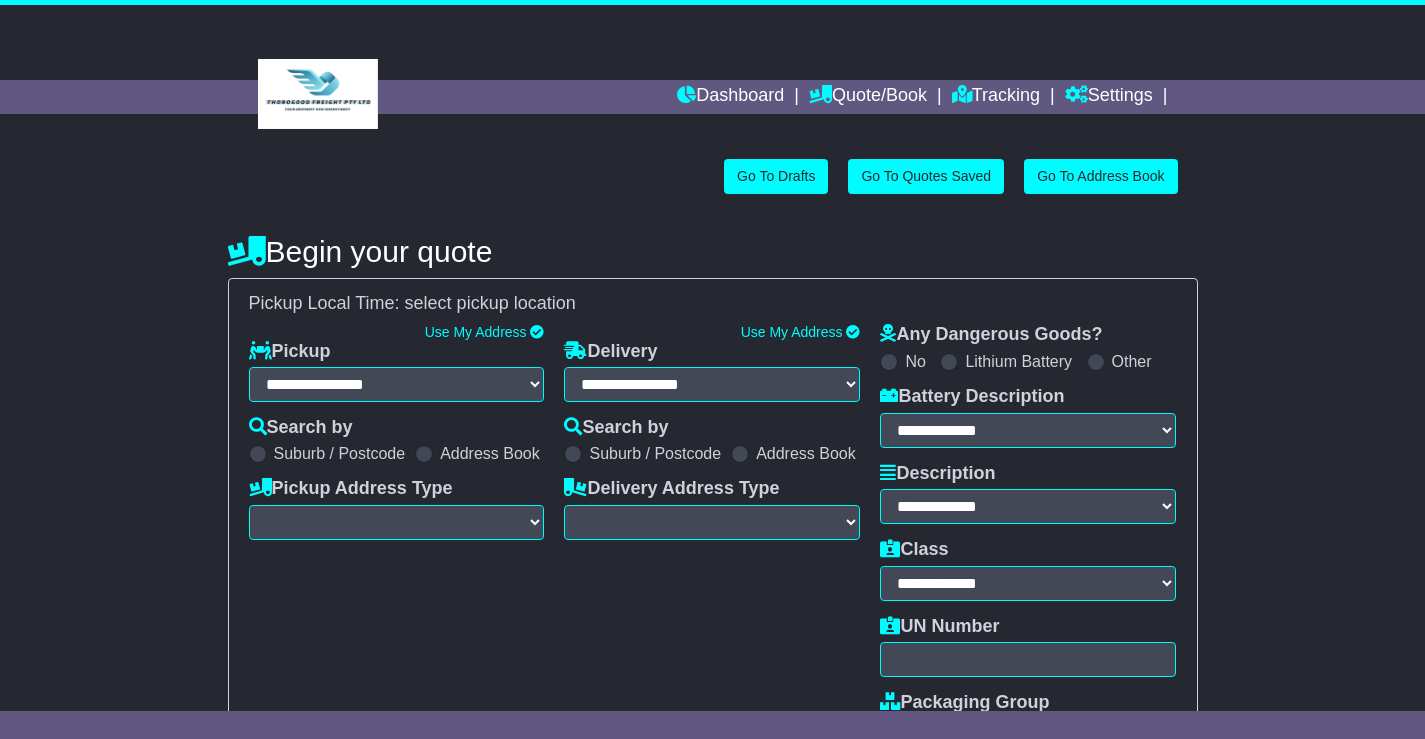 scroll, scrollTop: 0, scrollLeft: 0, axis: both 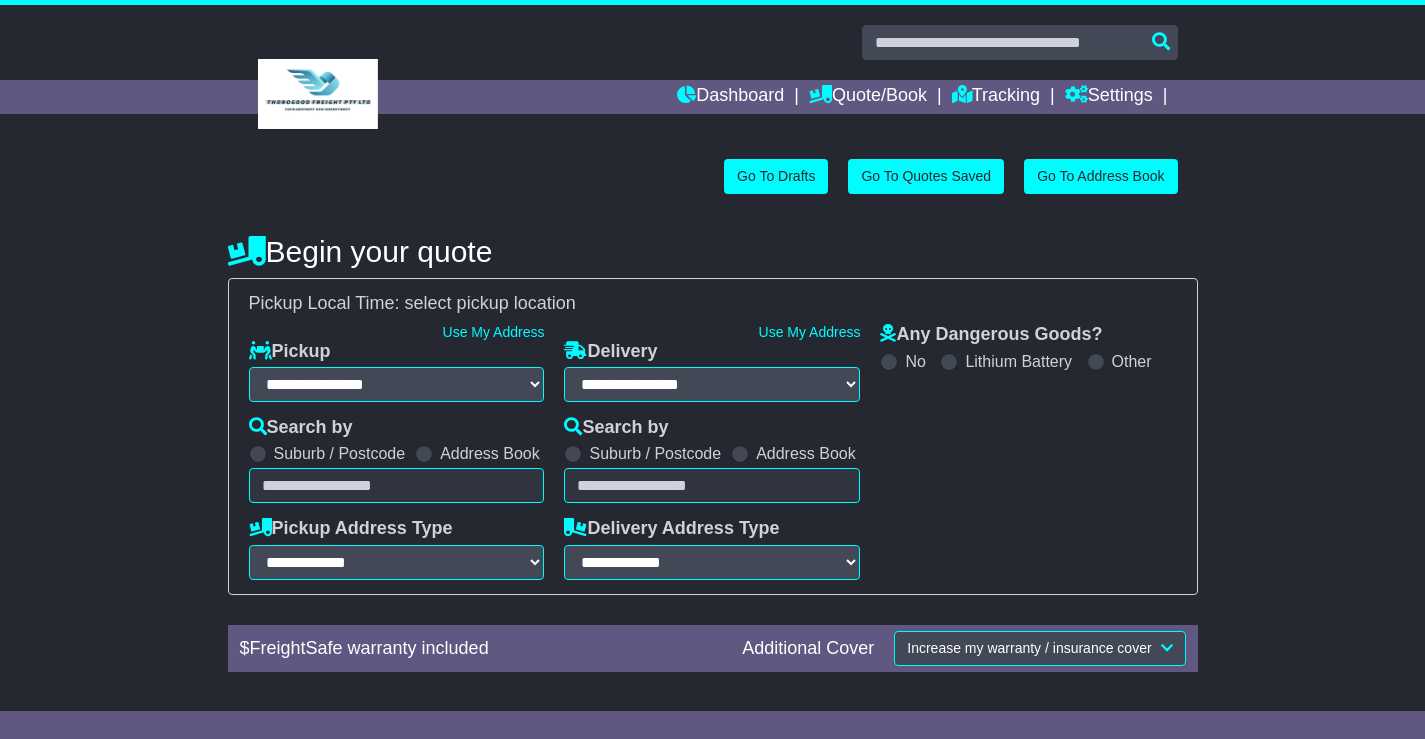 select on "**" 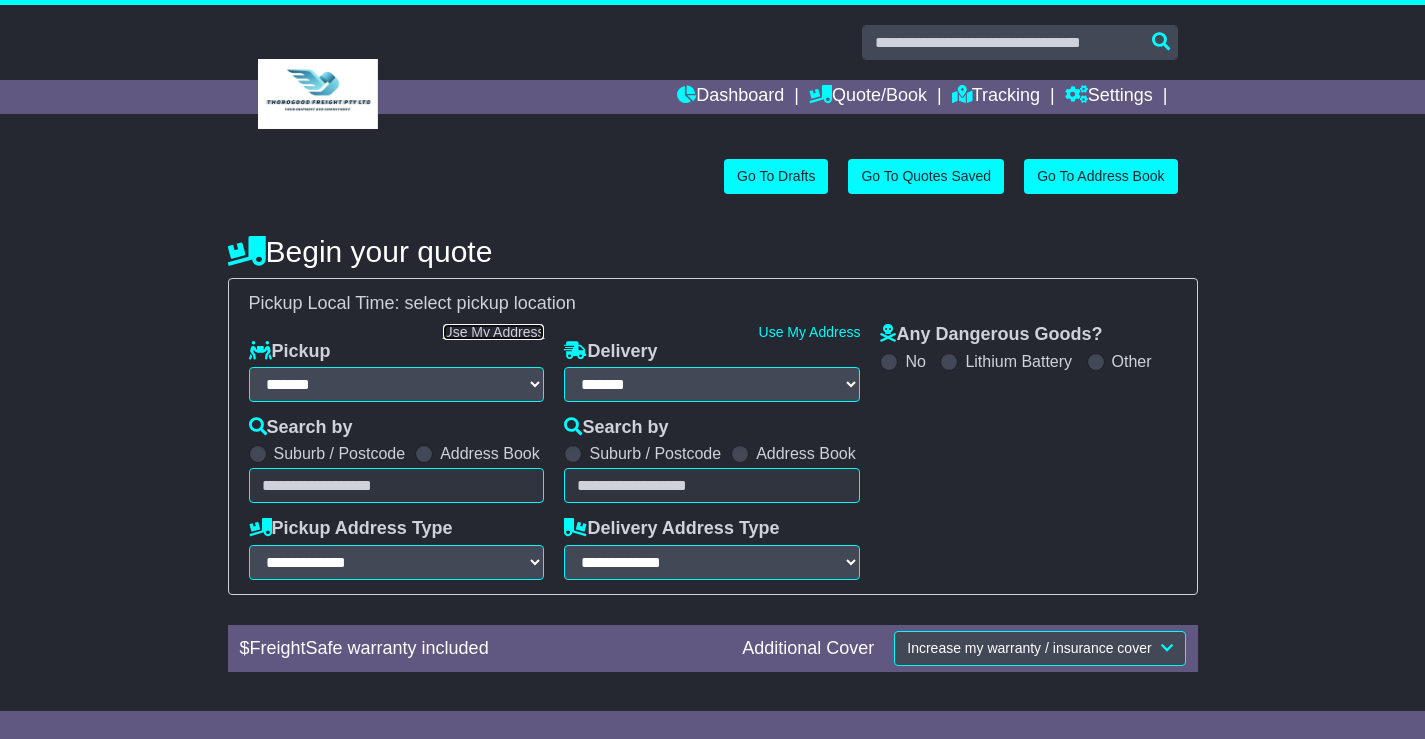 scroll, scrollTop: 0, scrollLeft: 0, axis: both 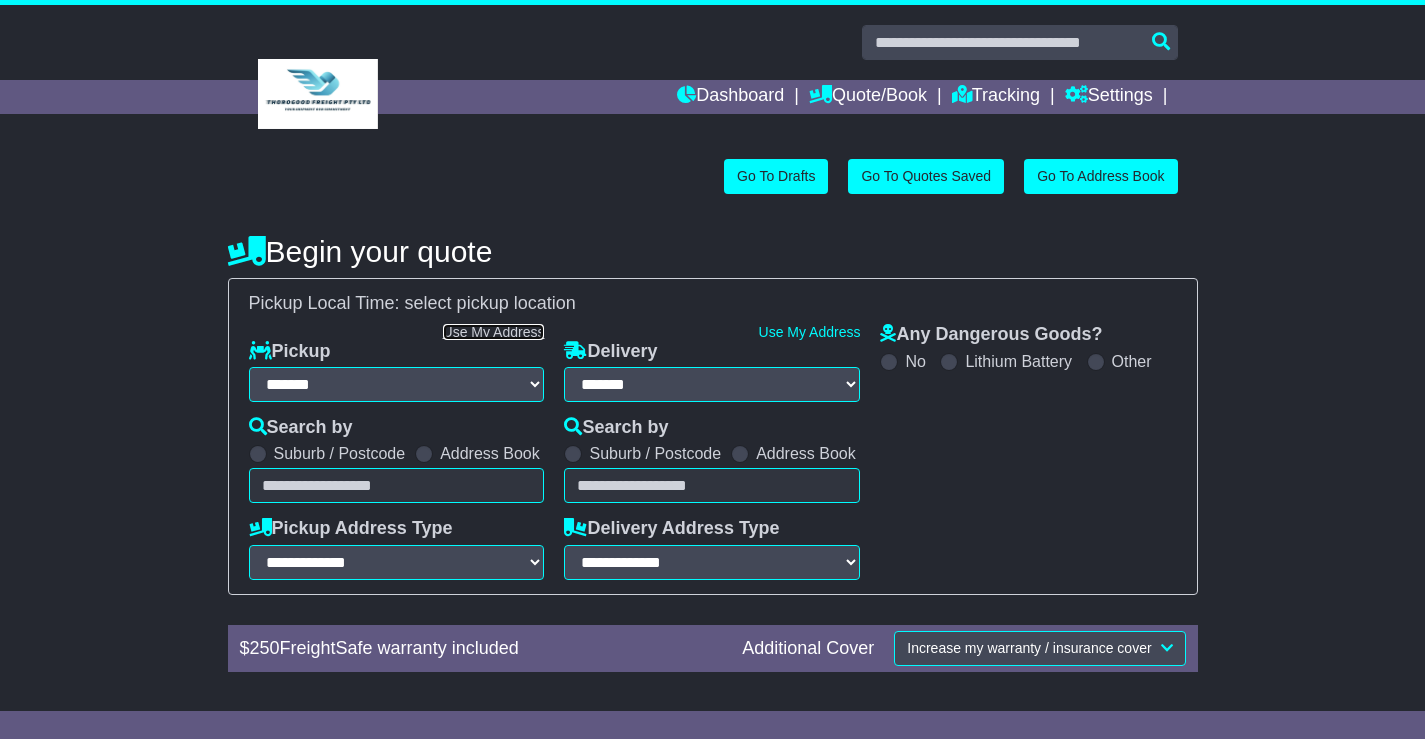 click on "Use My Address" at bounding box center (494, 332) 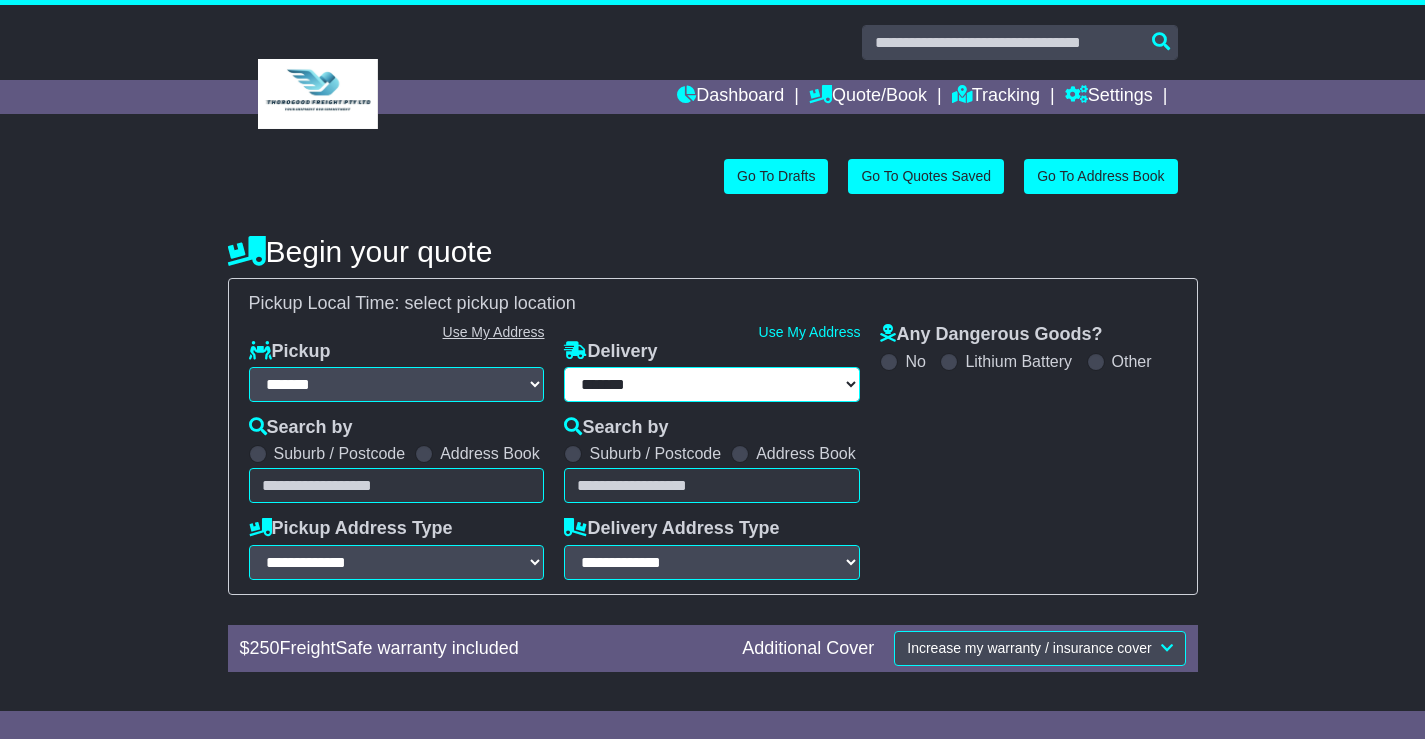 select on "**********" 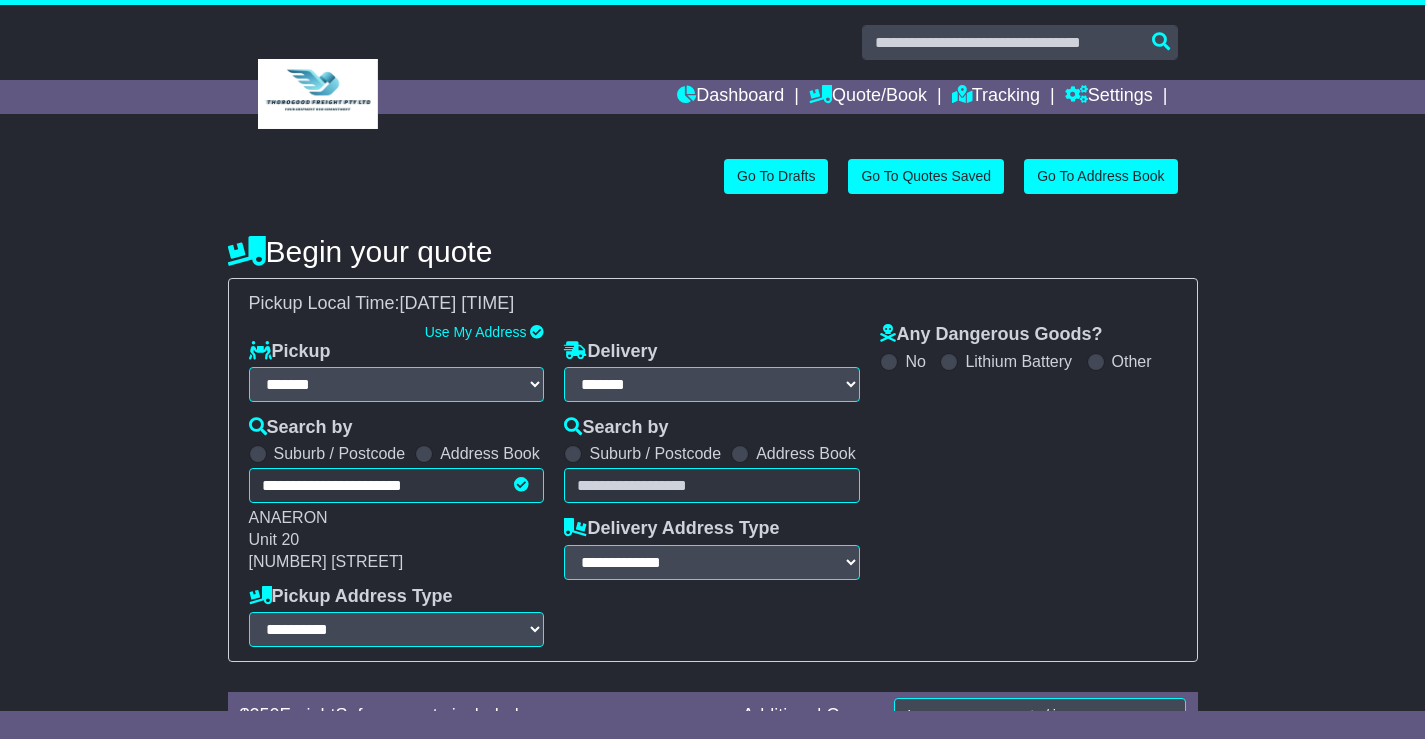 click at bounding box center [740, 454] 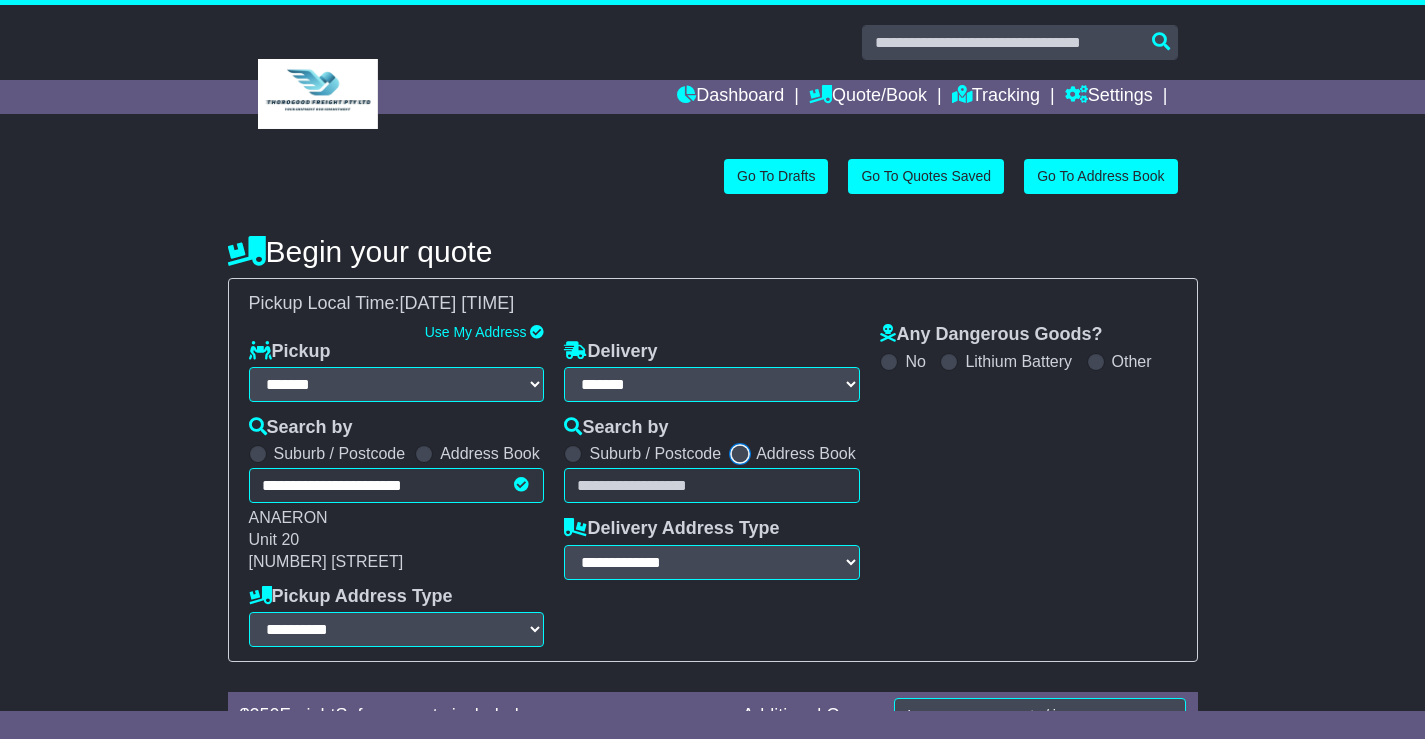 select 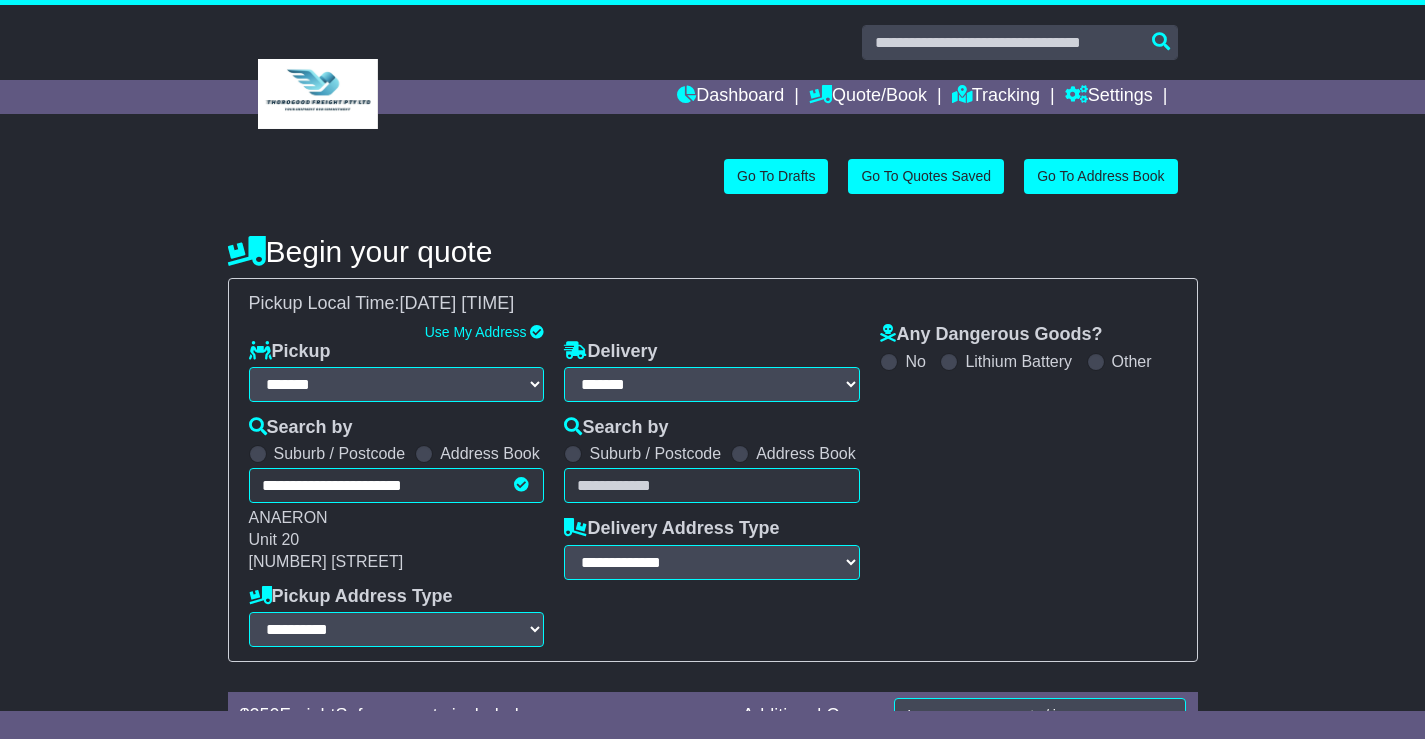click on "Unknown City / Postcode Pair
×
You have entered     address.
Our database shows the postcode and suburb don't match. Please make sure location exists otherwise you might not receive all quotes available.
Maybe you meant to use some of the next:
Ok" at bounding box center [712, 485] 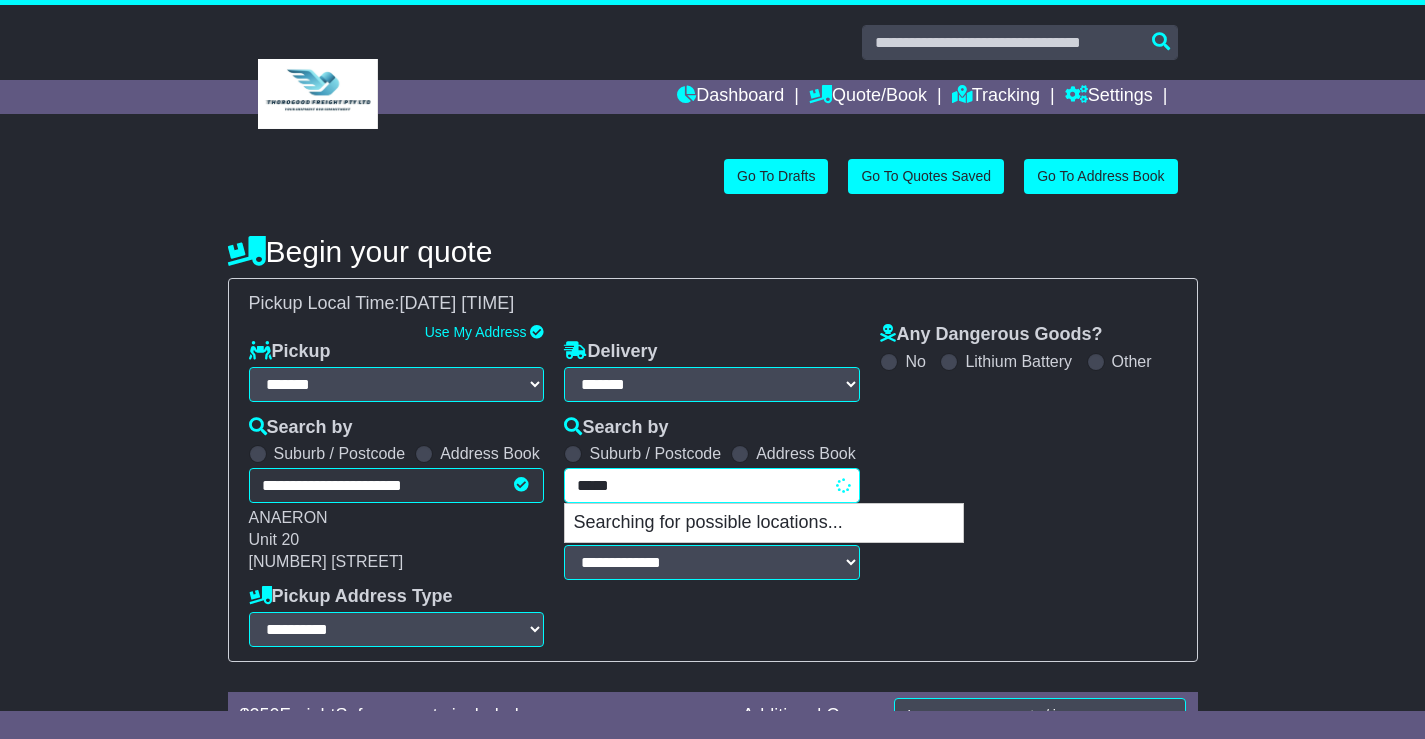 type on "******" 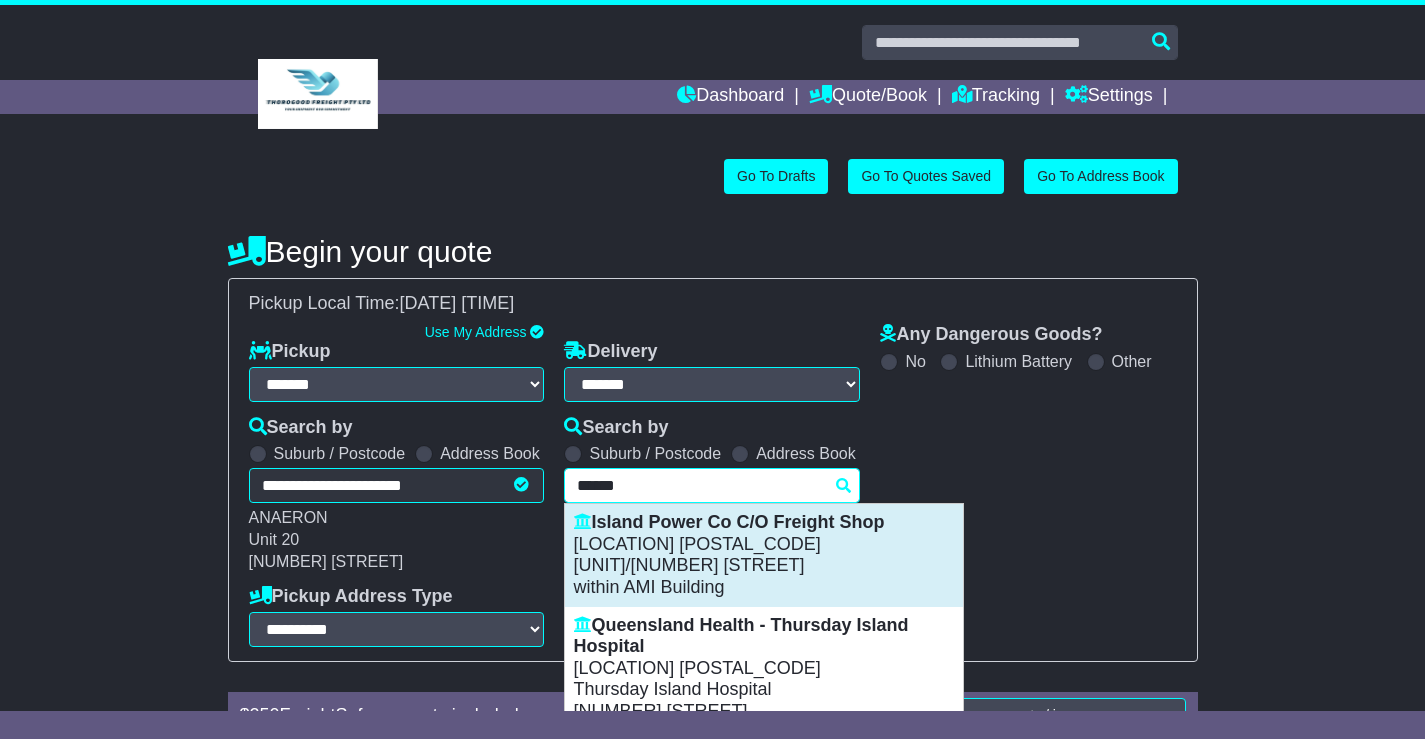 click on "PERTH AIRPORT 6105" at bounding box center [764, 545] 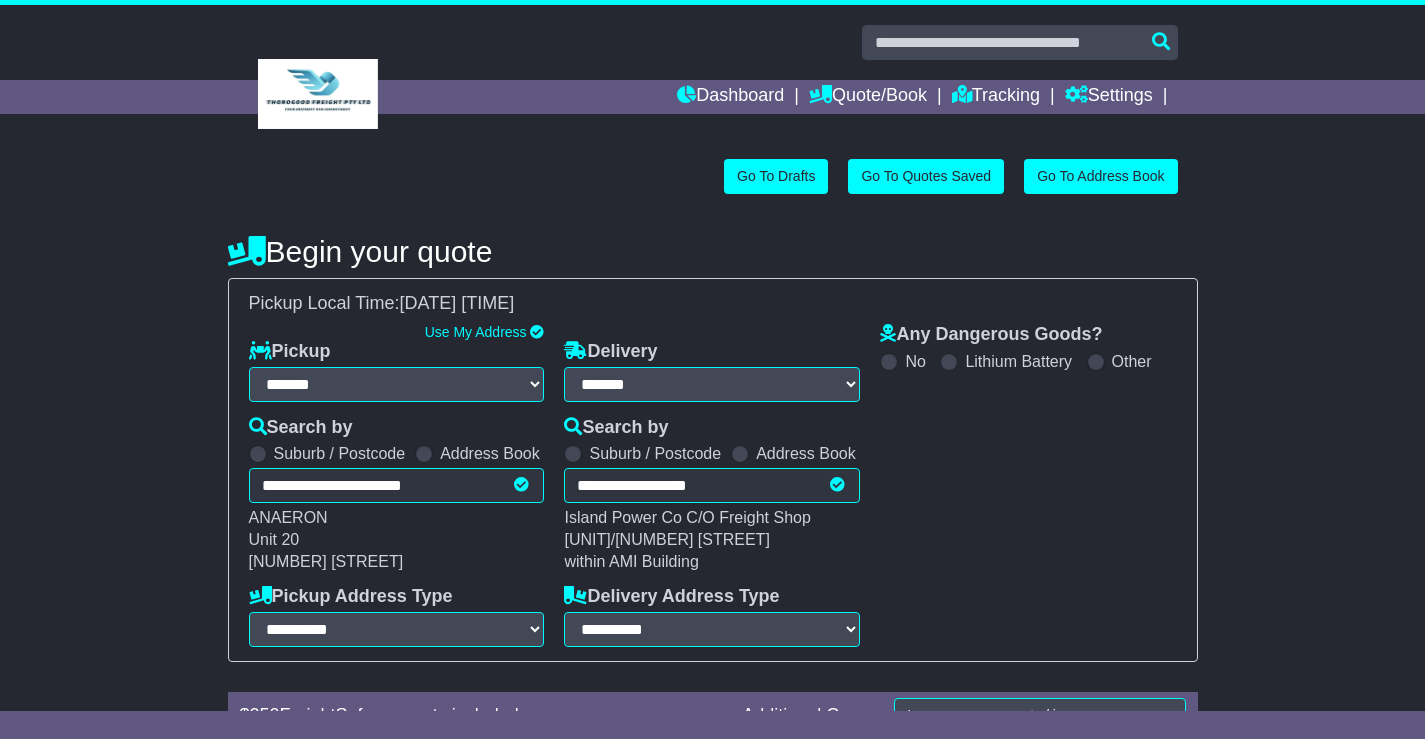 type on "**********" 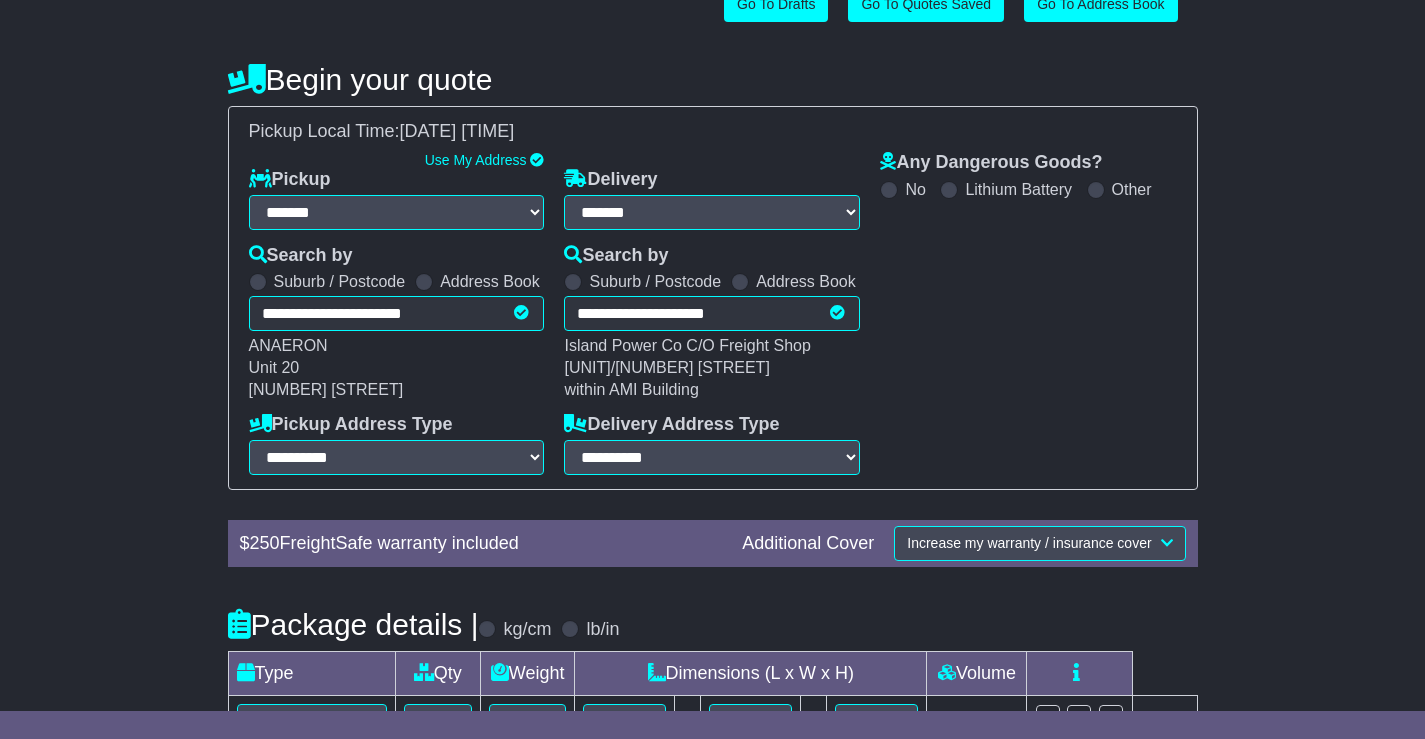 scroll, scrollTop: 341, scrollLeft: 0, axis: vertical 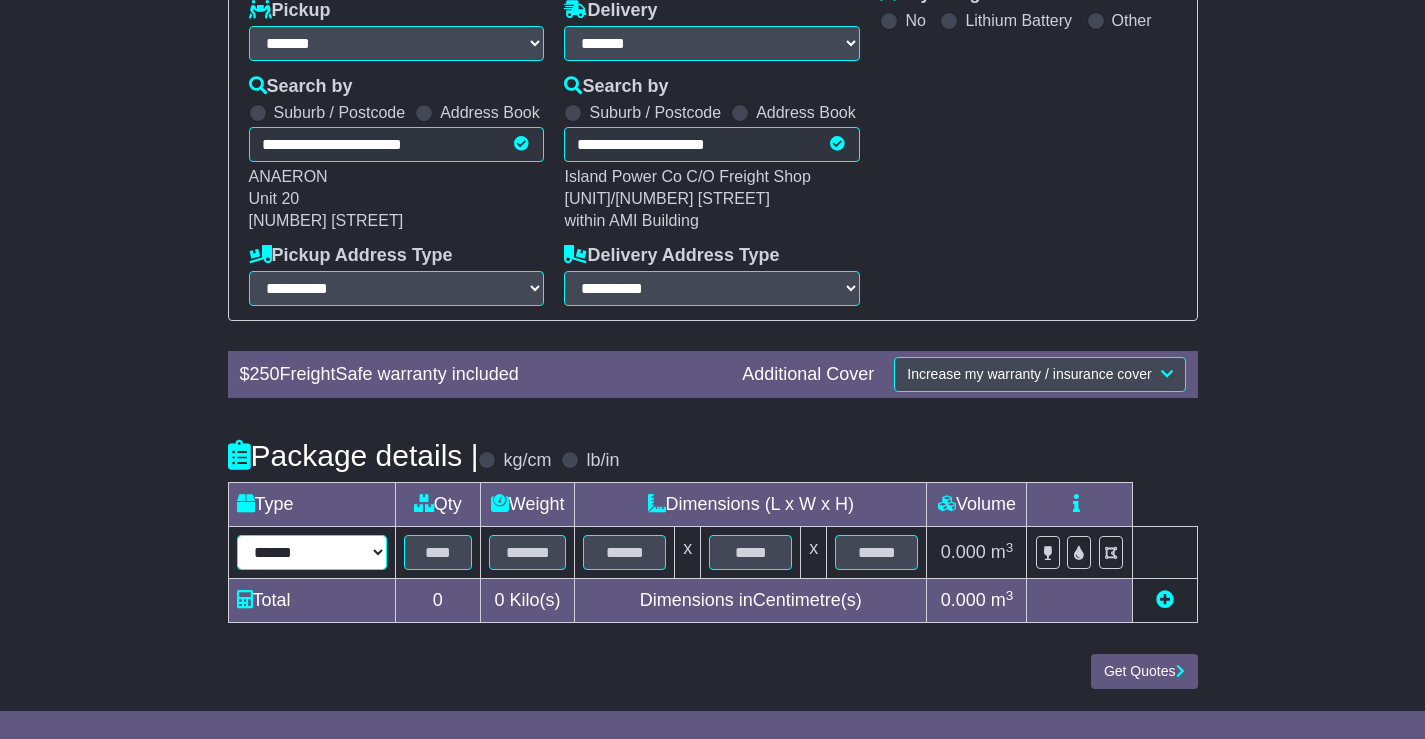 click on "****** ****** *** ******** ***** **** **** ****** *** *******" at bounding box center (312, 552) 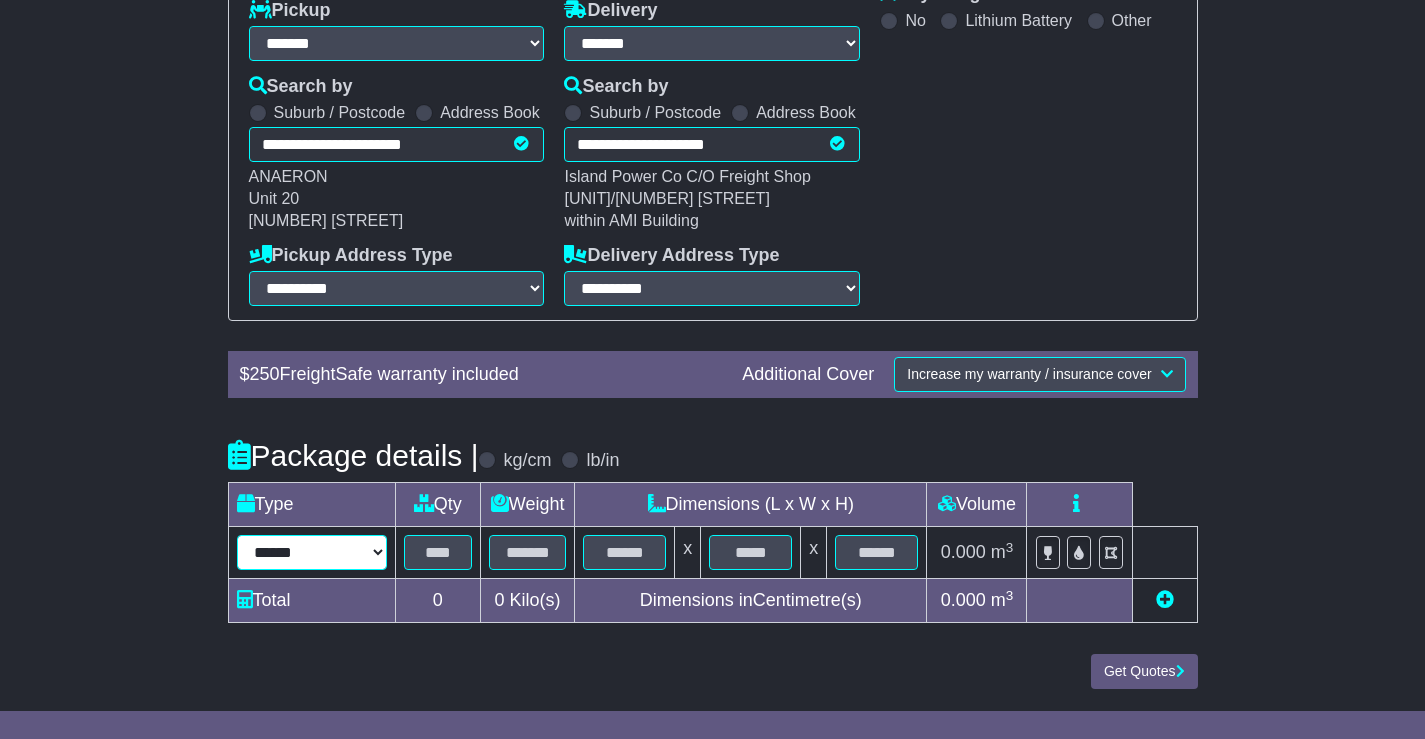 select on "***" 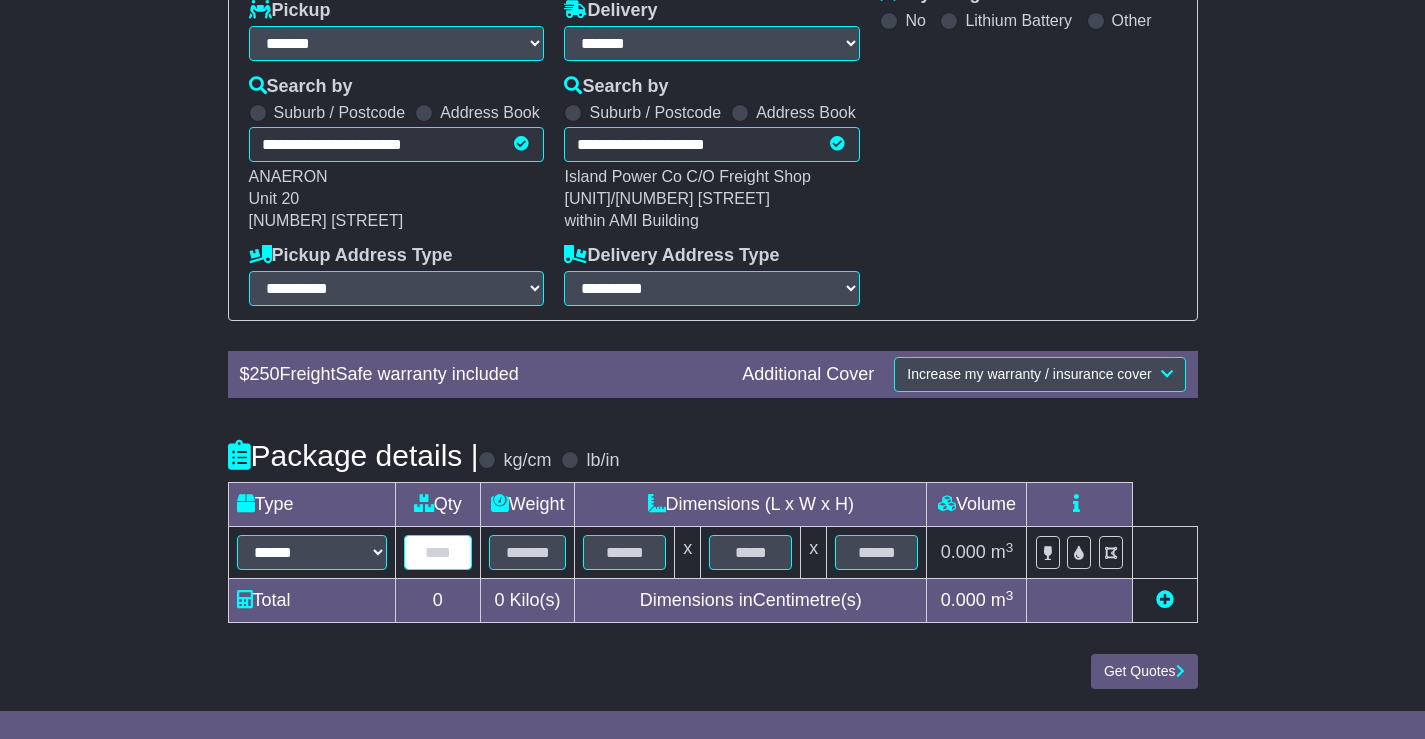 click at bounding box center (438, 552) 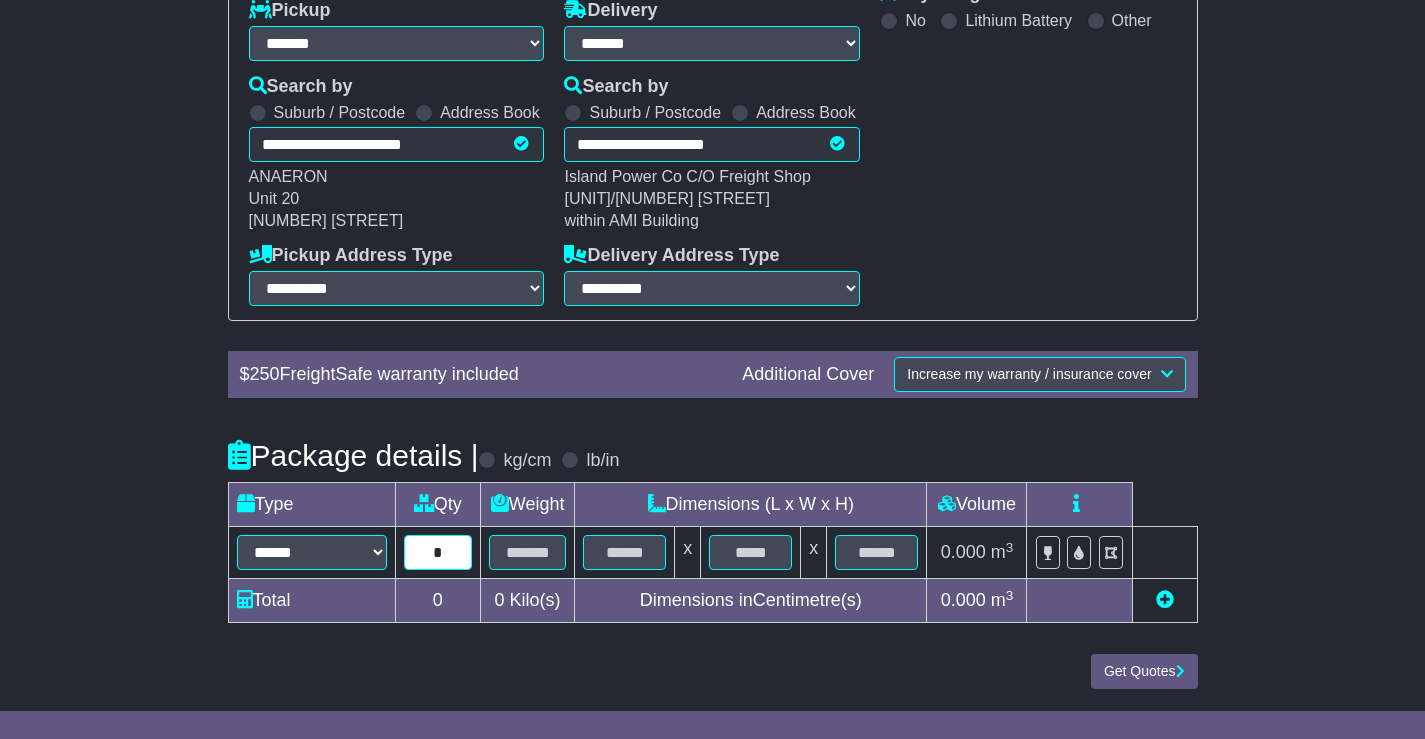type on "*" 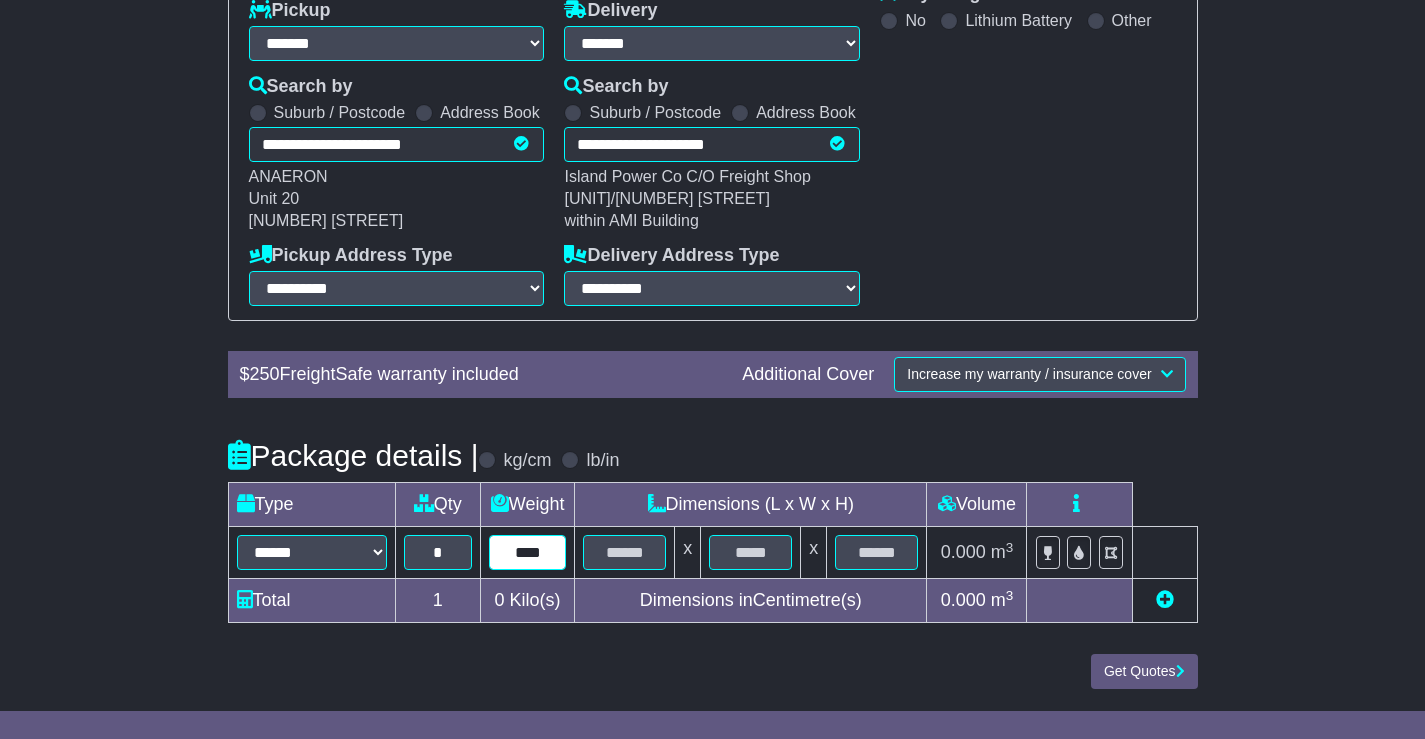 type on "****" 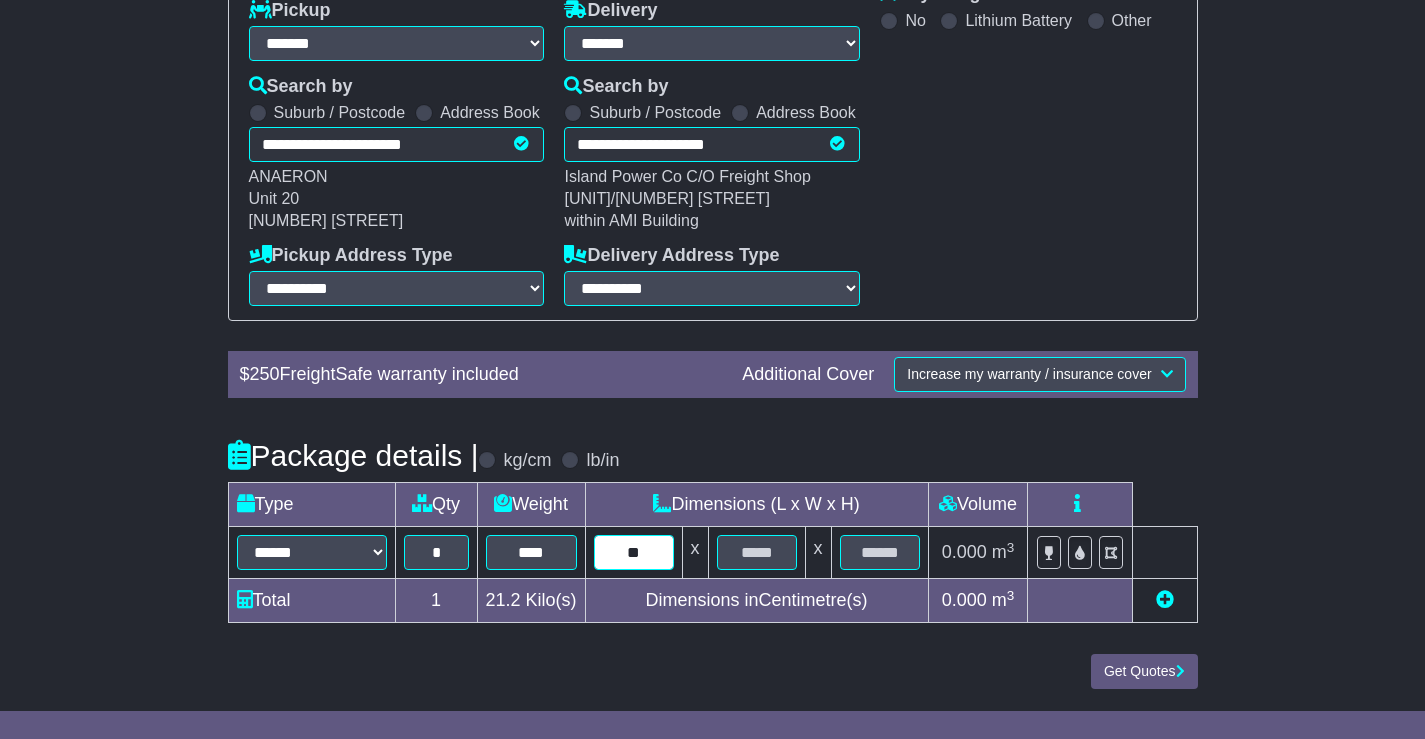 type on "**" 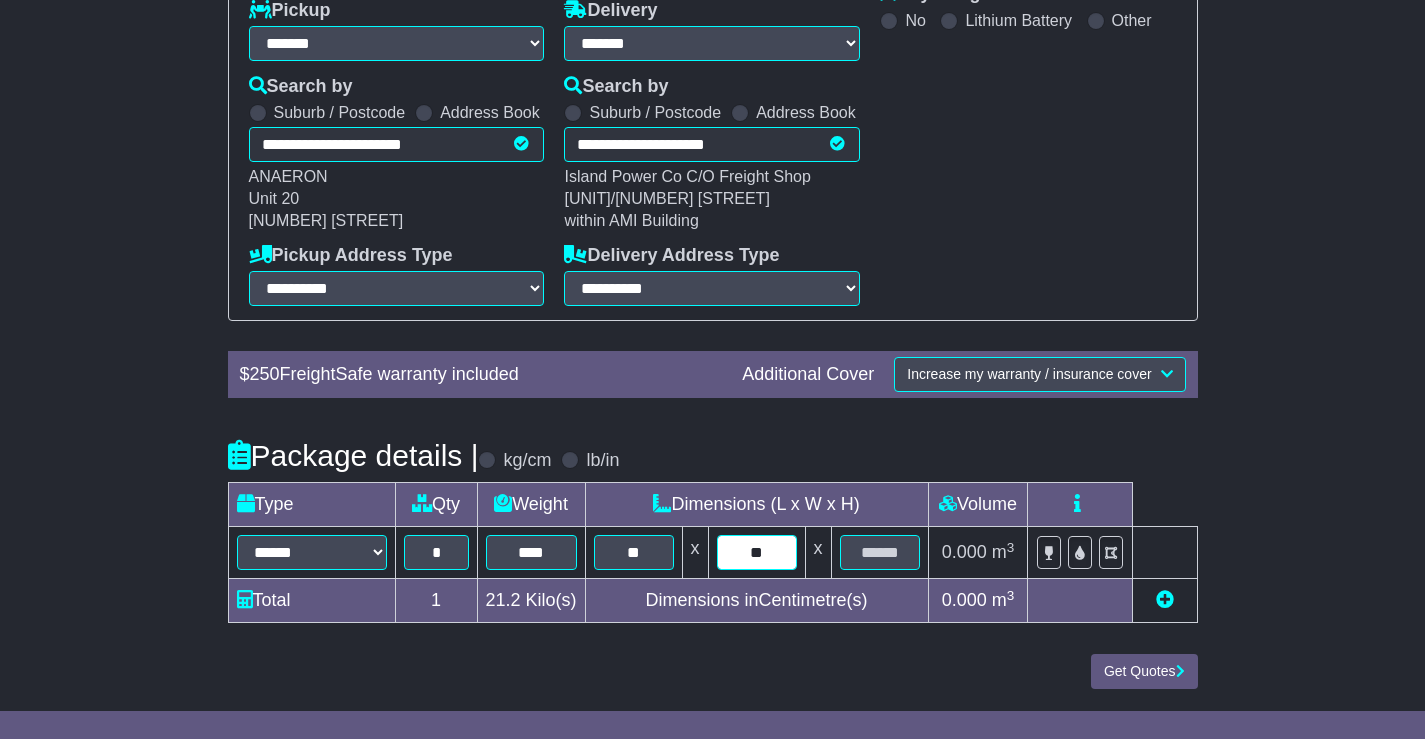 type on "**" 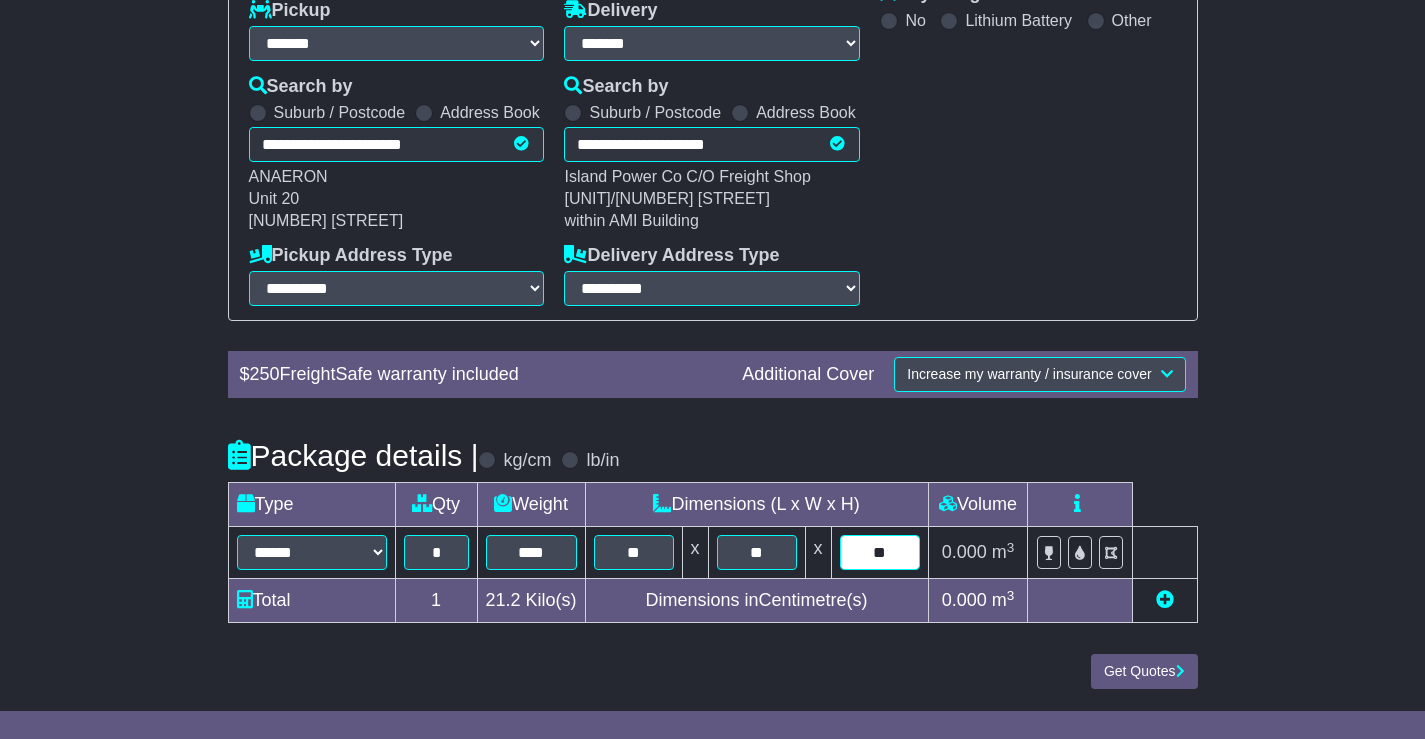 type on "**" 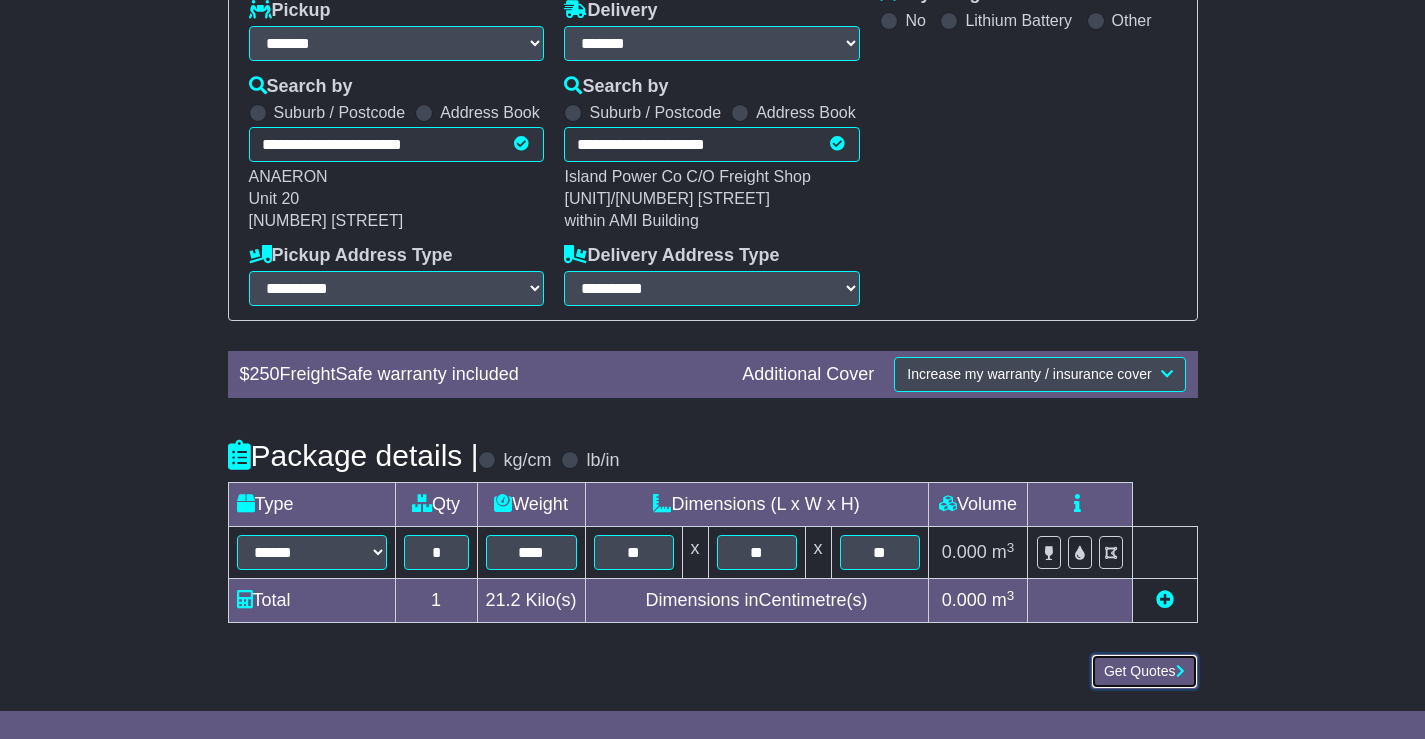 type 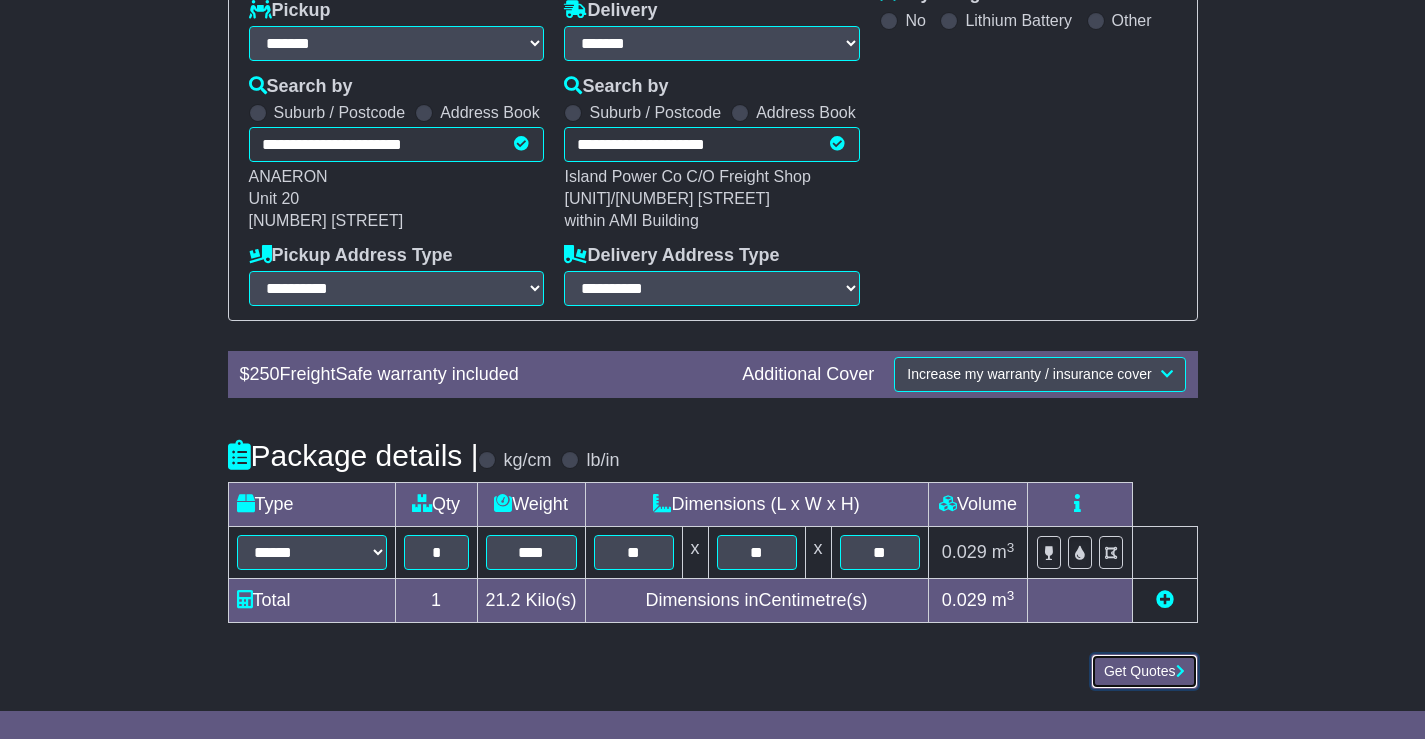 click on "Get Quotes" at bounding box center (1144, 671) 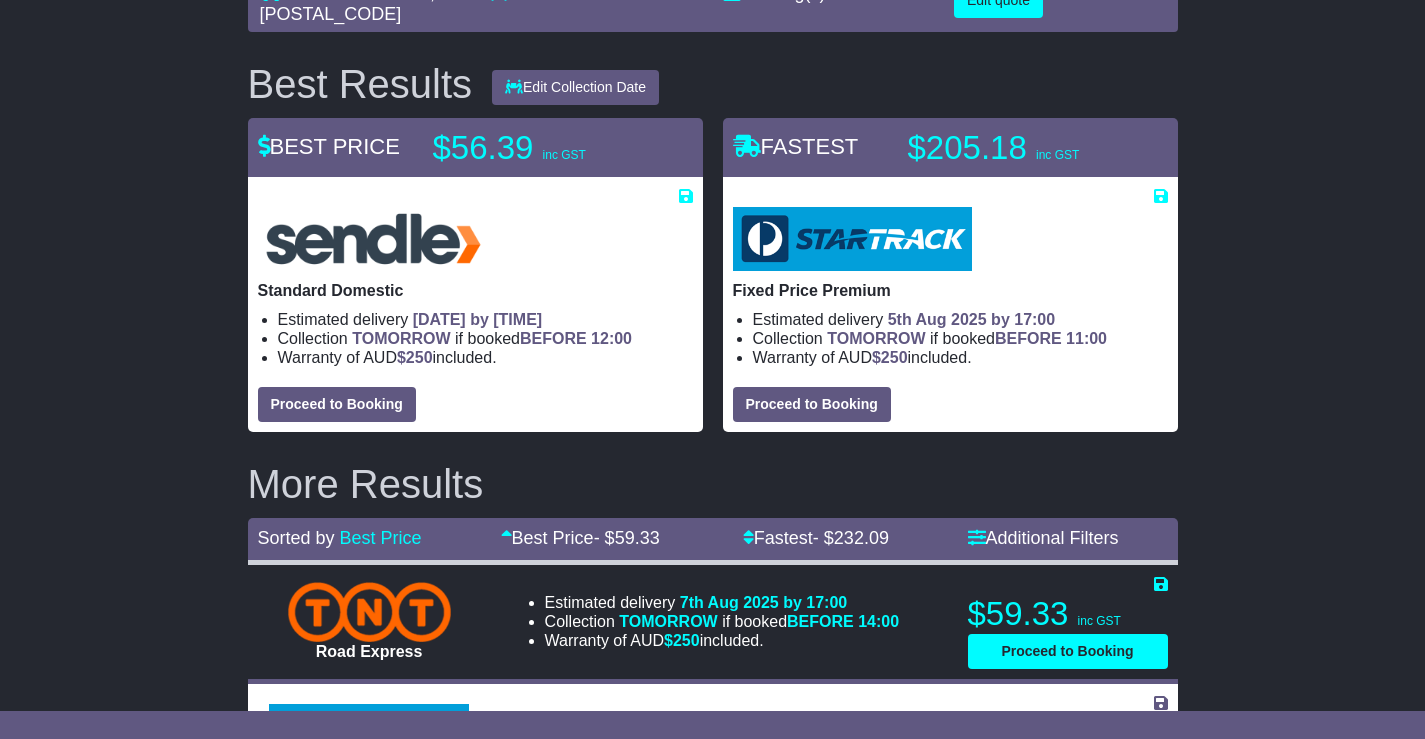 scroll, scrollTop: 258, scrollLeft: 0, axis: vertical 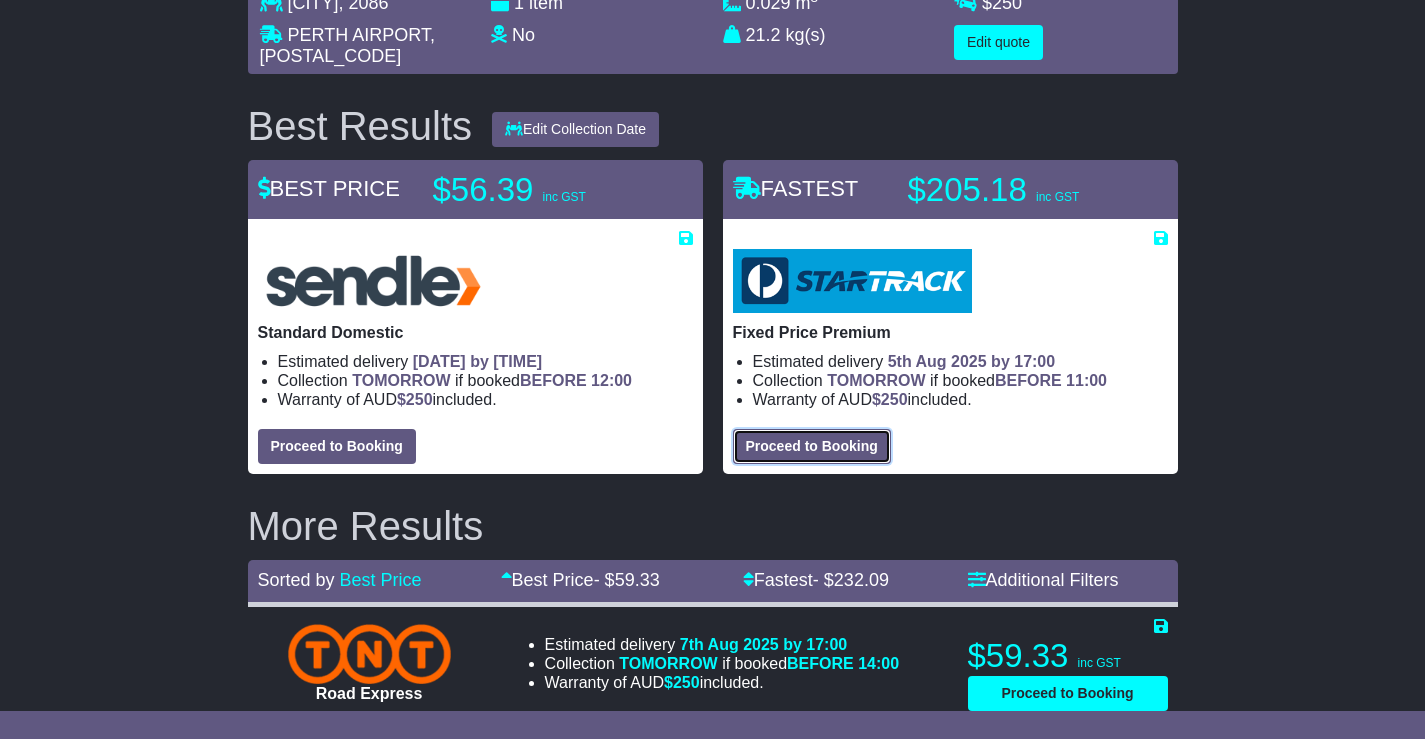 click on "Proceed to Booking" at bounding box center [812, 446] 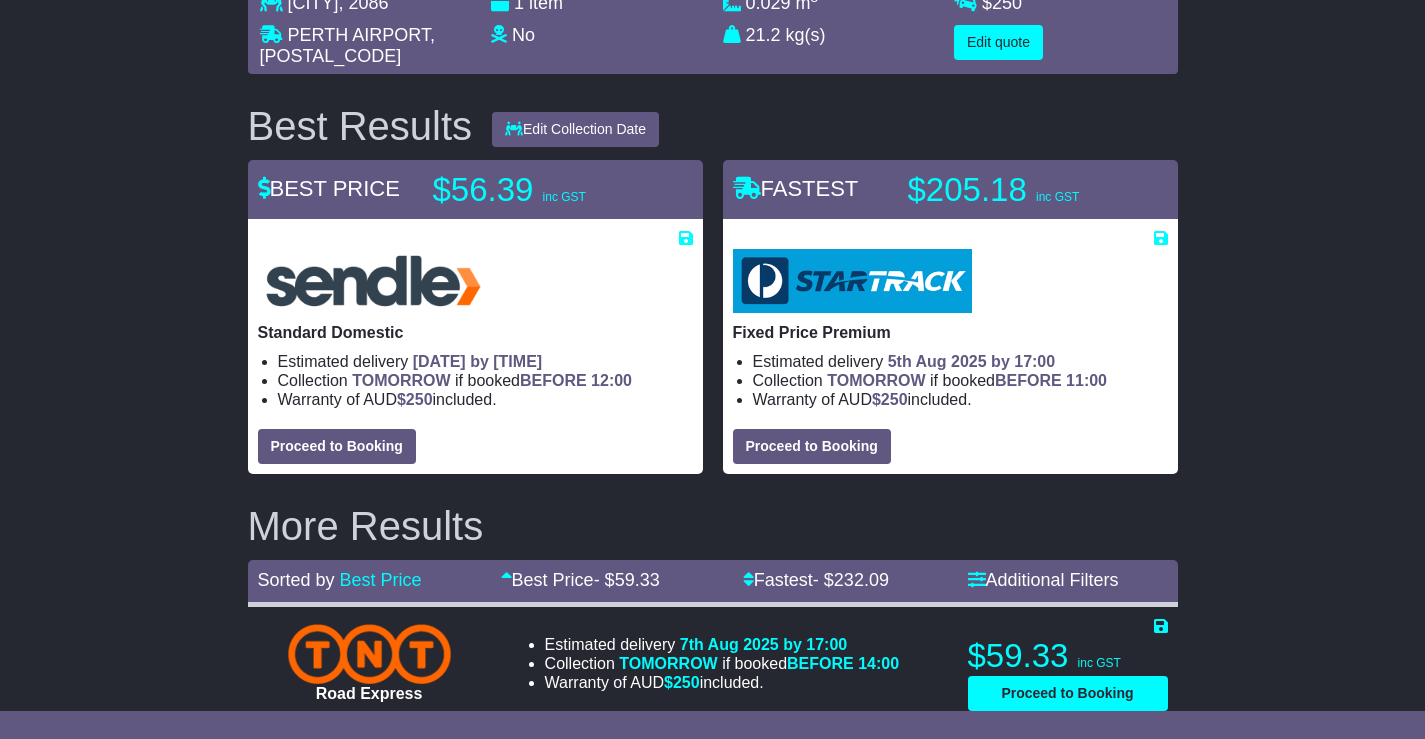 select on "***" 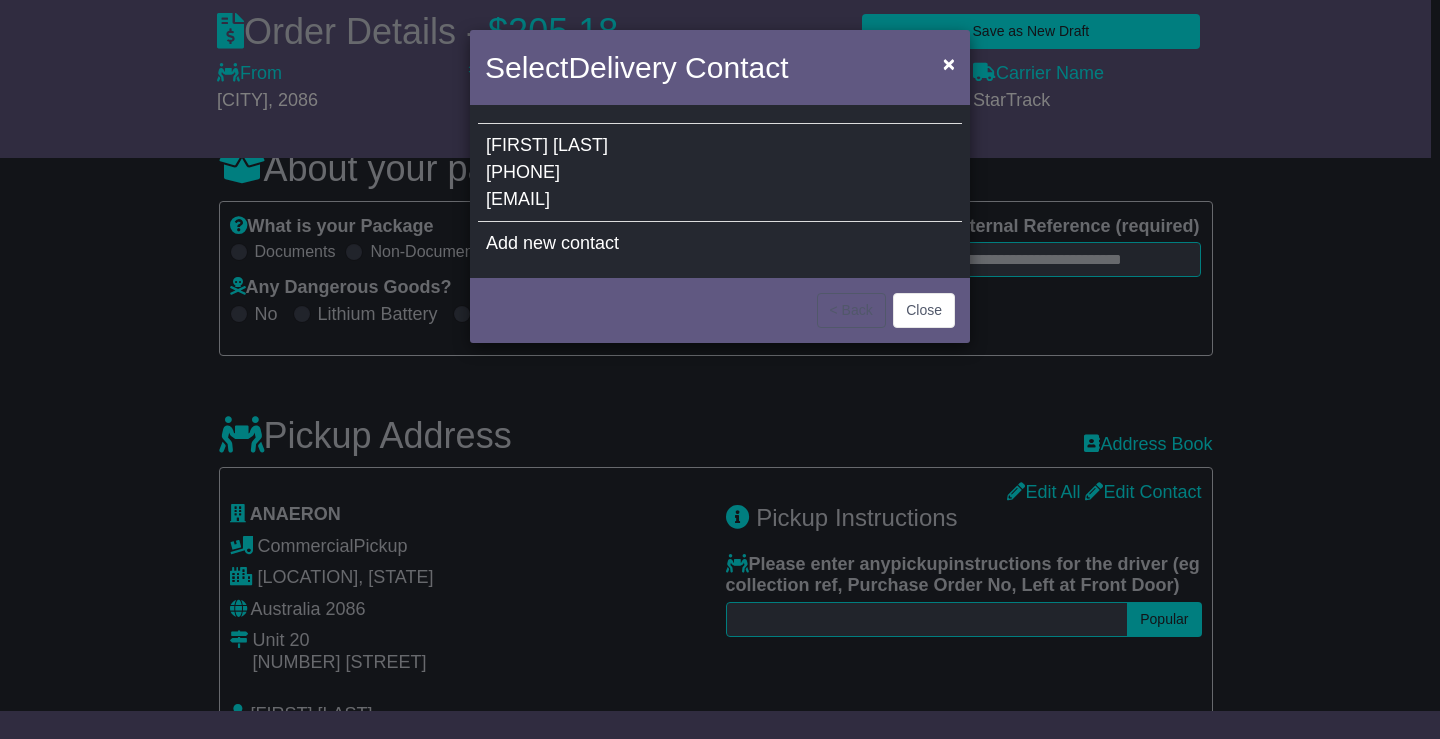 click on "0410506276" at bounding box center (523, 172) 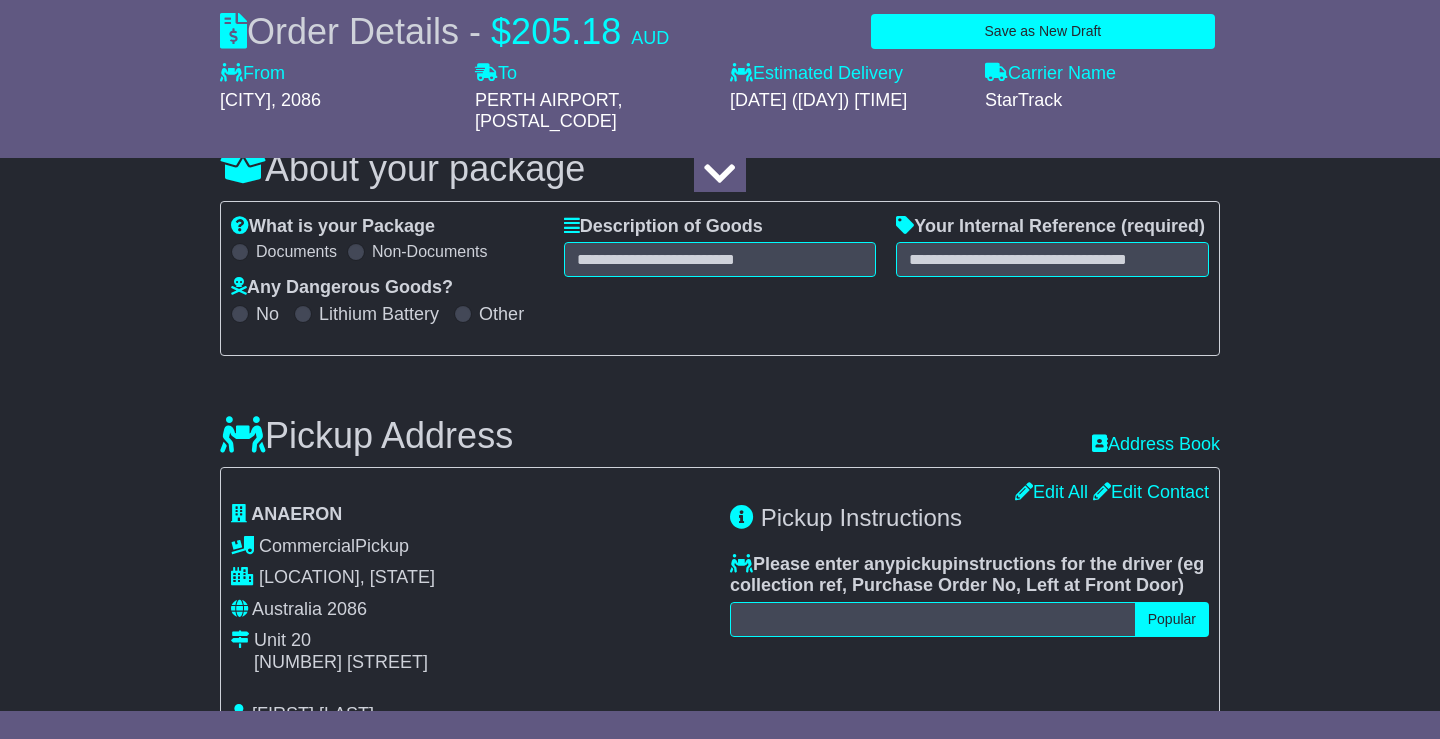 type on "*****" 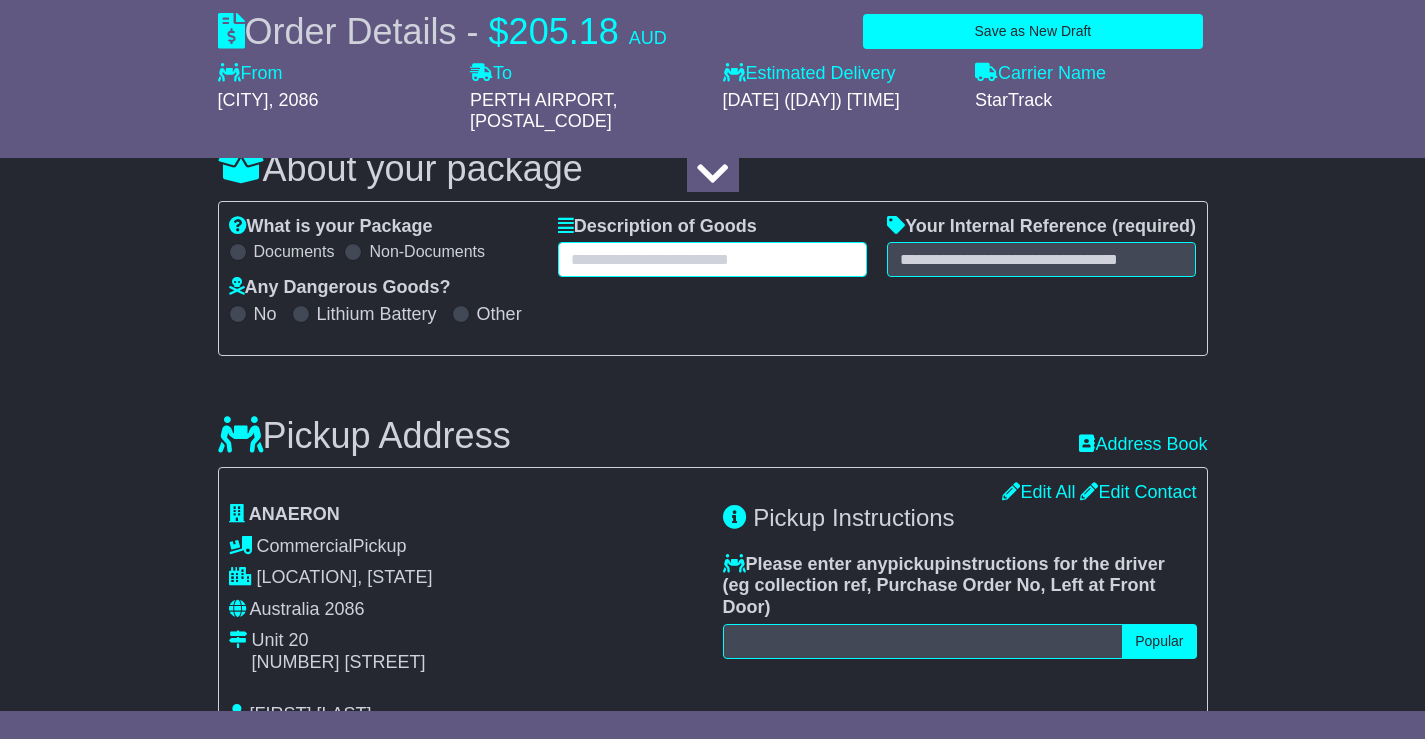 click at bounding box center (712, 259) 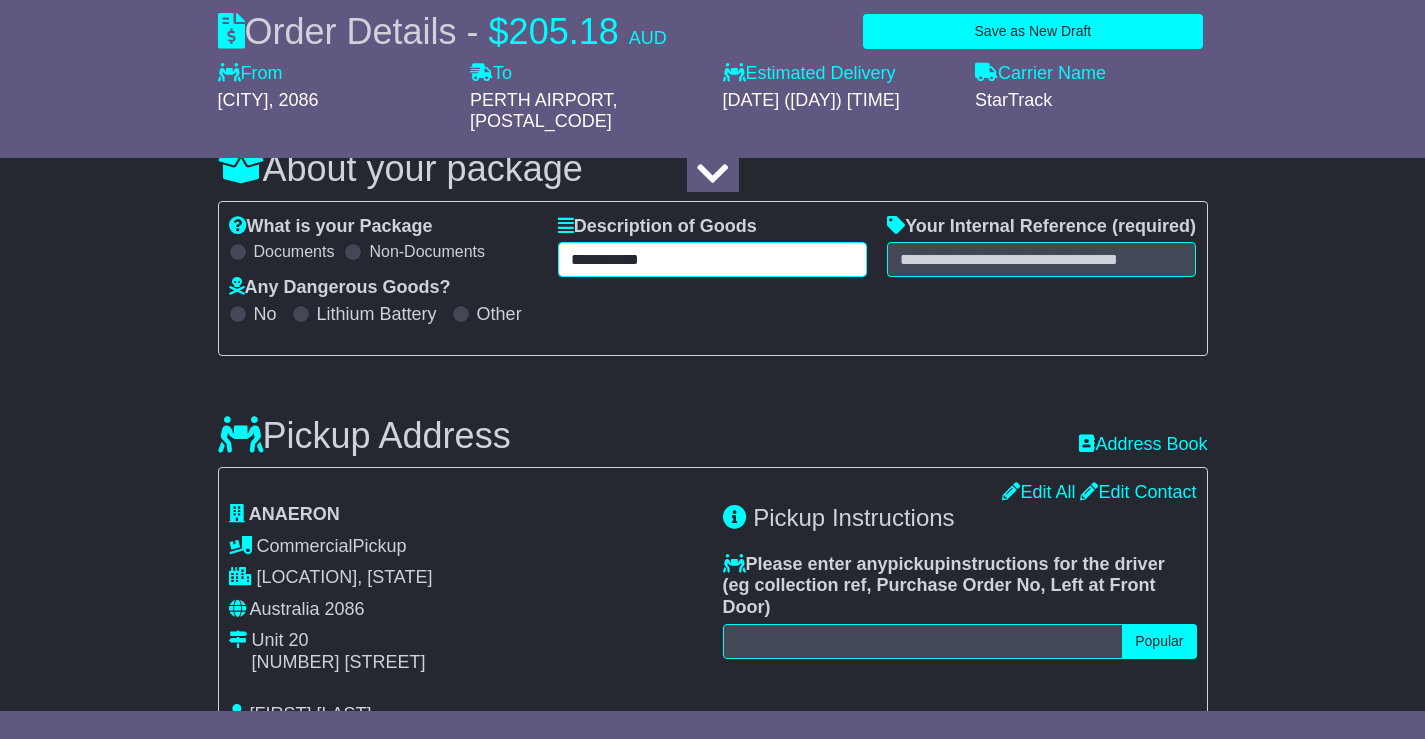 type on "**********" 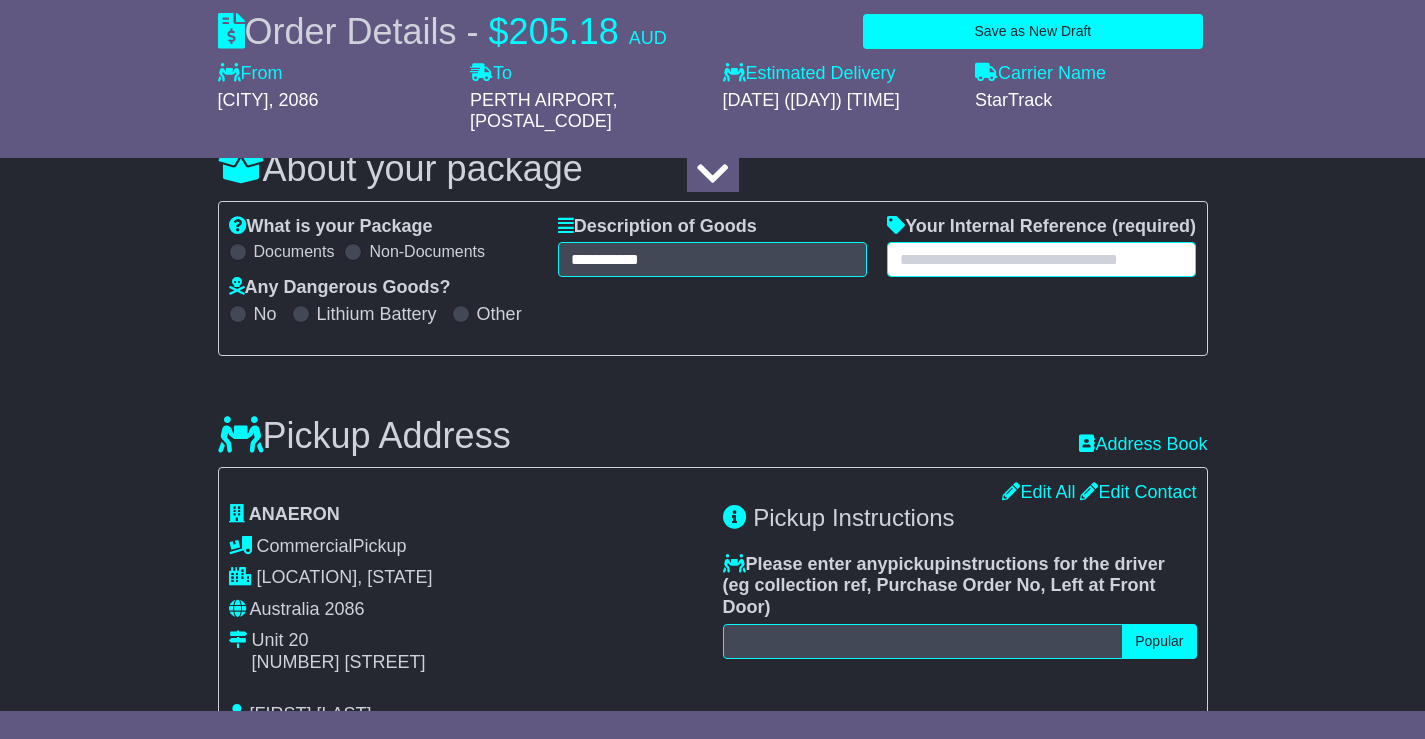 click at bounding box center [1041, 259] 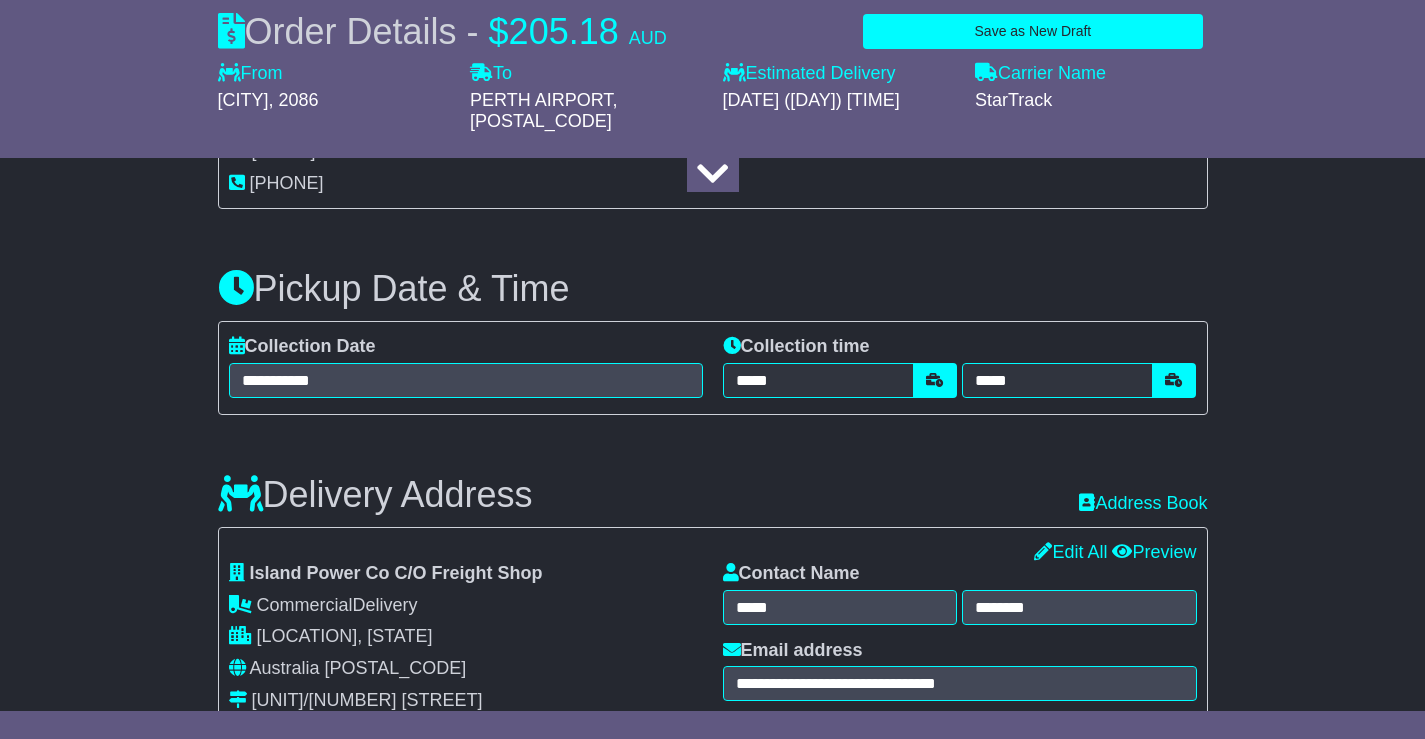 scroll, scrollTop: 858, scrollLeft: 0, axis: vertical 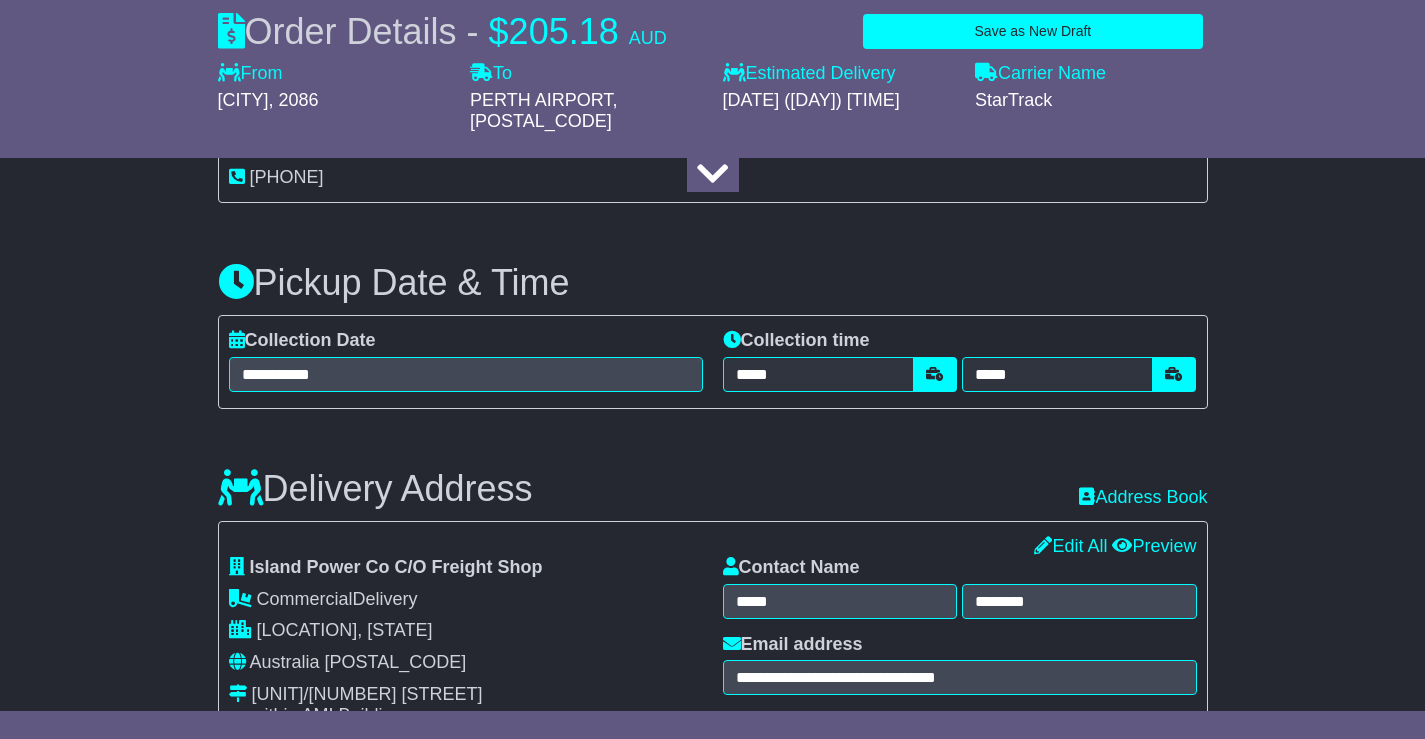 type on "**********" 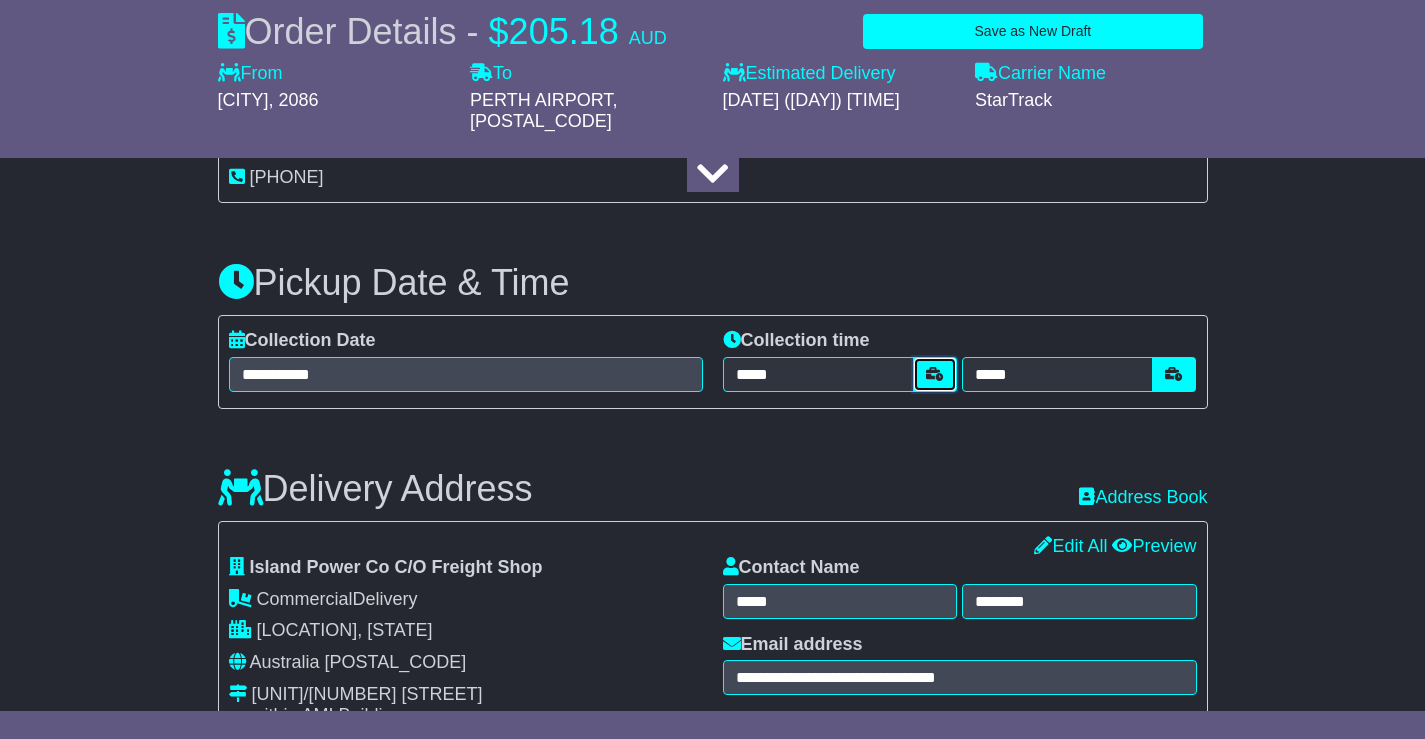 click at bounding box center [935, 374] 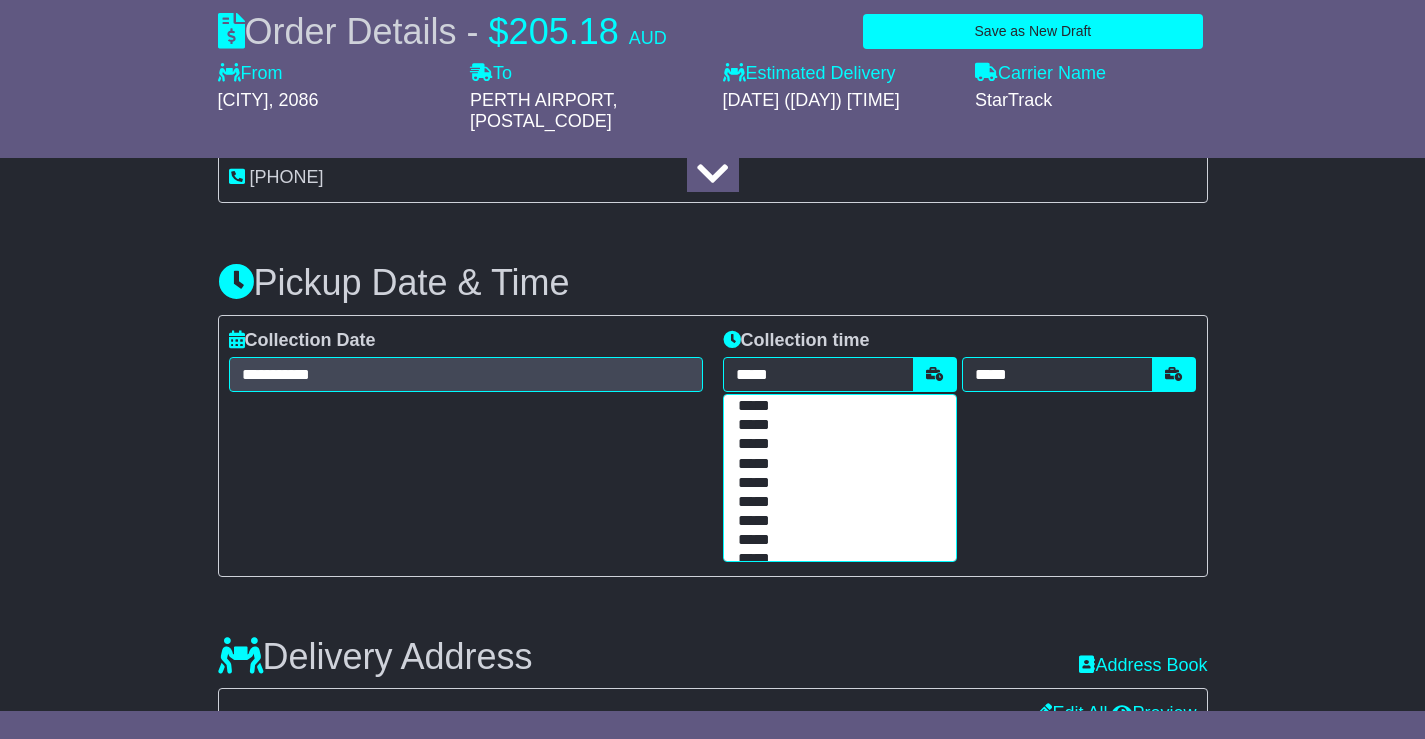 scroll, scrollTop: 200, scrollLeft: 0, axis: vertical 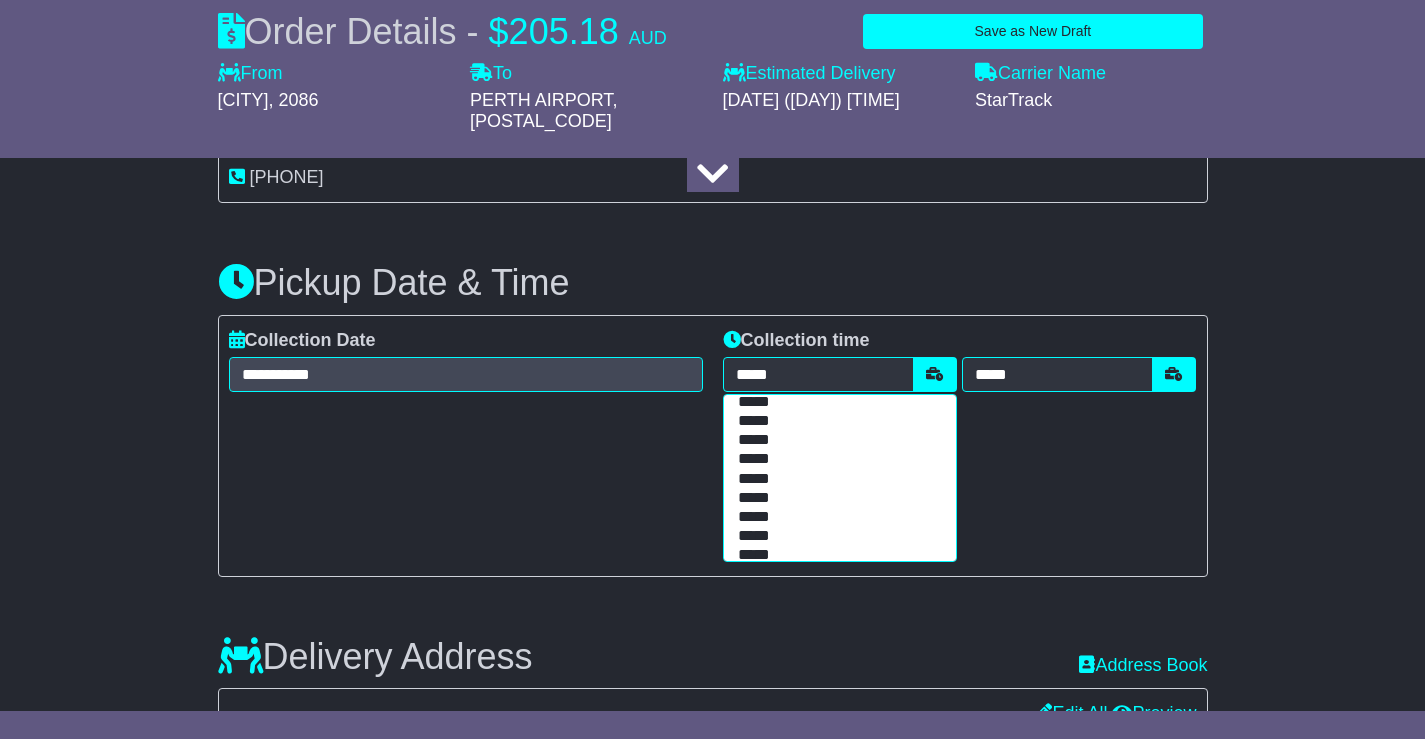 drag, startPoint x: 773, startPoint y: 476, endPoint x: 849, endPoint y: 469, distance: 76.321686 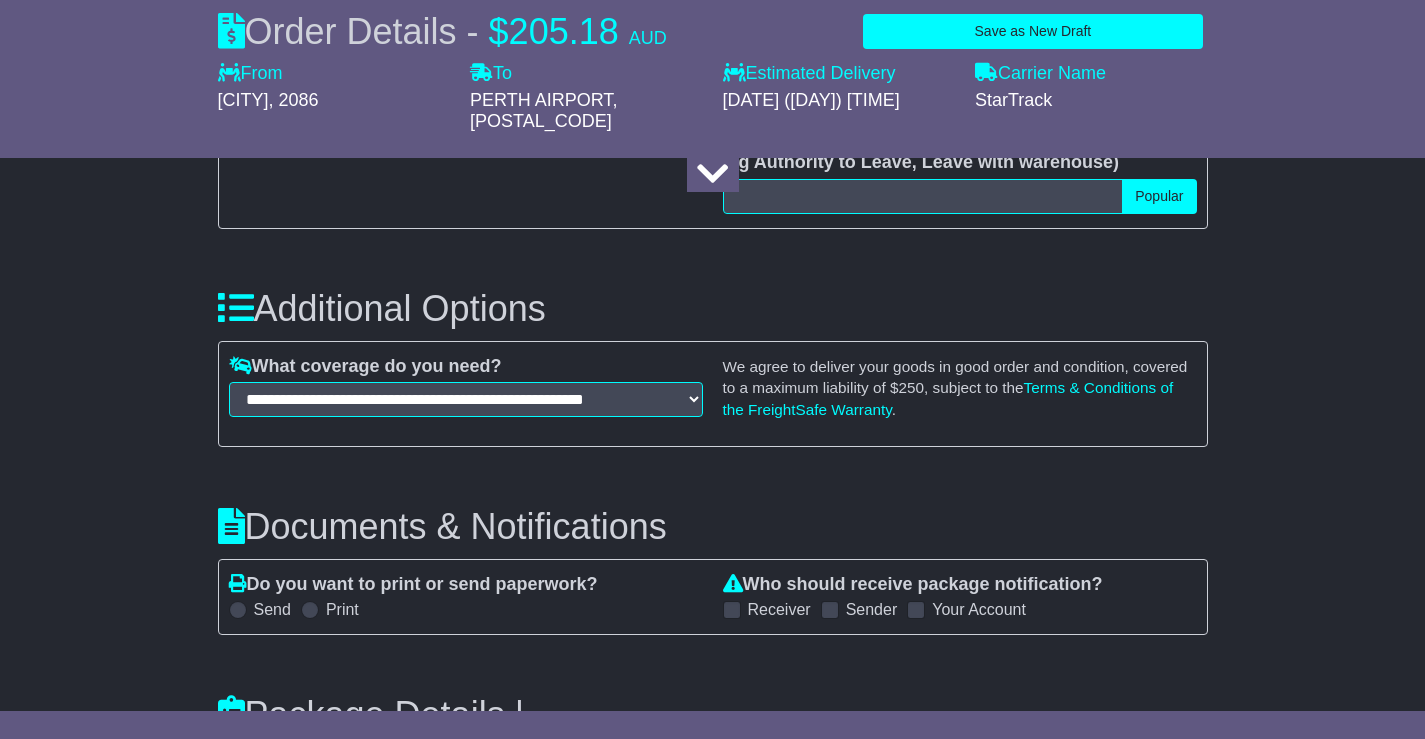 scroll, scrollTop: 1658, scrollLeft: 0, axis: vertical 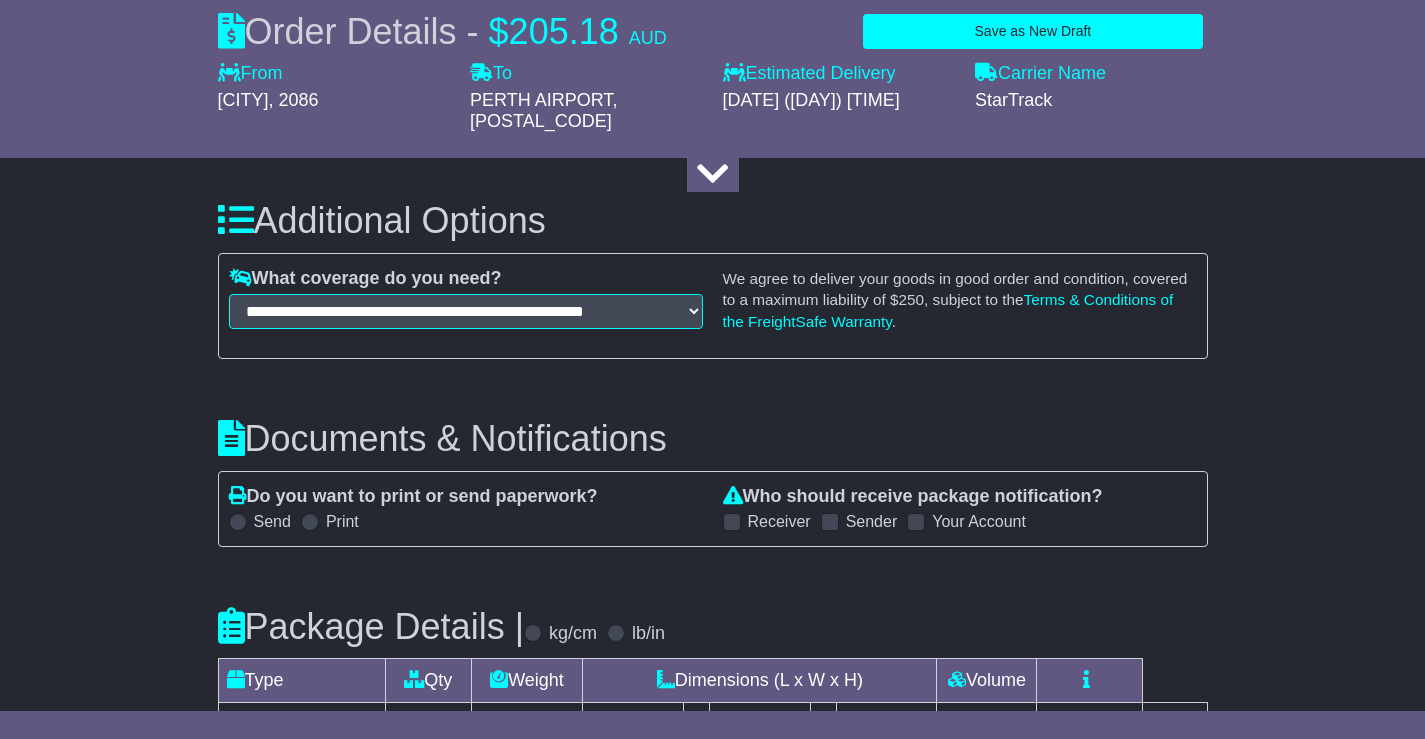 drag, startPoint x: 823, startPoint y: 518, endPoint x: 835, endPoint y: 518, distance: 12 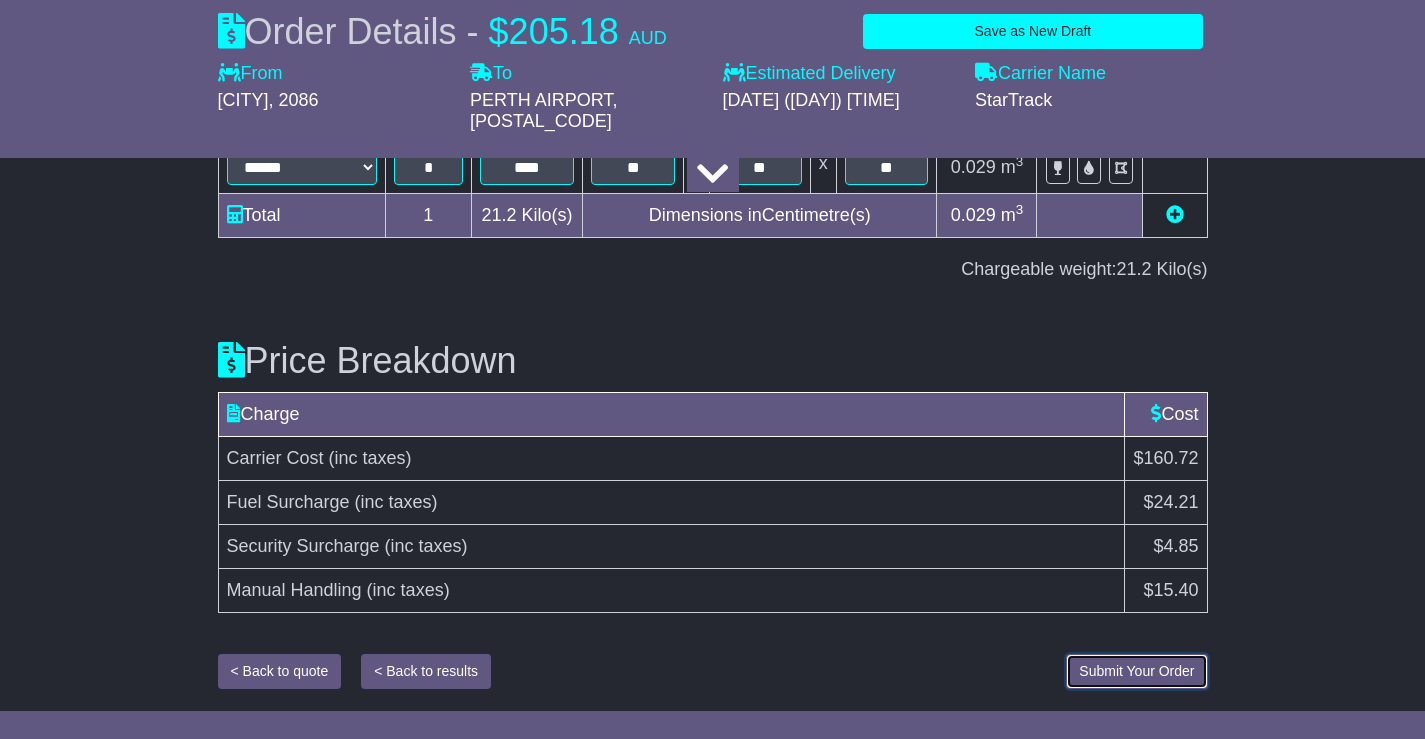 click on "Submit Your Order" at bounding box center [1136, 671] 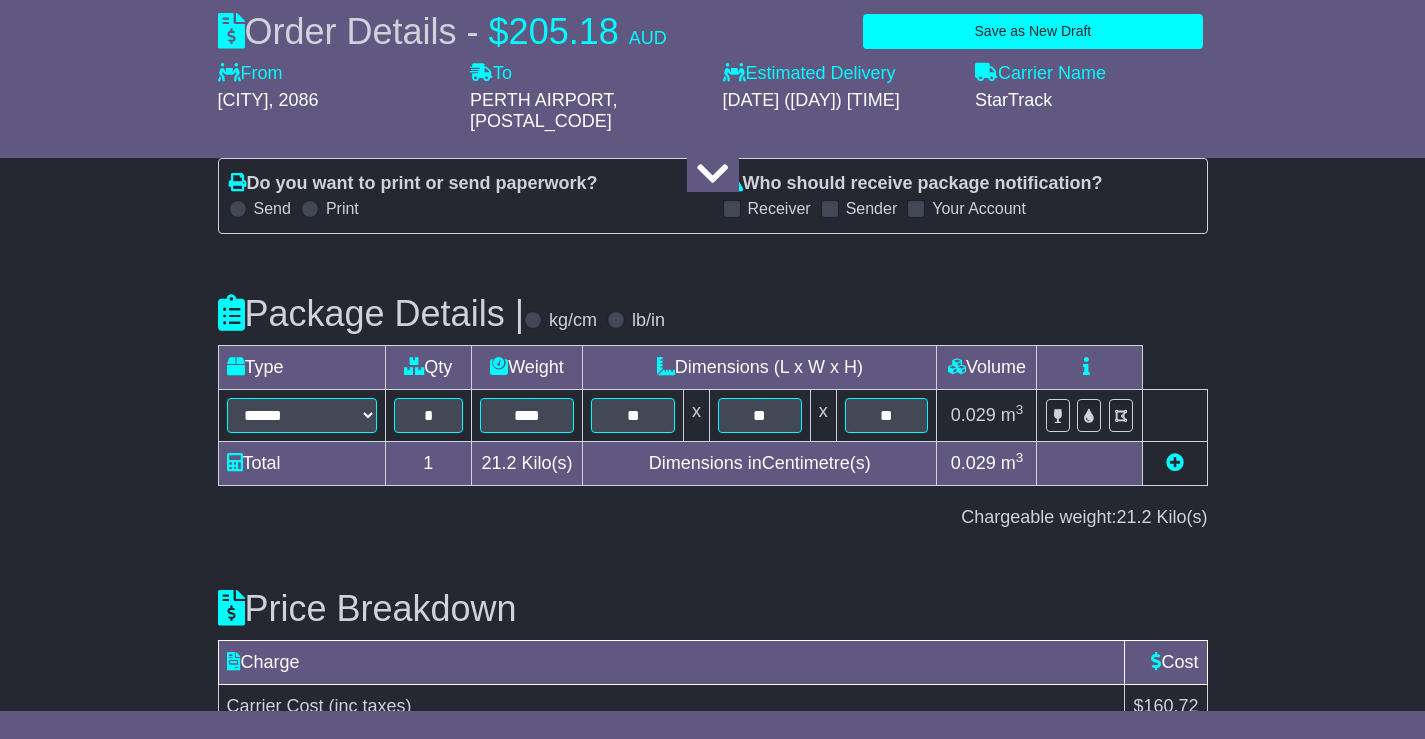 scroll, scrollTop: 2219, scrollLeft: 0, axis: vertical 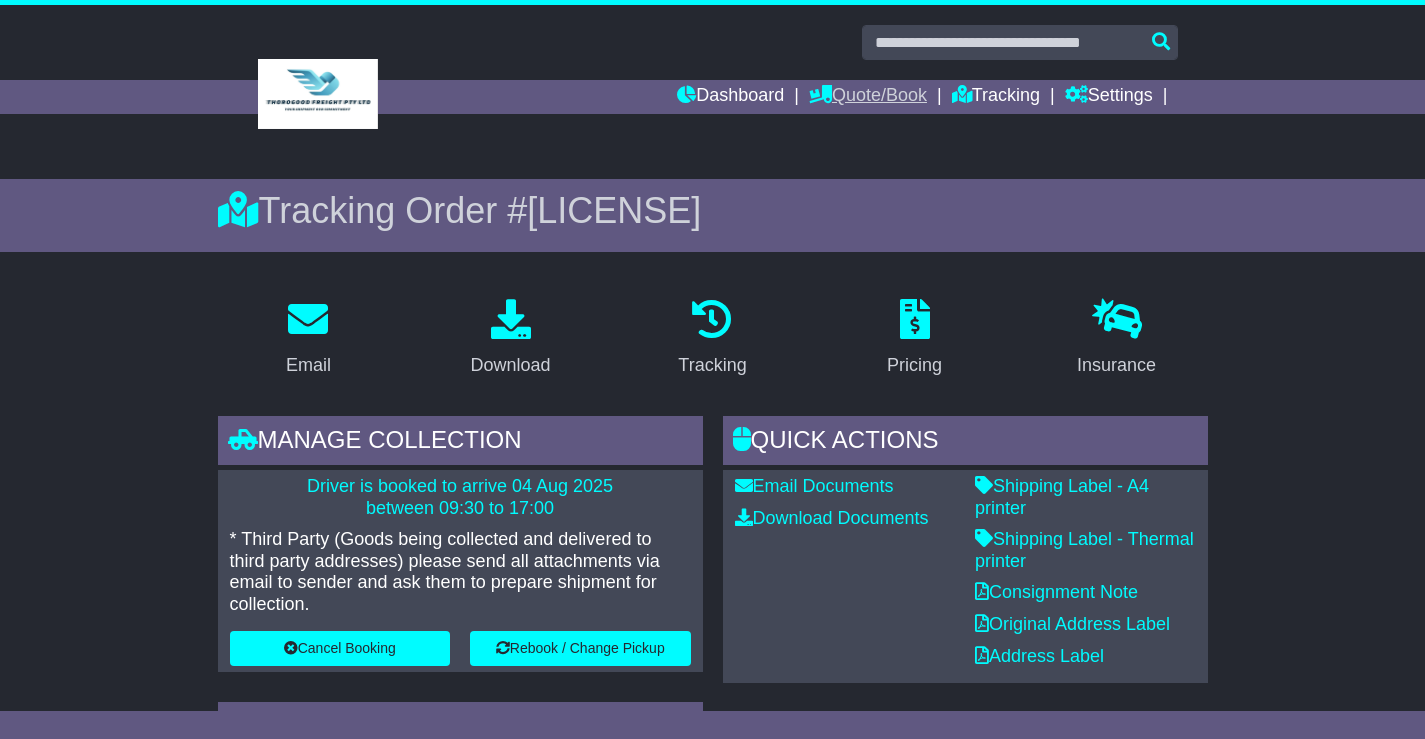 click on "Quote/Book" at bounding box center (868, 97) 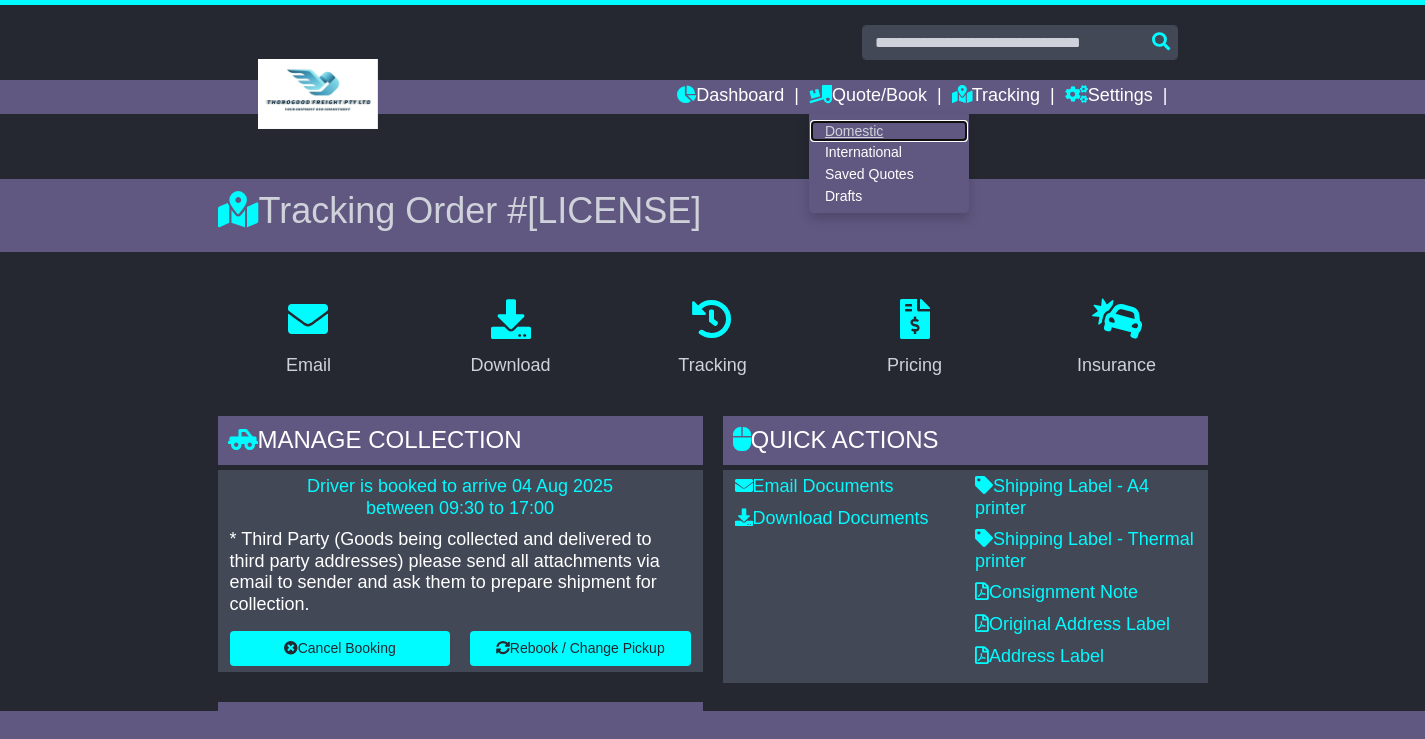 click on "Domestic" at bounding box center (889, 131) 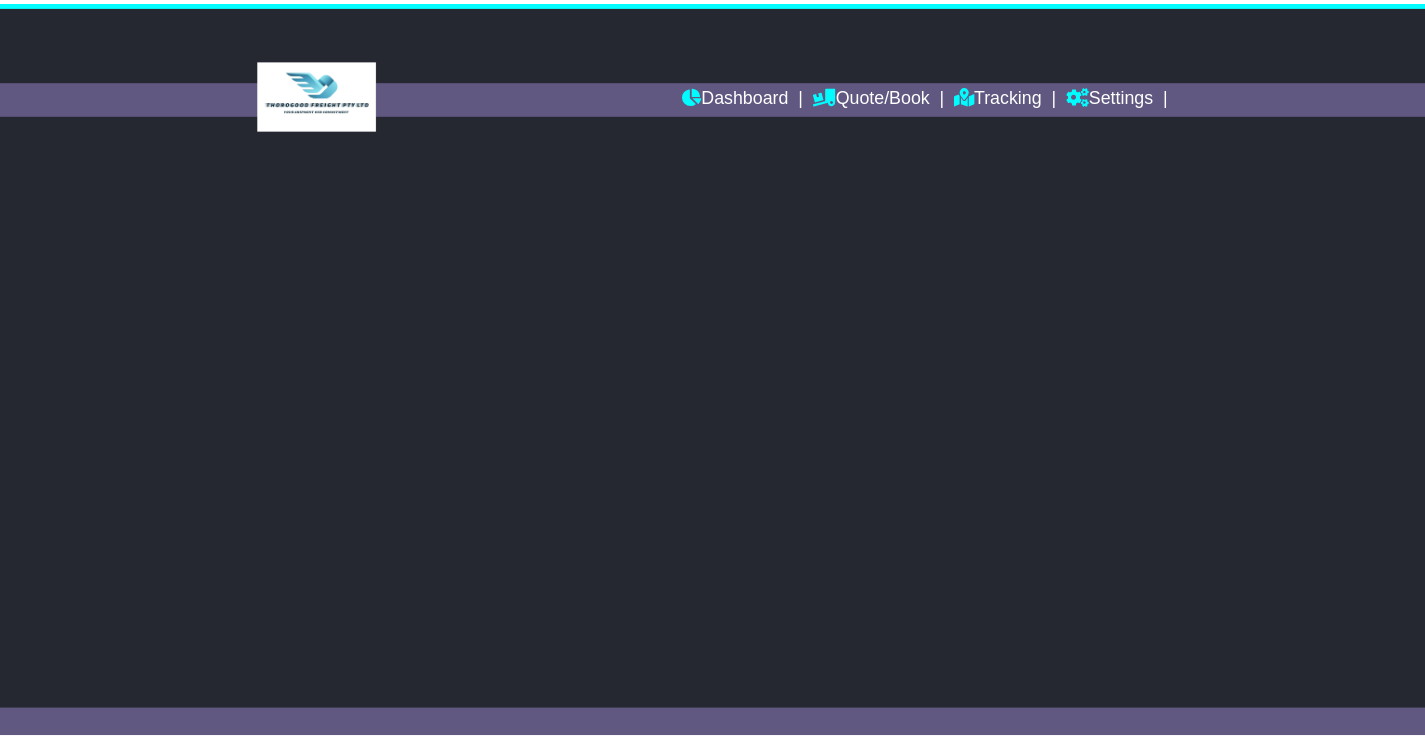 scroll, scrollTop: 0, scrollLeft: 0, axis: both 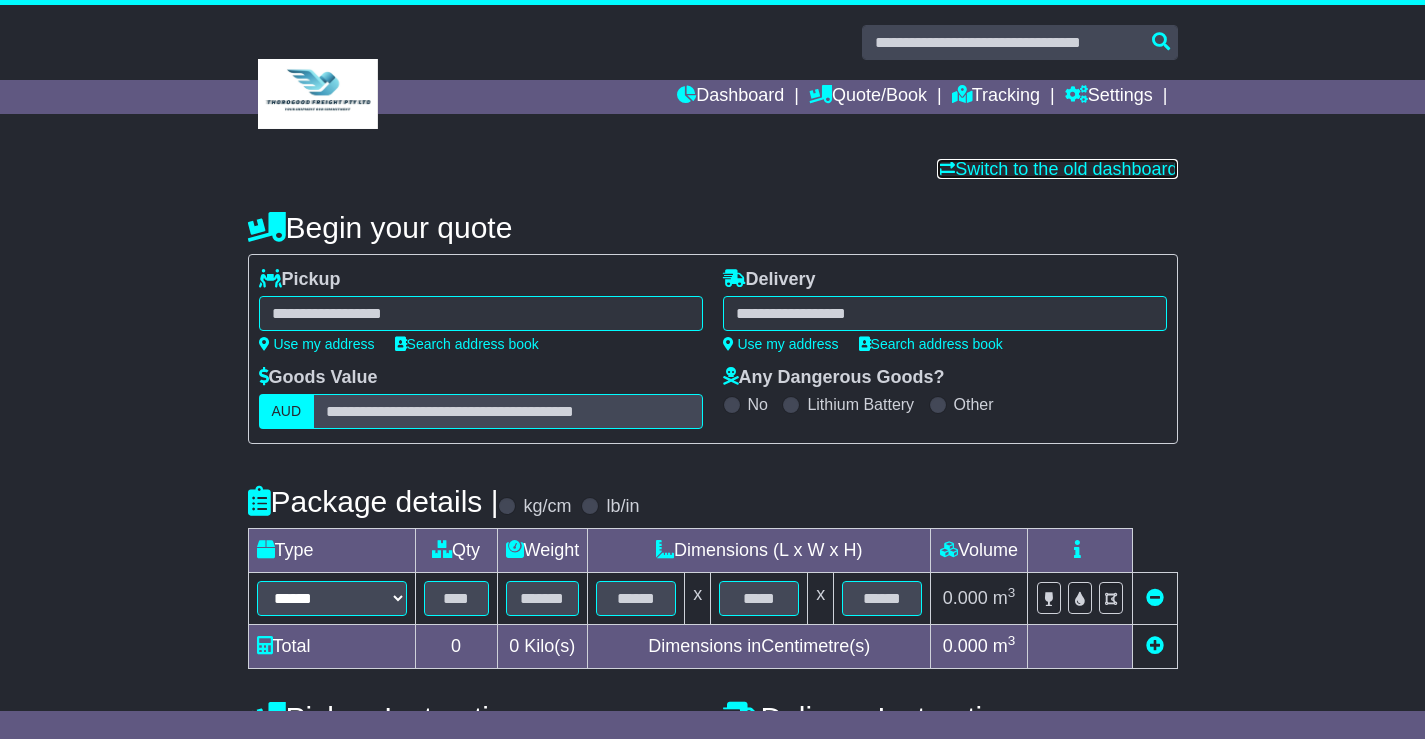 click on "Switch to the old dashboard" at bounding box center [1057, 169] 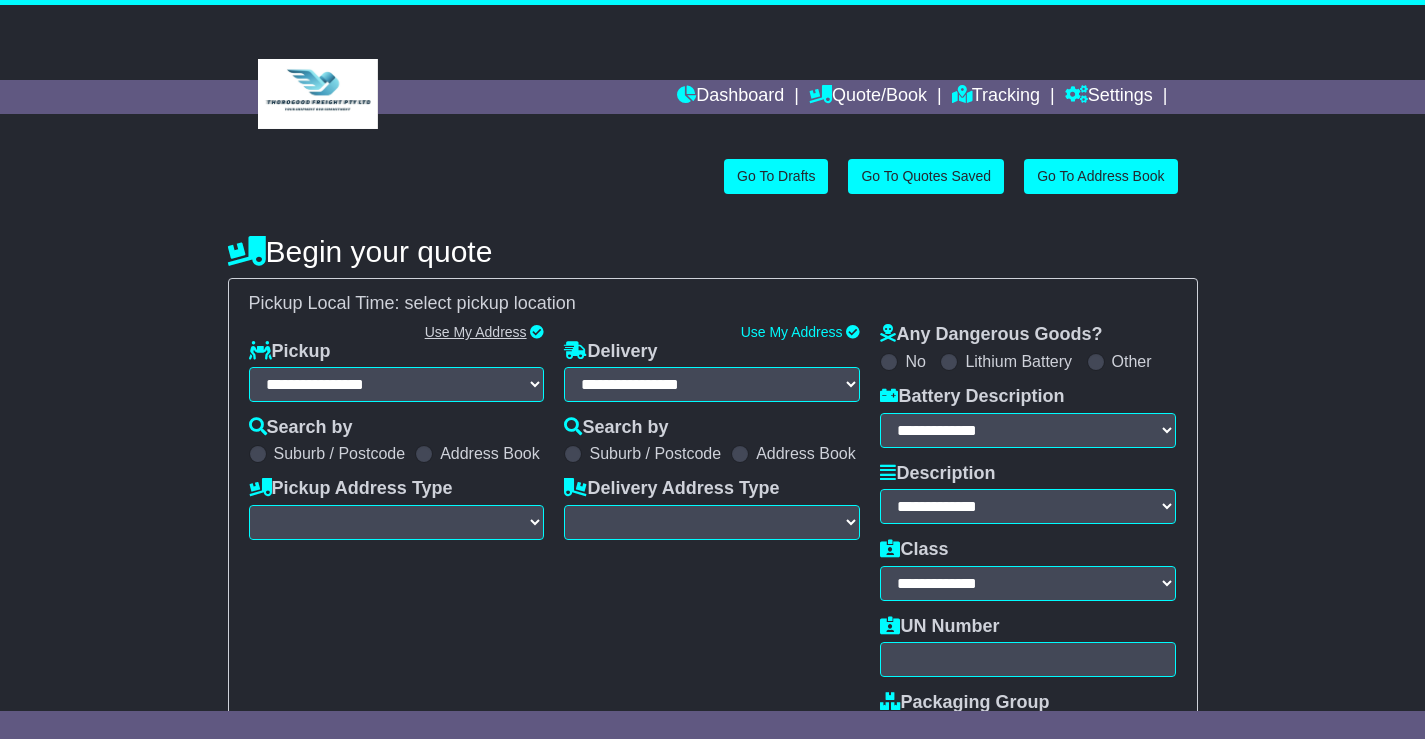 scroll, scrollTop: 0, scrollLeft: 0, axis: both 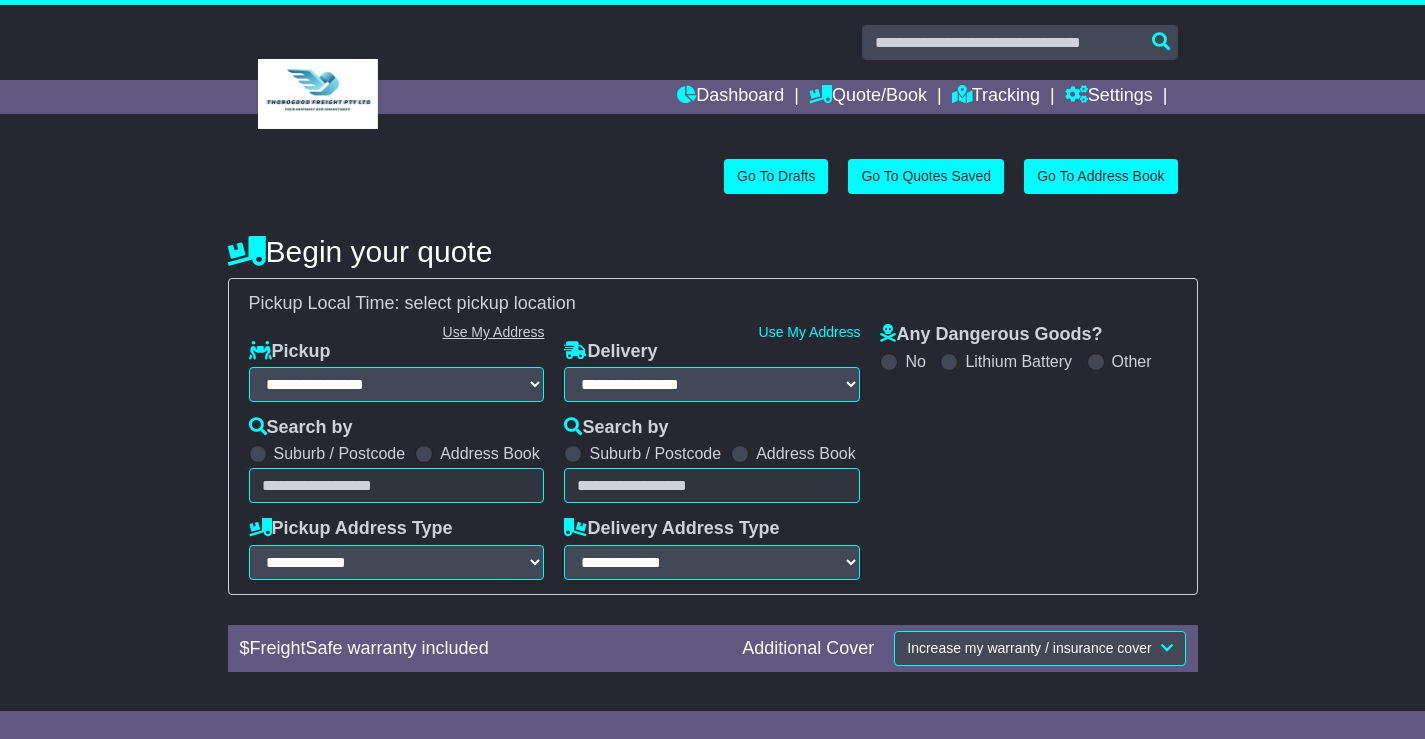 select on "**" 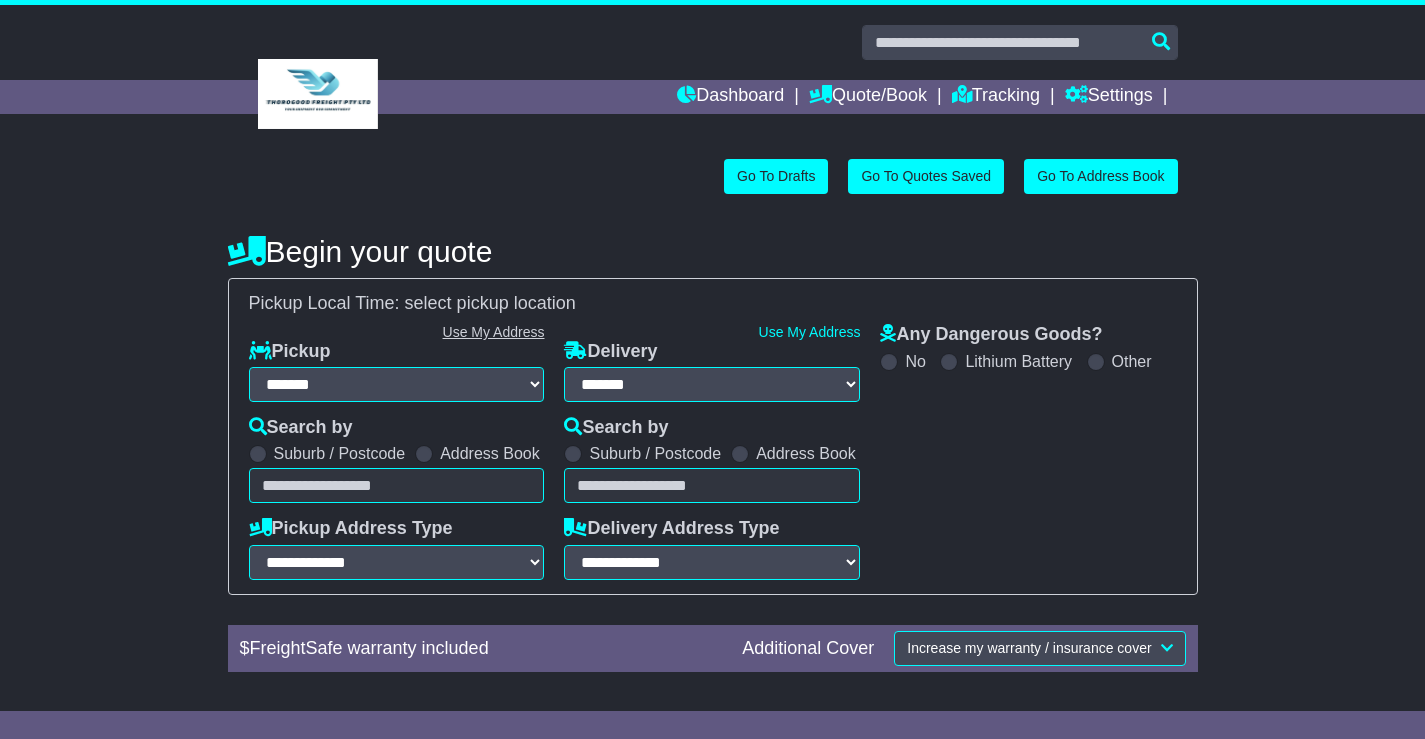 select 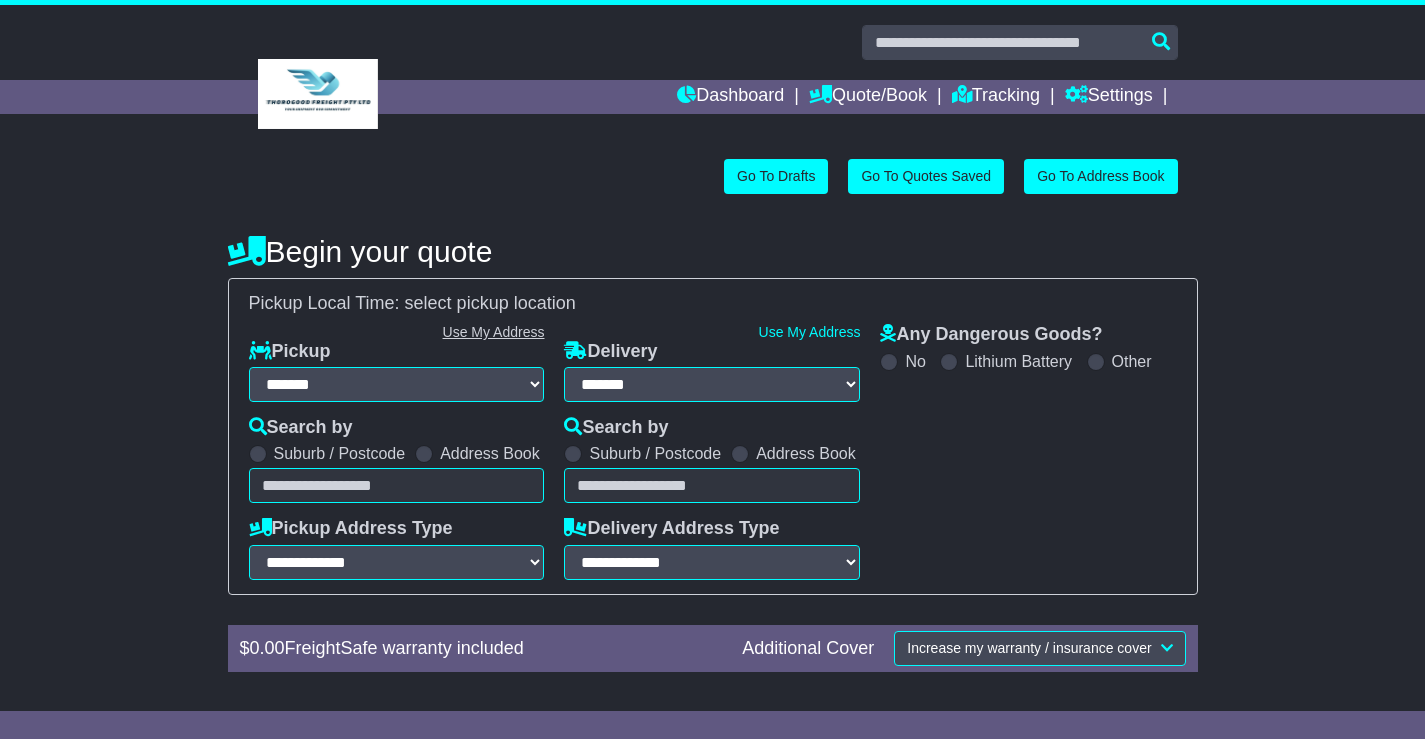 scroll, scrollTop: 0, scrollLeft: 0, axis: both 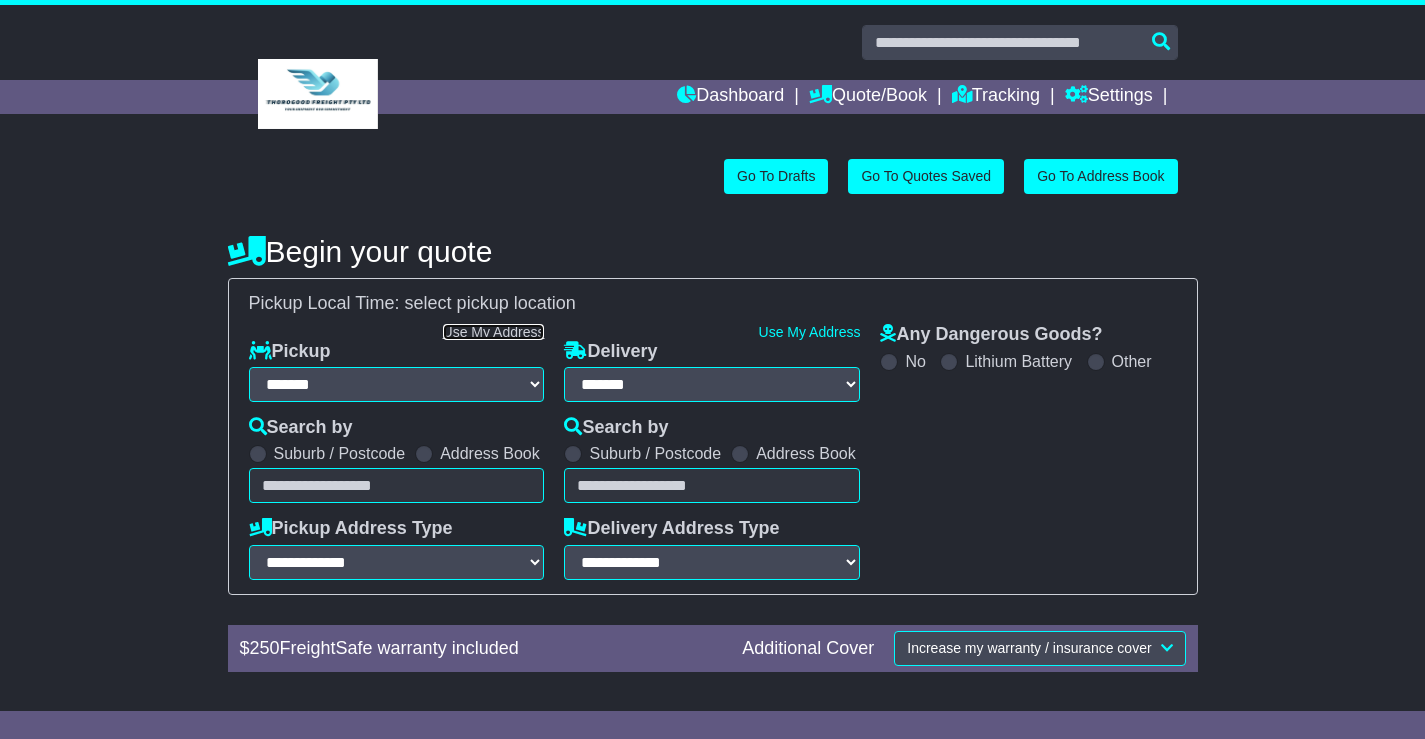 click on "Use My Address" at bounding box center (494, 332) 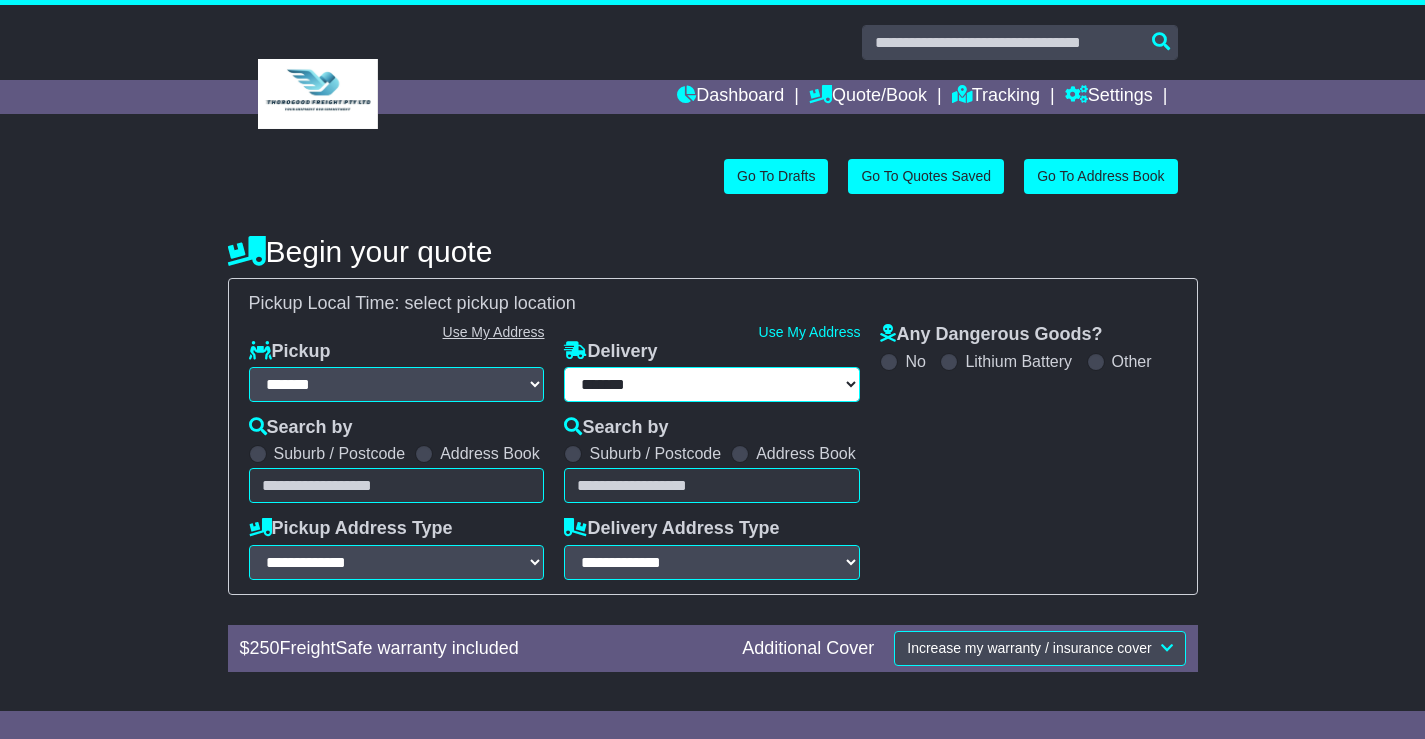 select on "**********" 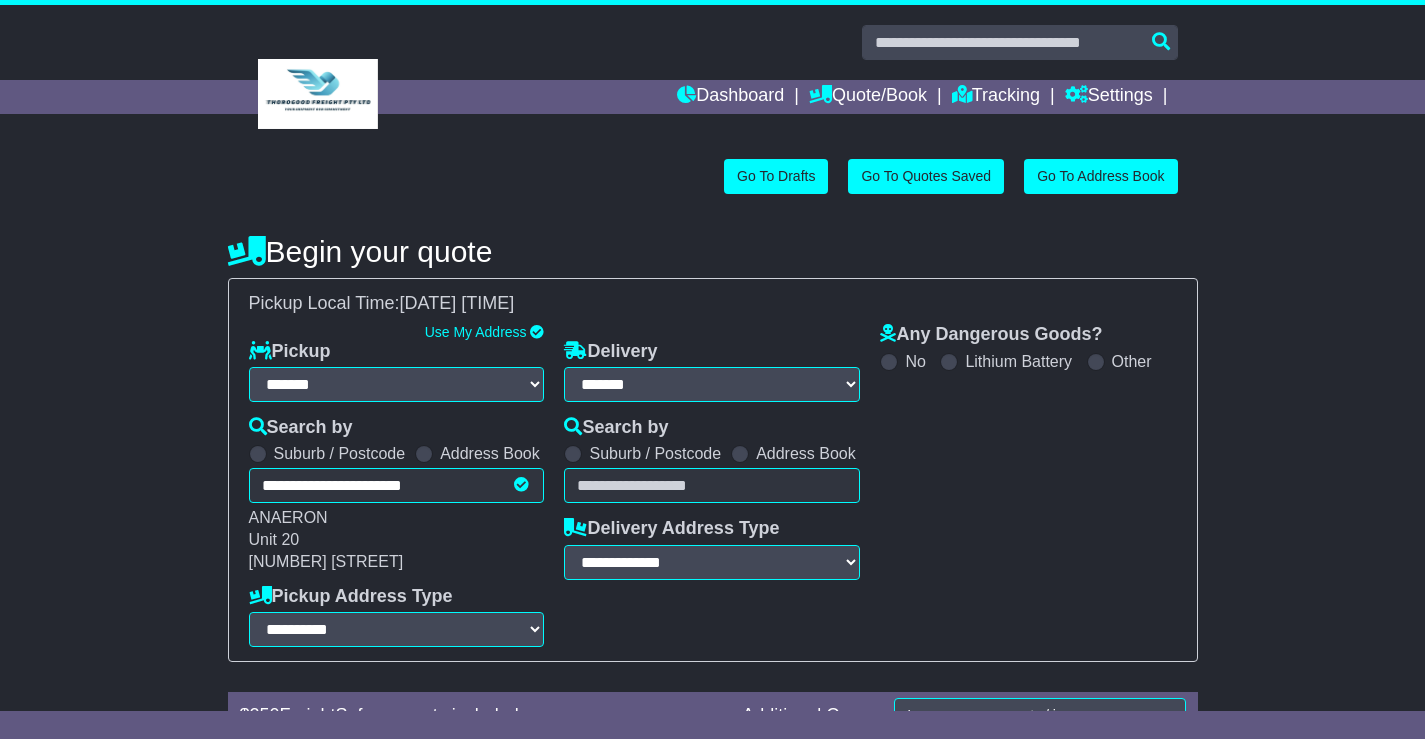 click at bounding box center [740, 454] 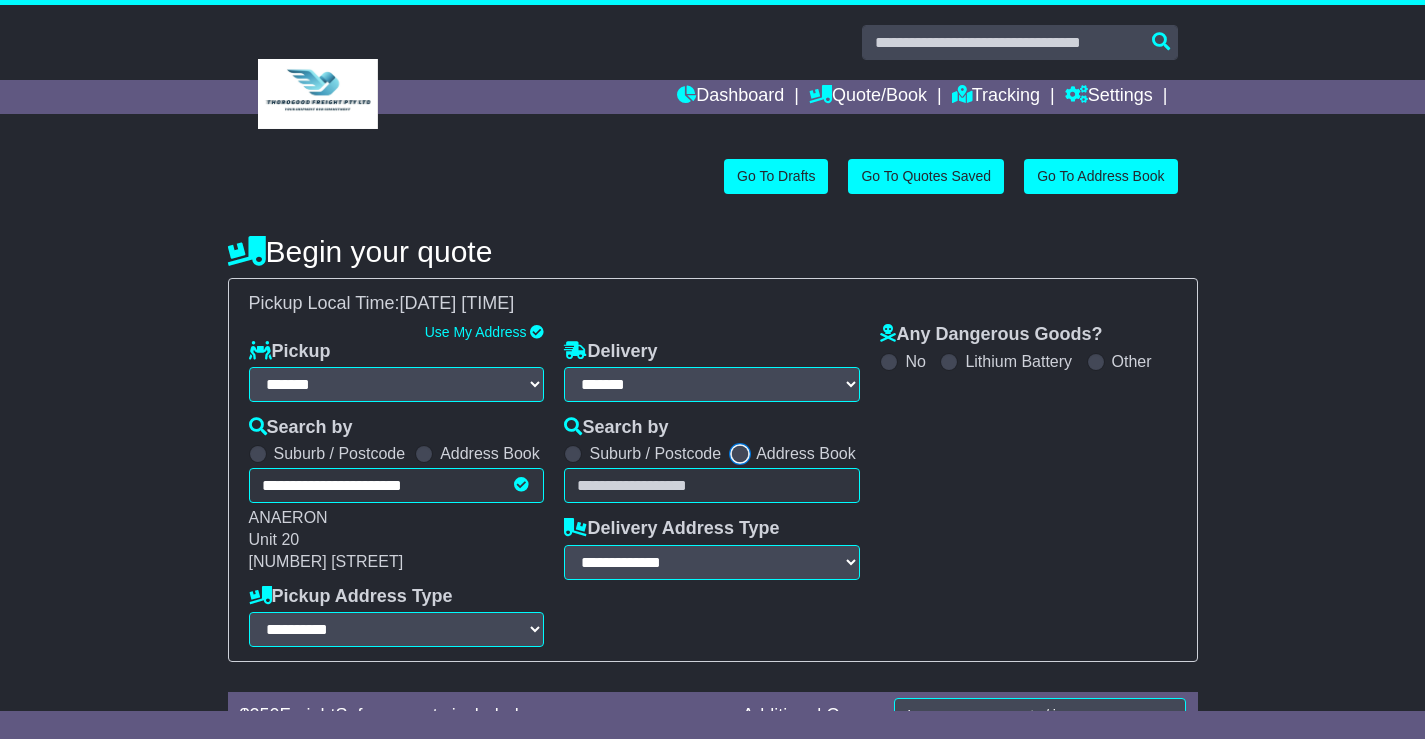 select 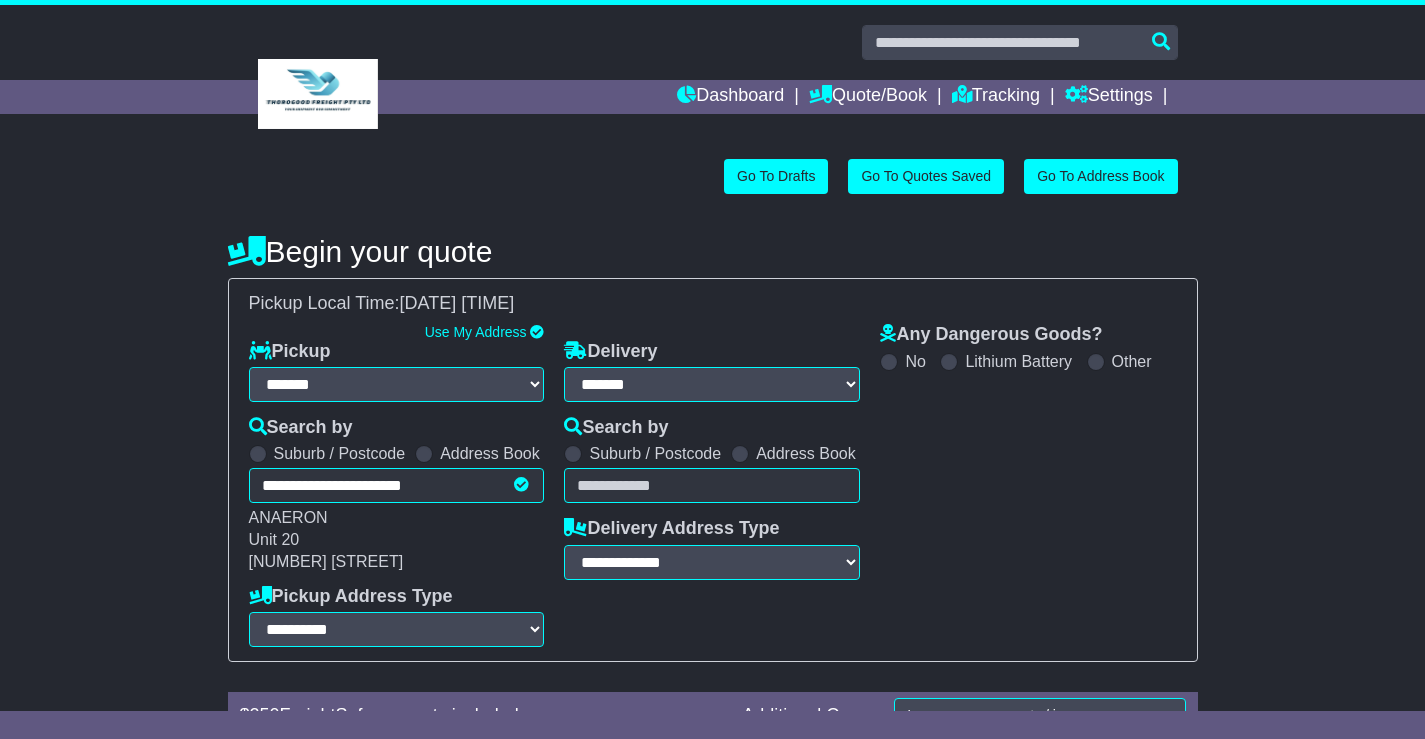 click on "Unknown City / Postcode Pair
×
You have entered     address.
Our database shows the postcode and suburb don't match. Please make sure location exists otherwise you might not receive all quotes available.
Maybe you meant to use some of the next:
Ok" at bounding box center [712, 485] 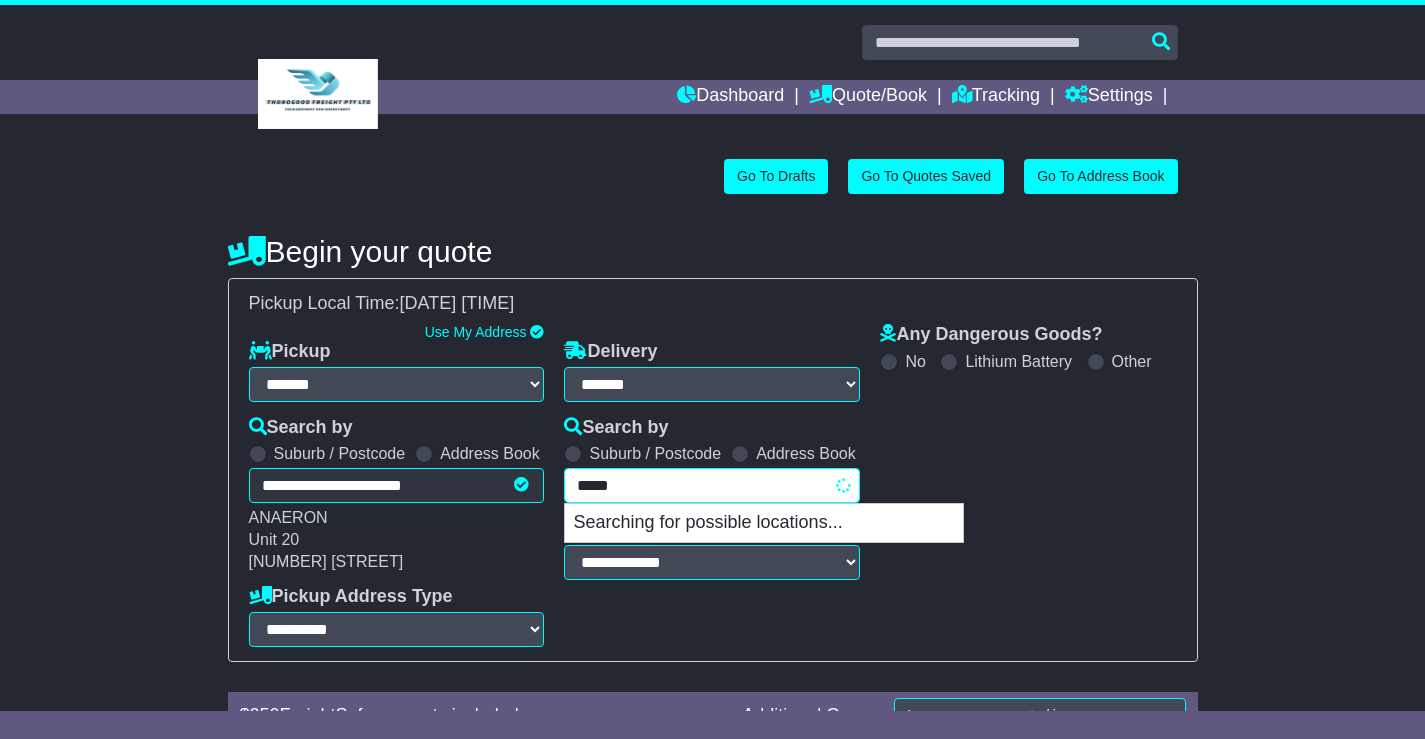 type on "******" 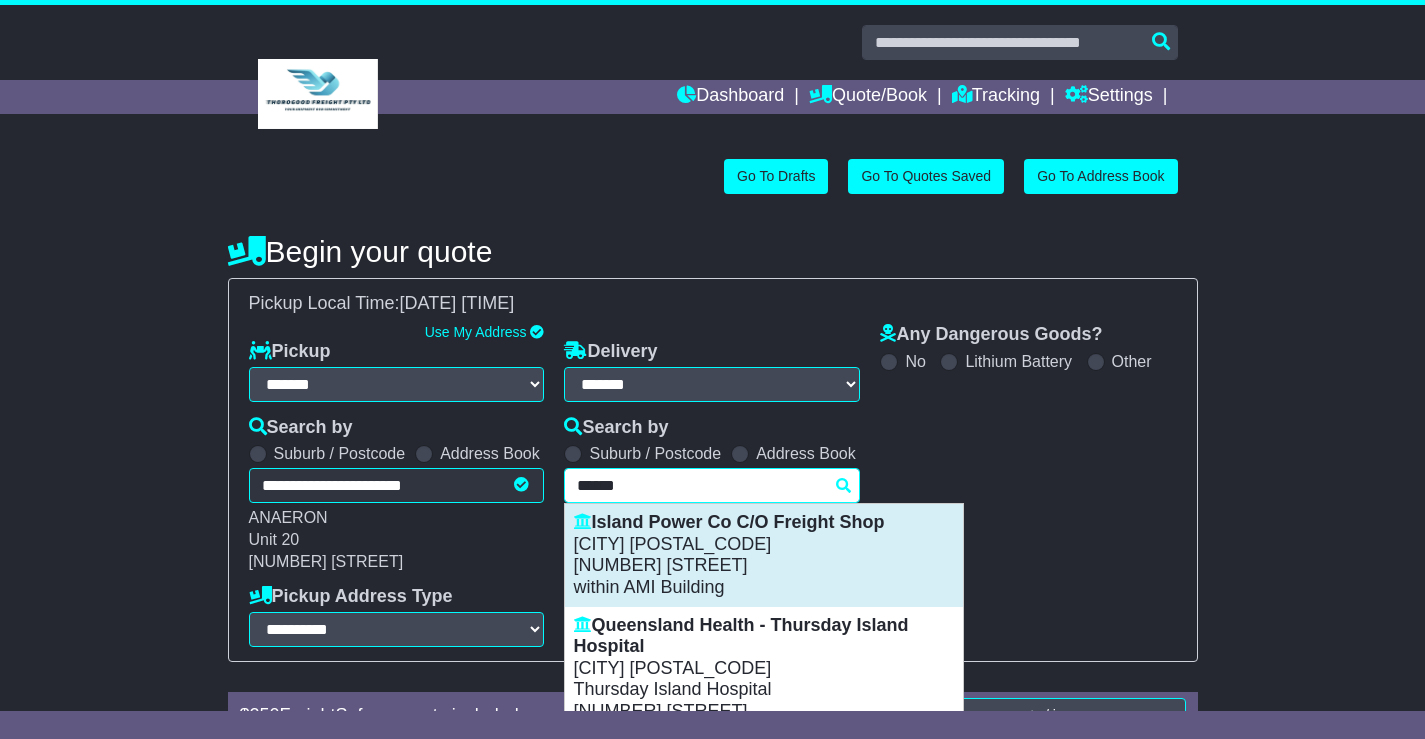 click on "[NUMBER] [STREET]" at bounding box center (764, 566) 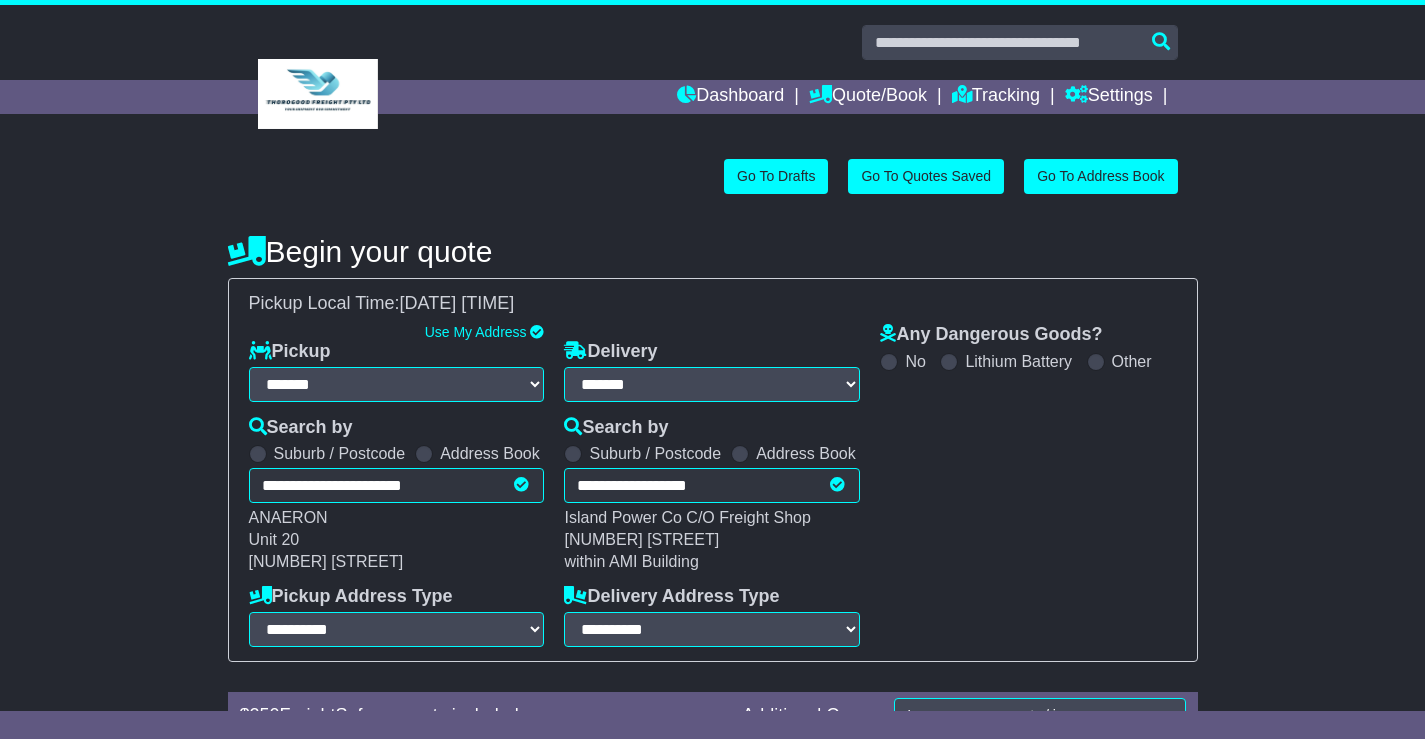 type on "**********" 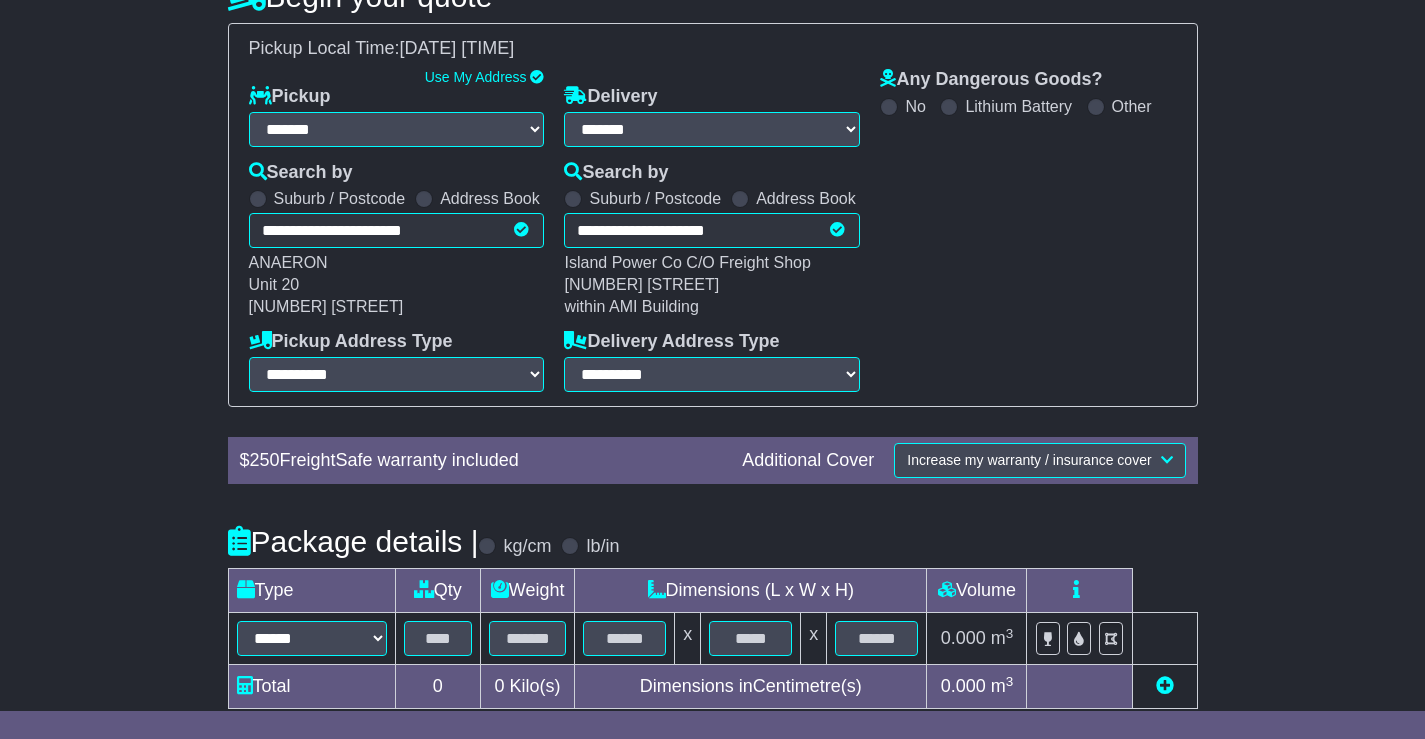 scroll, scrollTop: 300, scrollLeft: 0, axis: vertical 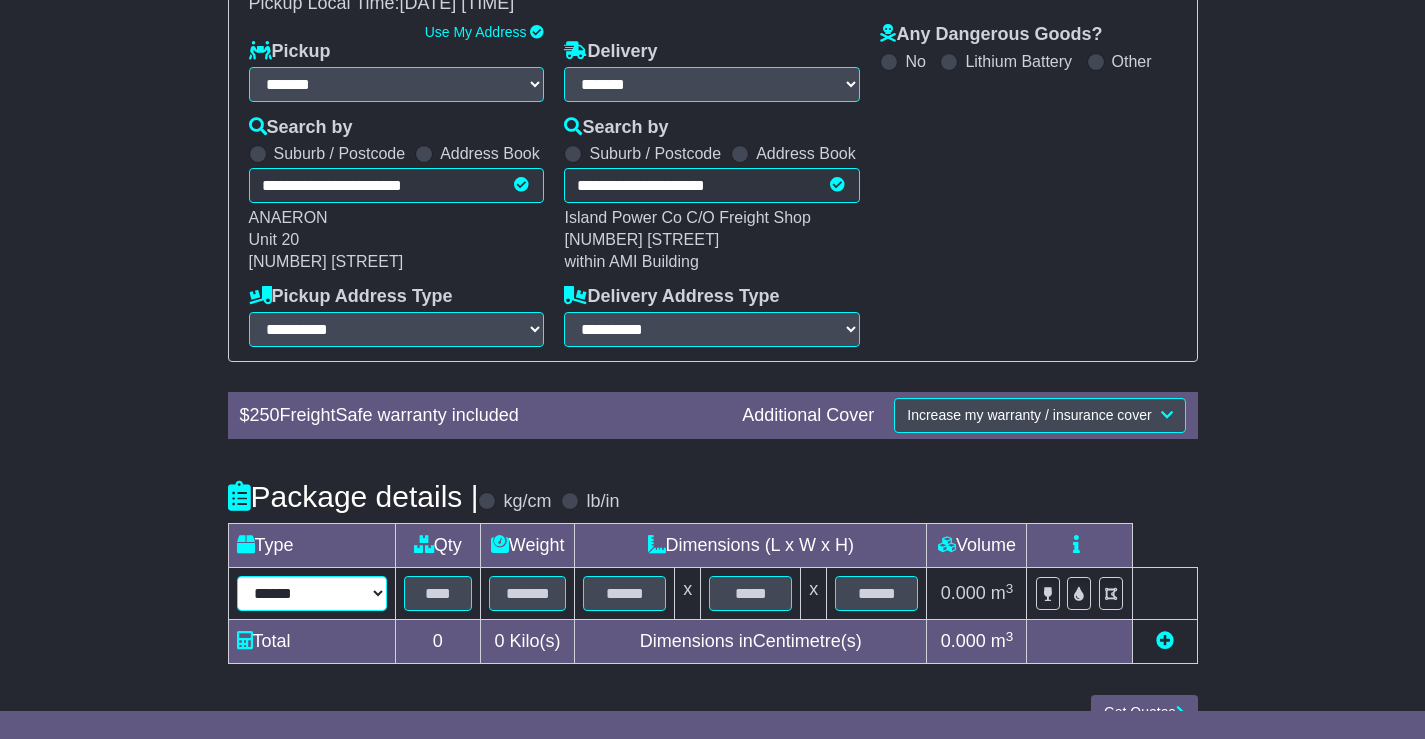click on "****** ****** *** ******** ***** **** **** ****** *** *******" at bounding box center (312, 593) 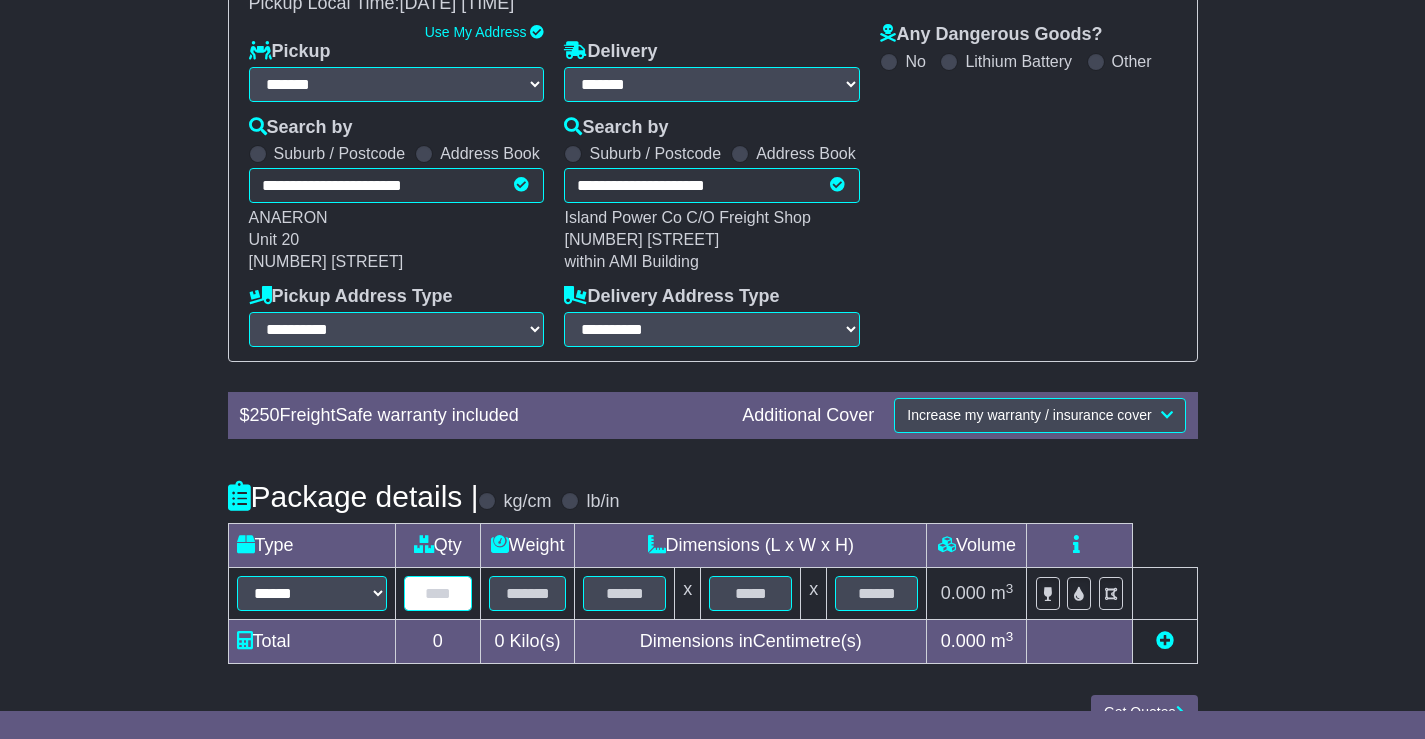 click at bounding box center [438, 593] 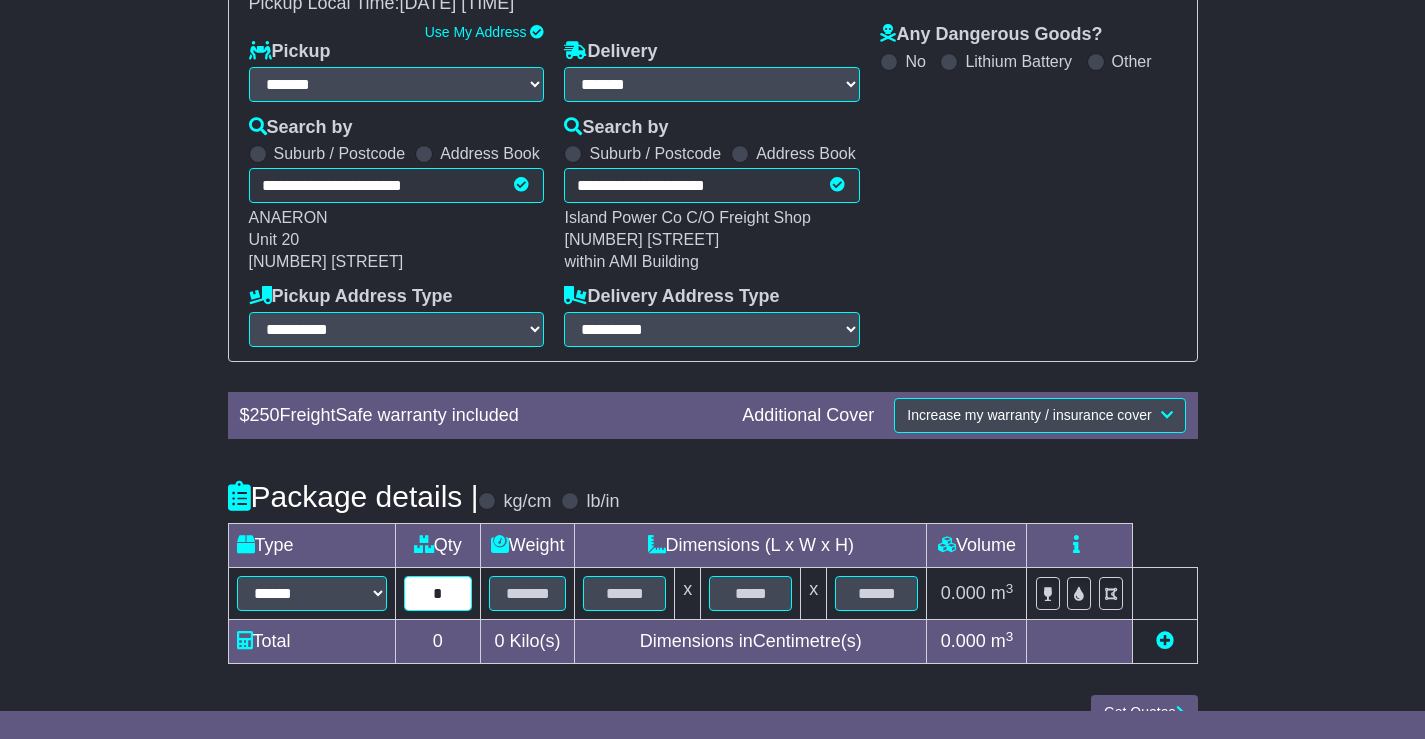 type on "*" 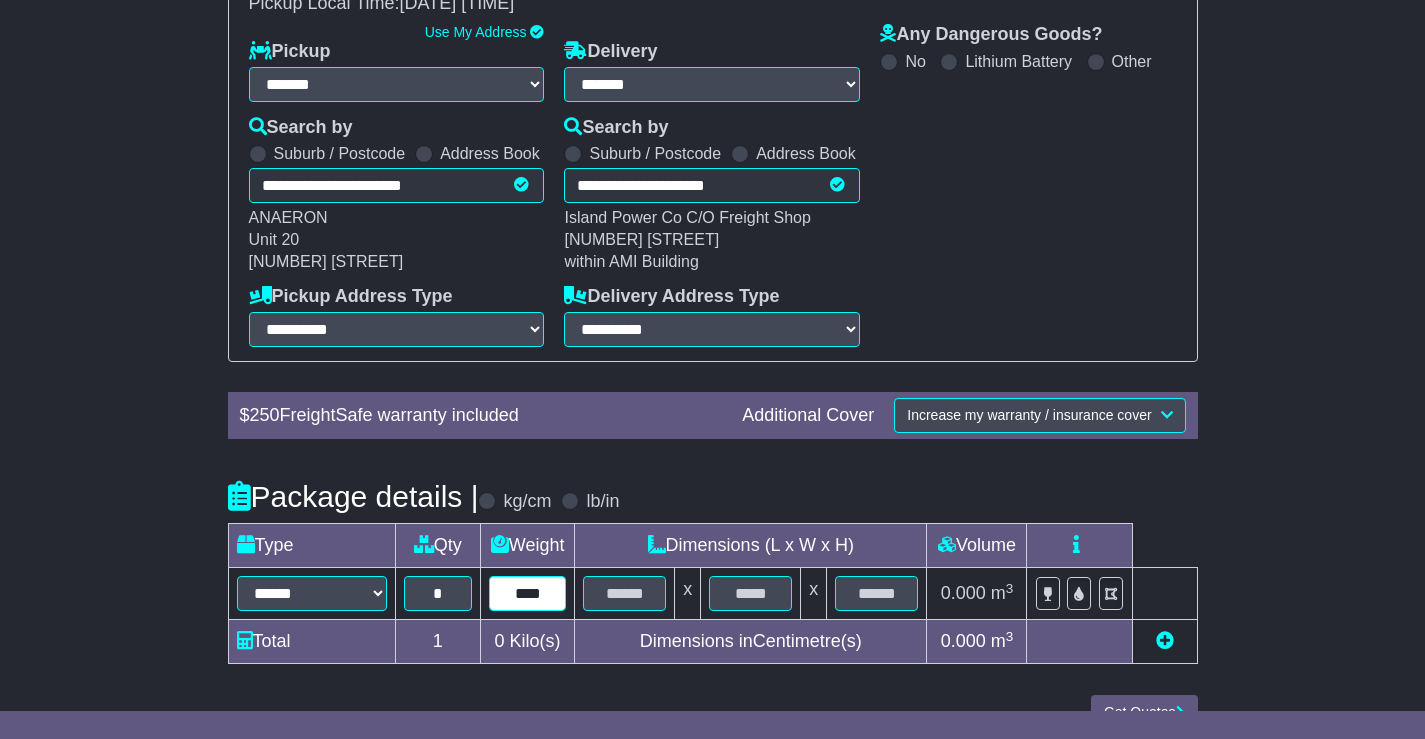 type on "****" 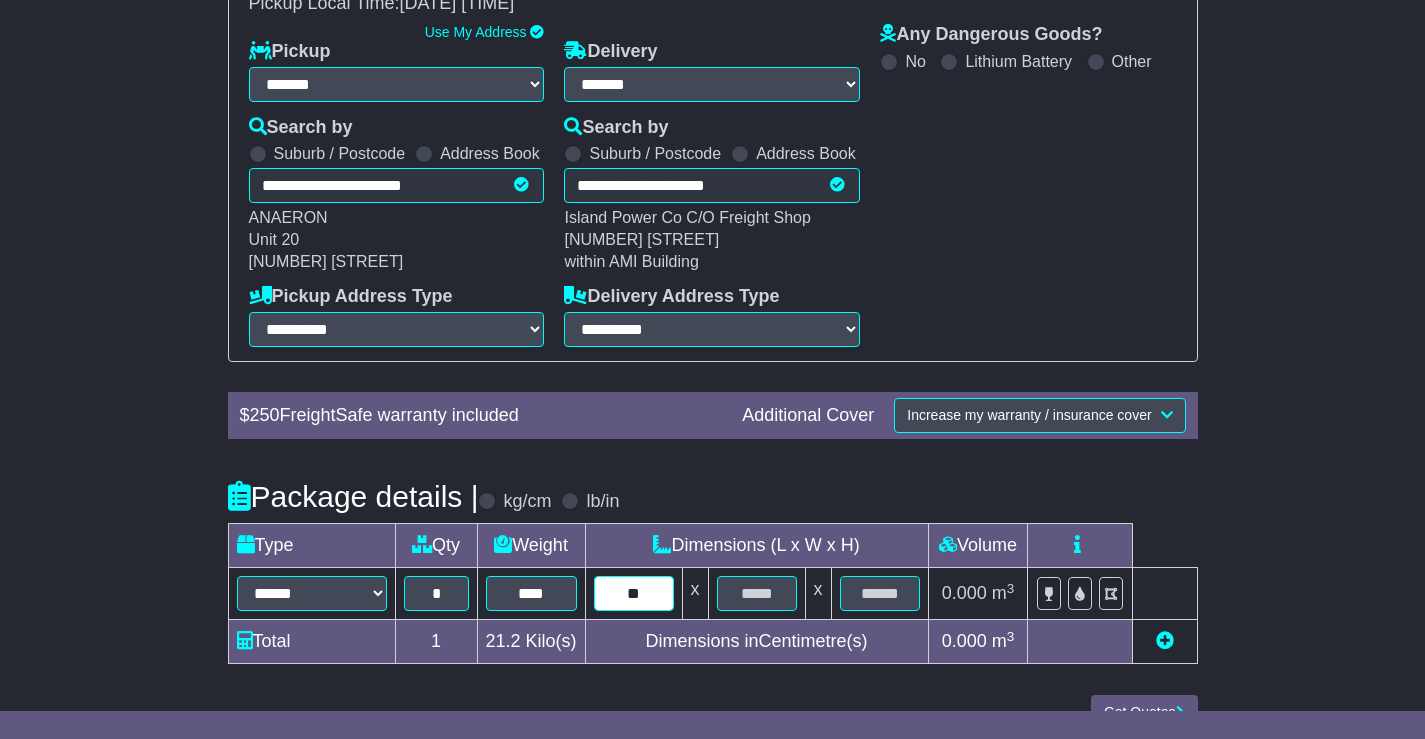 type on "**" 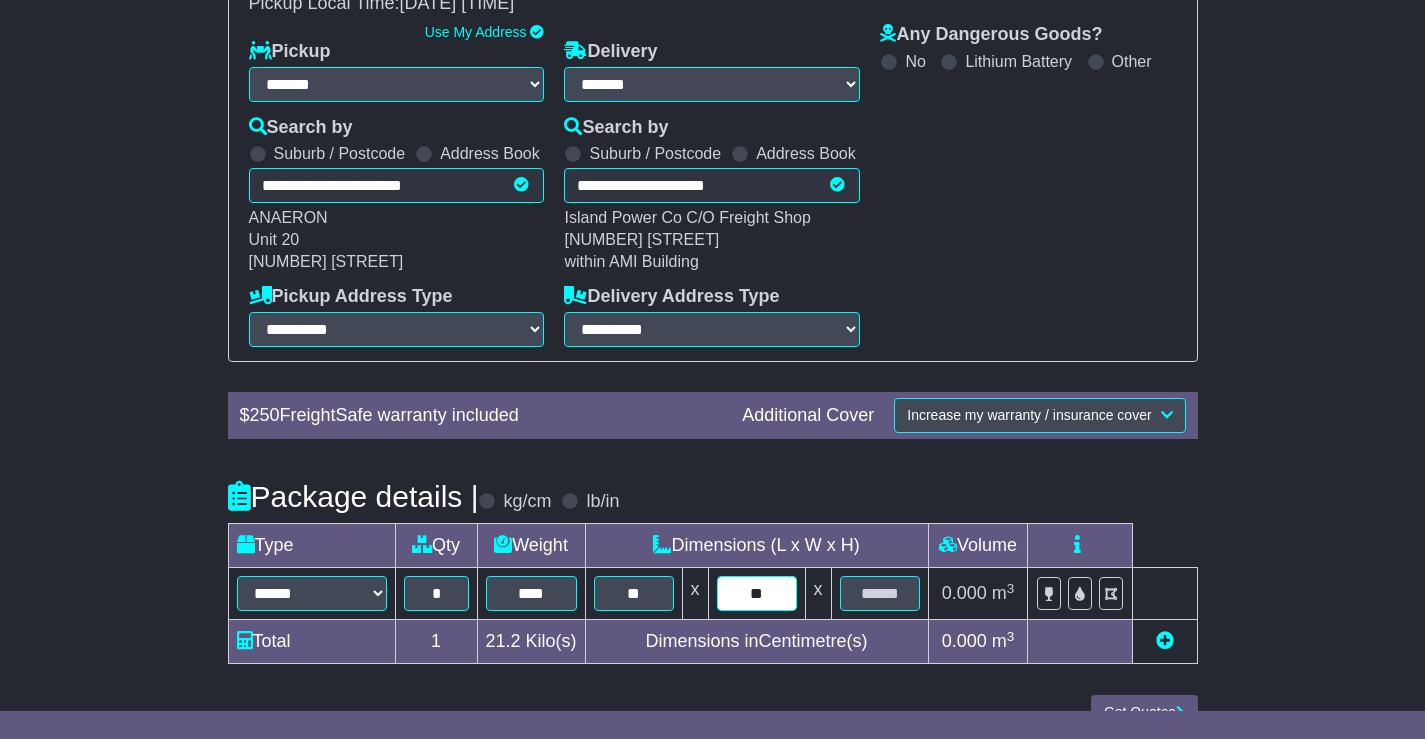 type on "**" 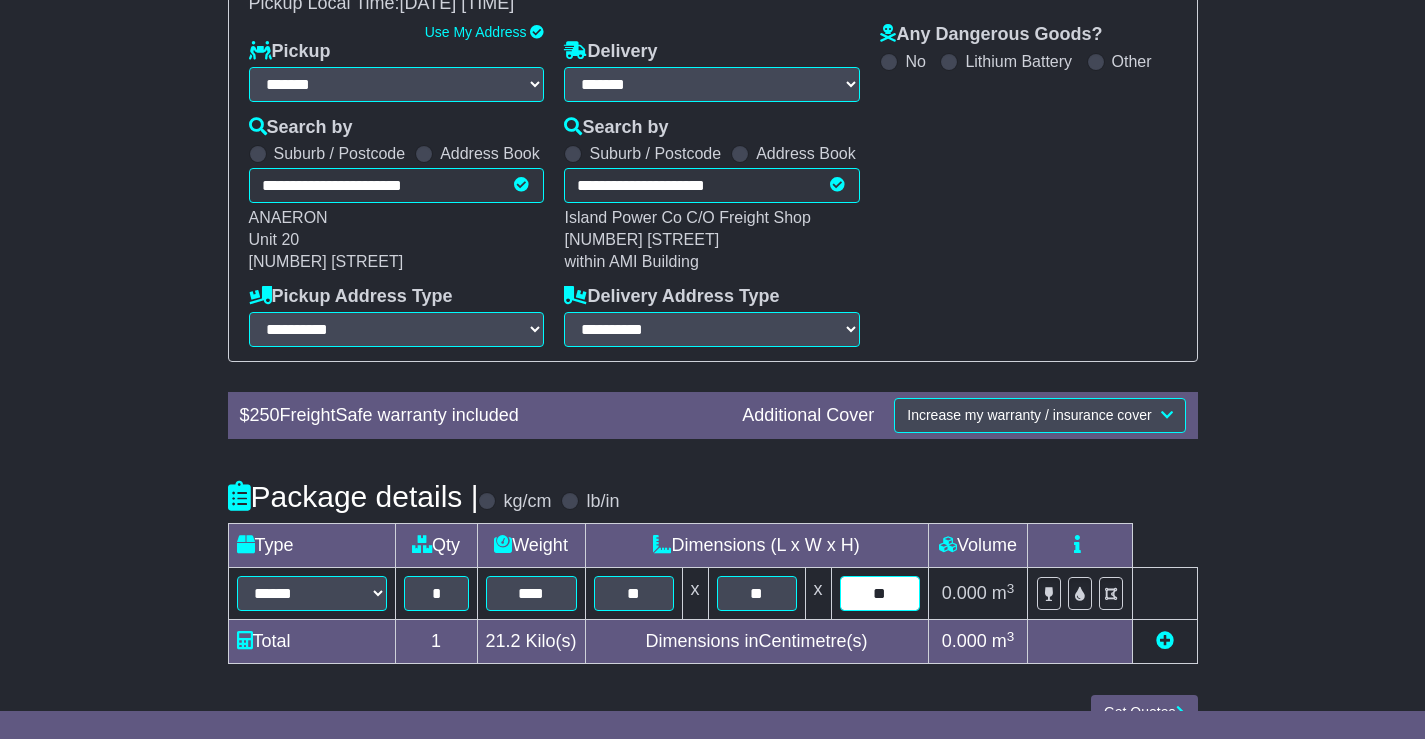 scroll, scrollTop: 341, scrollLeft: 0, axis: vertical 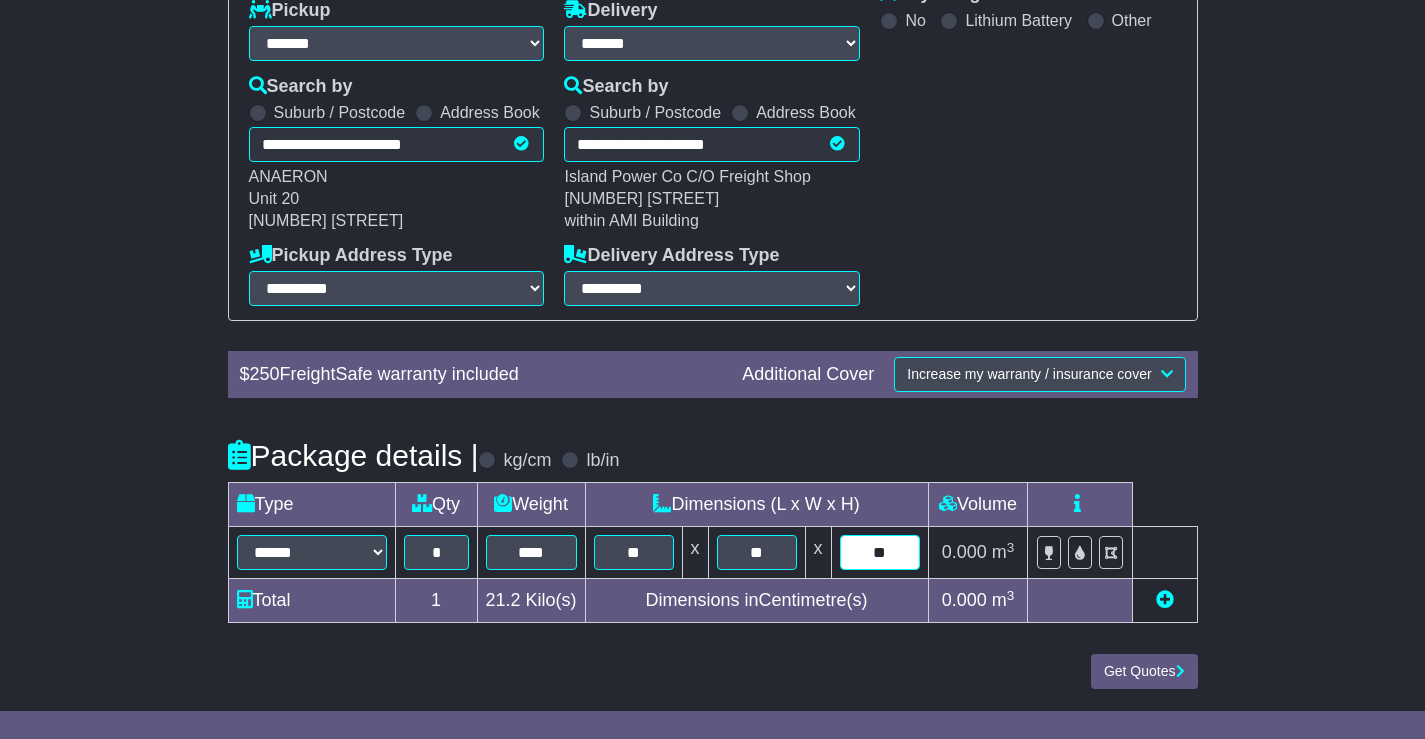 type on "**" 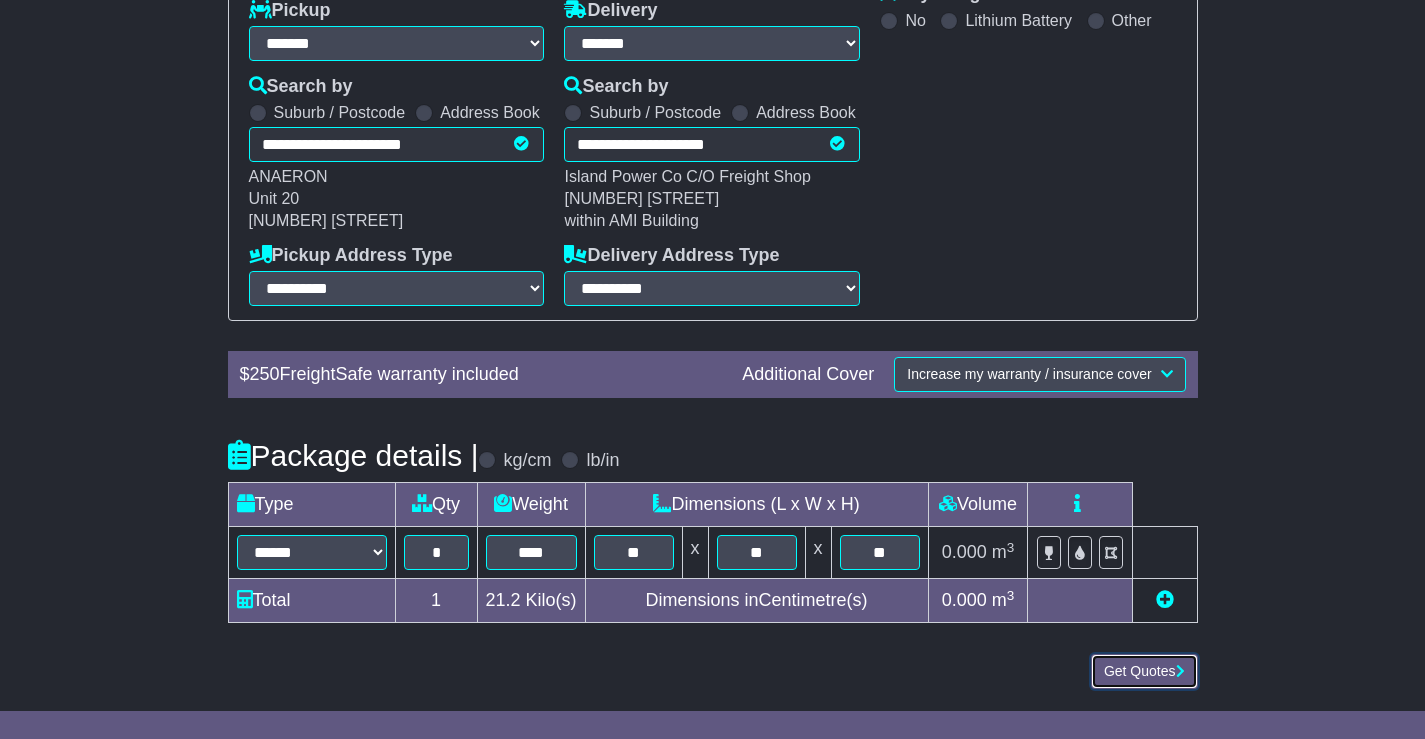 click on "Get Quotes" at bounding box center [1144, 671] 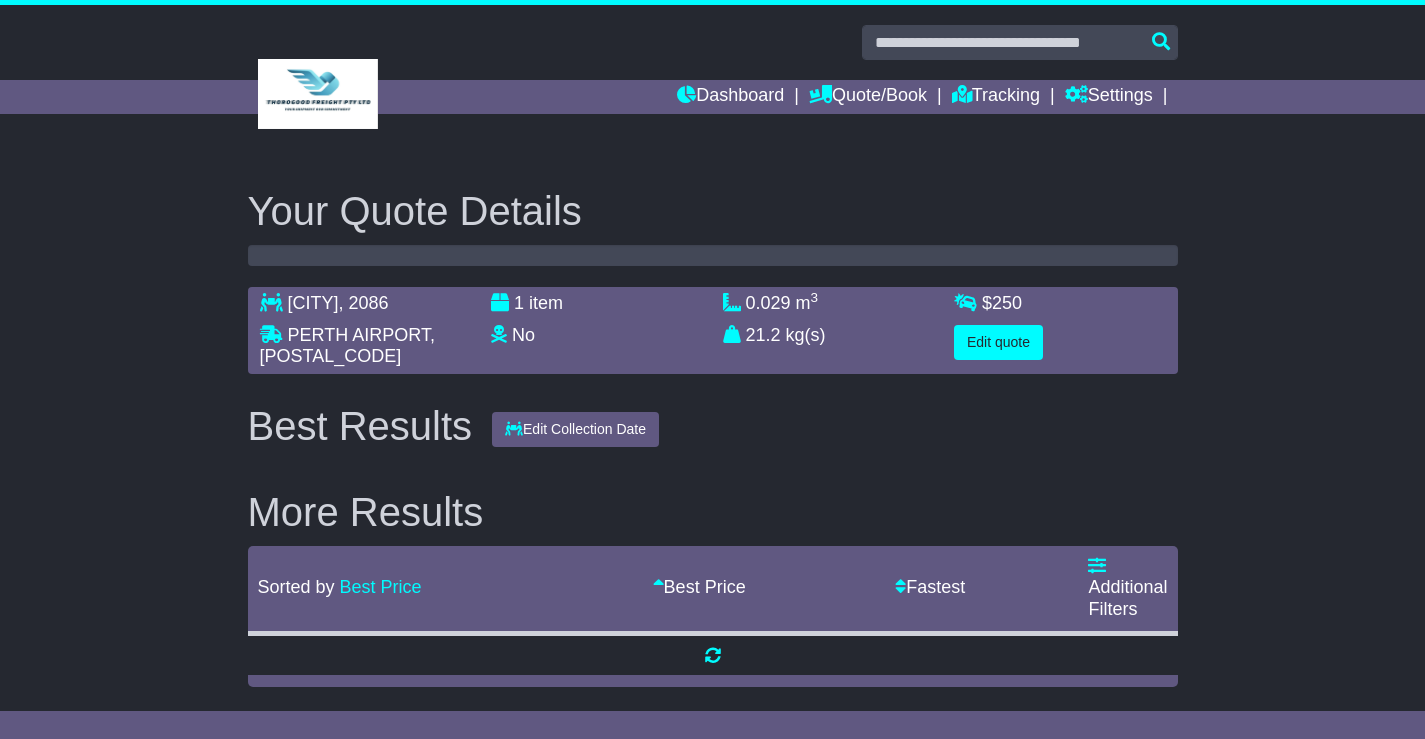 scroll, scrollTop: 0, scrollLeft: 0, axis: both 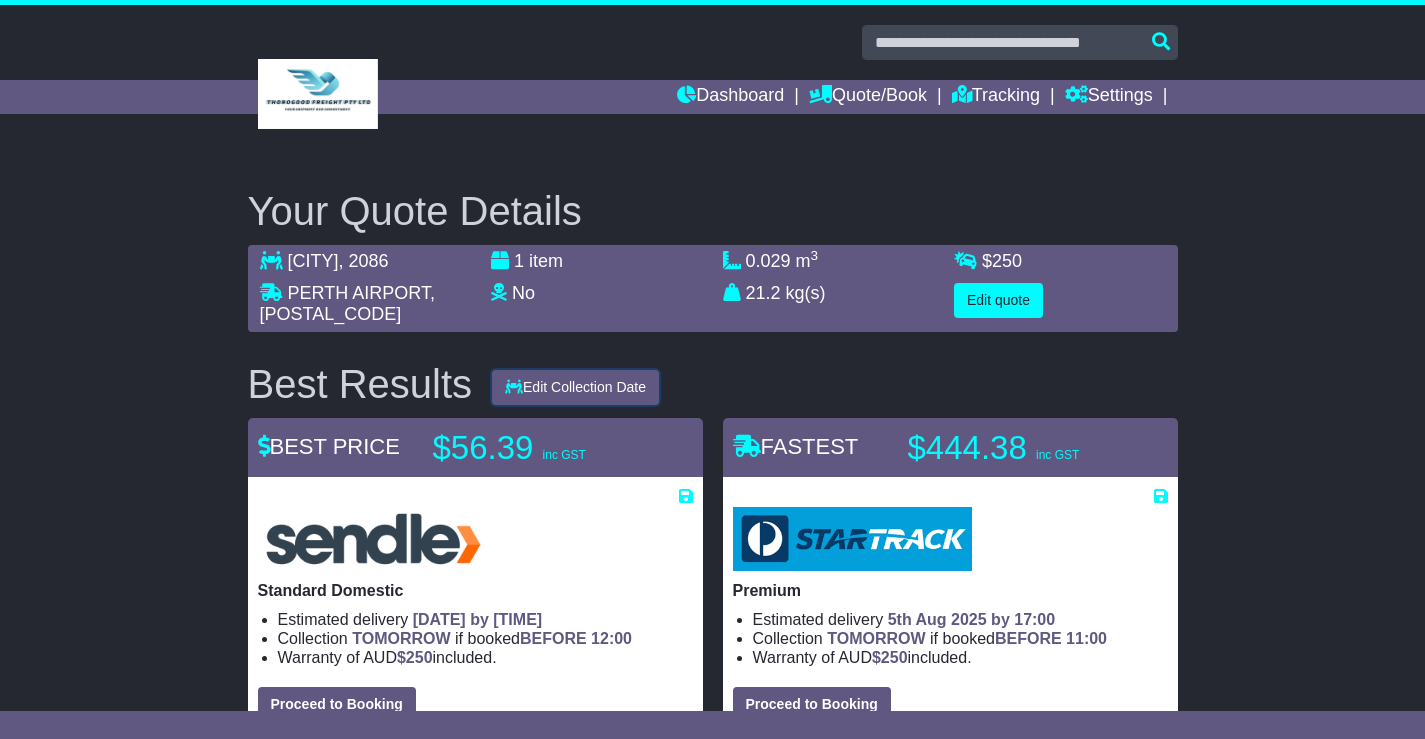 click on "Edit Collection Date" at bounding box center (575, 387) 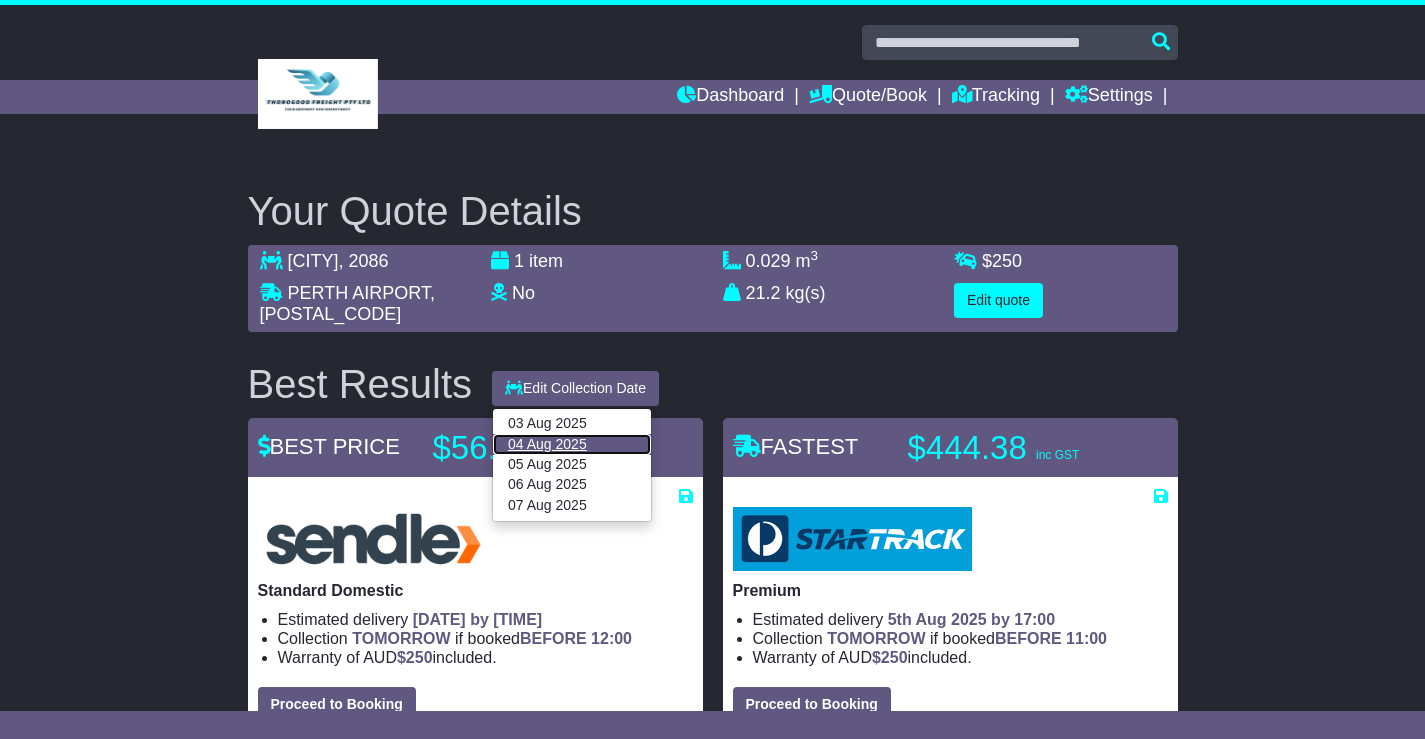 click on "04 Aug 2025" at bounding box center (572, 444) 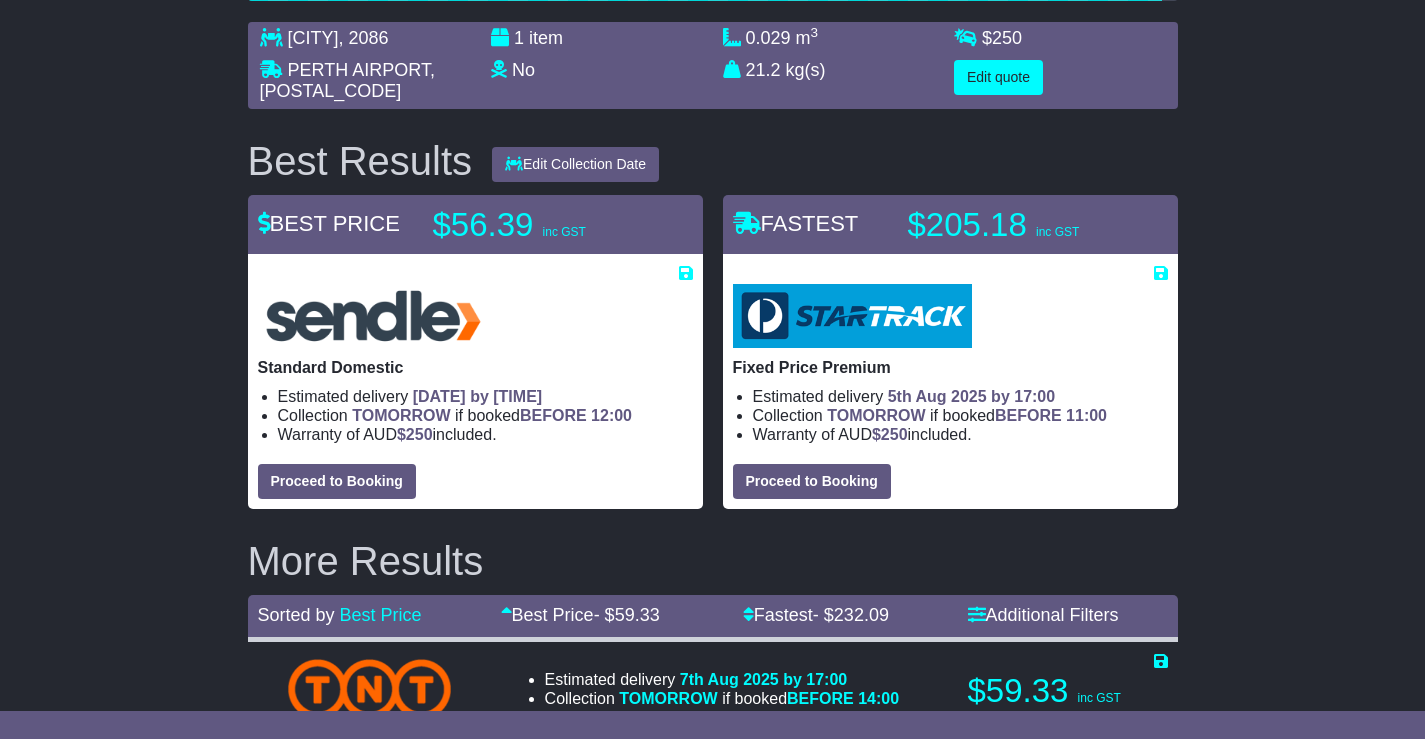 scroll, scrollTop: 300, scrollLeft: 0, axis: vertical 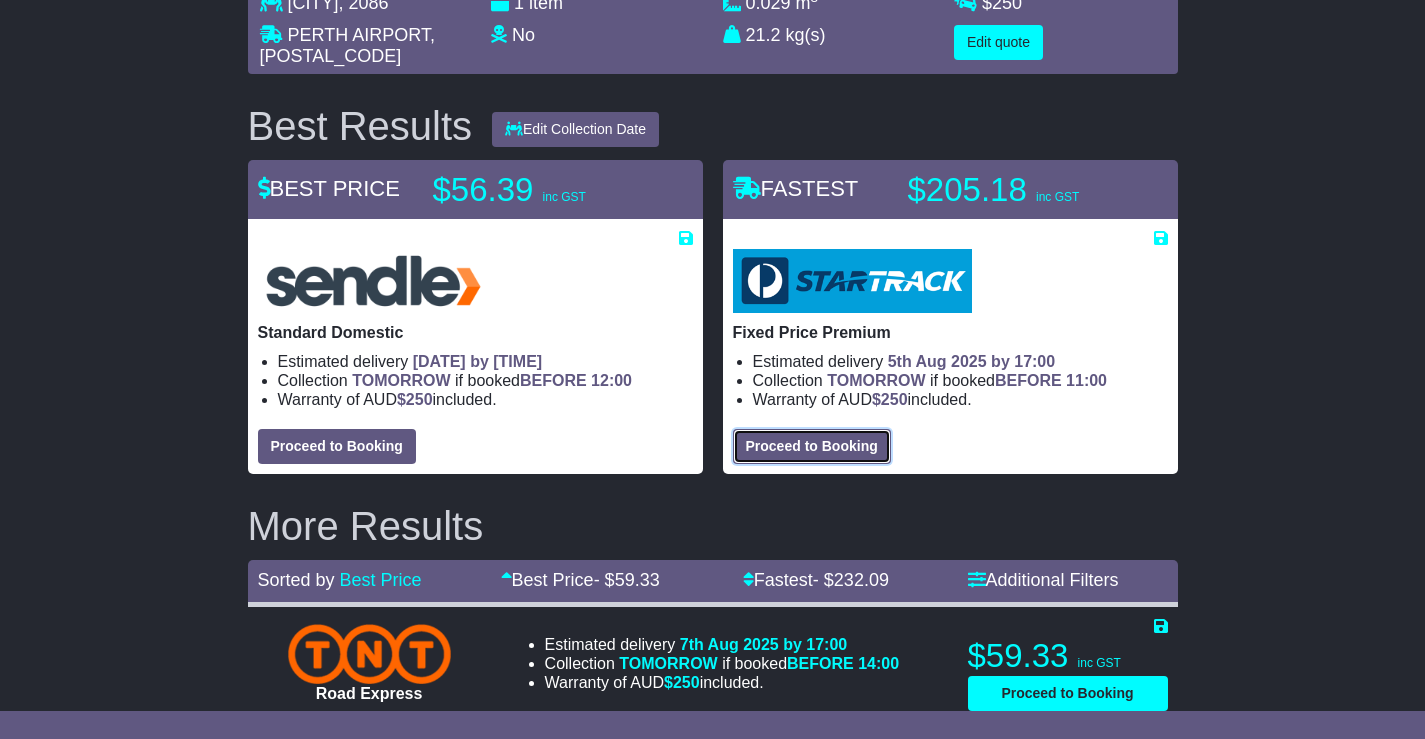 click on "Proceed to Booking" at bounding box center (812, 446) 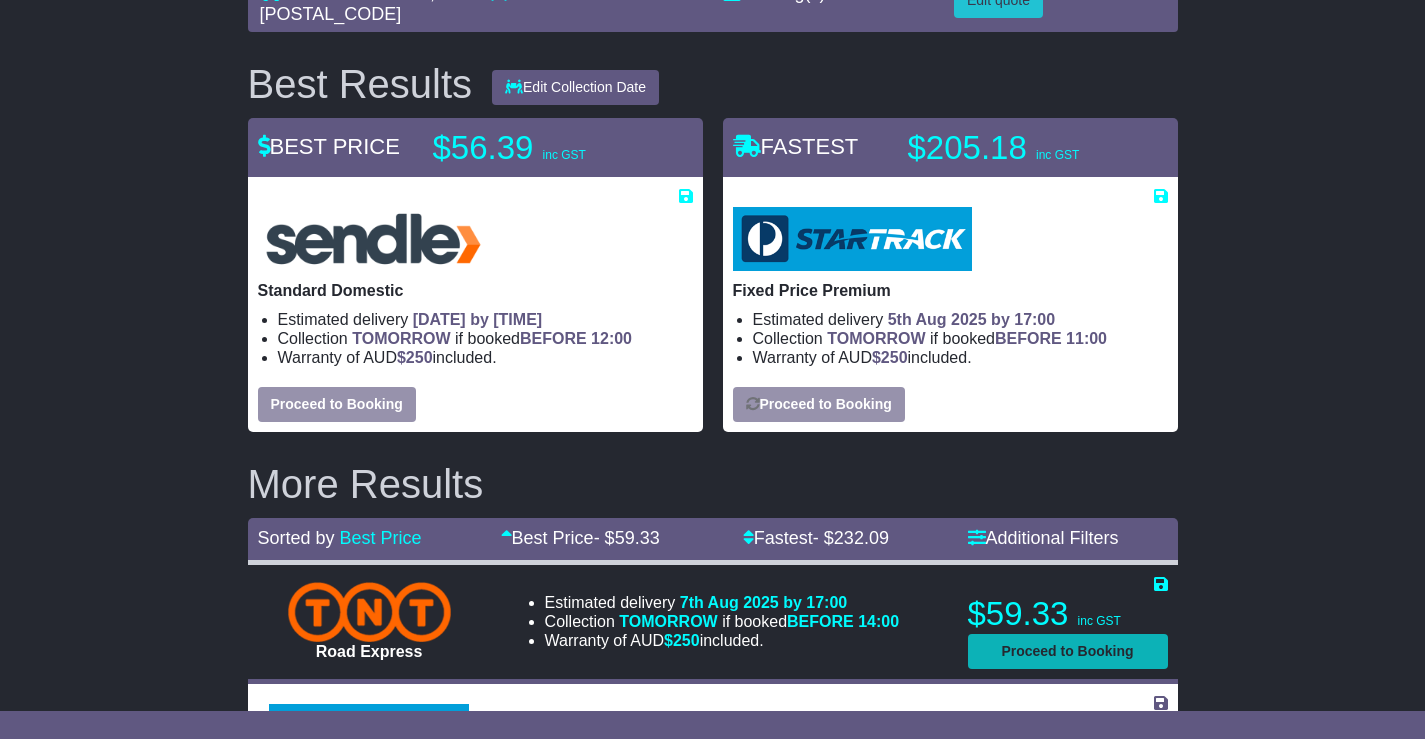 select on "***" 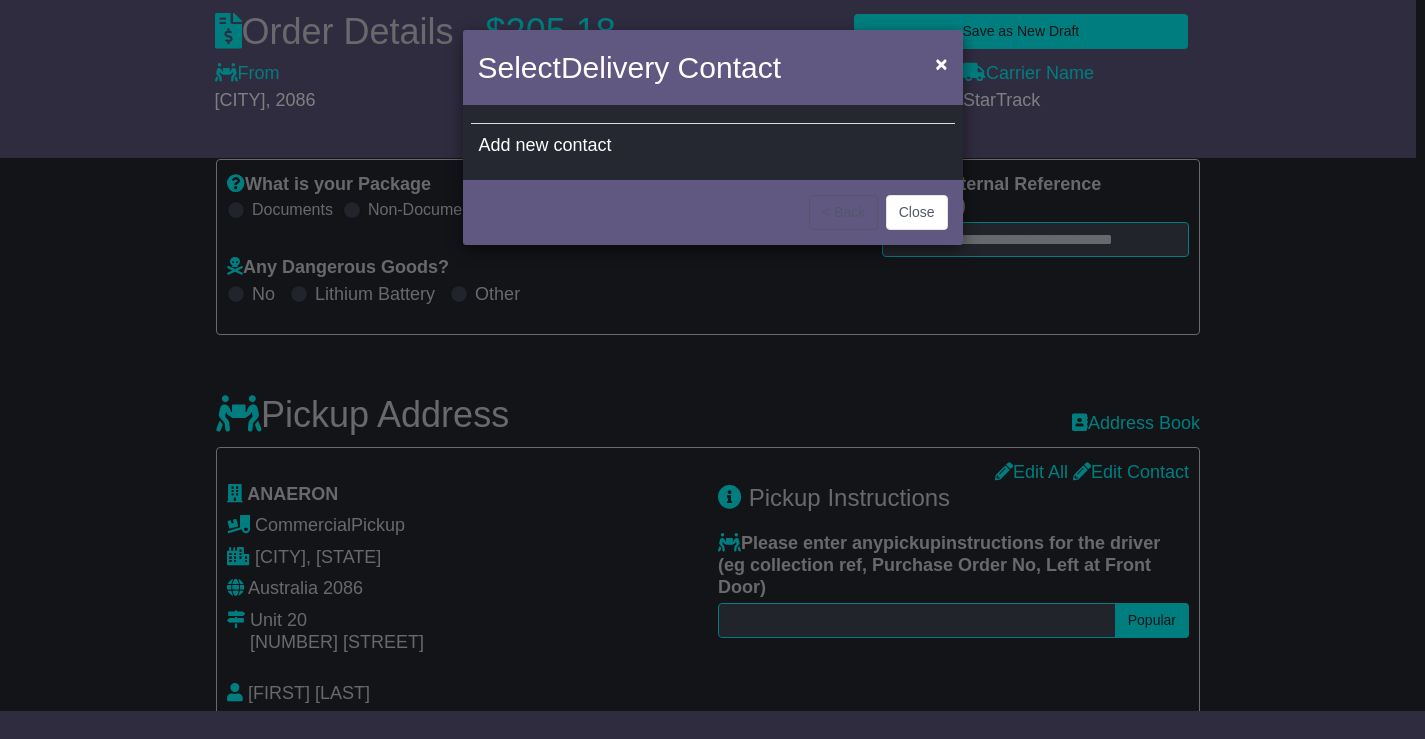 scroll, scrollTop: 258, scrollLeft: 0, axis: vertical 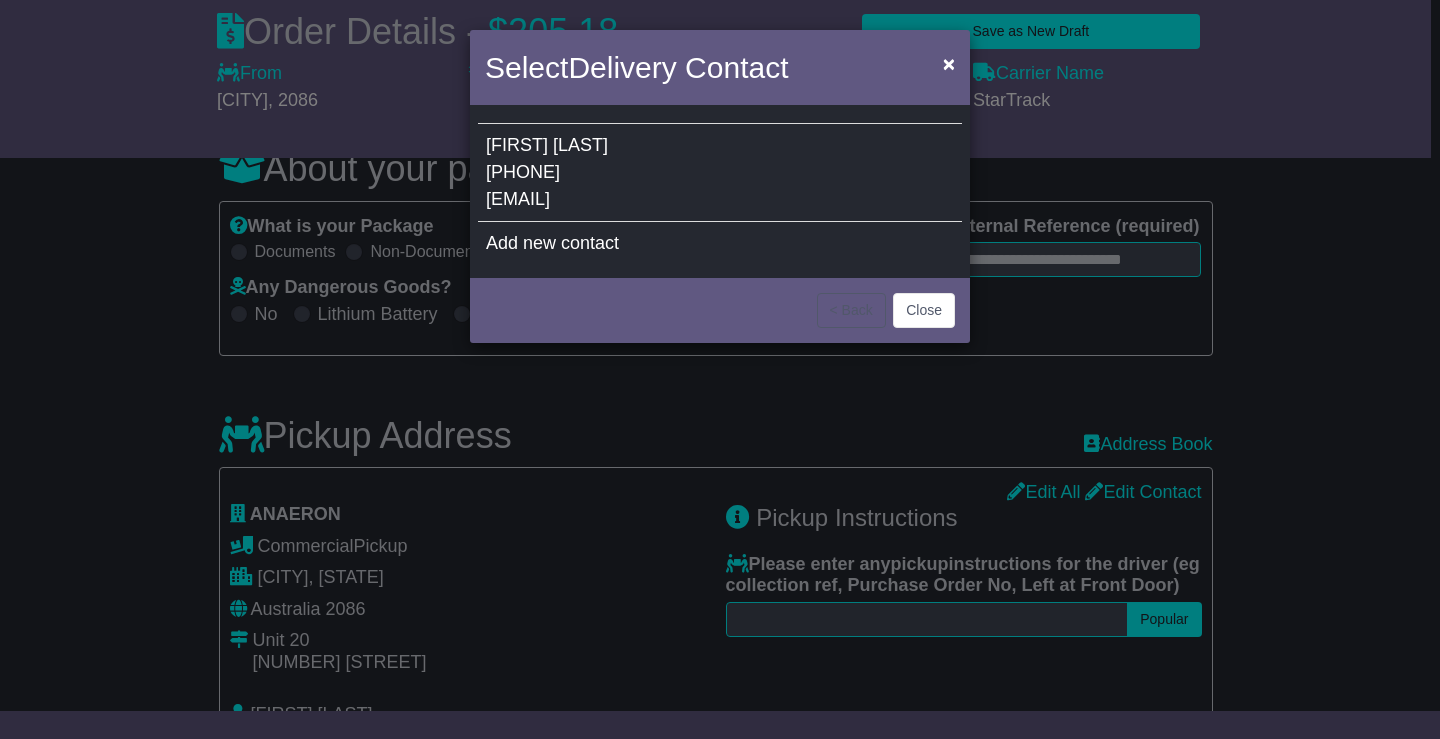 click on "[PHONE]" at bounding box center [523, 172] 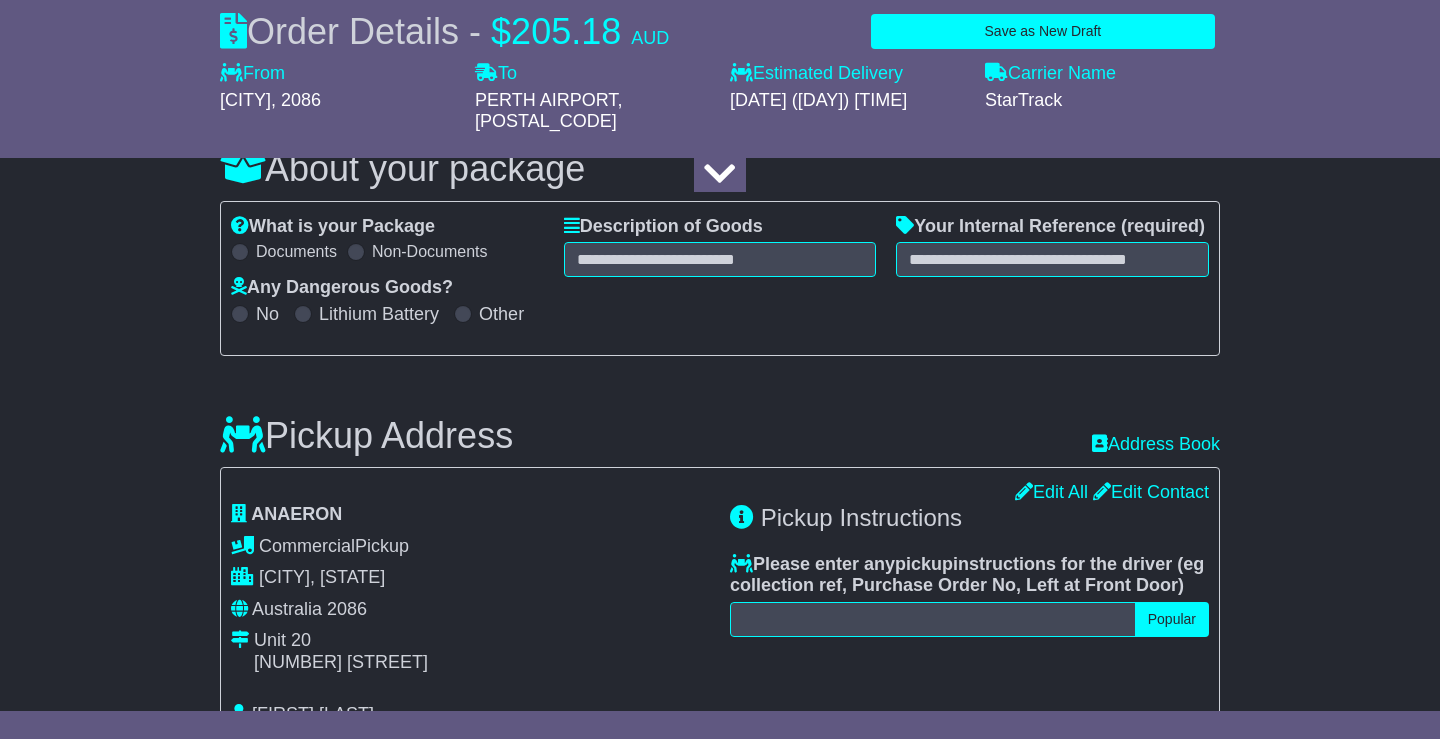 type on "*****" 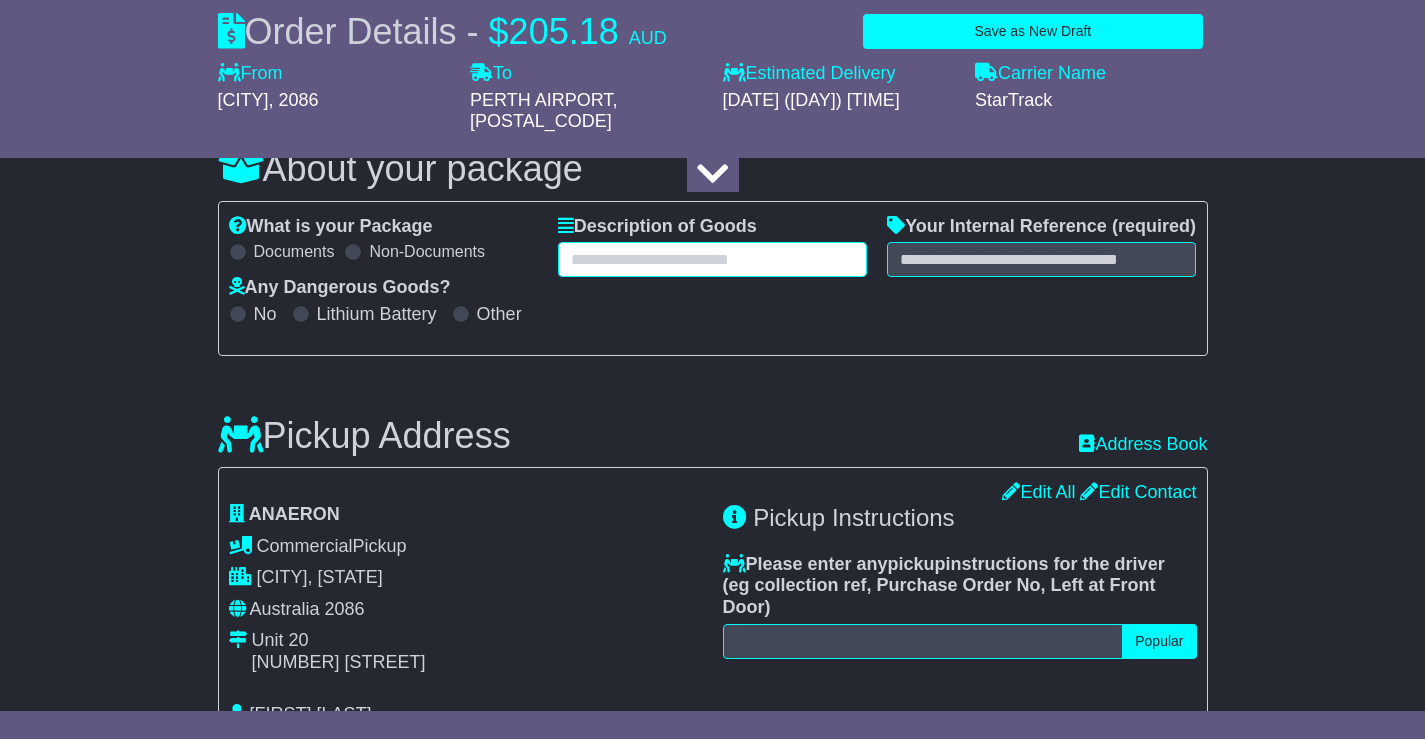 click at bounding box center [712, 259] 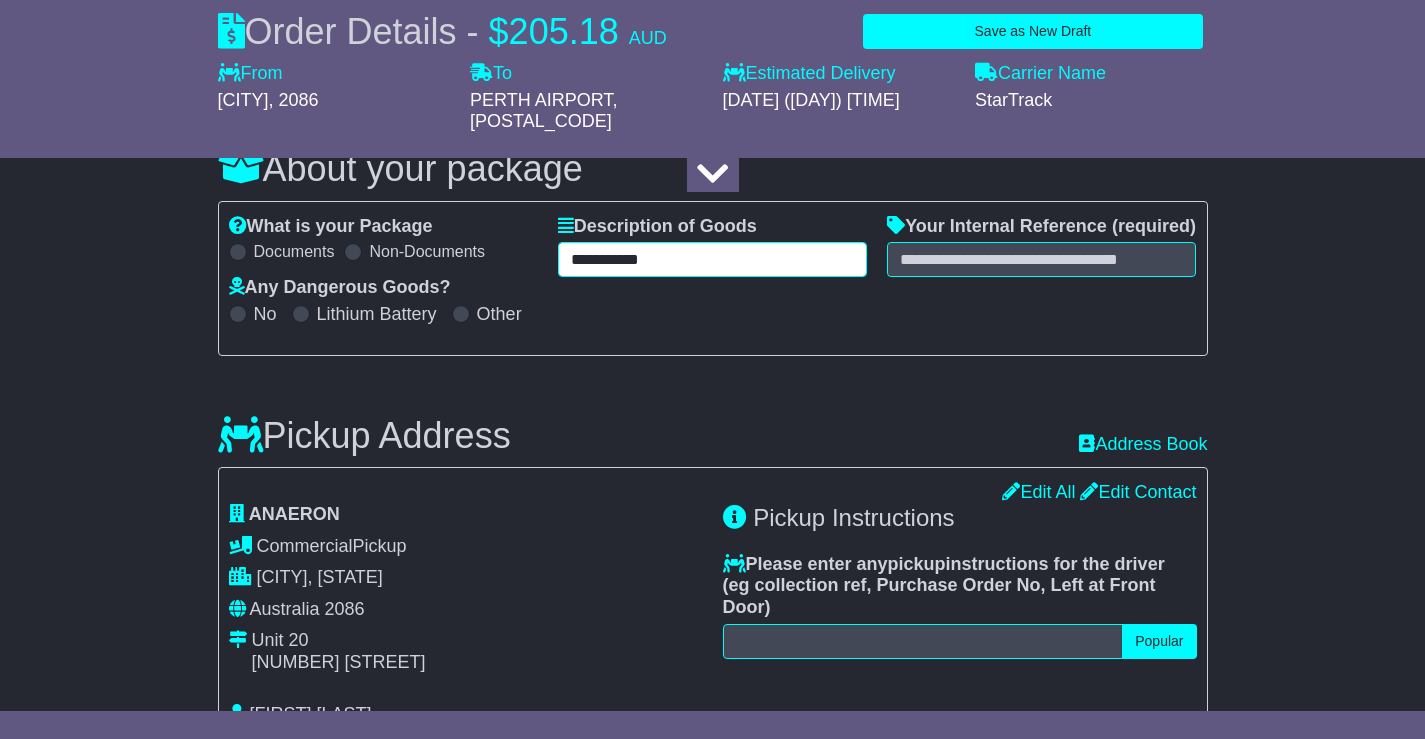 type on "**********" 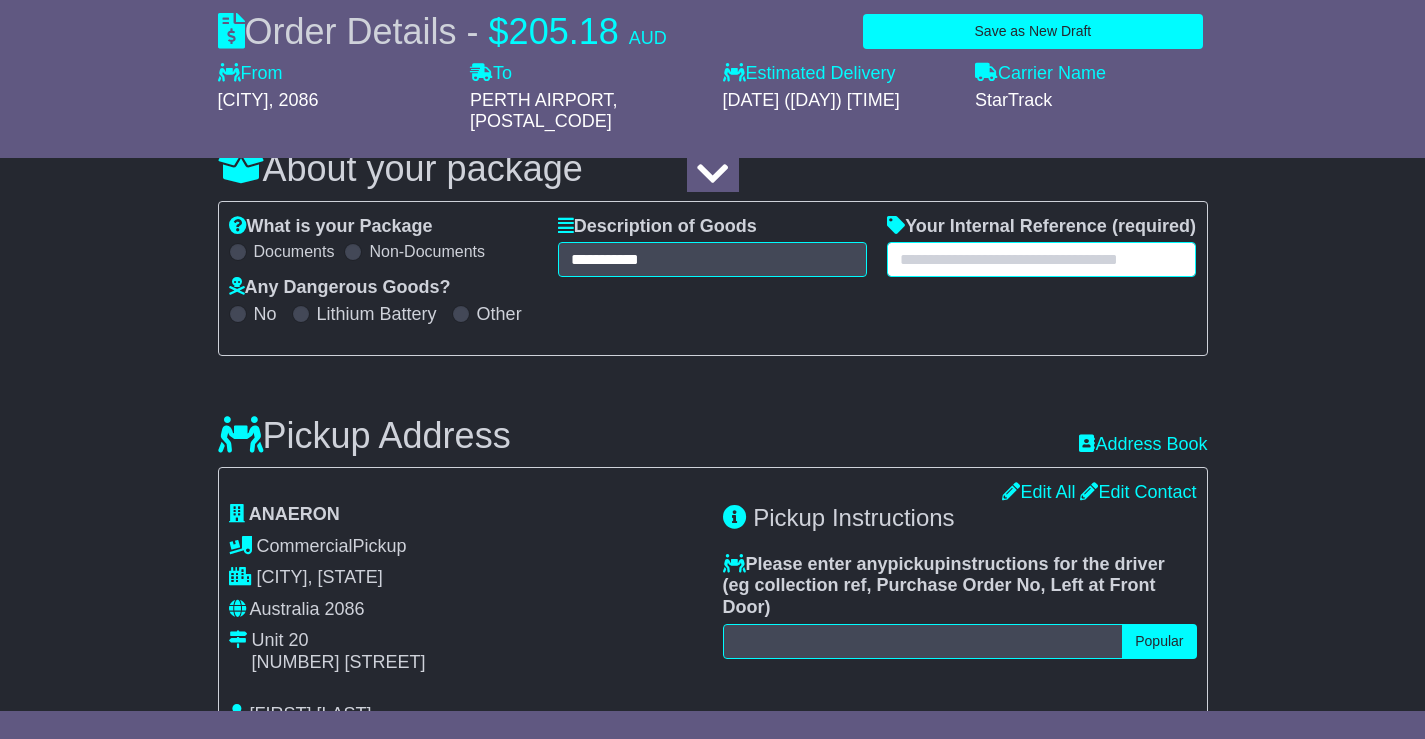 click at bounding box center (1041, 259) 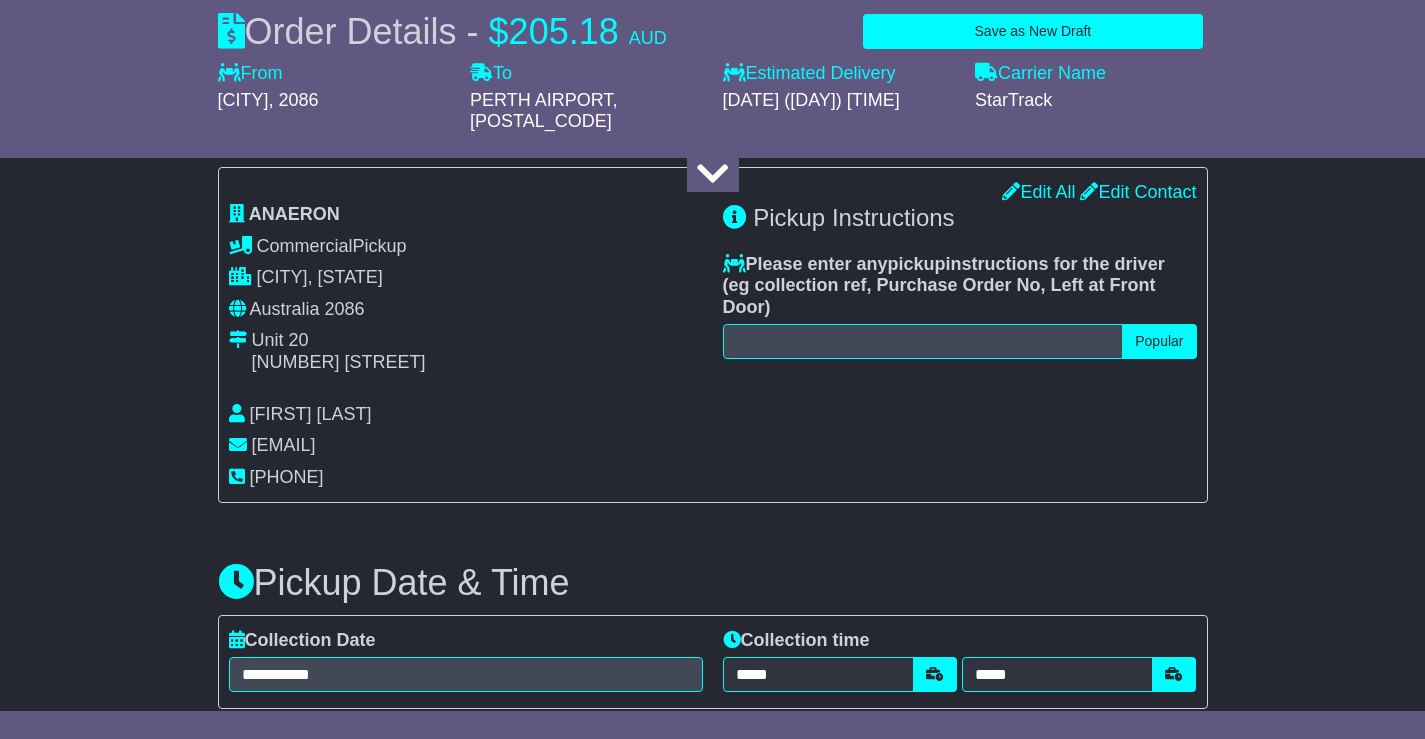 scroll, scrollTop: 758, scrollLeft: 0, axis: vertical 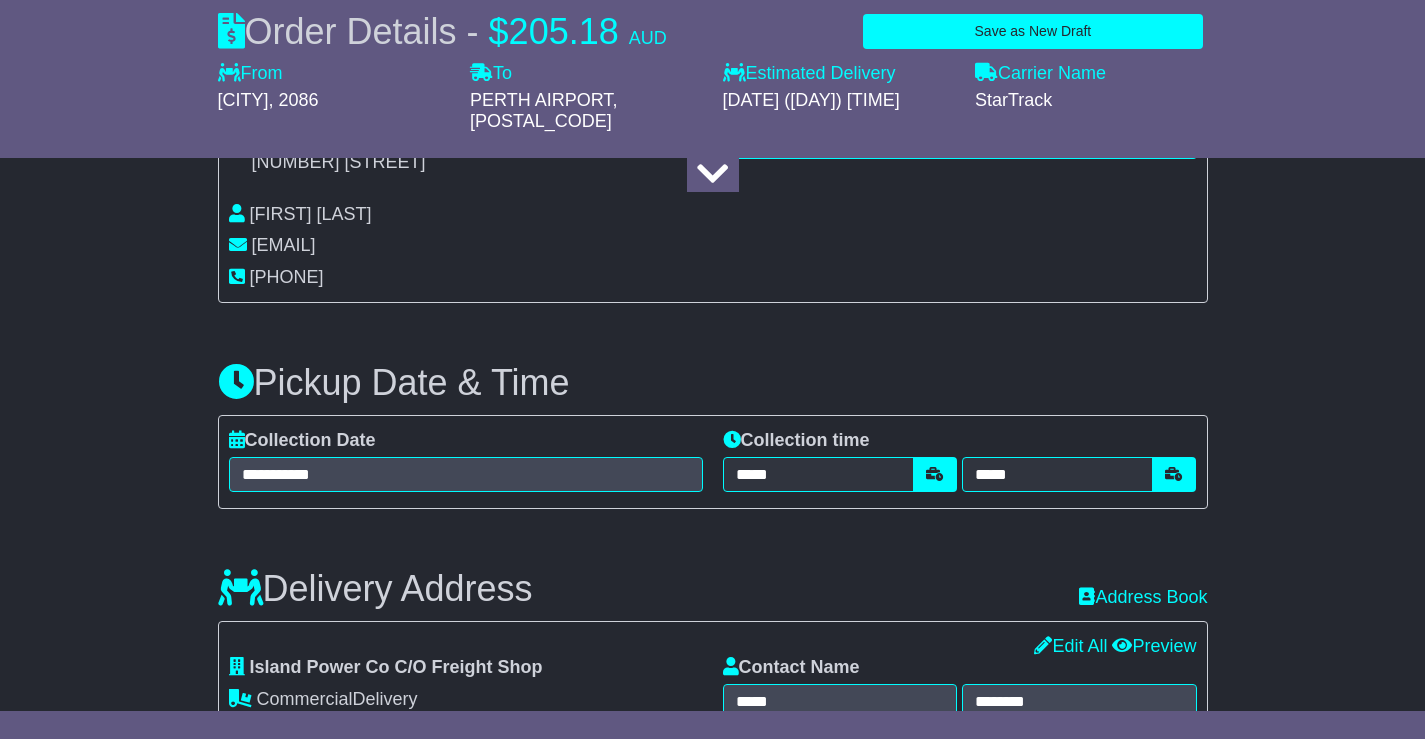 type on "**********" 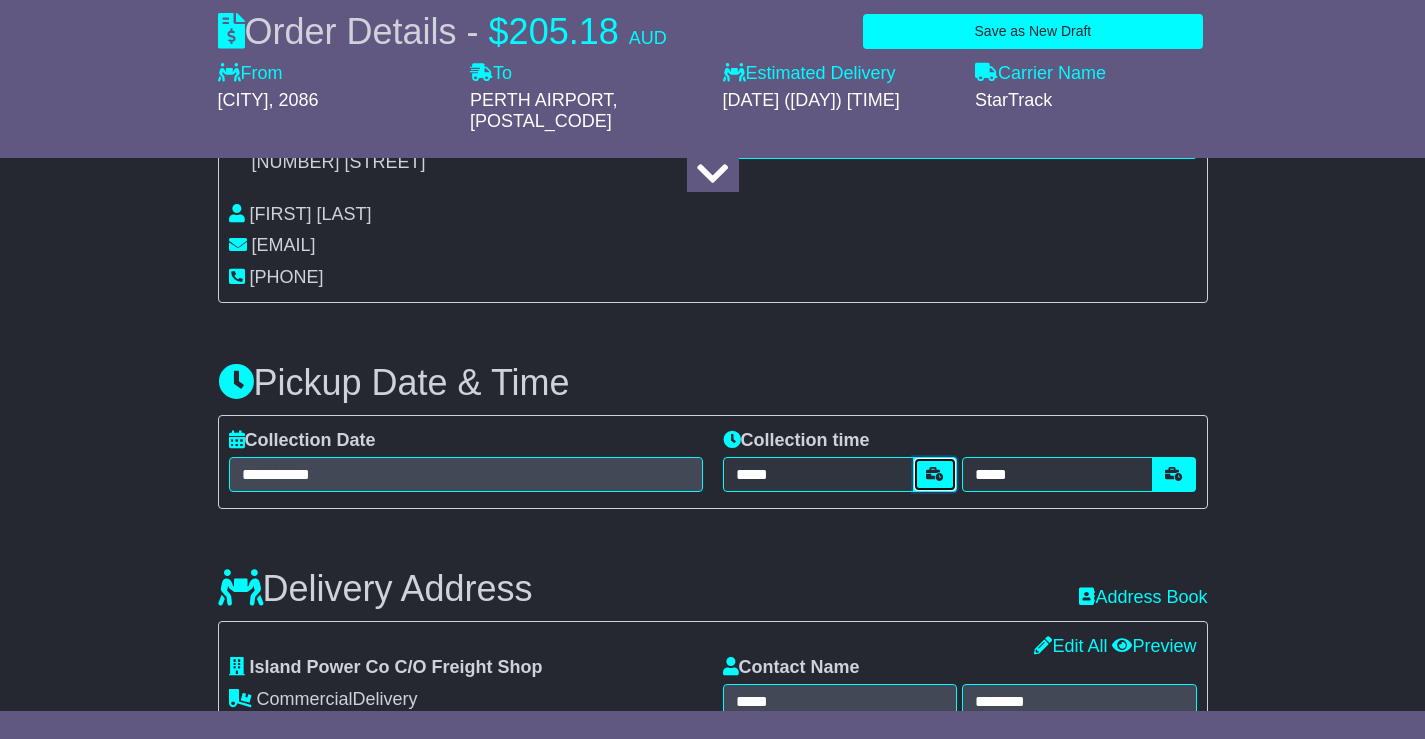 click at bounding box center [935, 474] 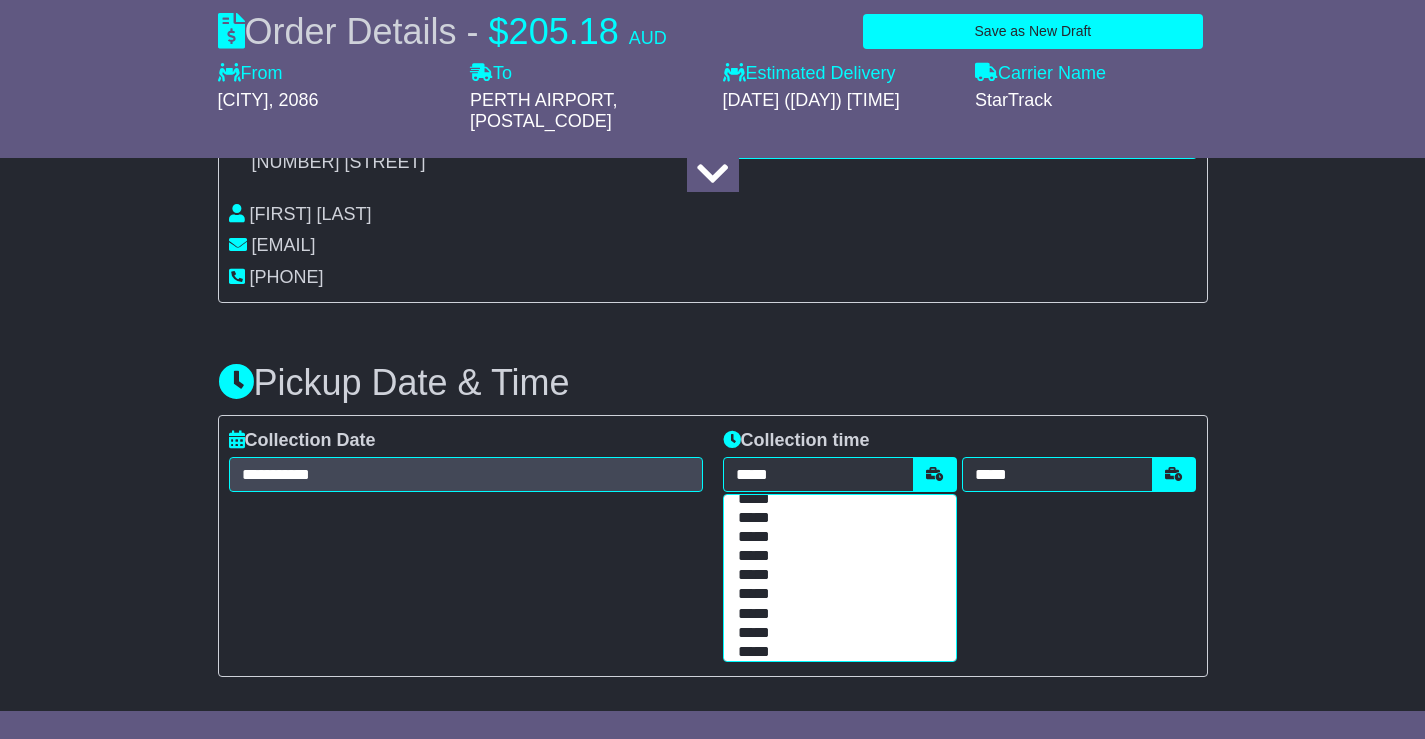 scroll, scrollTop: 200, scrollLeft: 0, axis: vertical 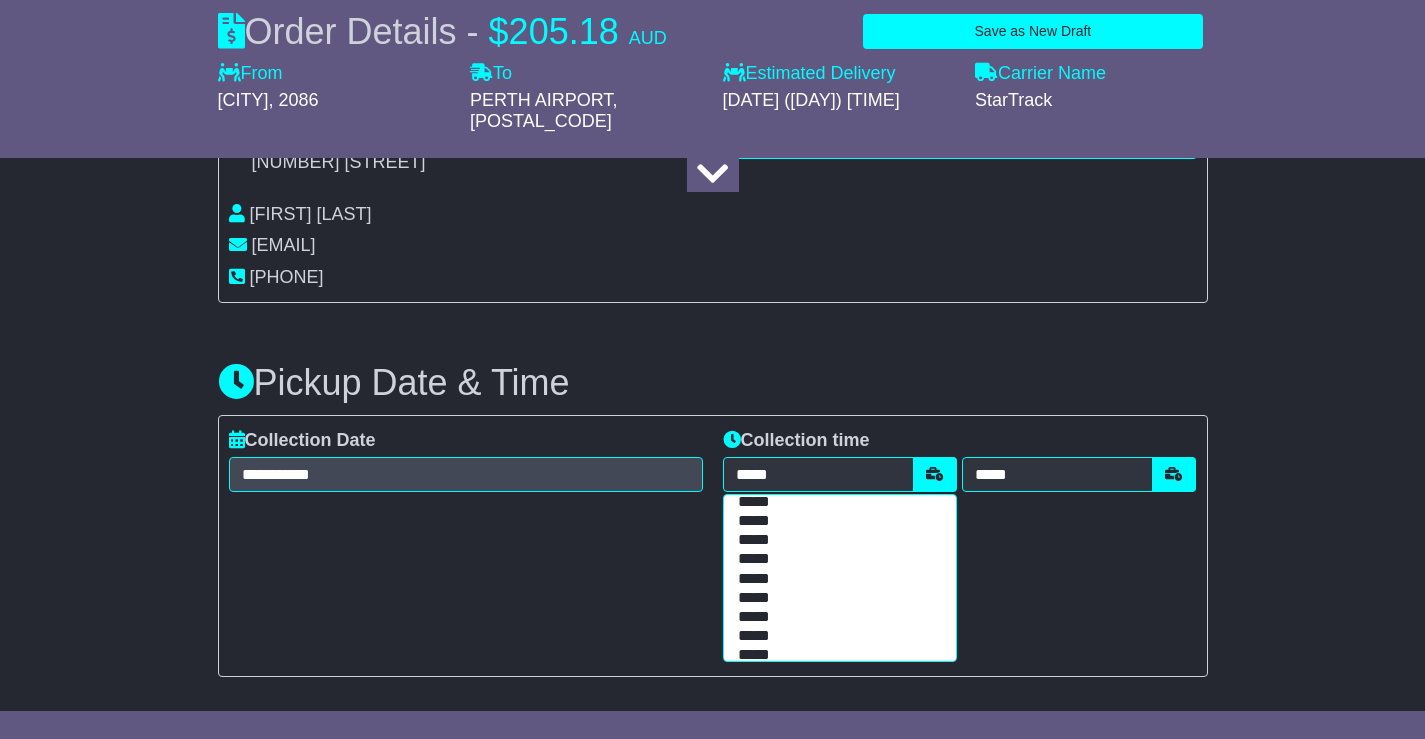 click on "*****" at bounding box center [835, 579] 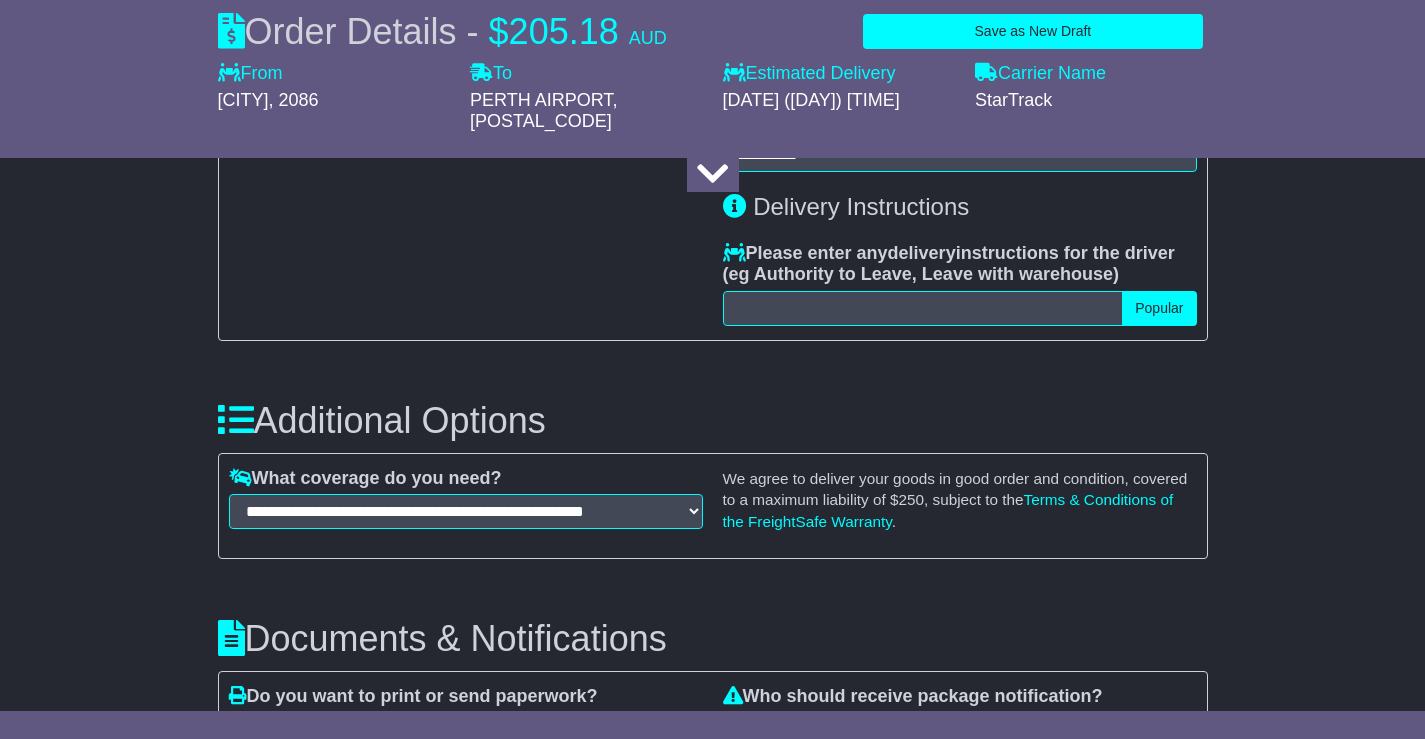 scroll, scrollTop: 1658, scrollLeft: 0, axis: vertical 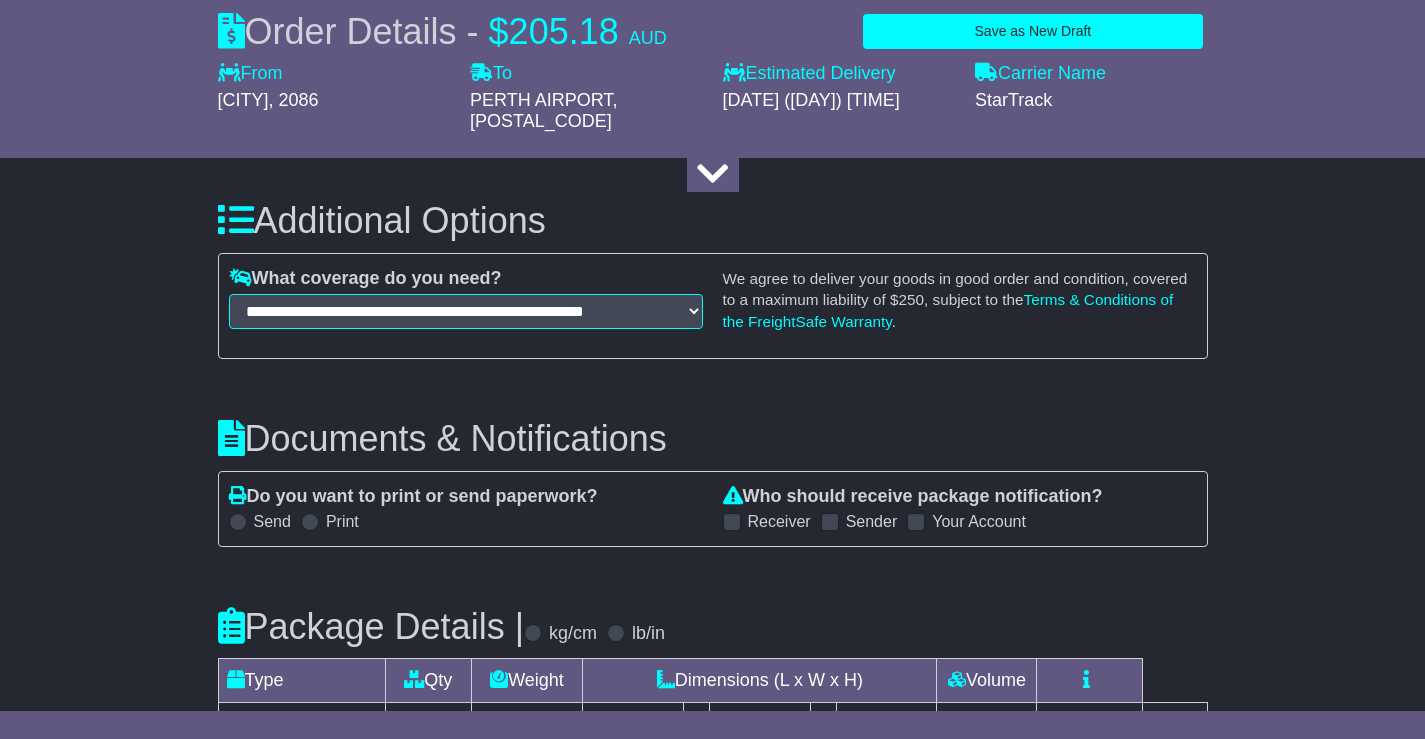 click at bounding box center [830, 522] 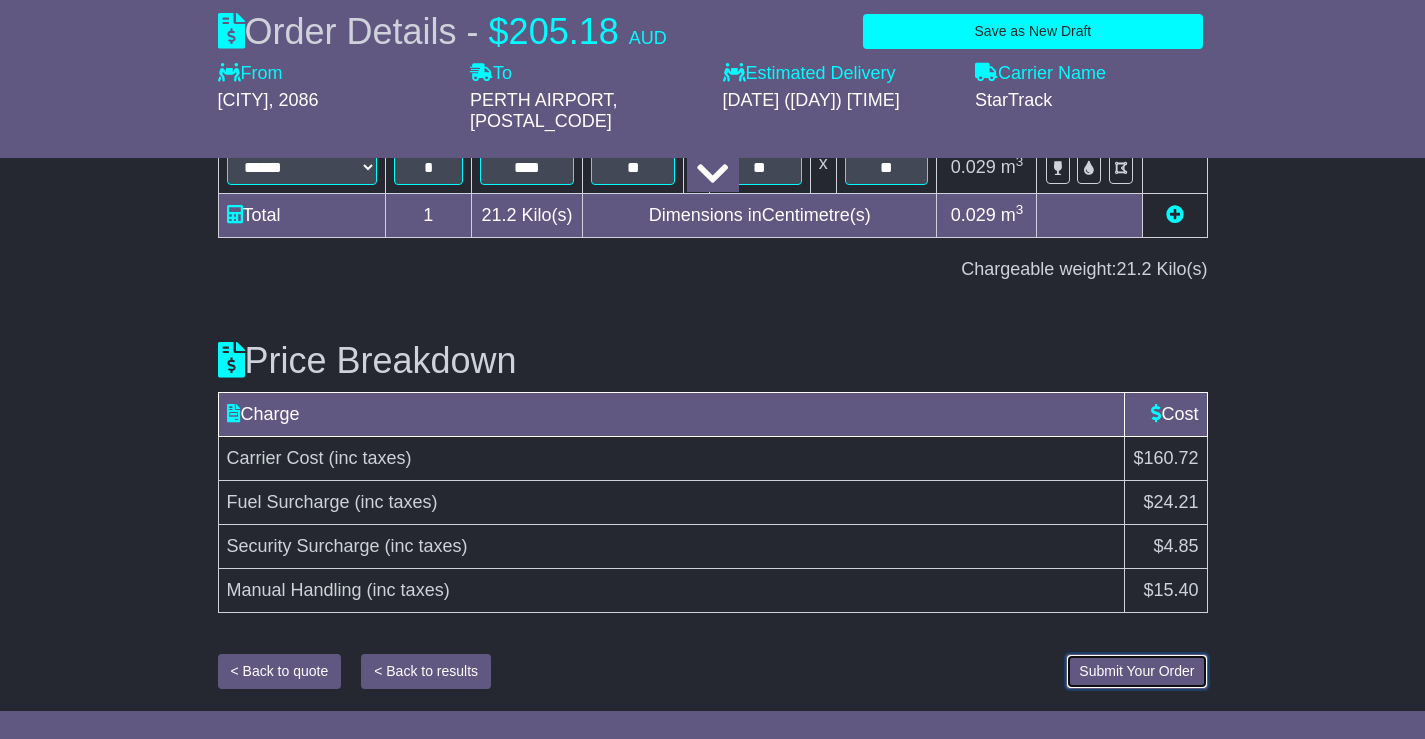 click on "Submit Your Order" at bounding box center (1136, 671) 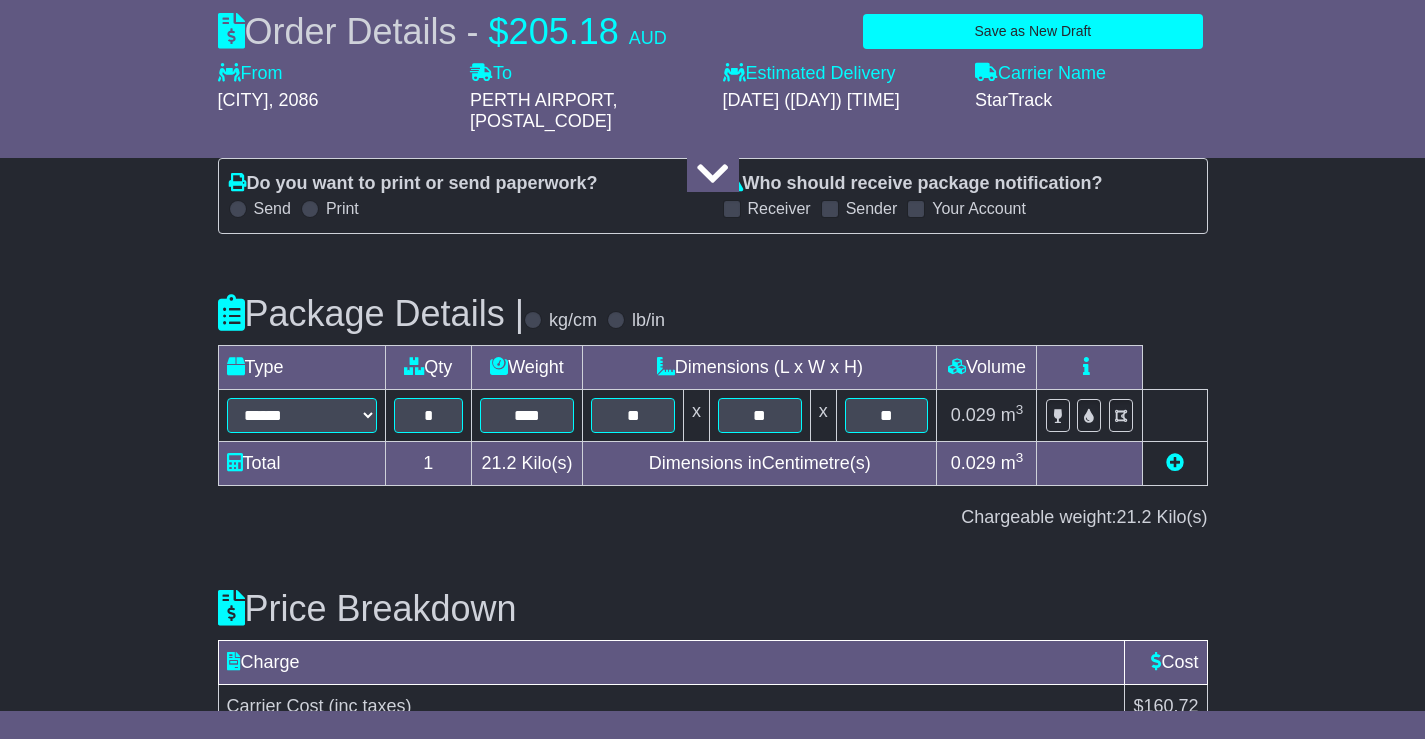 scroll, scrollTop: 2219, scrollLeft: 0, axis: vertical 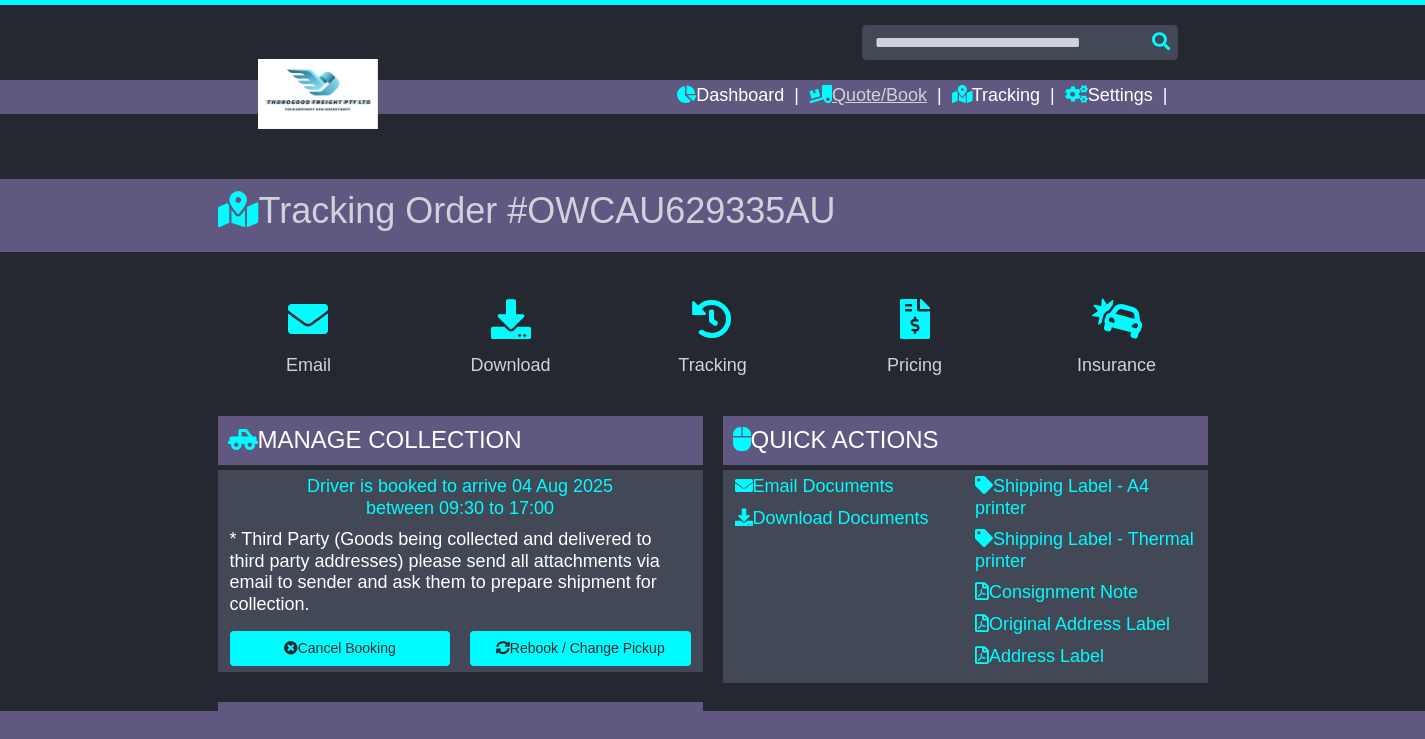 click on "Quote/Book" at bounding box center [868, 97] 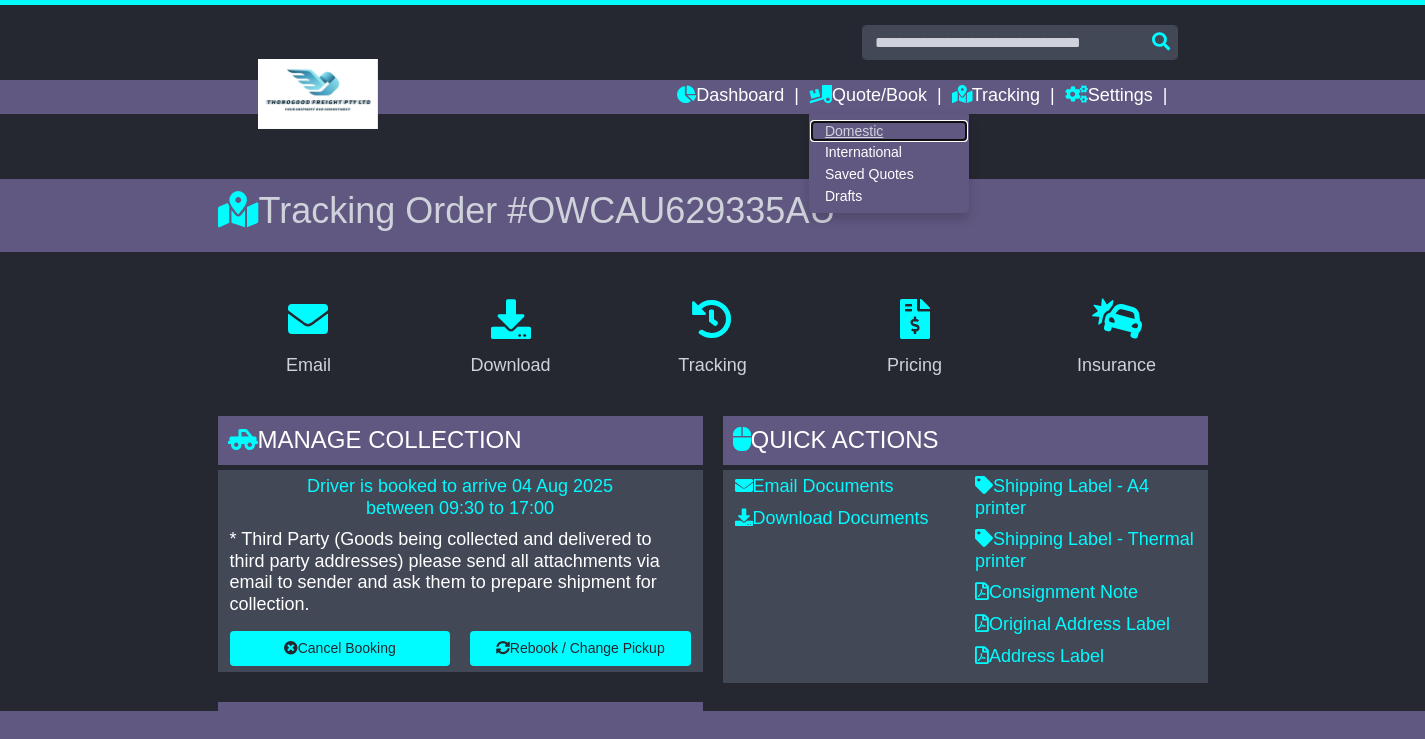 click on "Domestic" at bounding box center [889, 131] 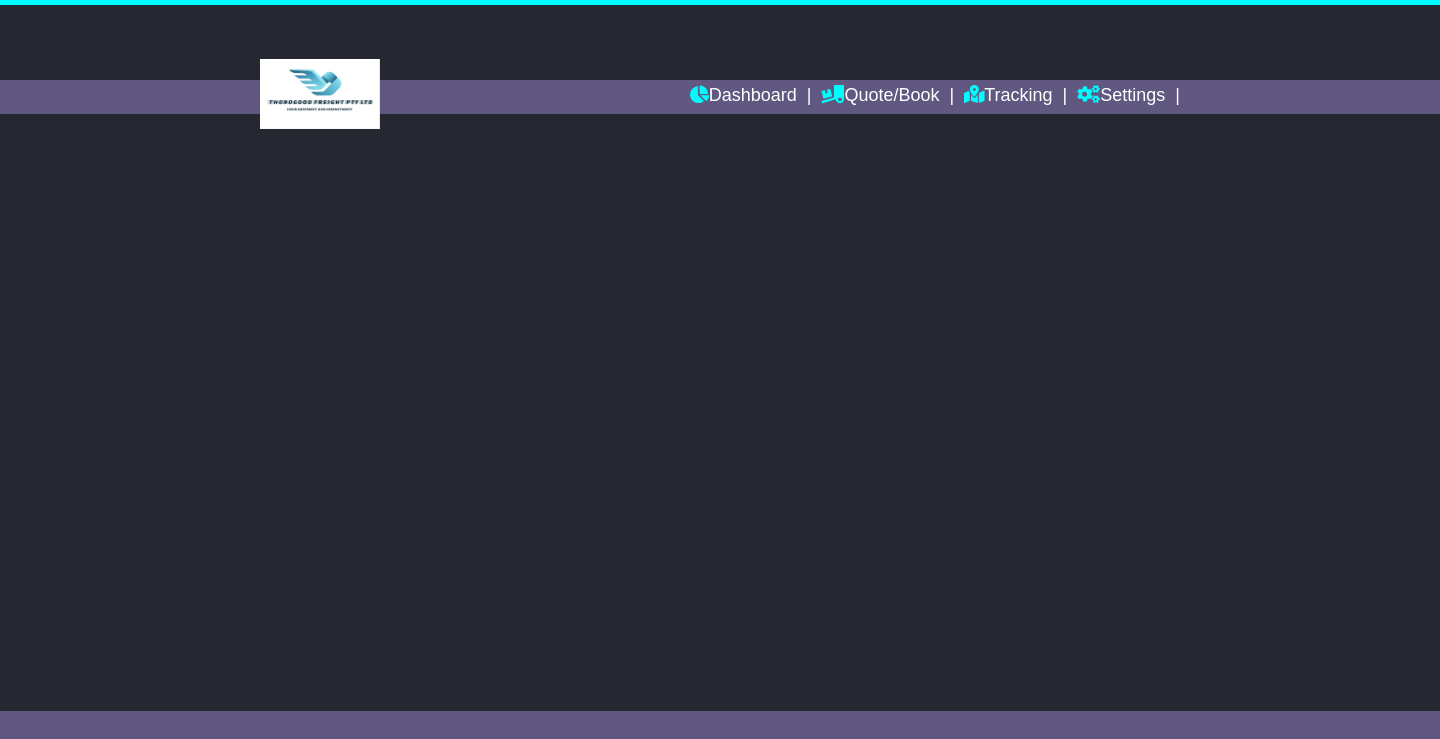 scroll, scrollTop: 0, scrollLeft: 0, axis: both 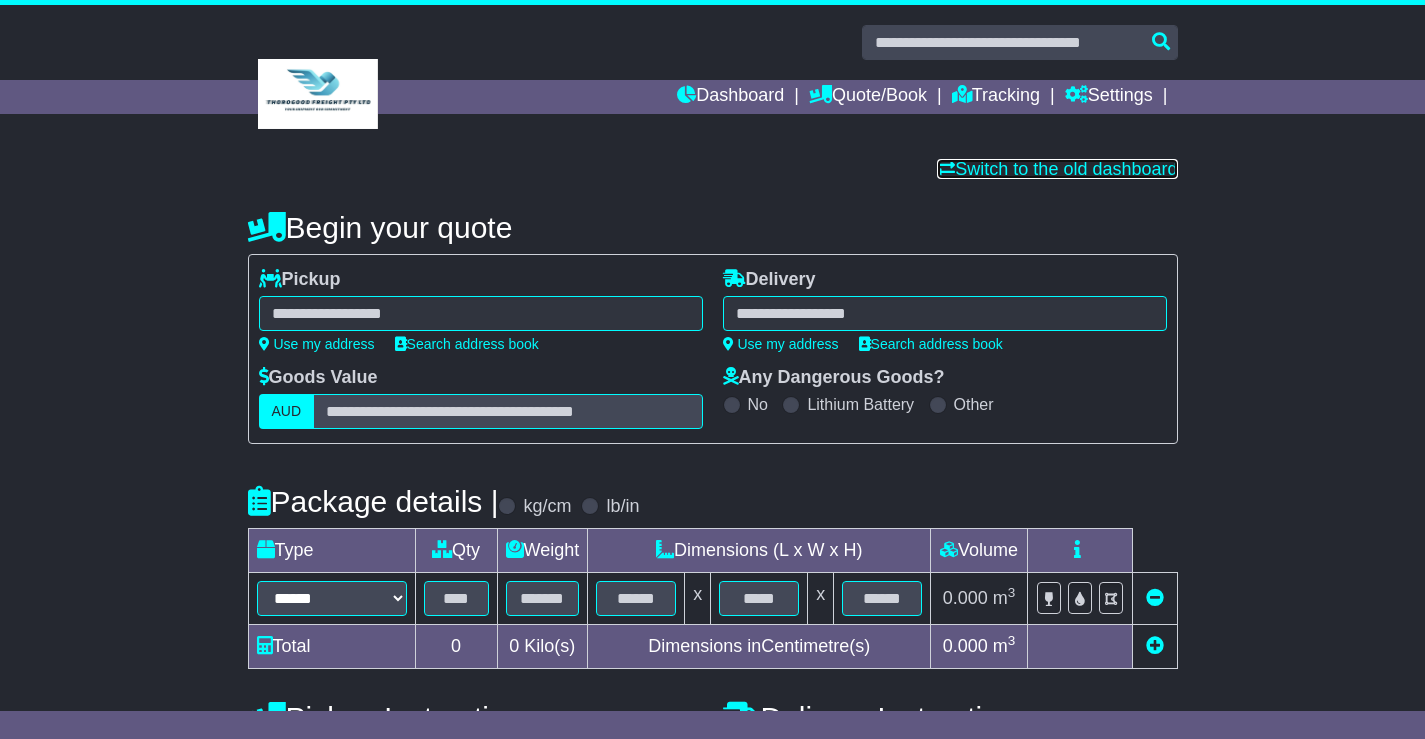 click on "Switch to the old dashboard" at bounding box center [1057, 169] 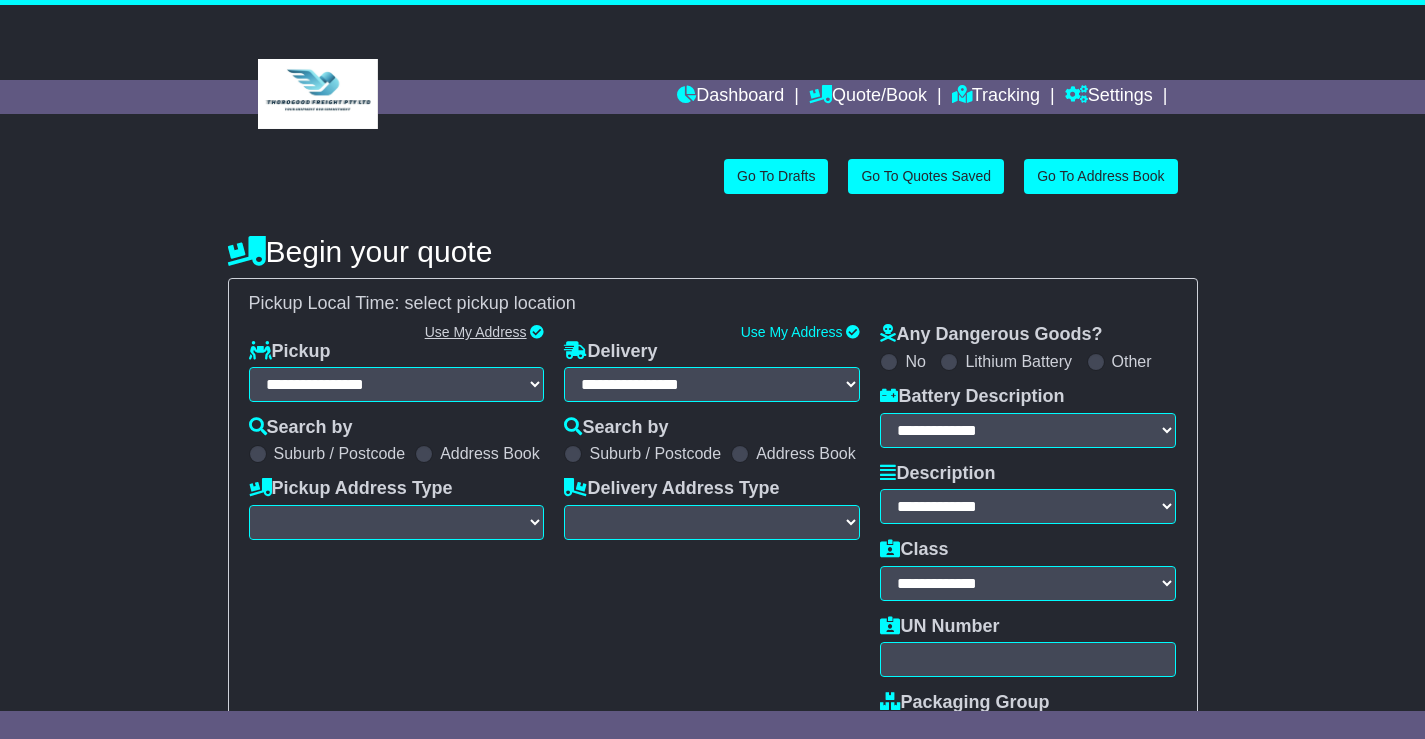 select on "**" 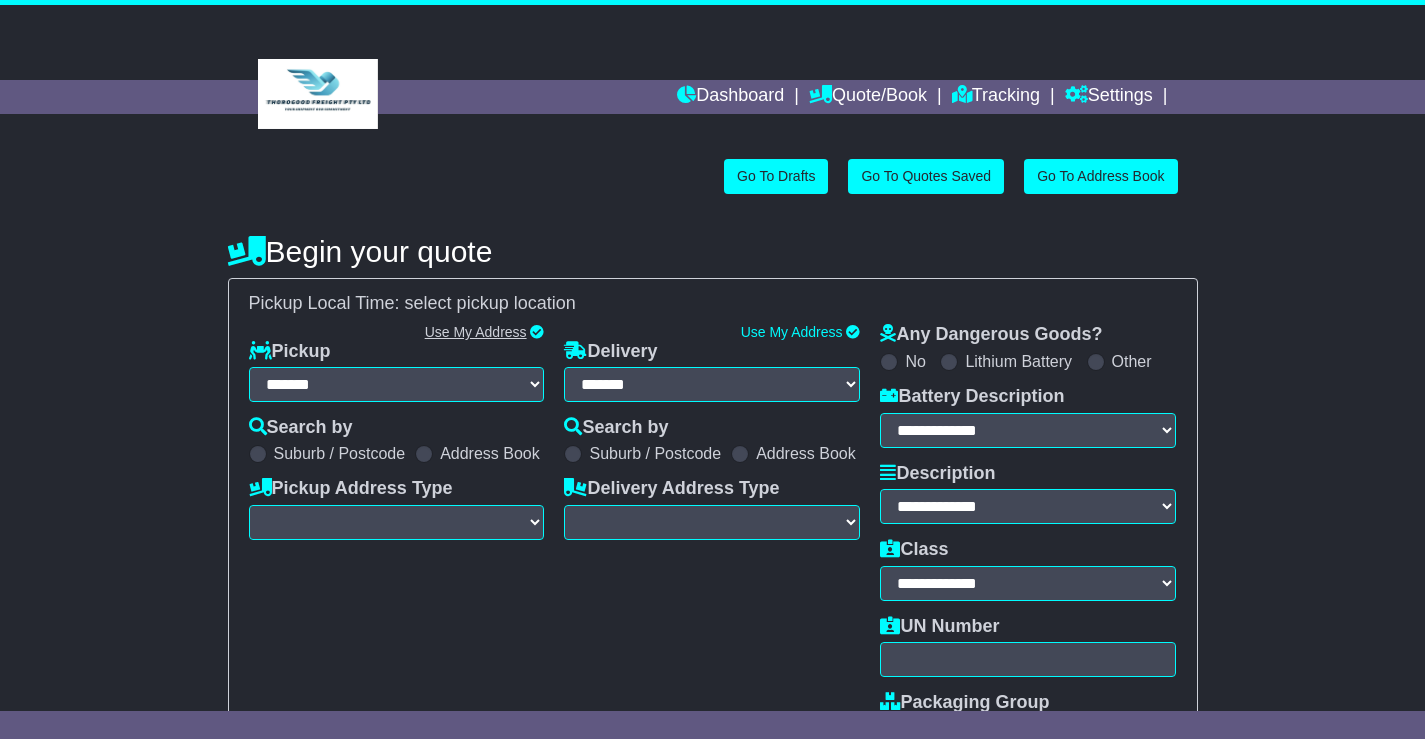 scroll, scrollTop: 0, scrollLeft: 0, axis: both 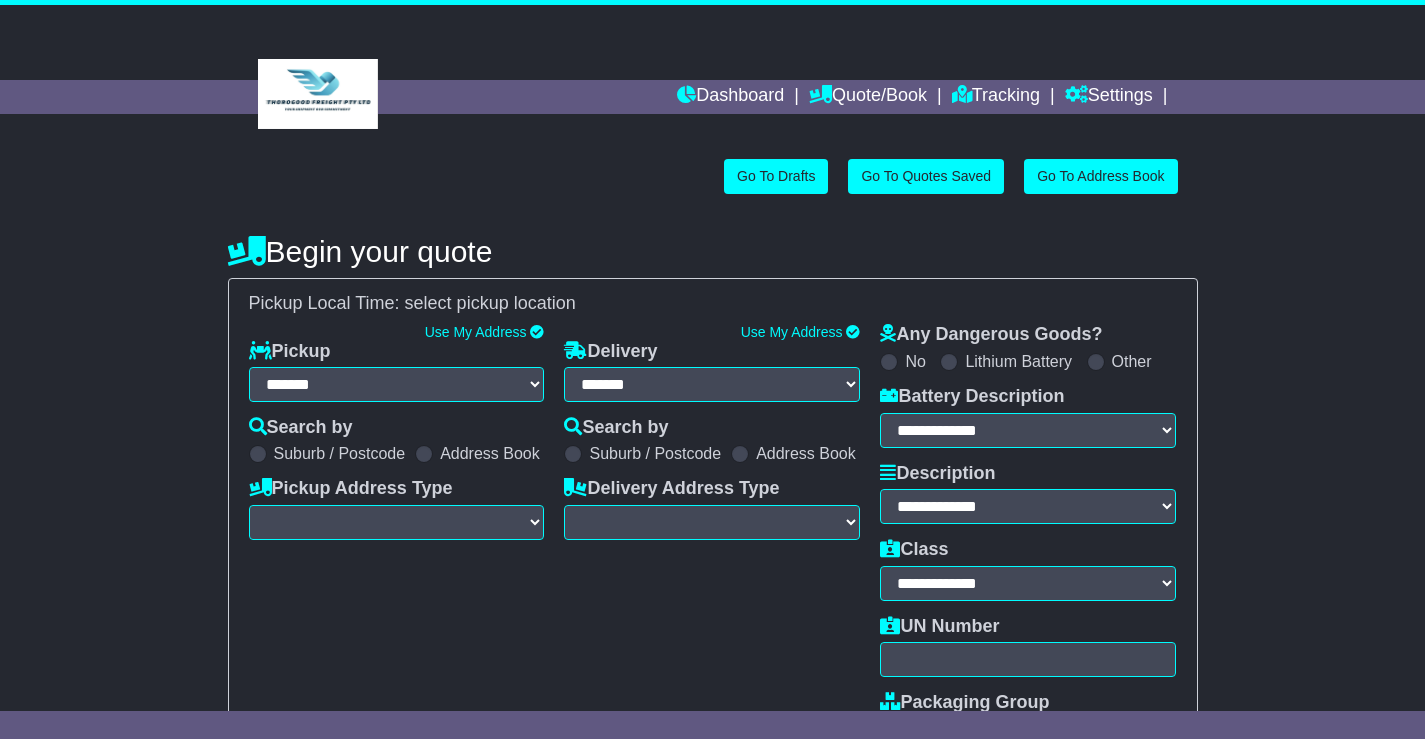 select 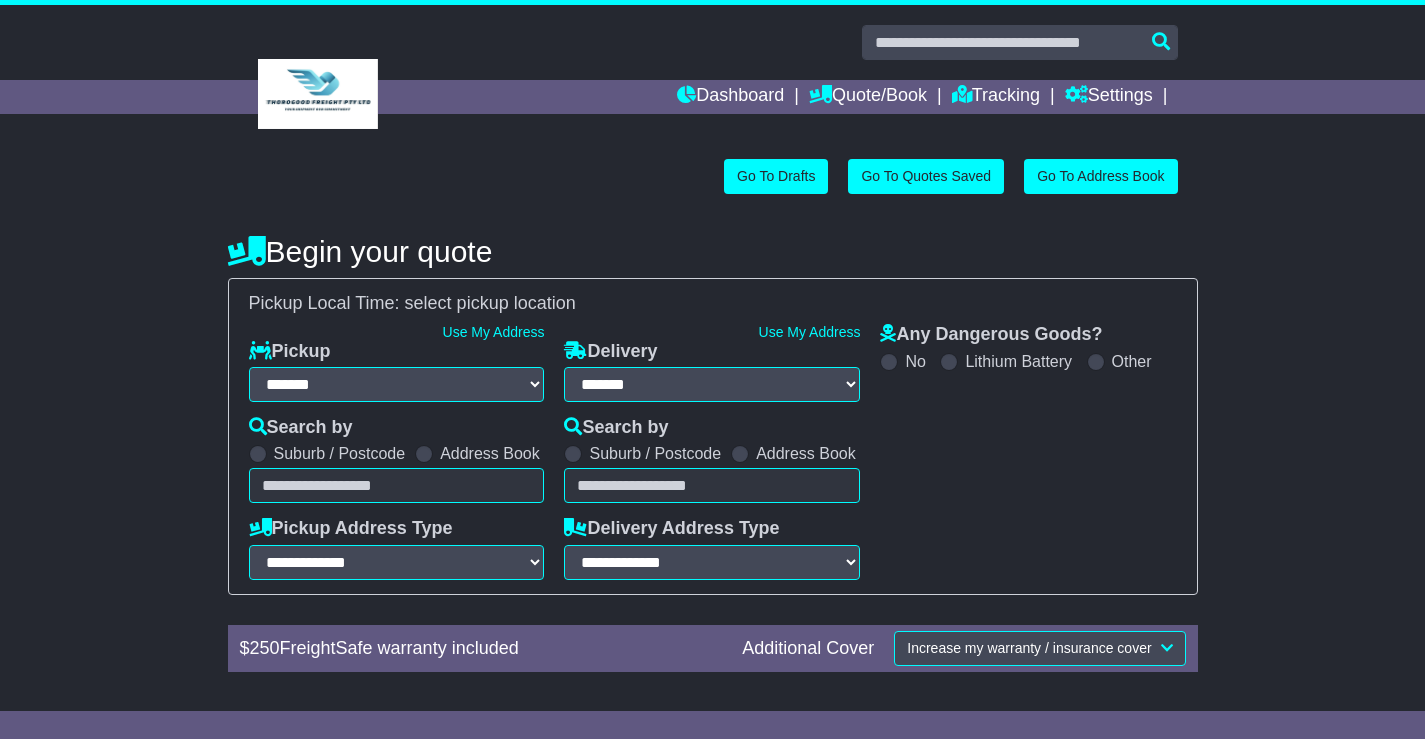 click on "**********" at bounding box center (397, 372) 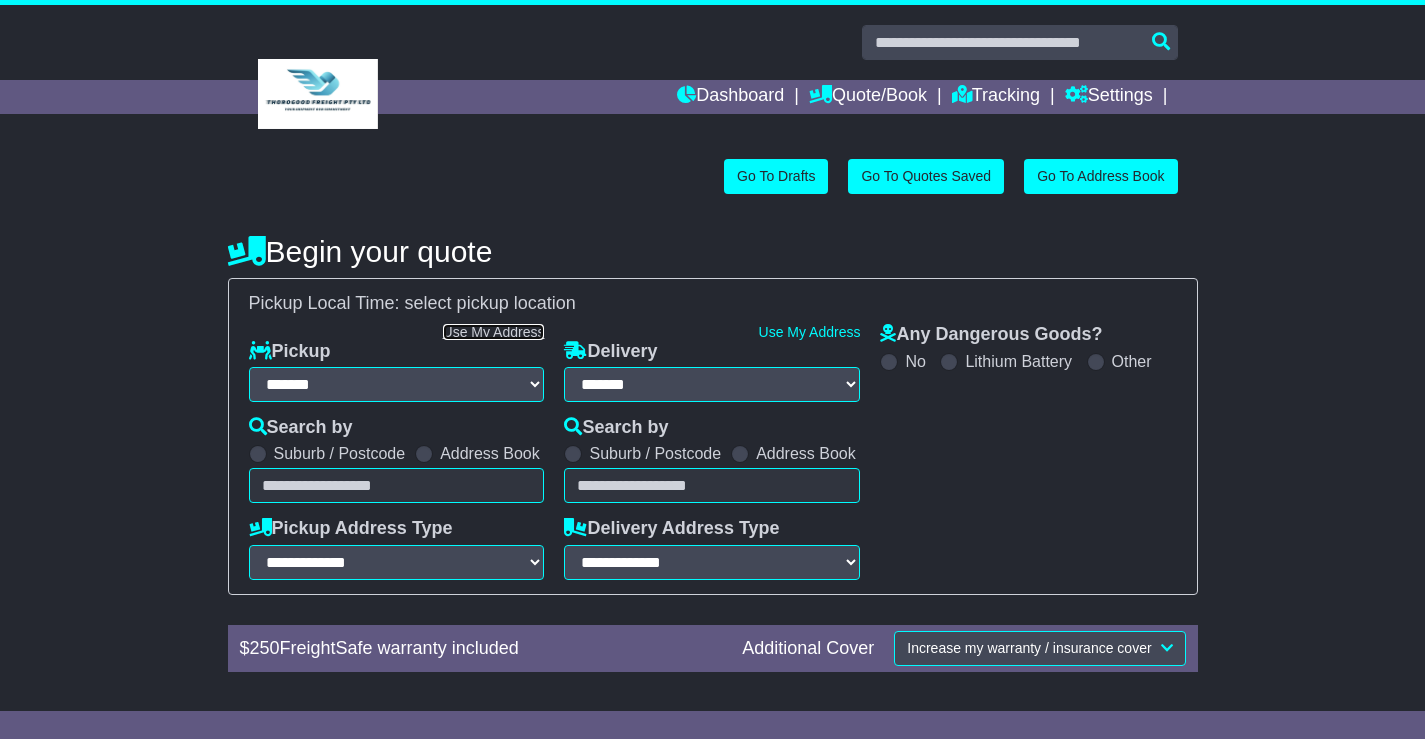 click on "Use My Address" at bounding box center [494, 332] 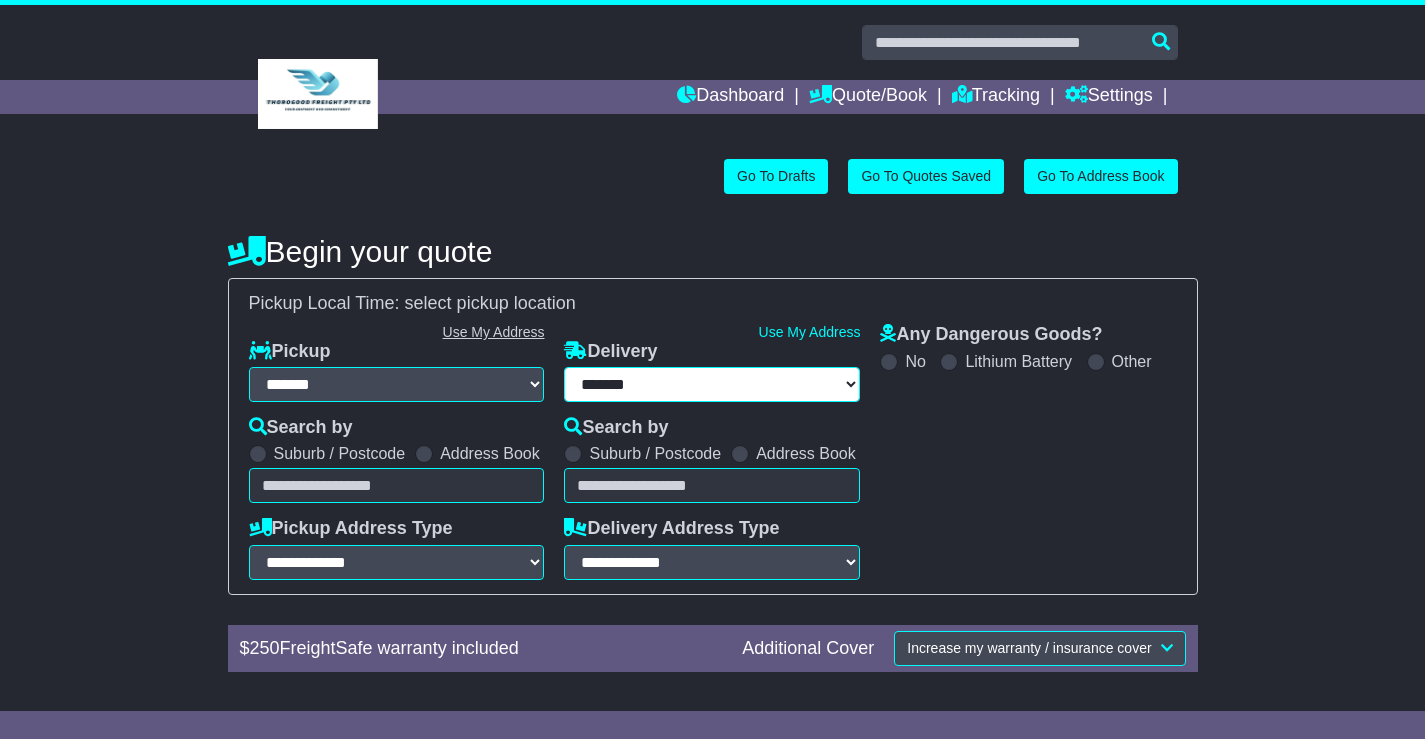 select on "**********" 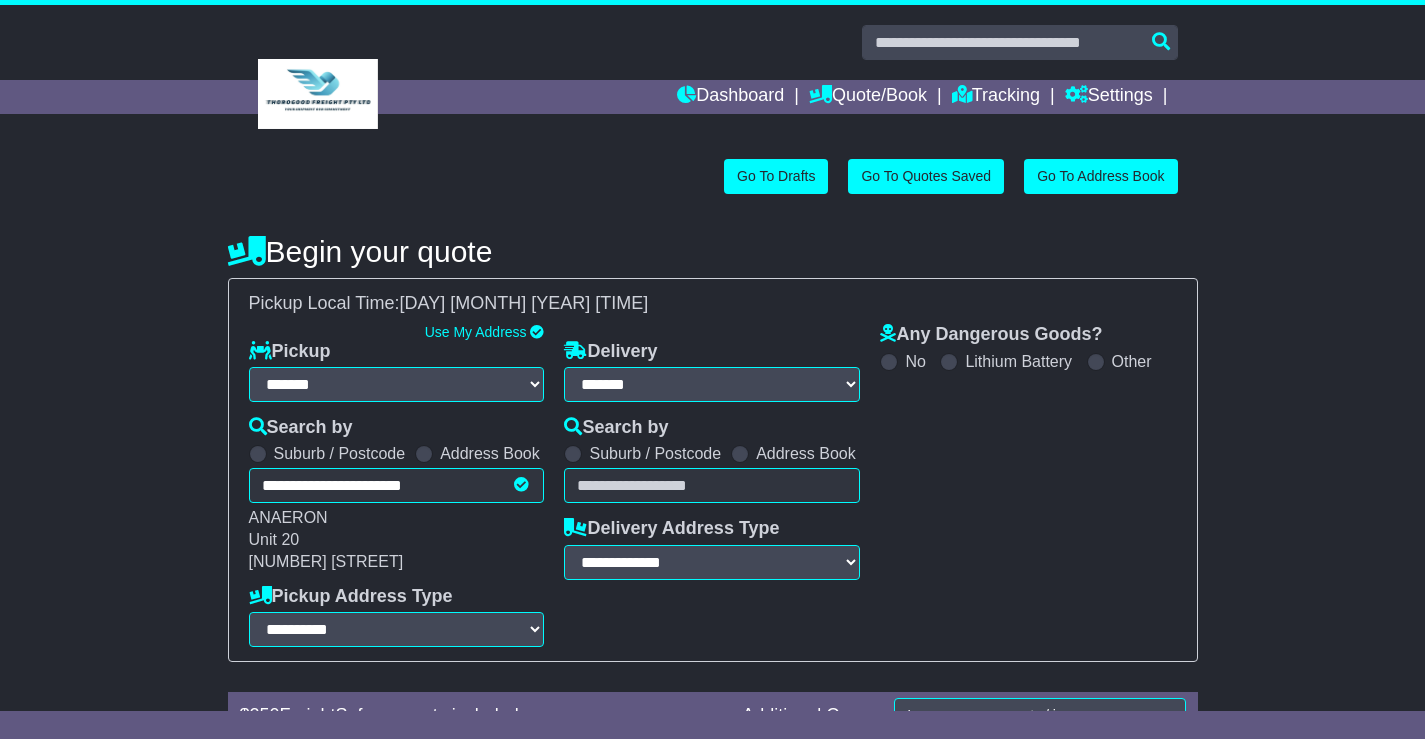 click at bounding box center [740, 454] 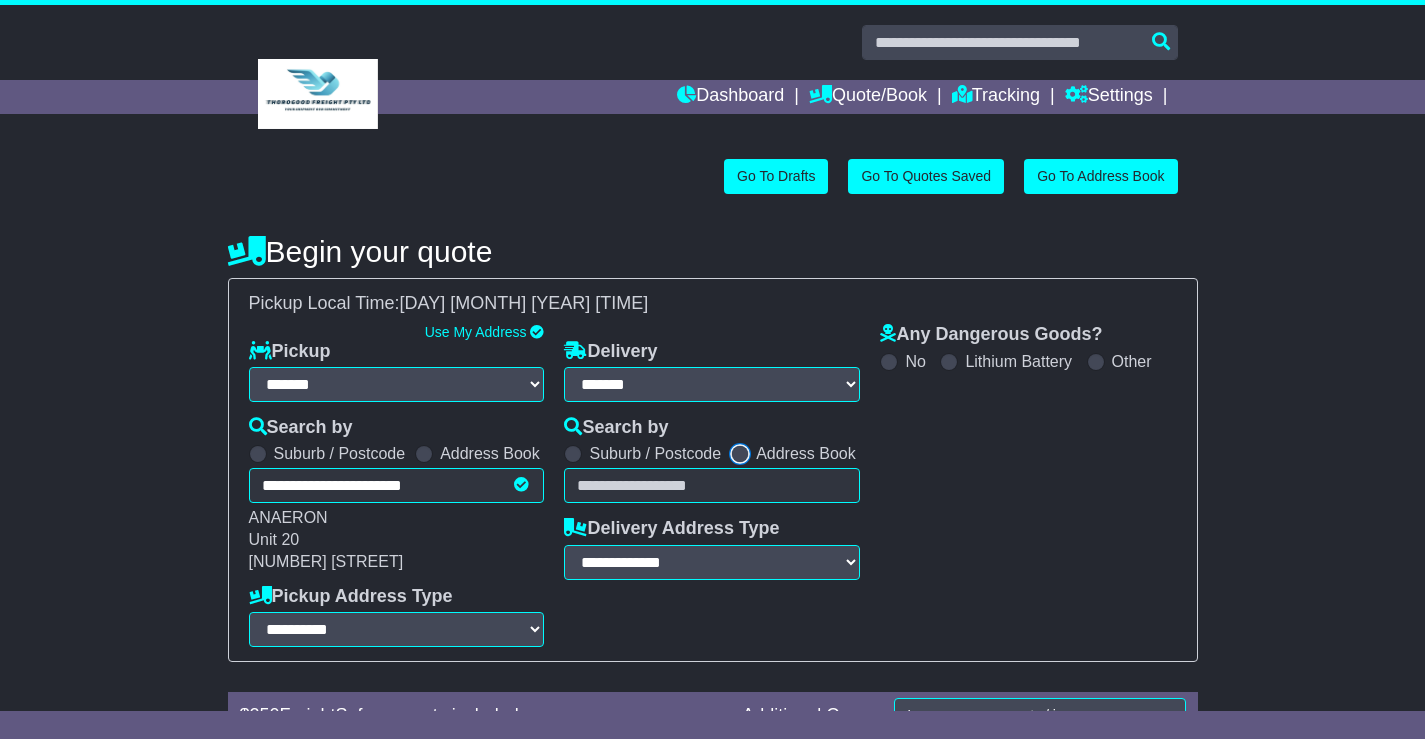 select 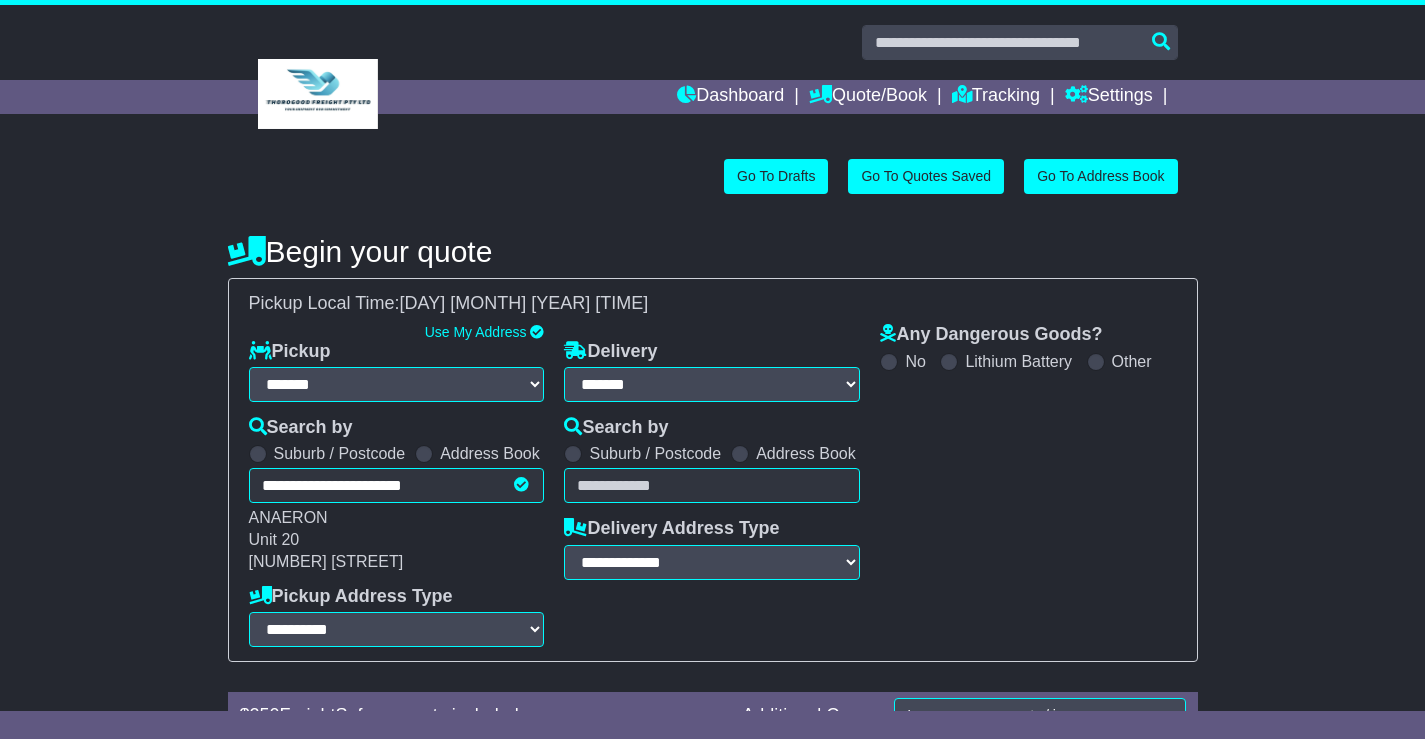 click on "Unknown City / Postcode Pair
×
You have entered     address.
Our database shows the postcode and suburb don't match. Please make sure location exists otherwise you might not receive all quotes available.
Maybe you meant to use some of the next:
Ok" at bounding box center [712, 485] 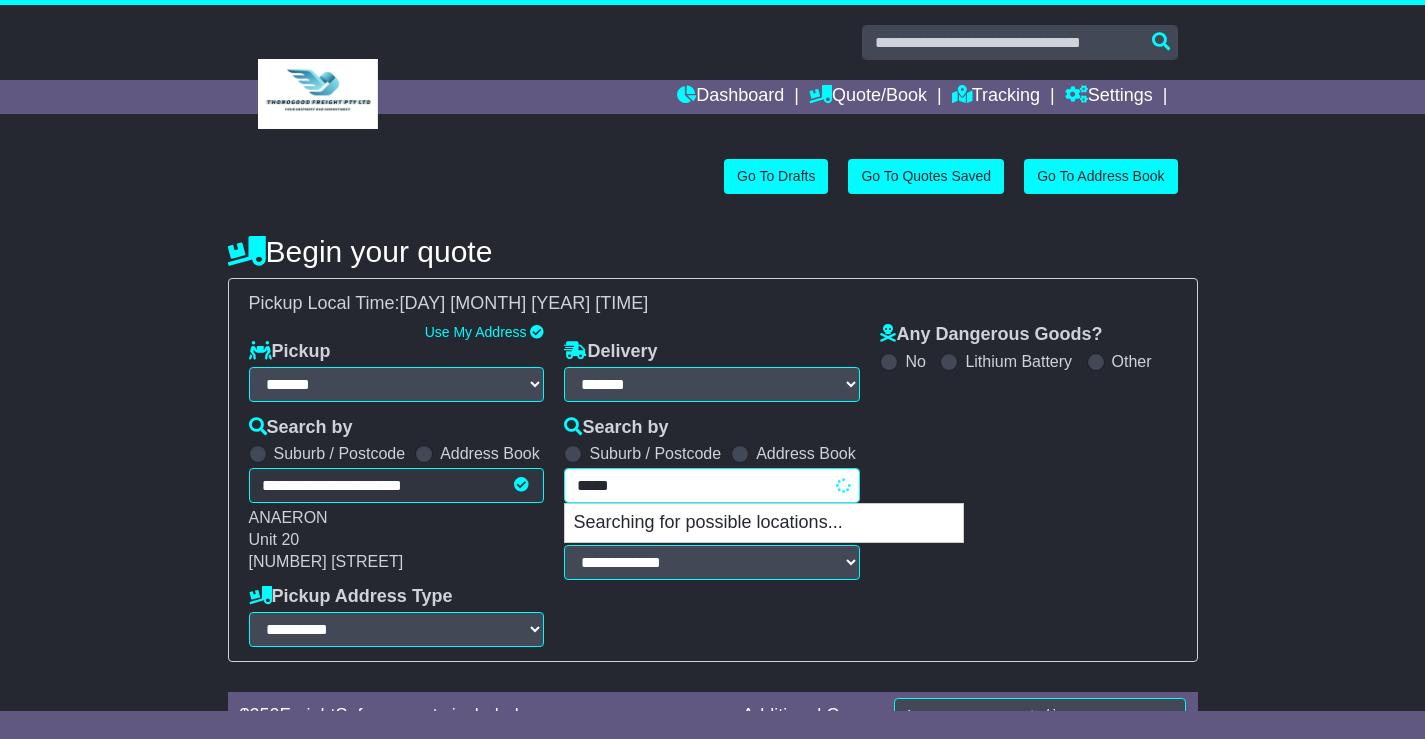type on "******" 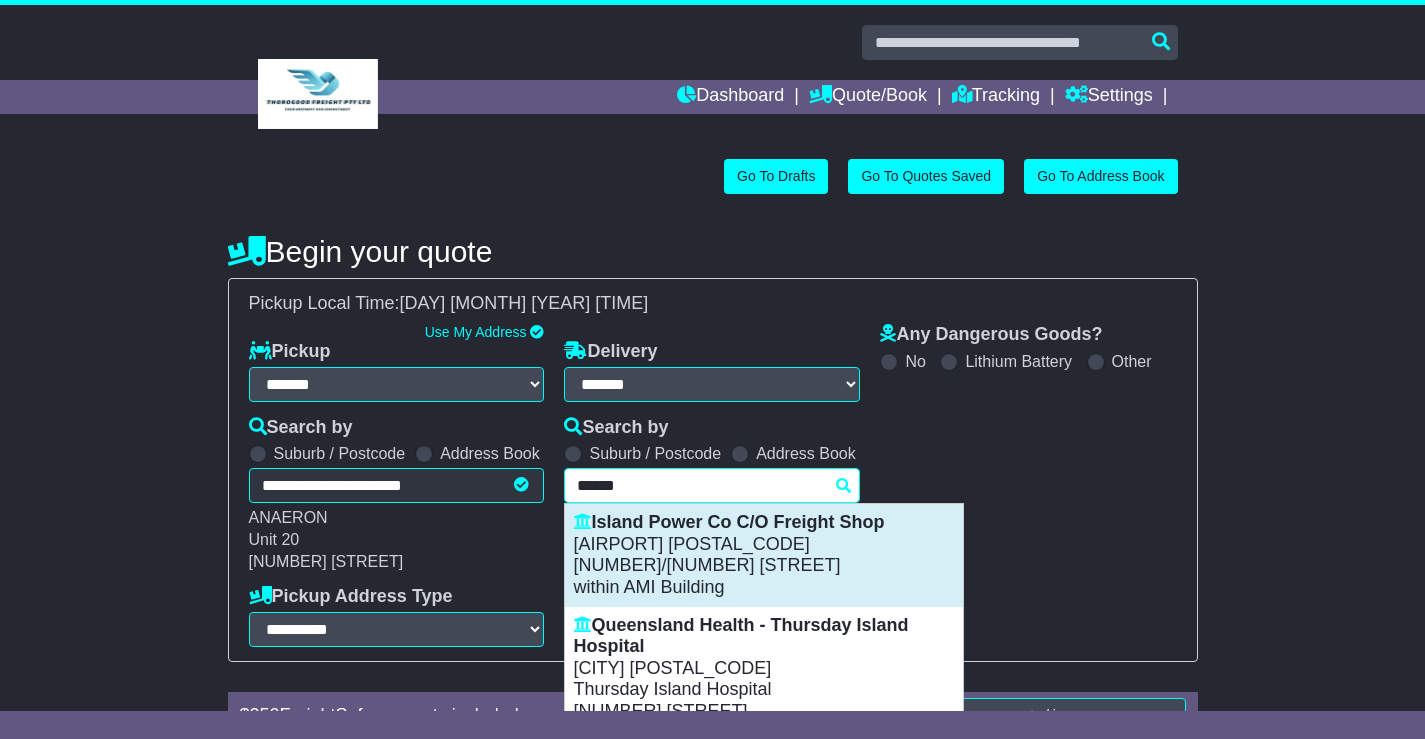 click on "[NUMBER]/[NUMBER] [STREET]" at bounding box center [764, 566] 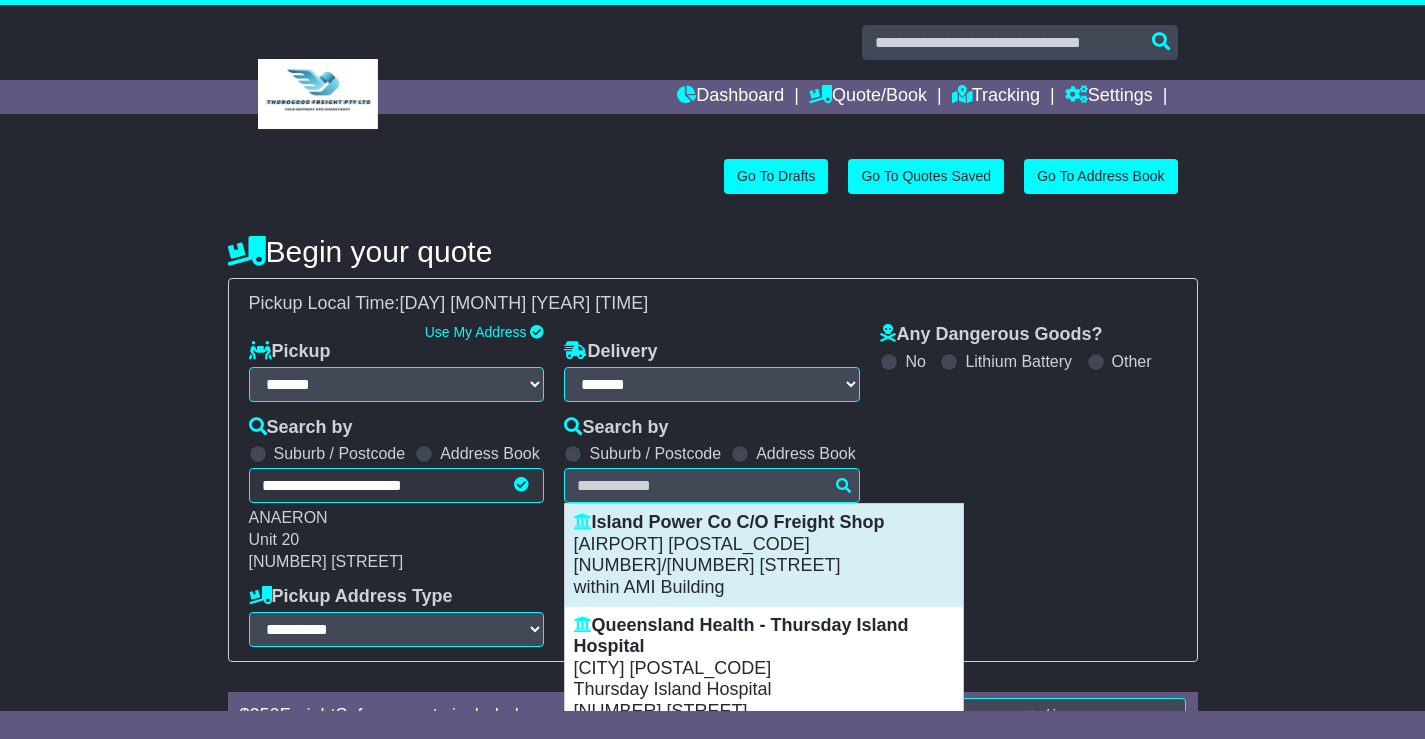 type on "**********" 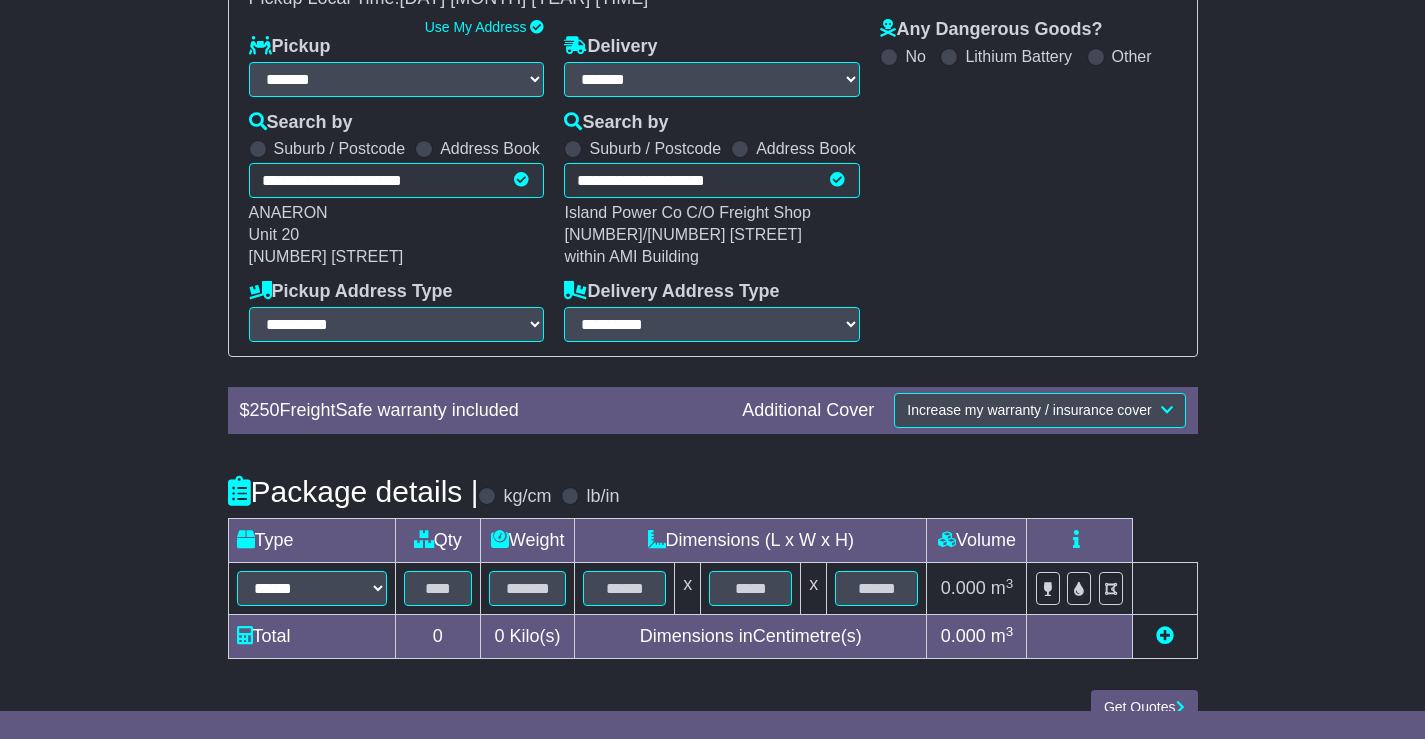 scroll, scrollTop: 341, scrollLeft: 0, axis: vertical 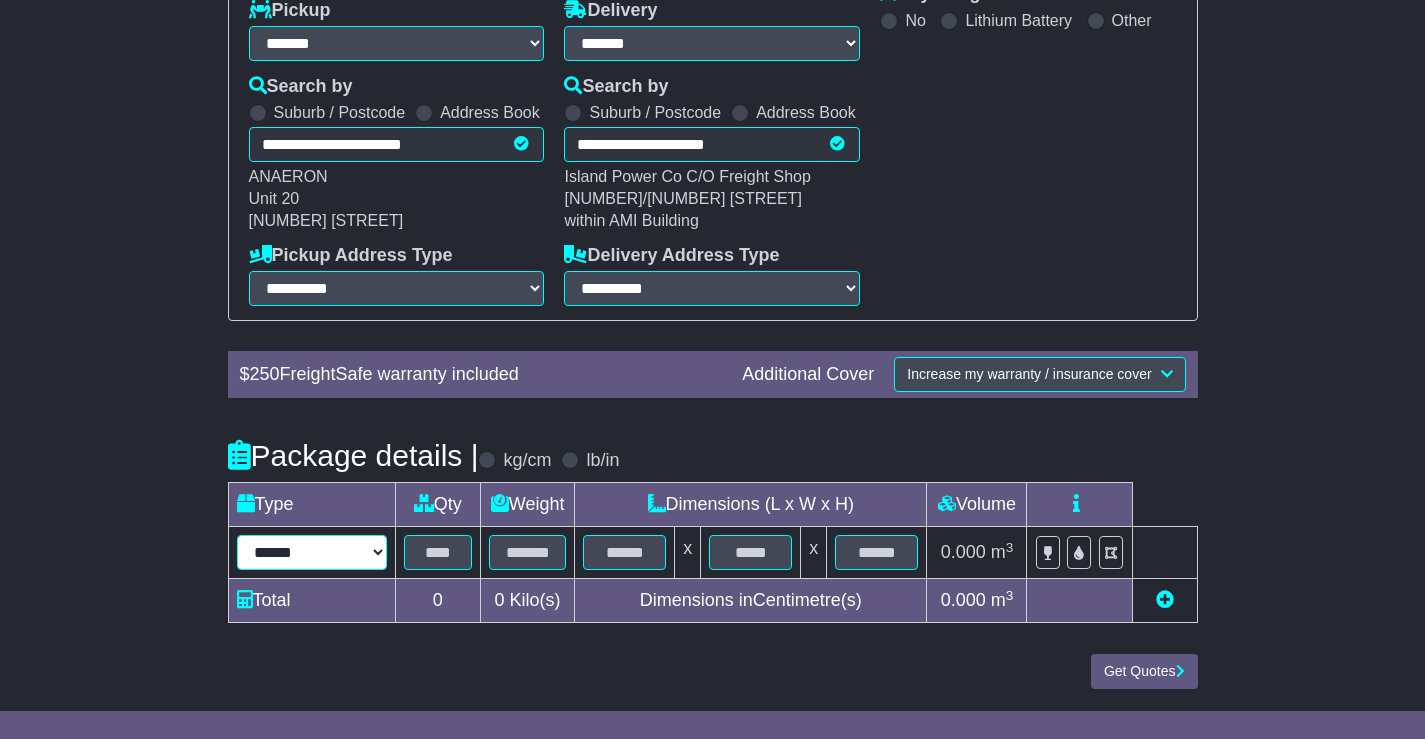 drag, startPoint x: 330, startPoint y: 554, endPoint x: 325, endPoint y: 537, distance: 17.720045 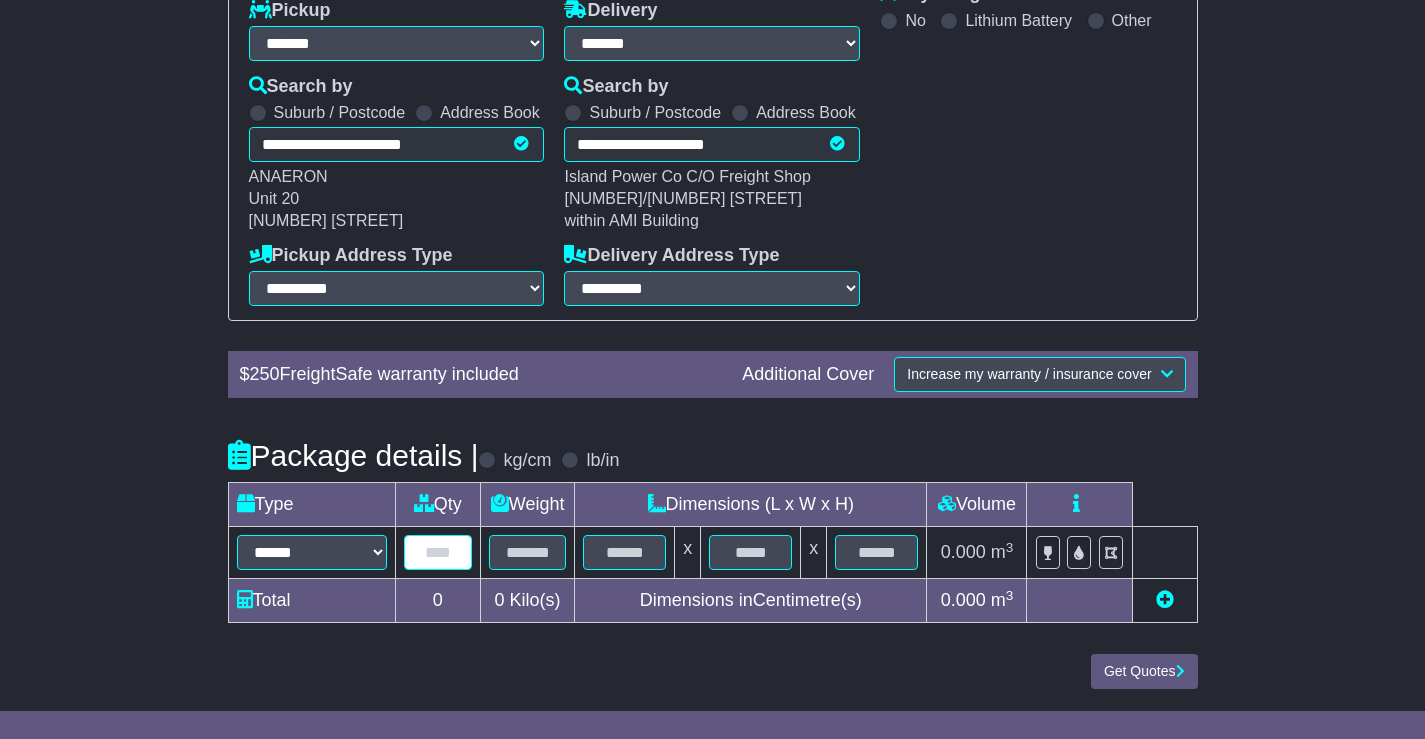 click at bounding box center [438, 552] 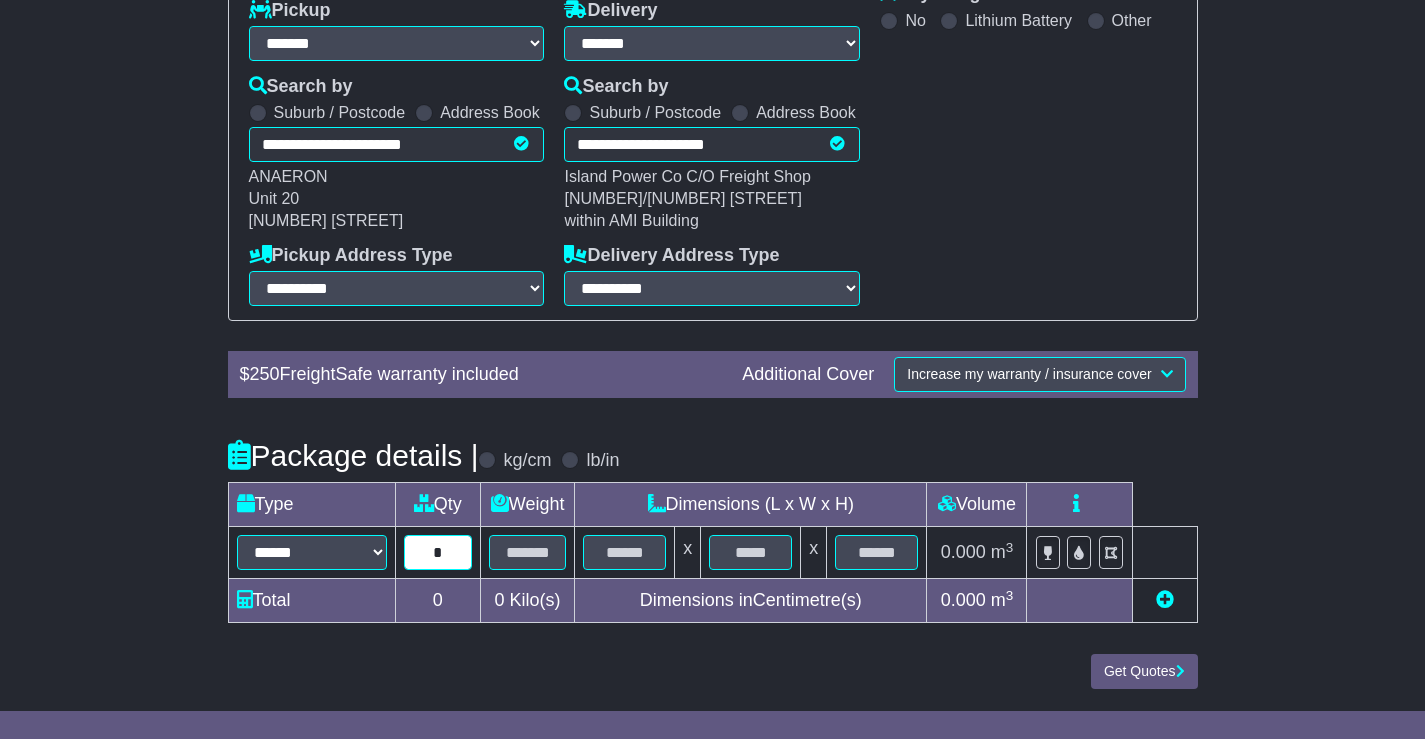 type on "*" 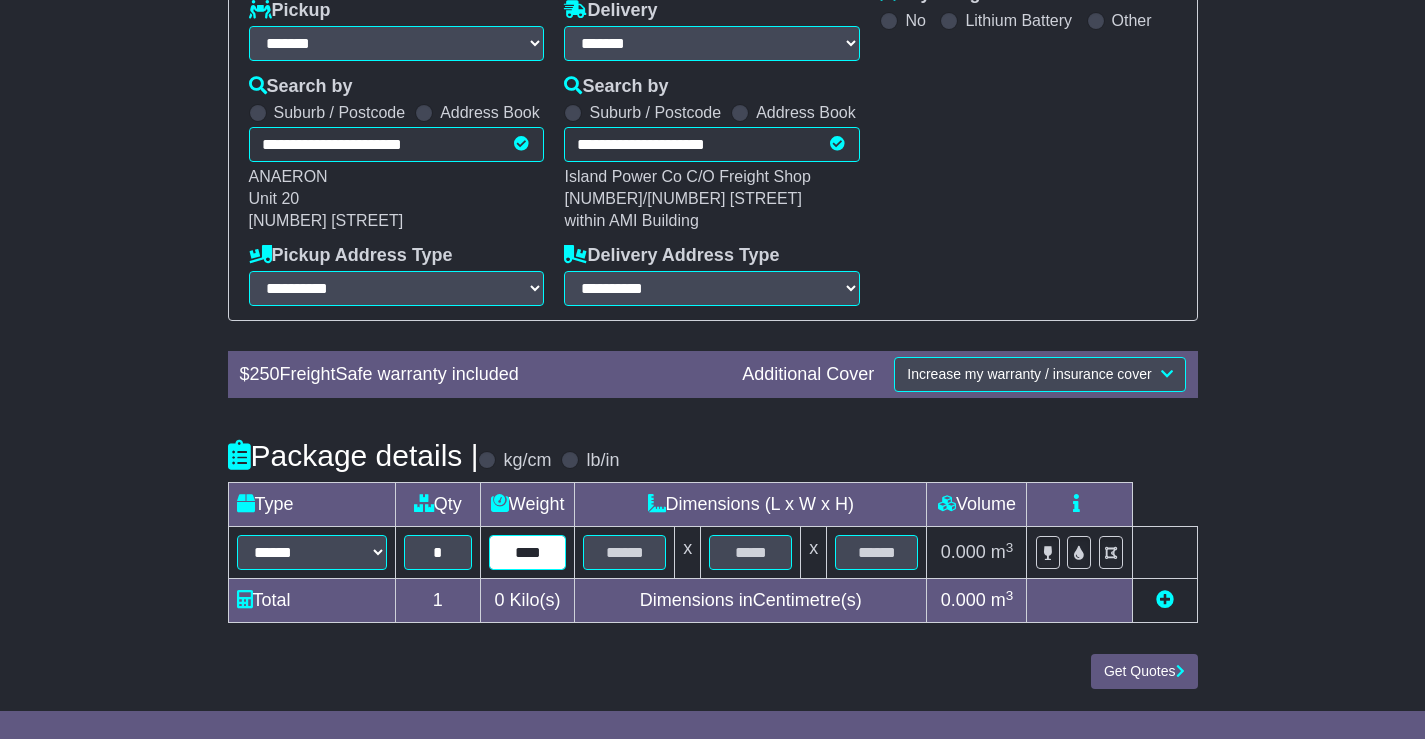 type on "****" 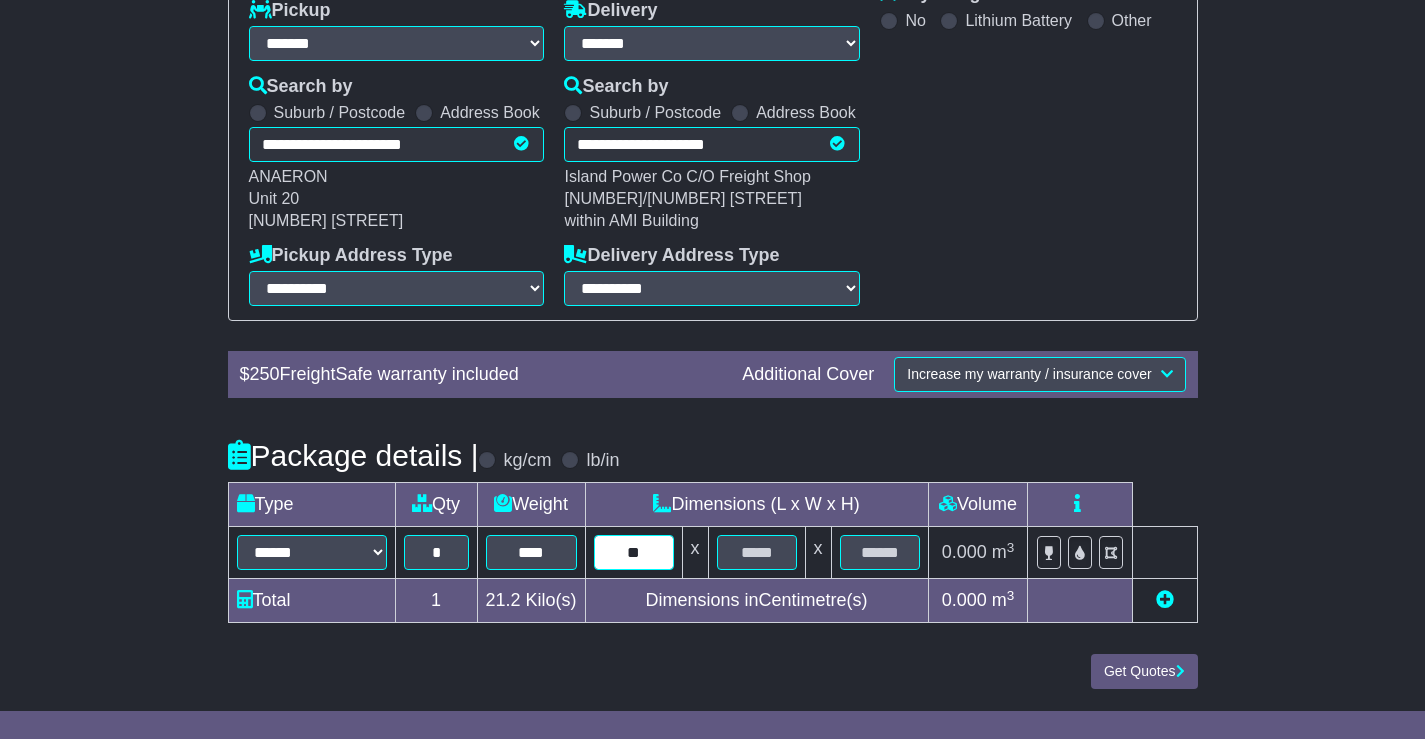 type on "**" 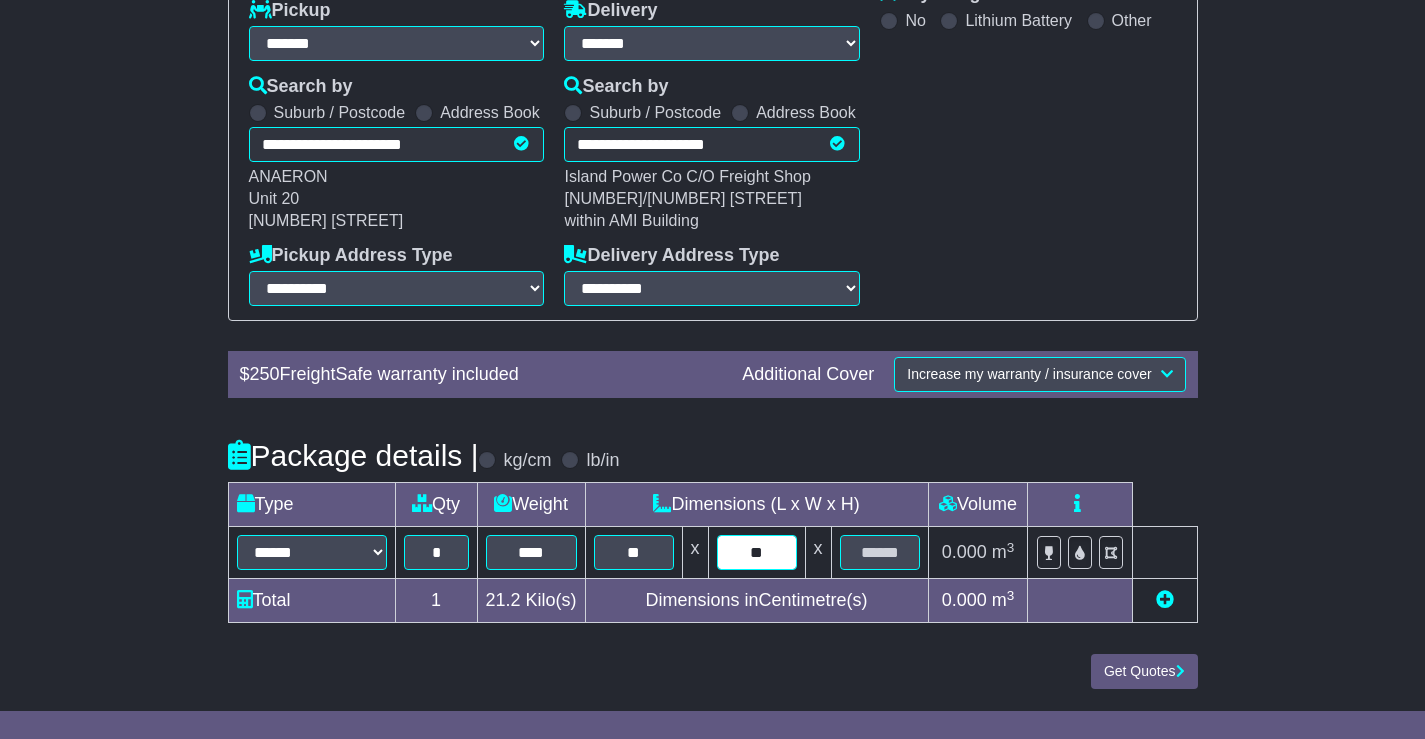 type on "**" 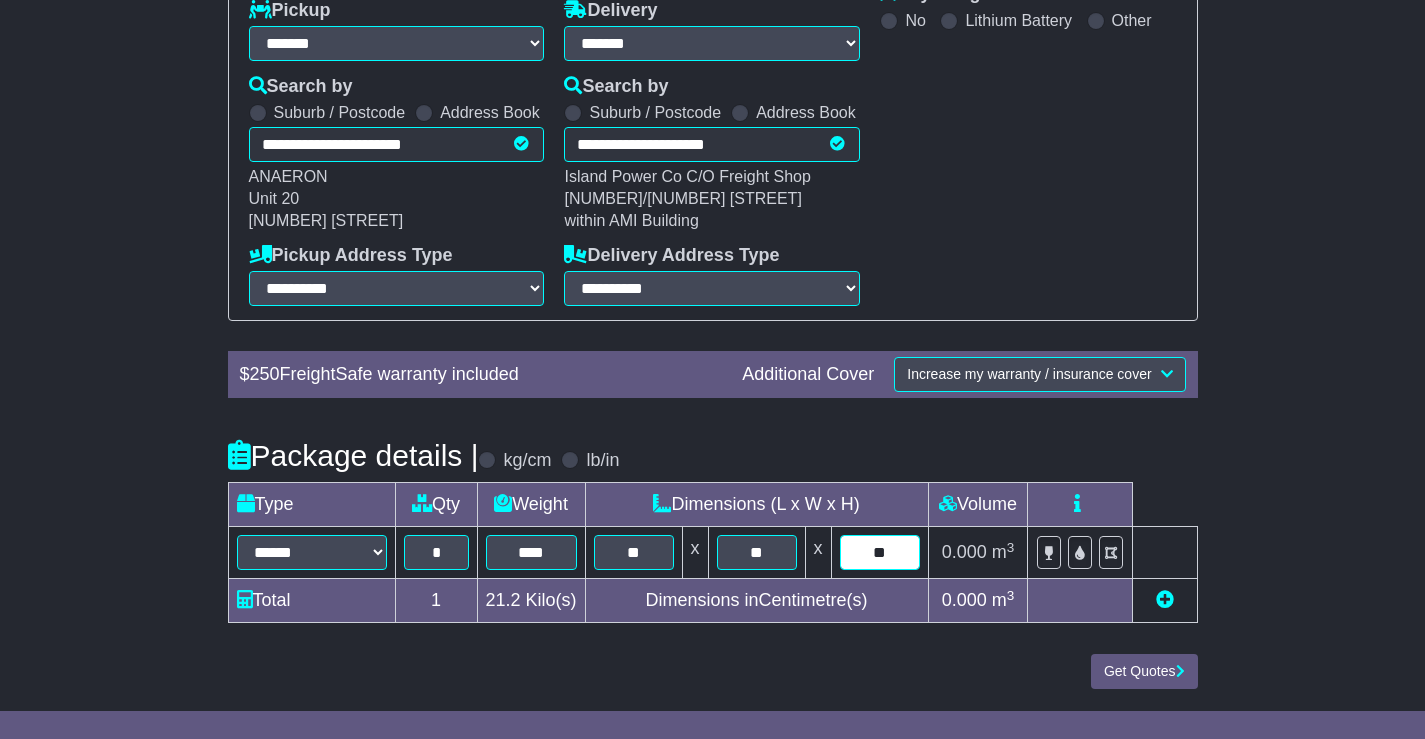 type on "**" 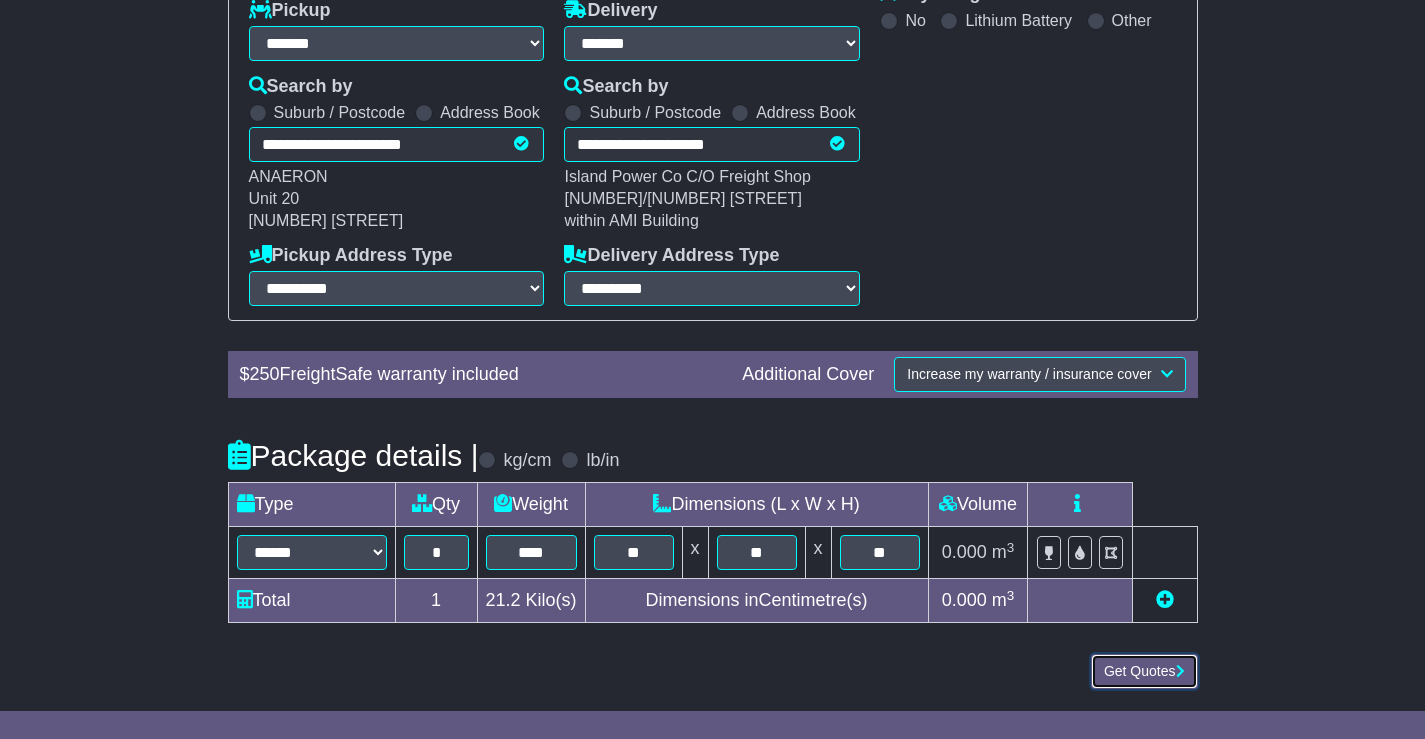 click on "Get Quotes" at bounding box center [1144, 671] 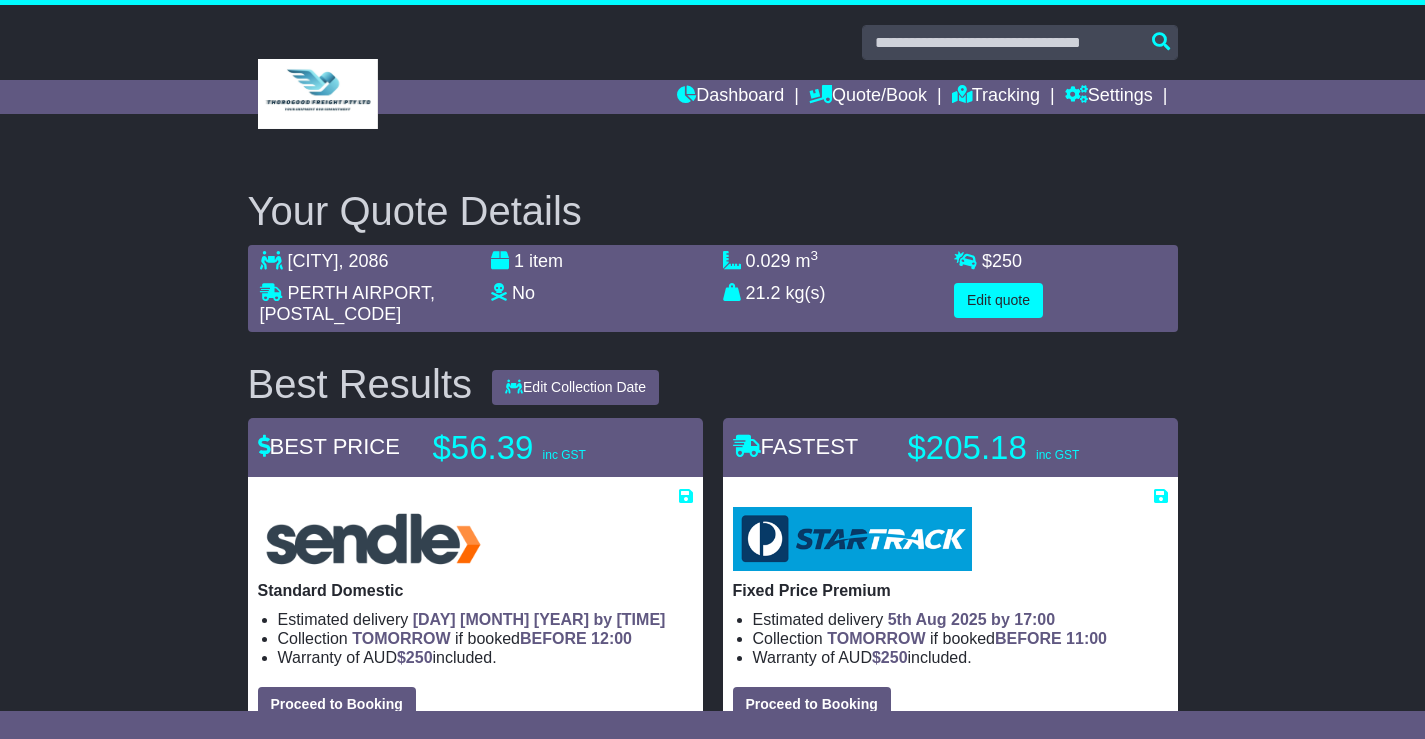 scroll, scrollTop: 200, scrollLeft: 0, axis: vertical 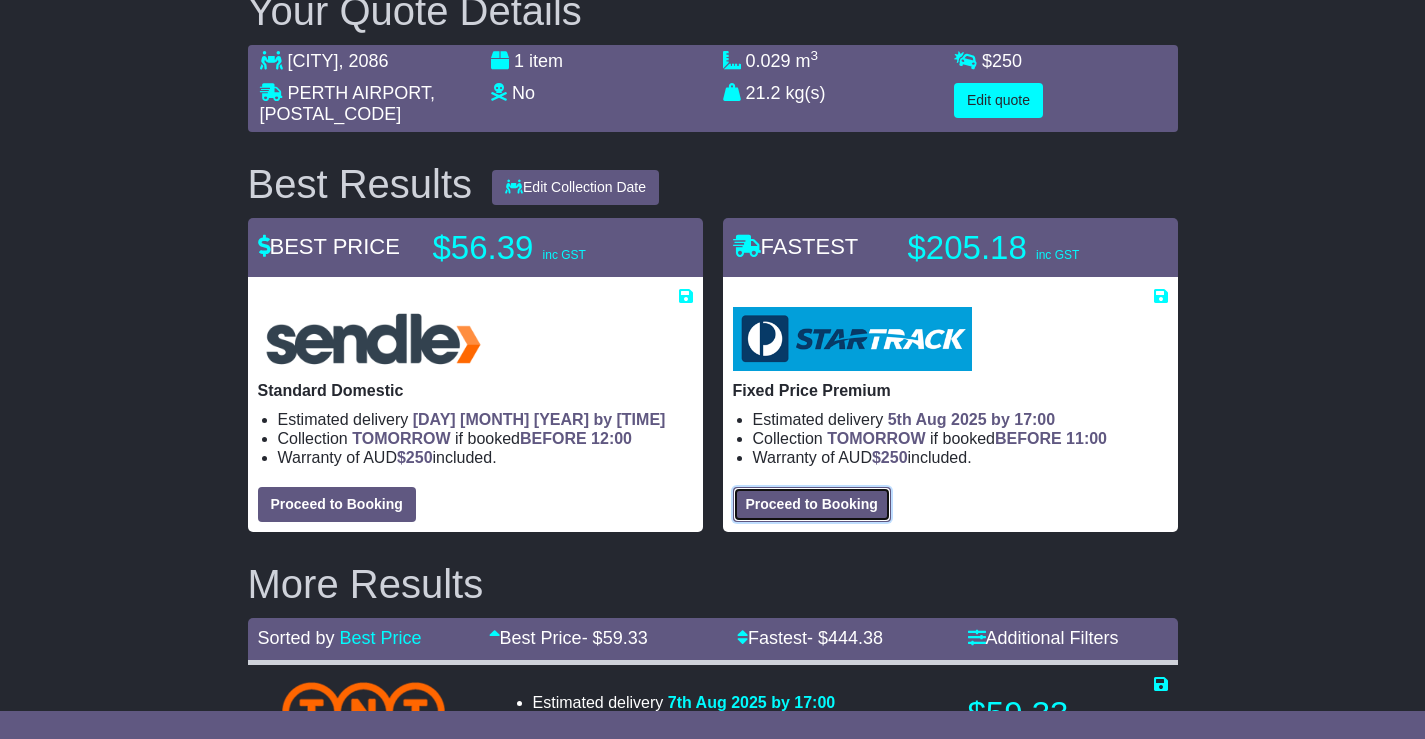 click on "Proceed to Booking" at bounding box center [812, 504] 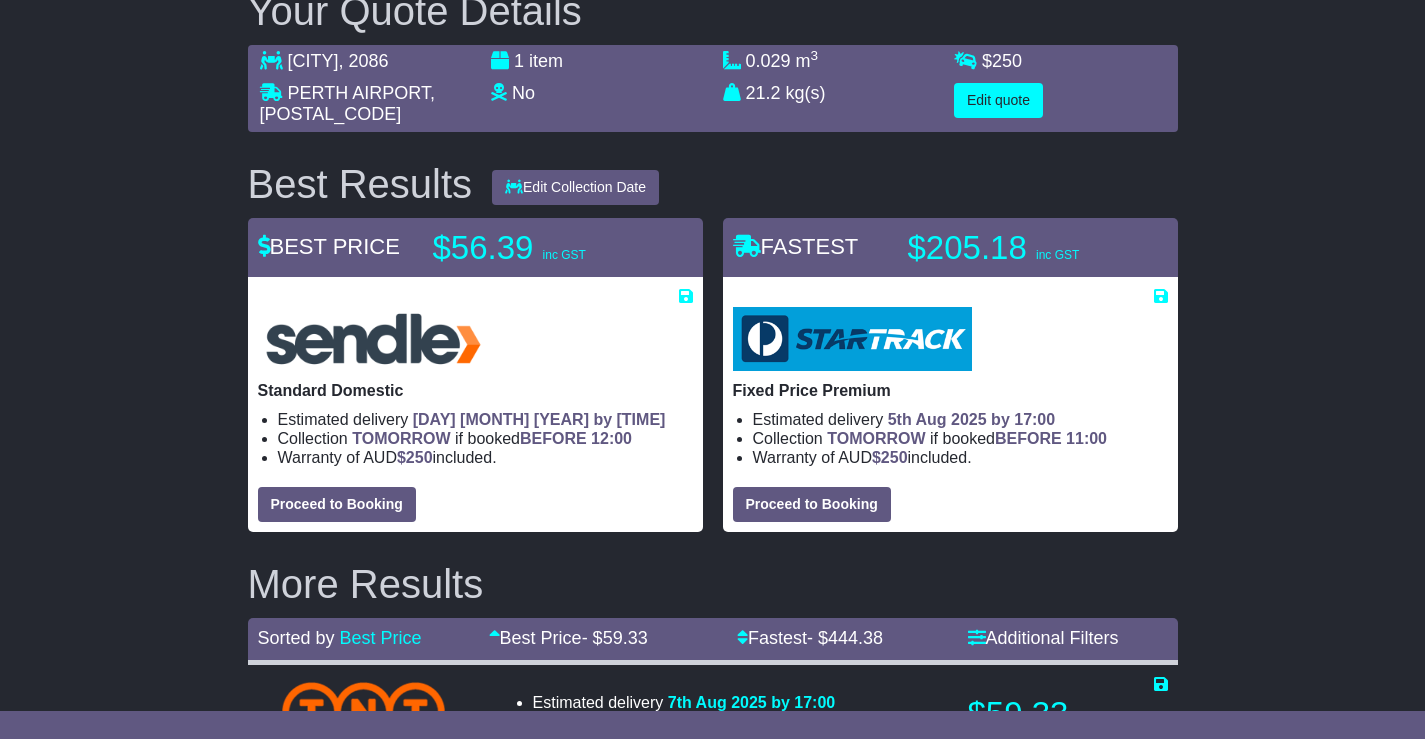 select on "***" 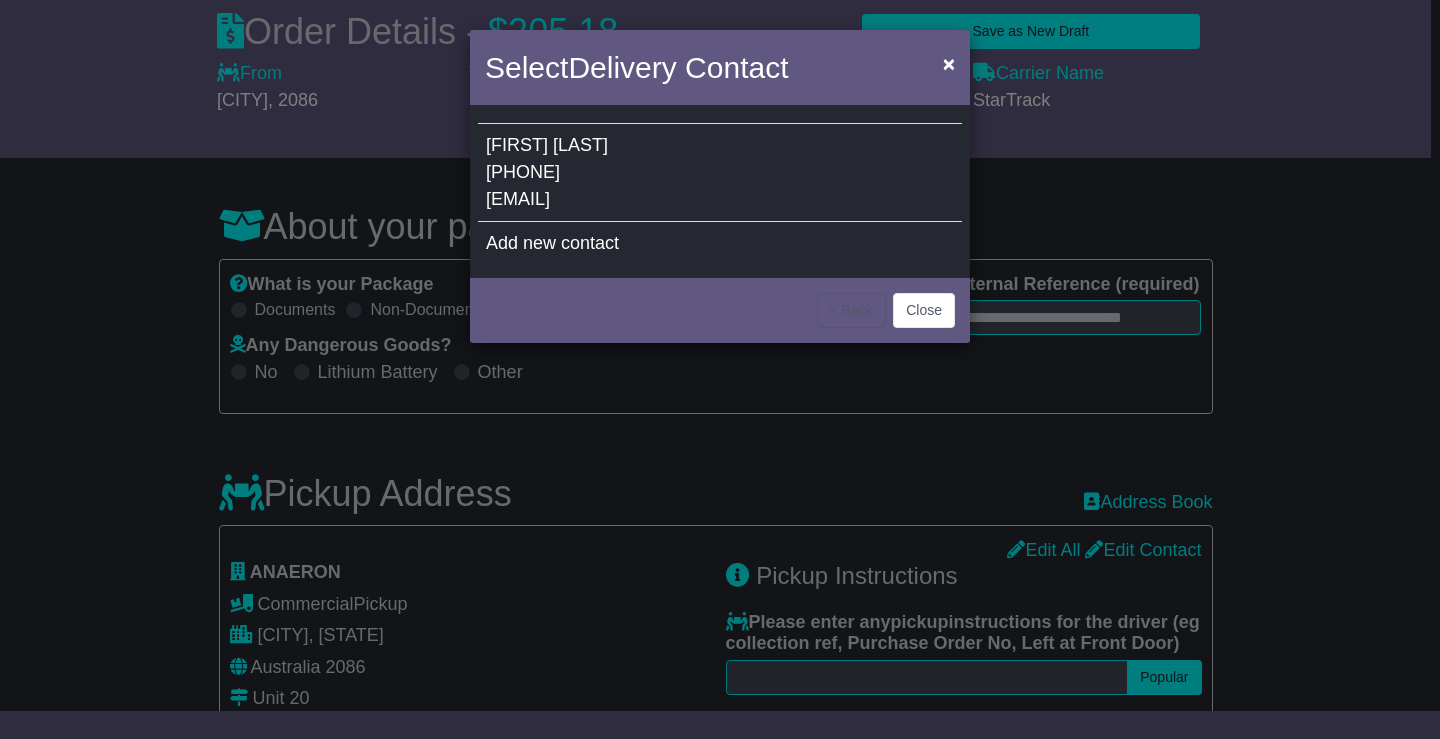 click on "[LAST]" at bounding box center (580, 145) 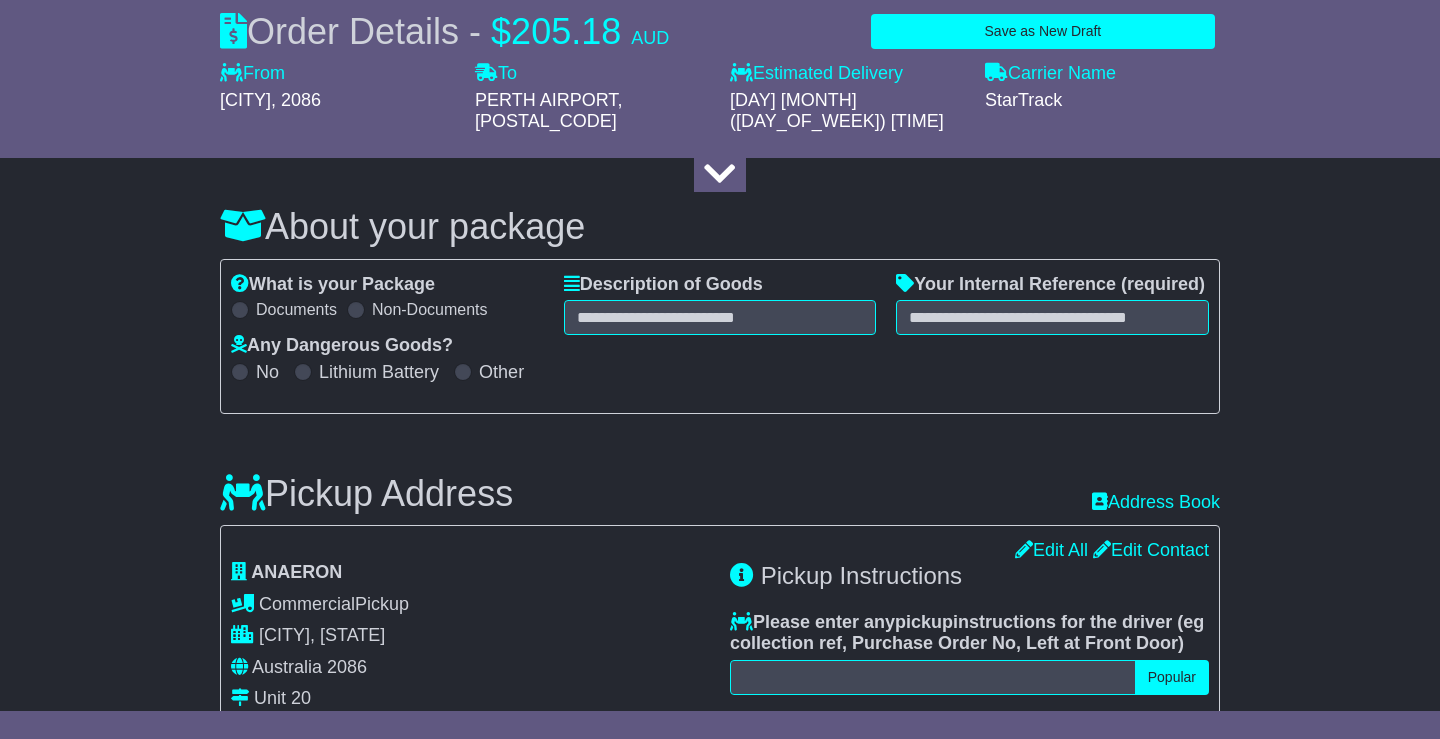 type on "*****" 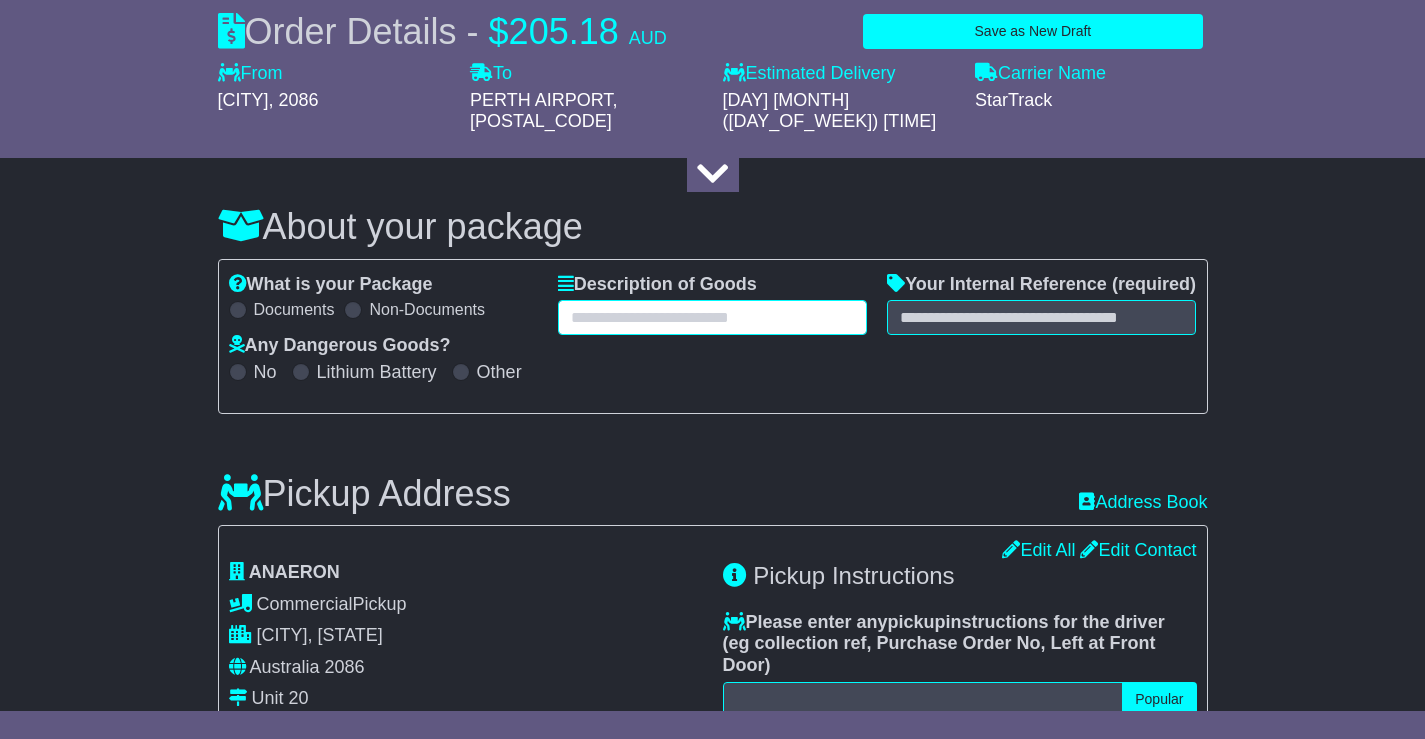 click at bounding box center [712, 317] 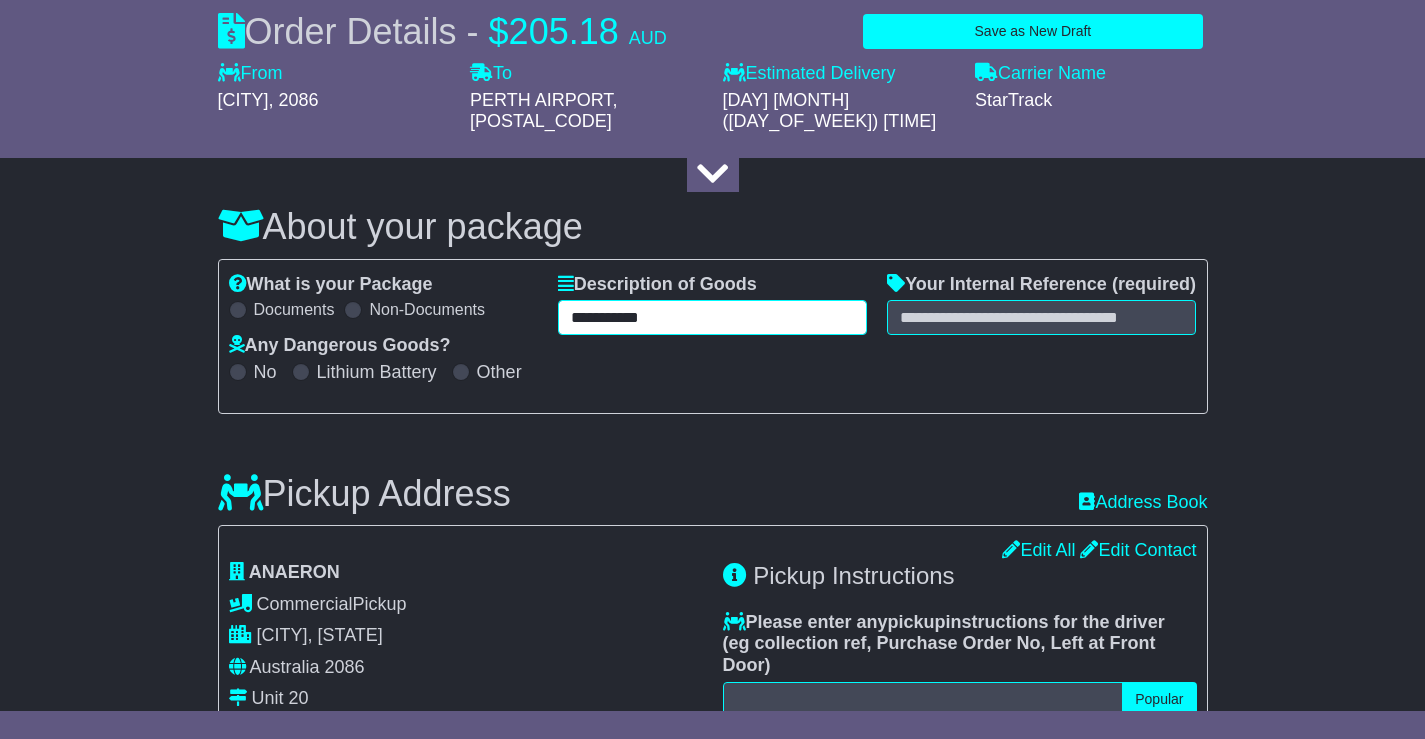 type on "**********" 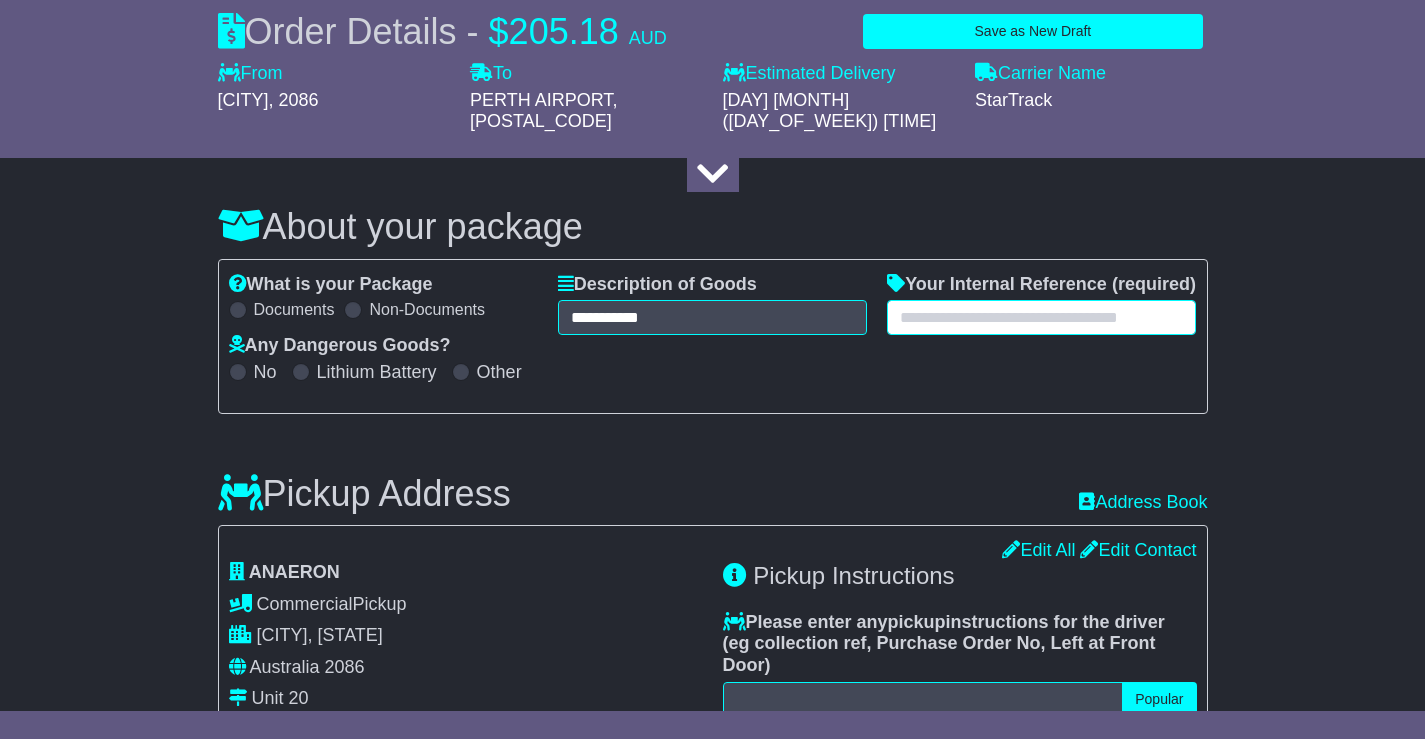 click at bounding box center [1041, 317] 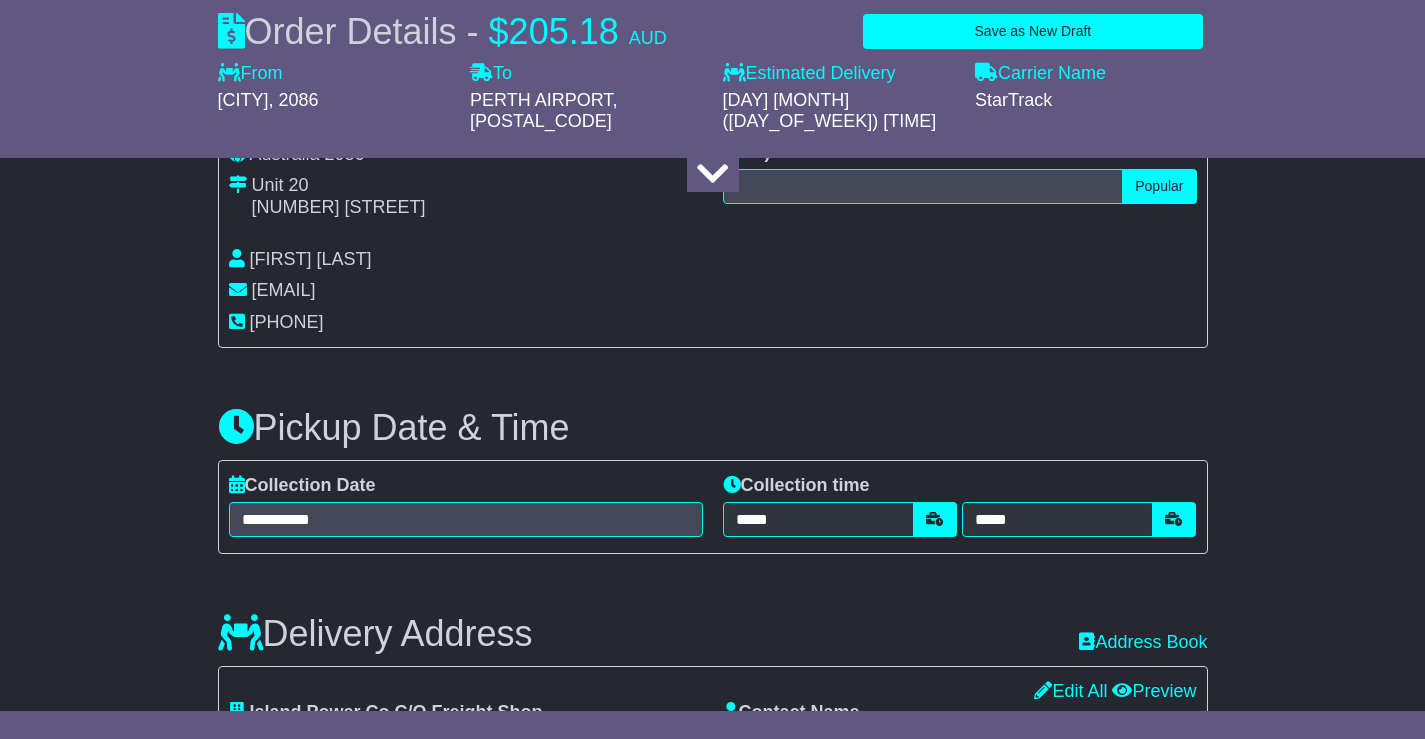 scroll, scrollTop: 800, scrollLeft: 0, axis: vertical 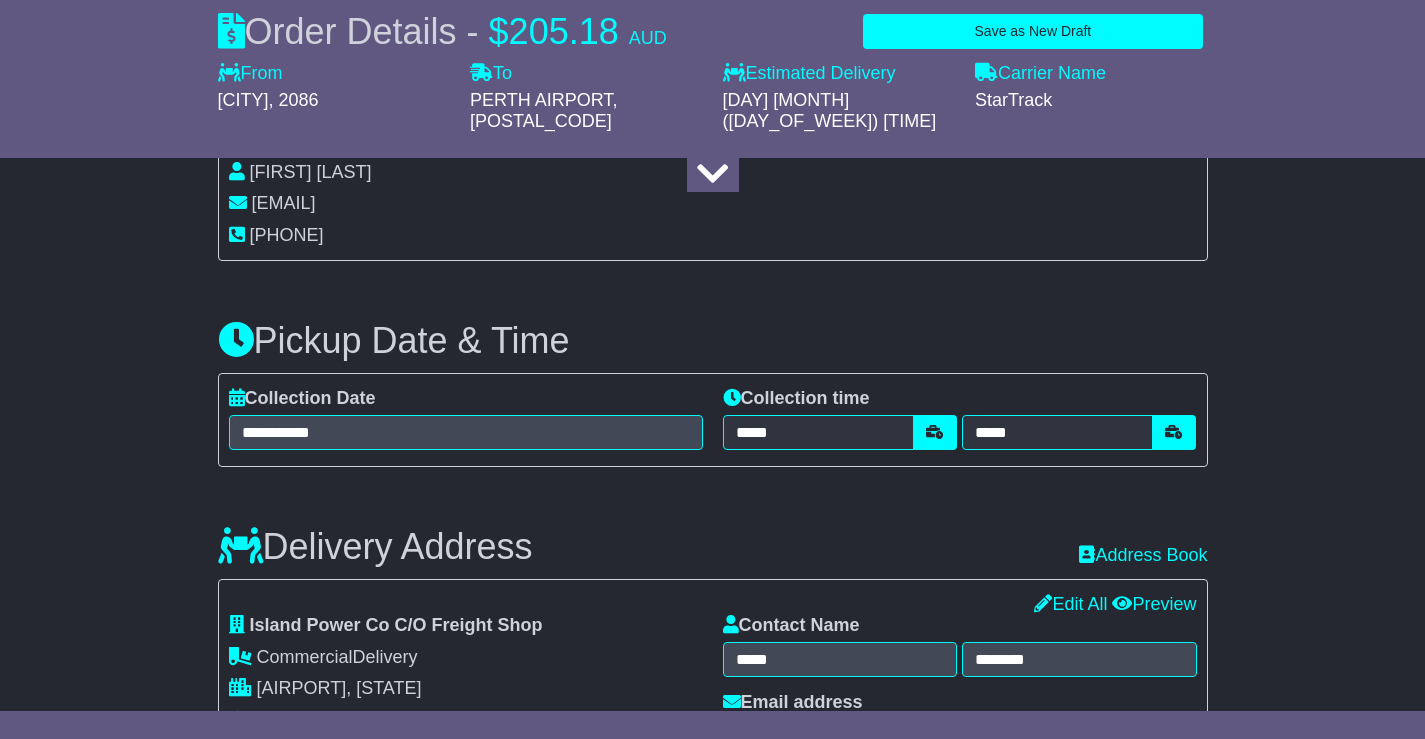 type on "**********" 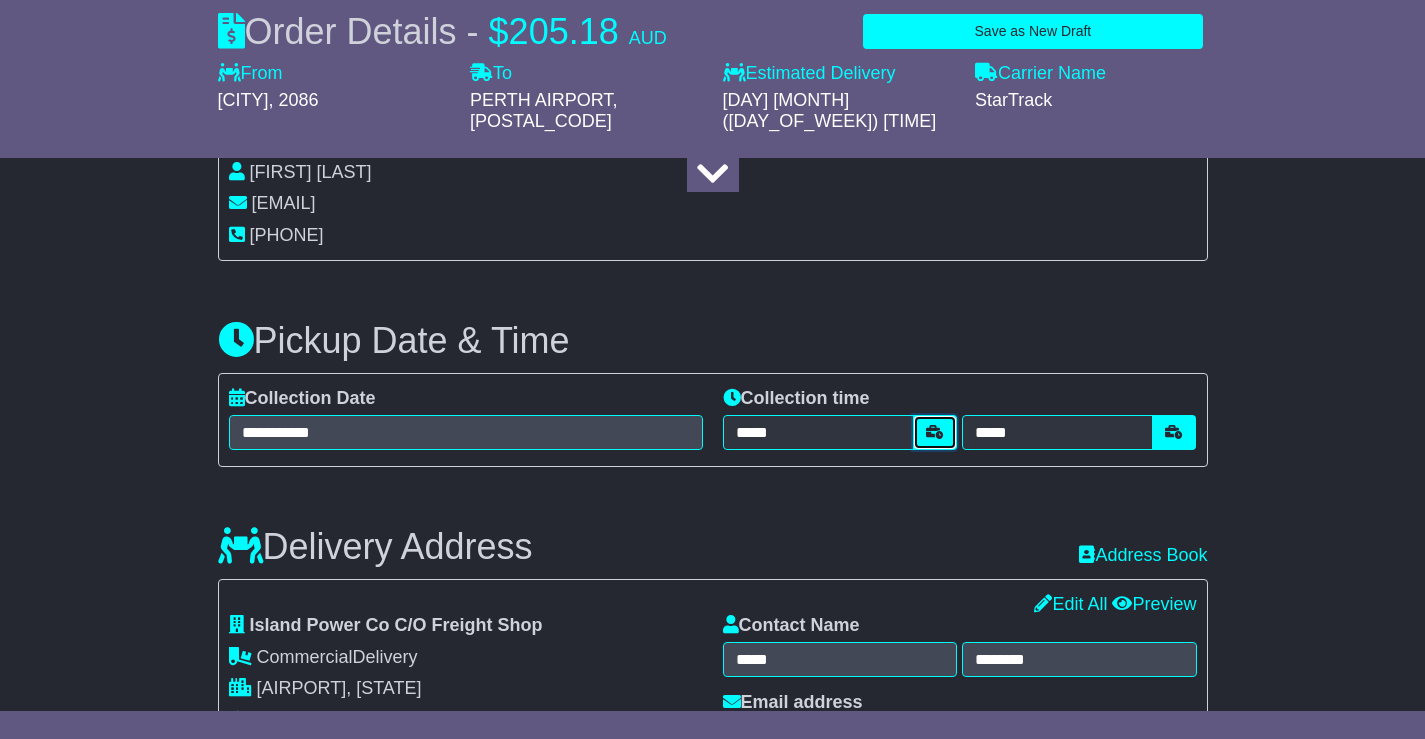 click at bounding box center (935, 432) 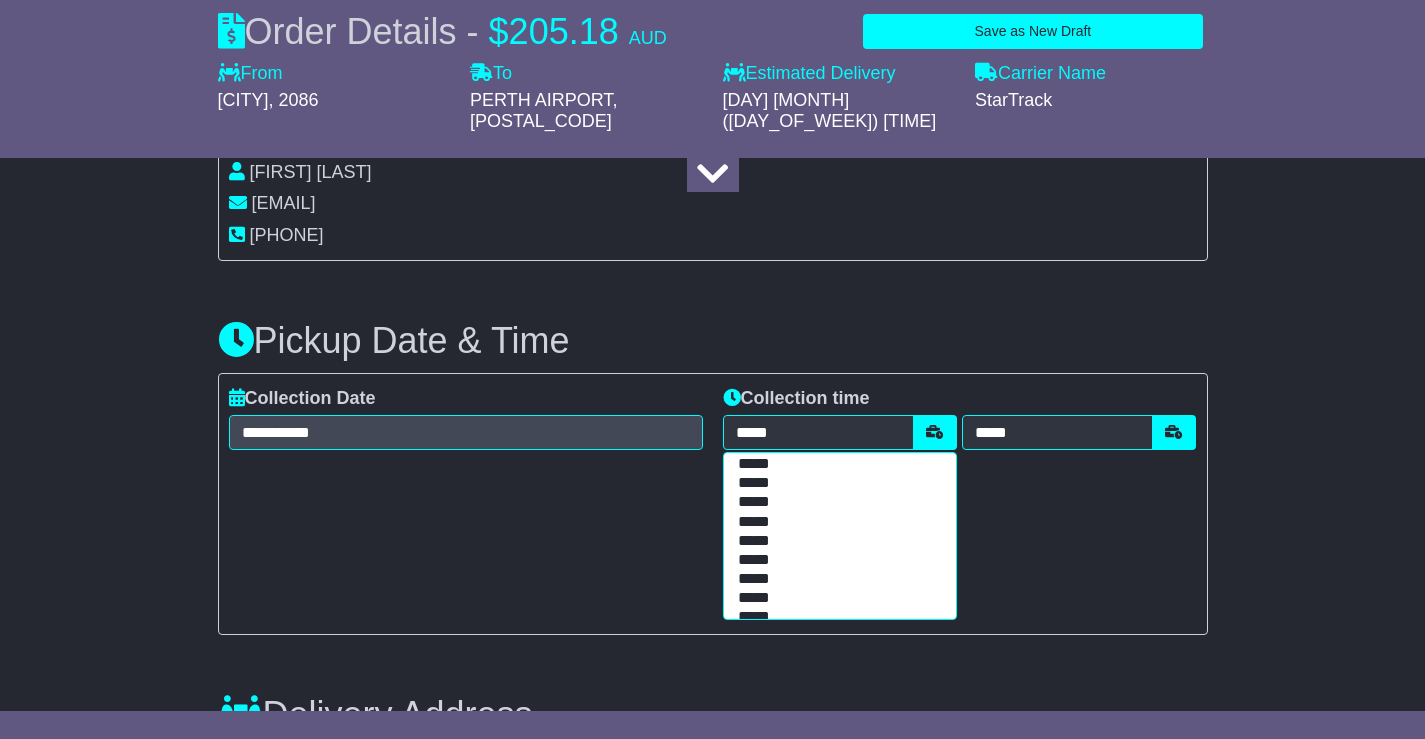 scroll, scrollTop: 200, scrollLeft: 0, axis: vertical 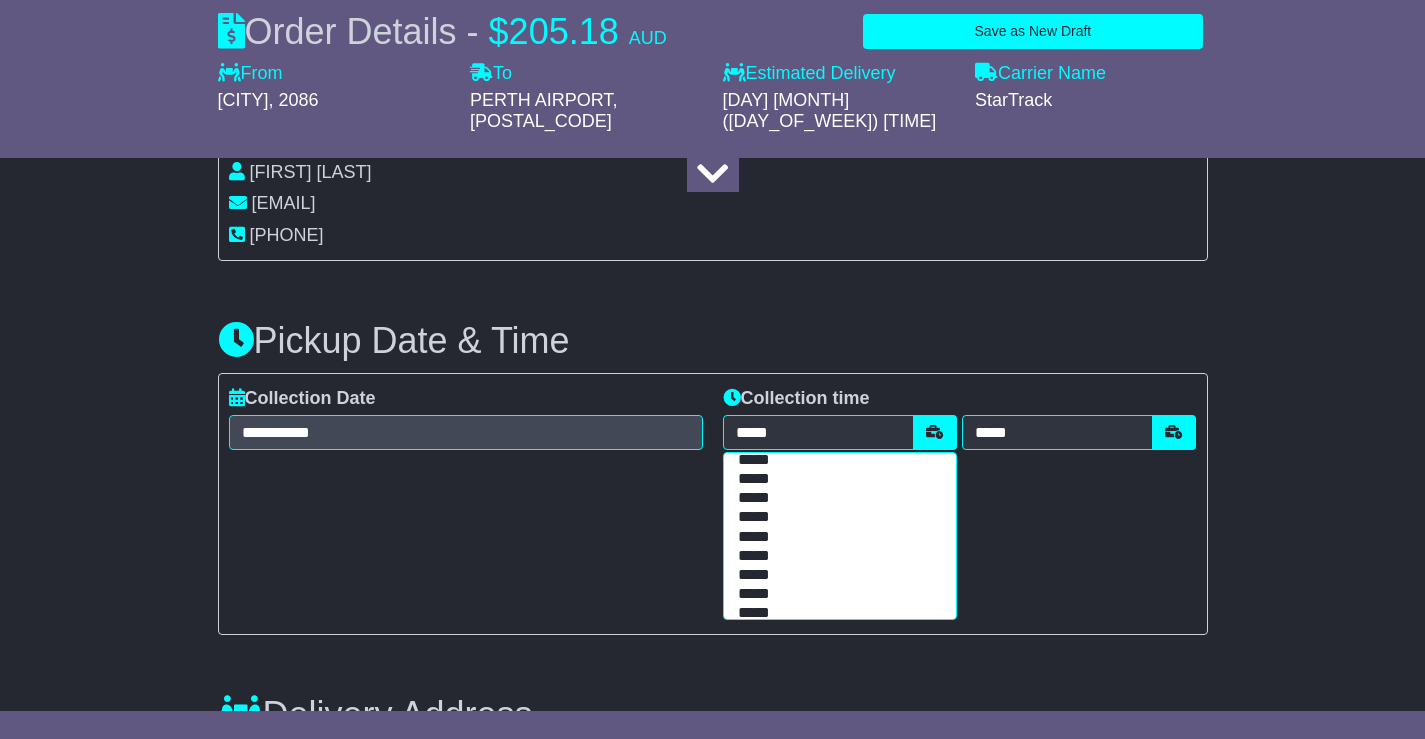 click on "*****" at bounding box center [835, 537] 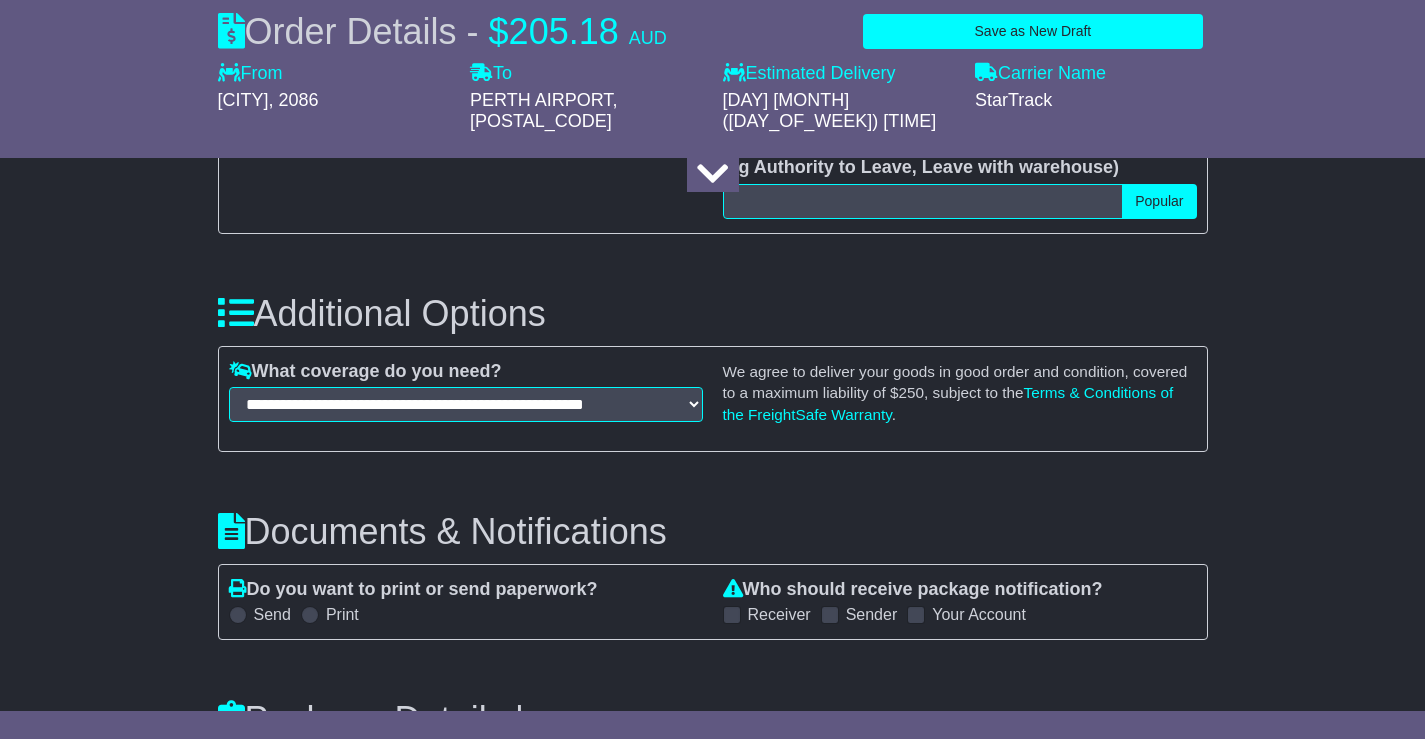 scroll, scrollTop: 1600, scrollLeft: 0, axis: vertical 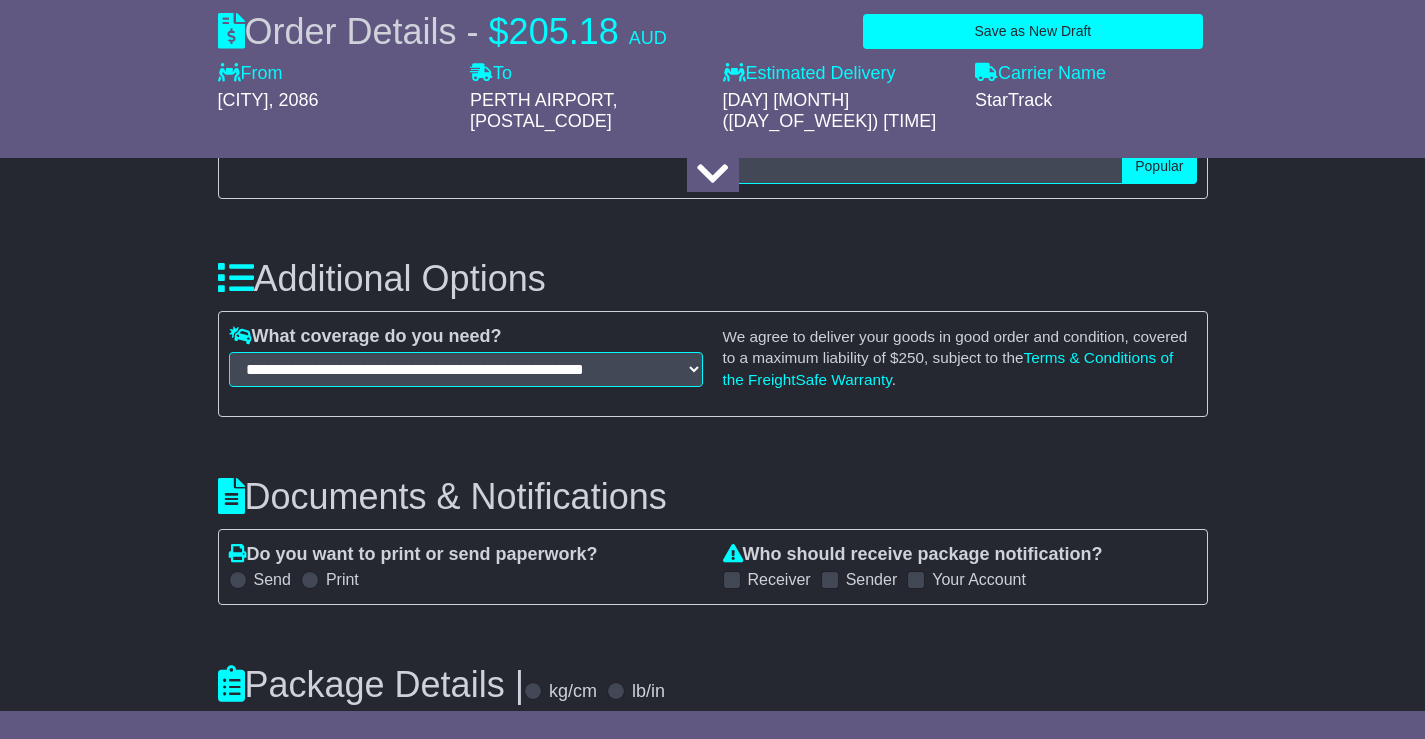 click at bounding box center (830, 580) 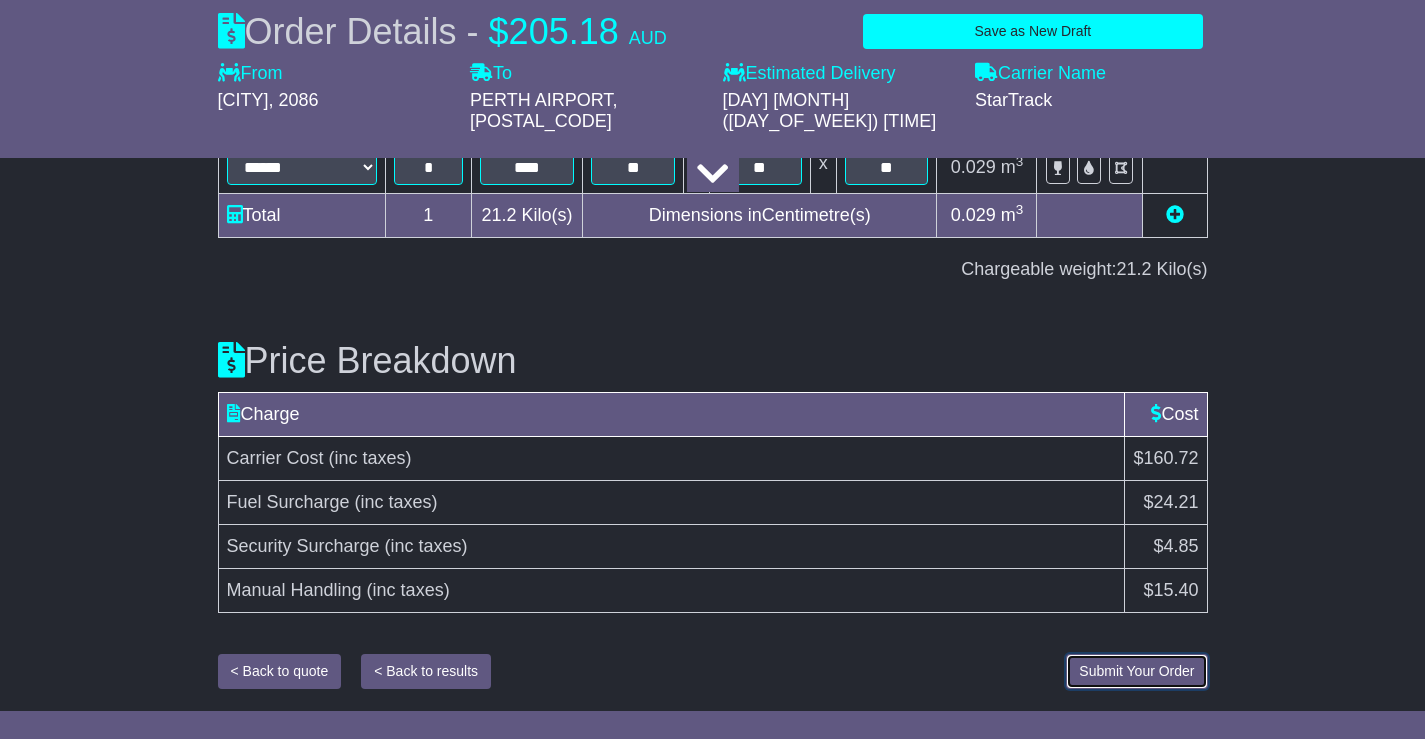 click on "Submit Your Order" at bounding box center (1136, 671) 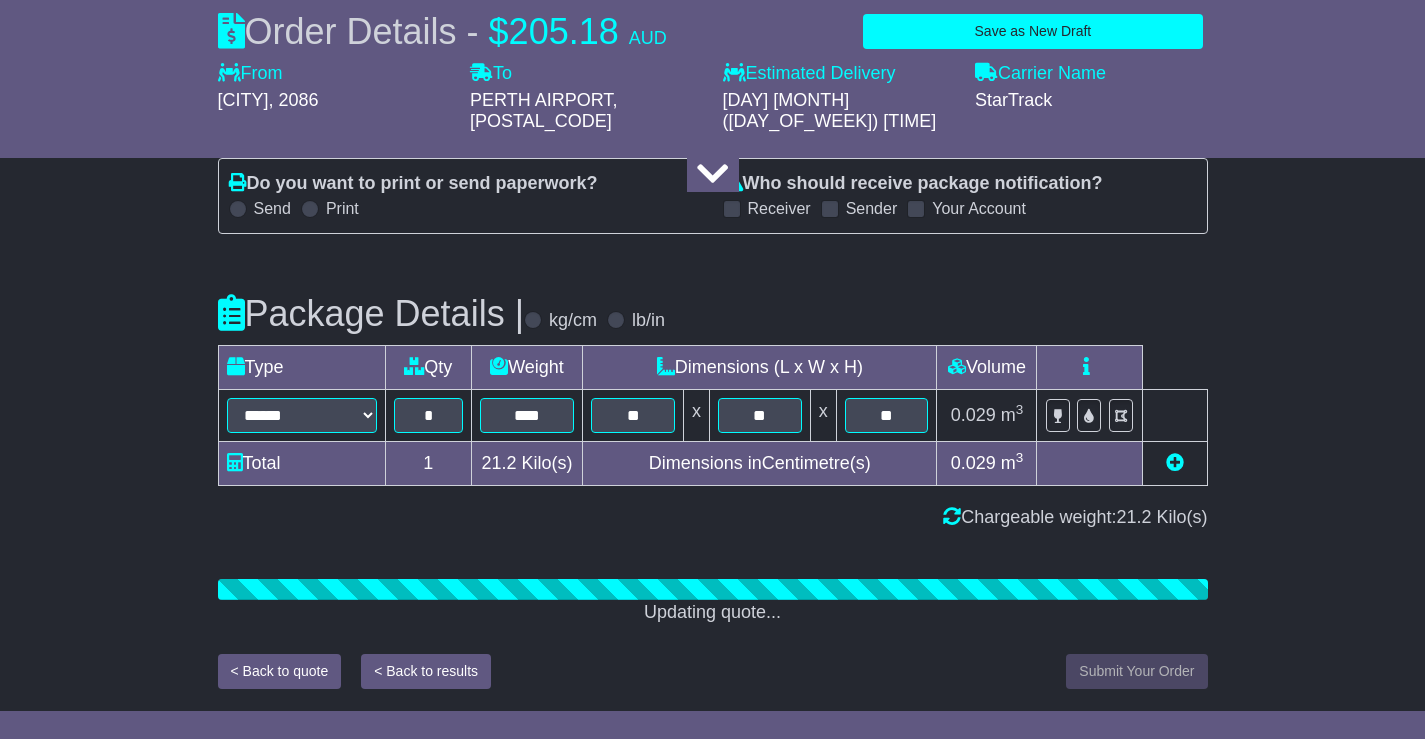 scroll, scrollTop: 2219, scrollLeft: 0, axis: vertical 